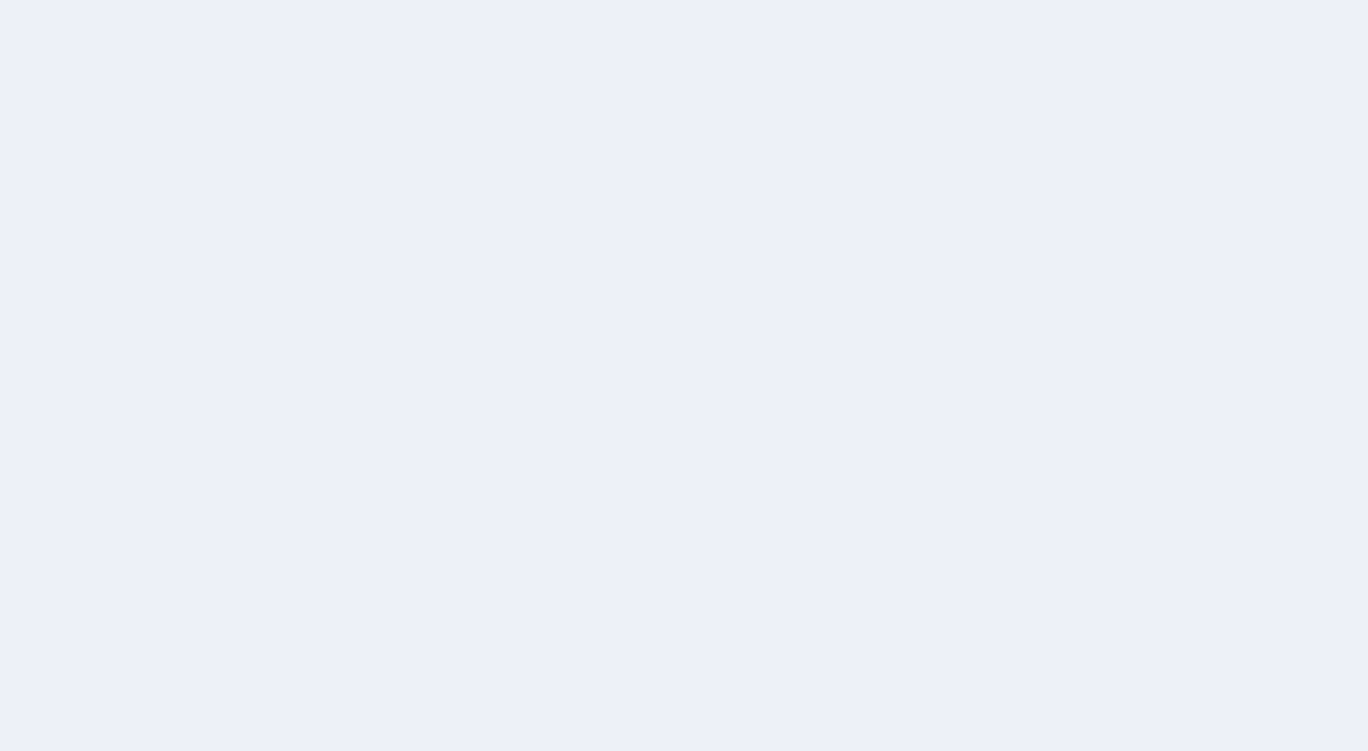 scroll, scrollTop: 0, scrollLeft: 0, axis: both 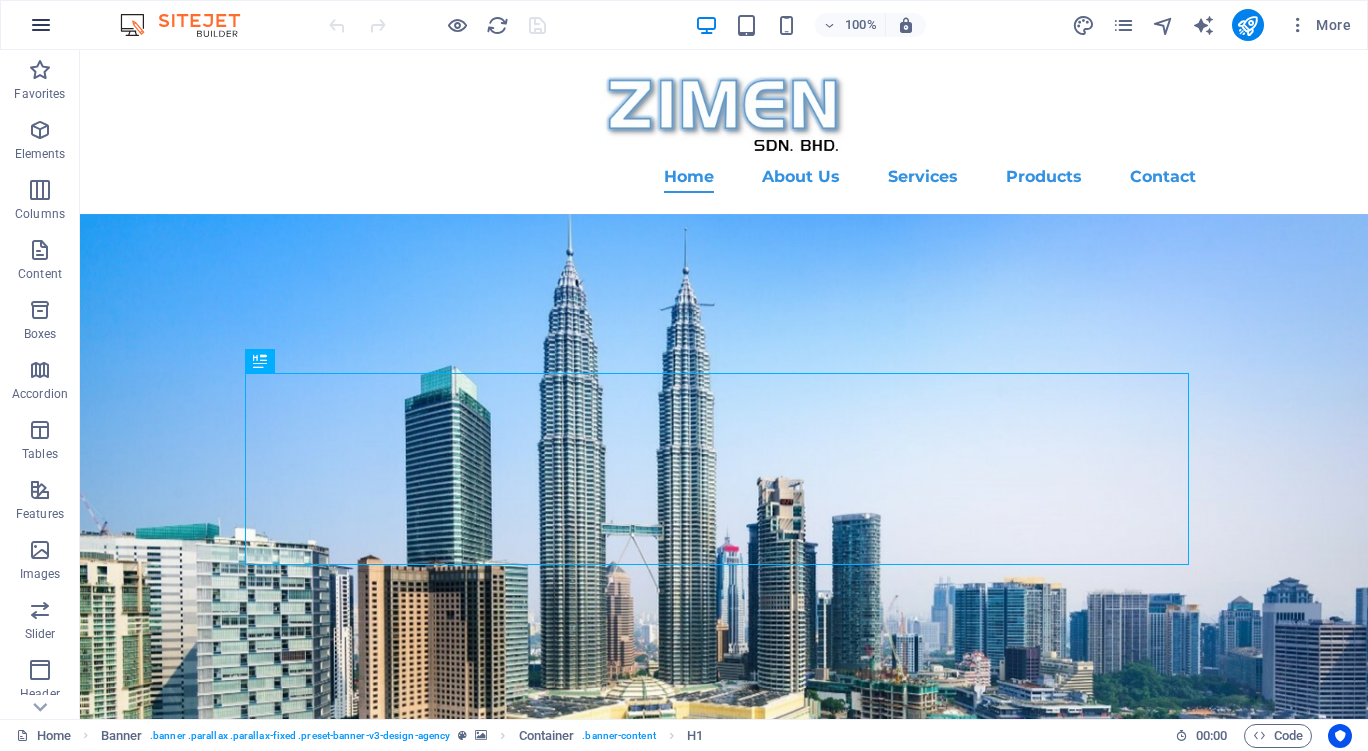 click at bounding box center (41, 25) 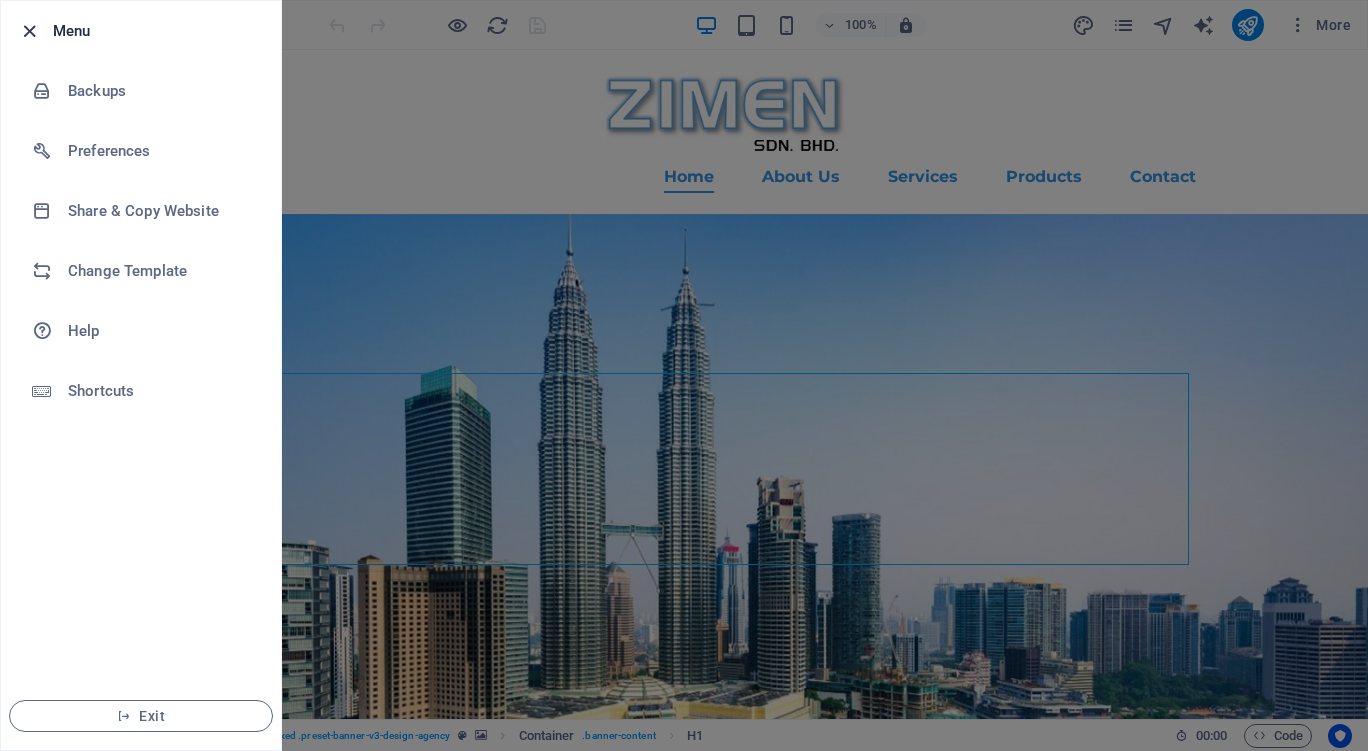 click at bounding box center (29, 31) 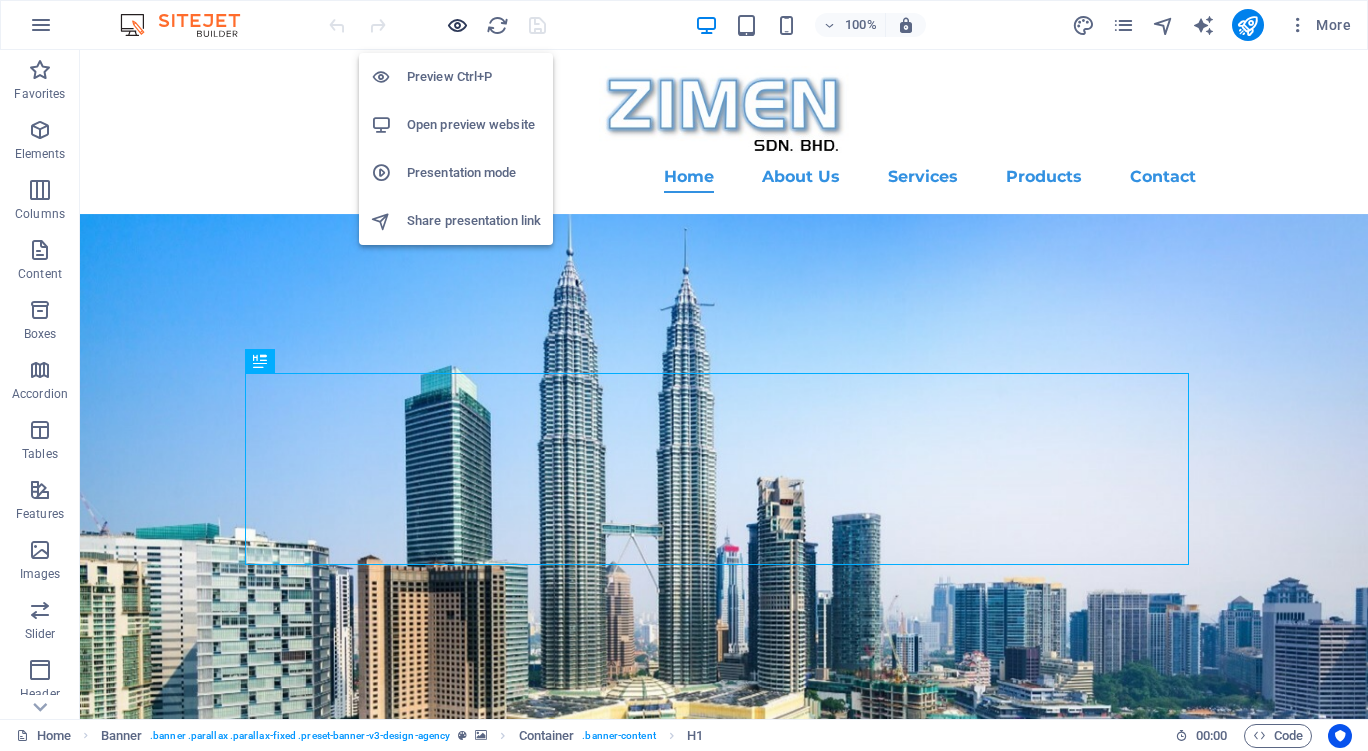 click at bounding box center (457, 25) 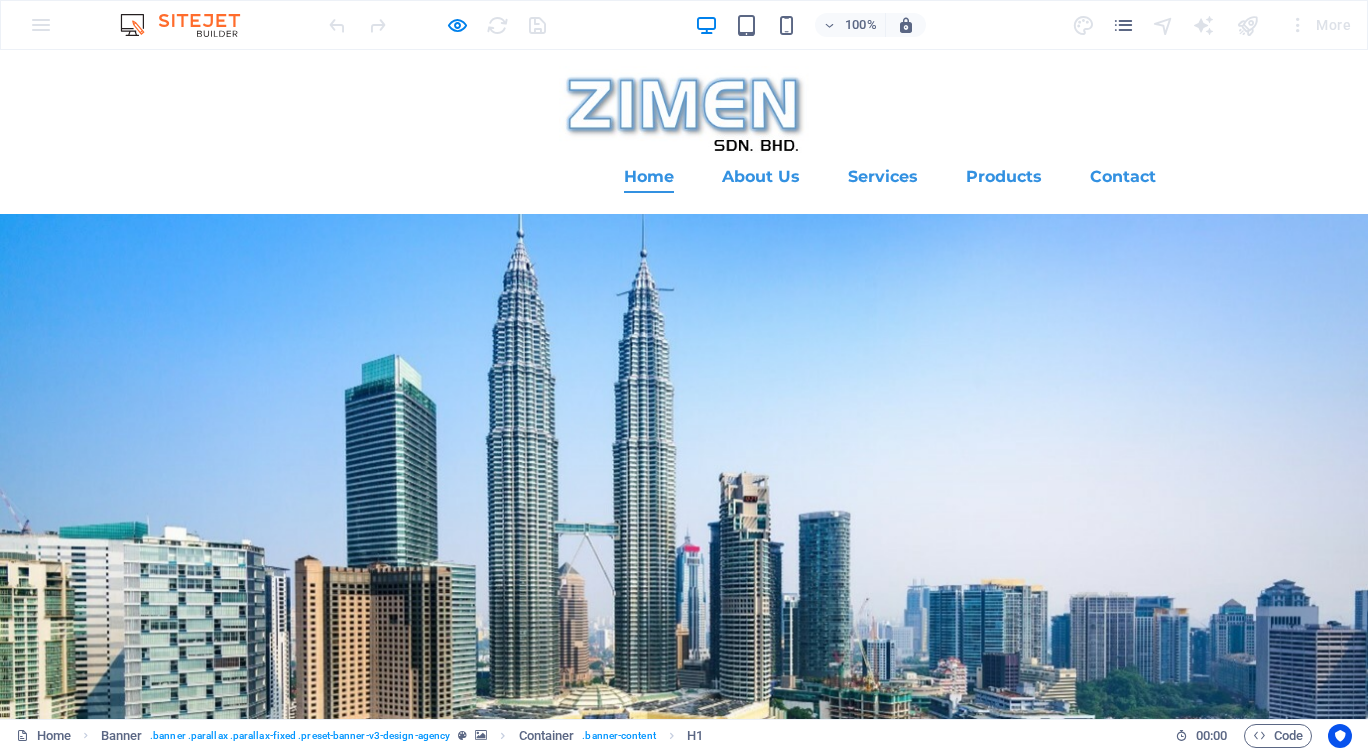 click on "Home" at bounding box center (649, 177) 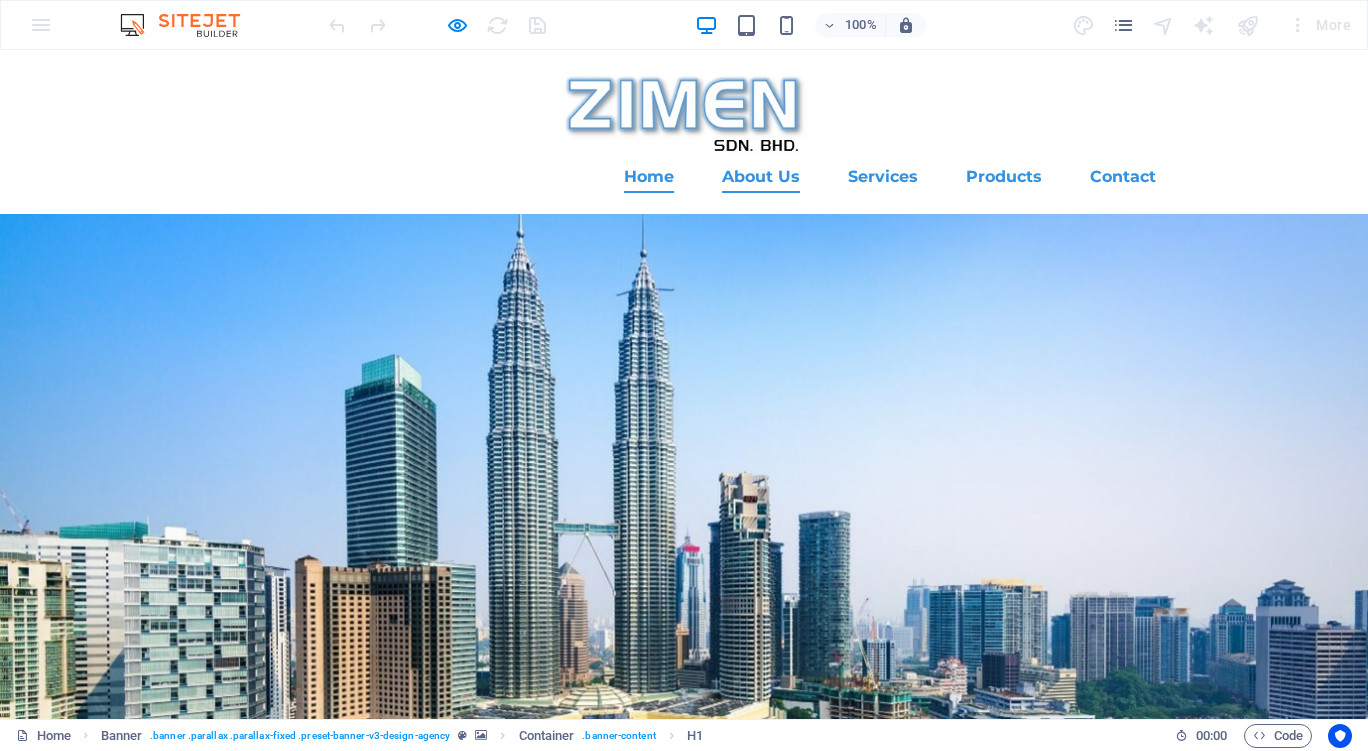 click on "About Us" at bounding box center [761, 177] 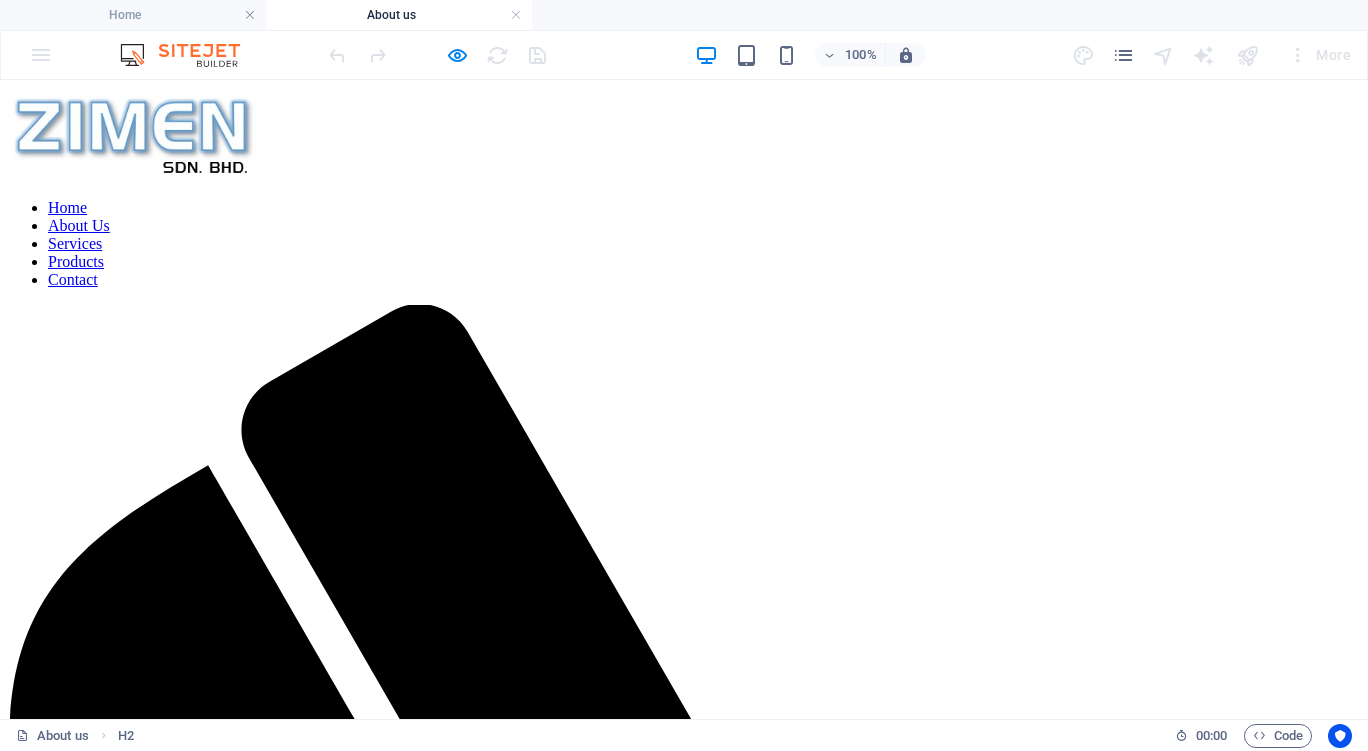 scroll, scrollTop: 0, scrollLeft: 0, axis: both 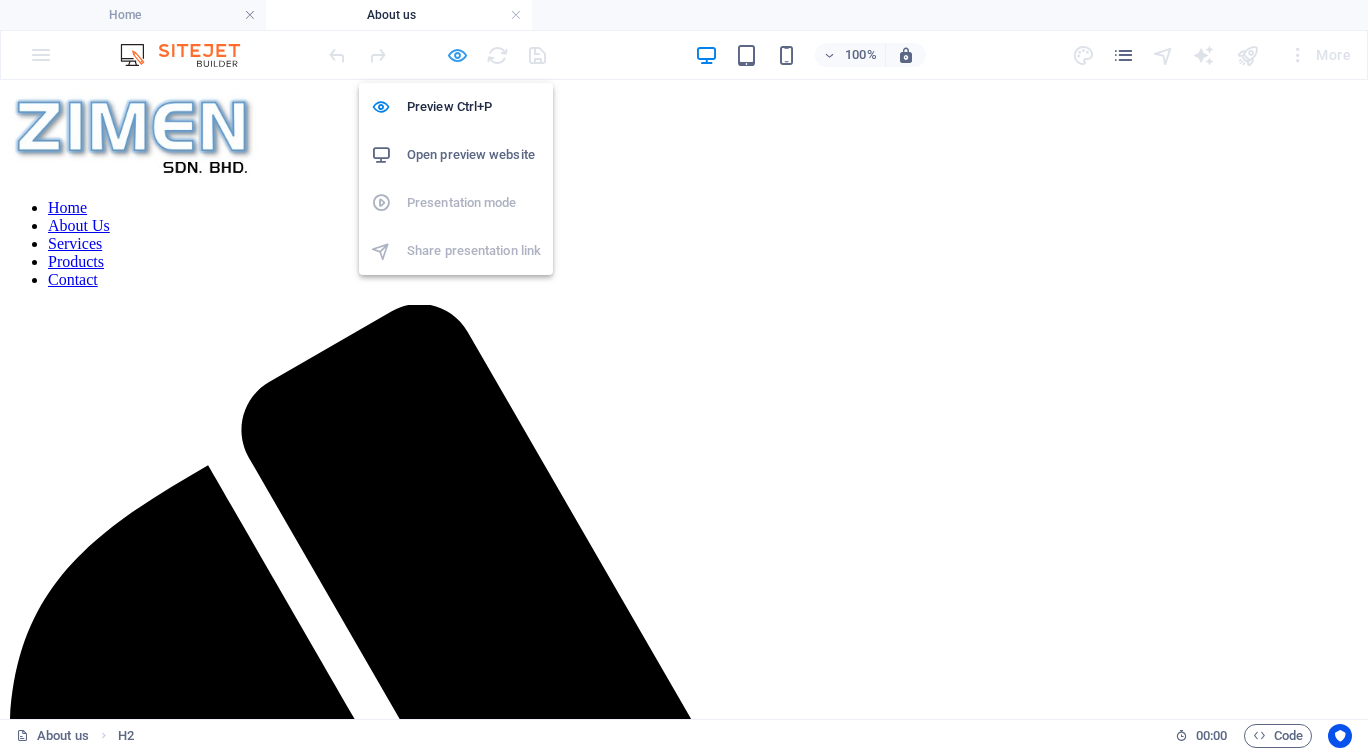 click at bounding box center [457, 55] 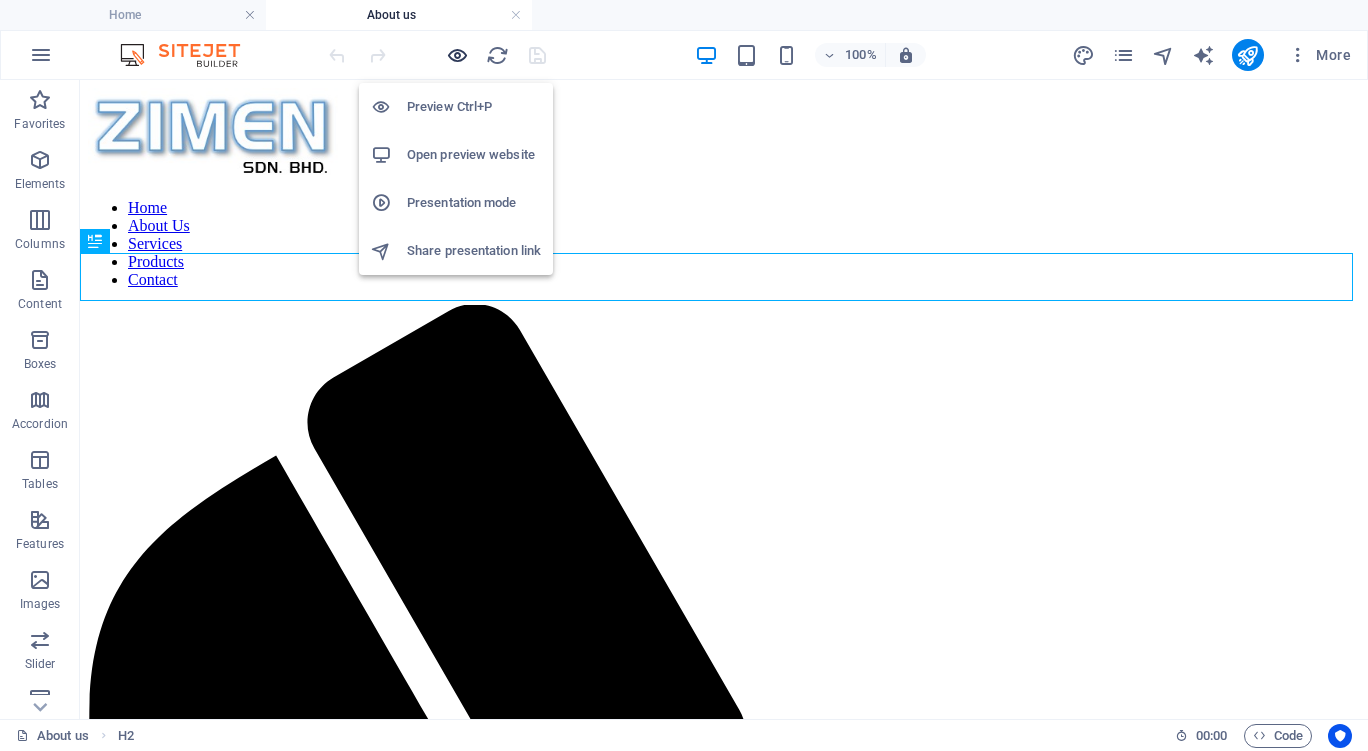 click at bounding box center [457, 55] 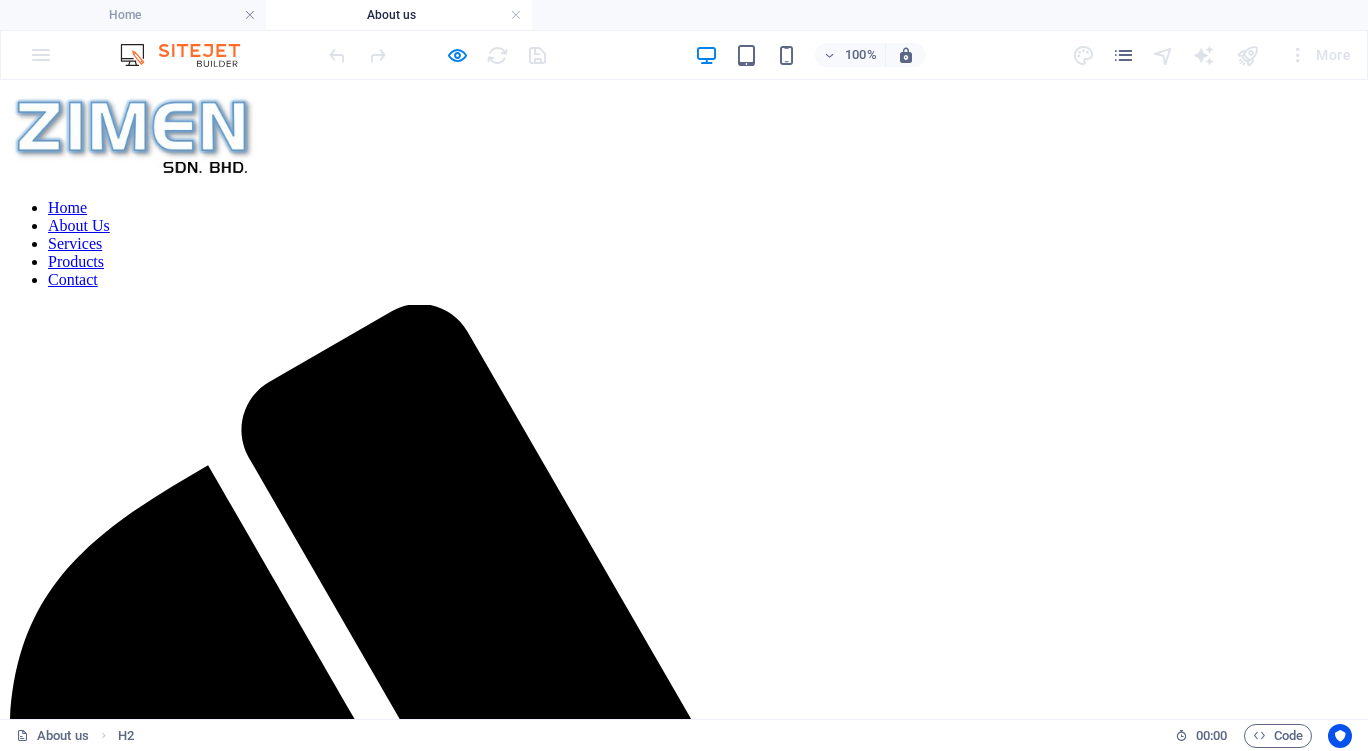 click on "Services" at bounding box center [75, 243] 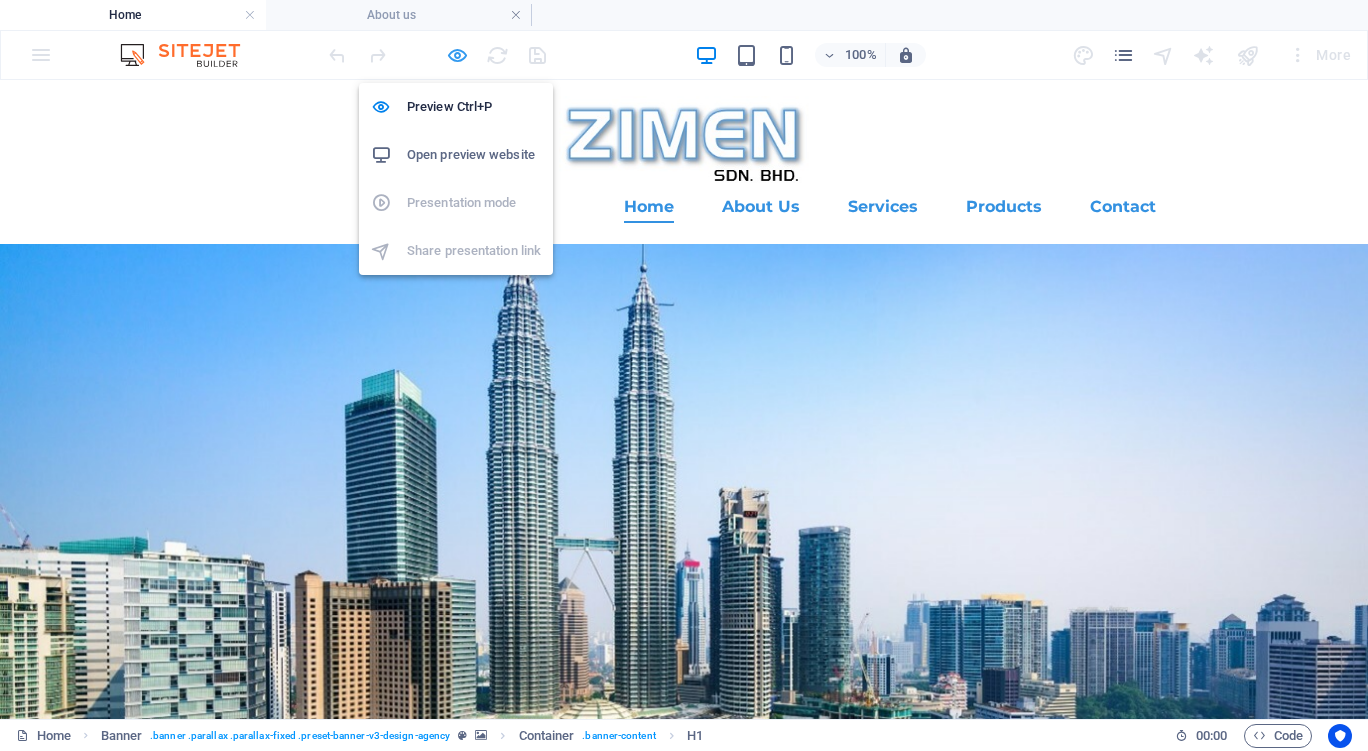 click at bounding box center (457, 55) 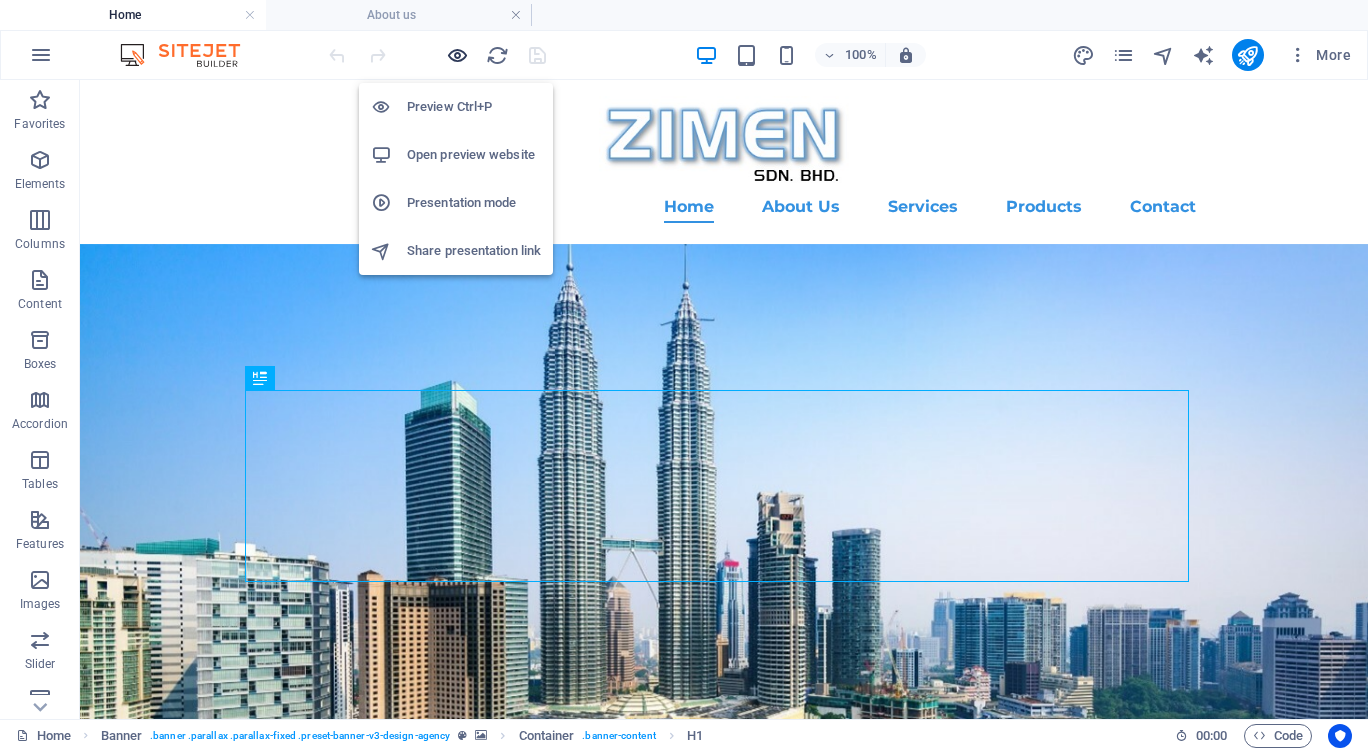 click at bounding box center [457, 55] 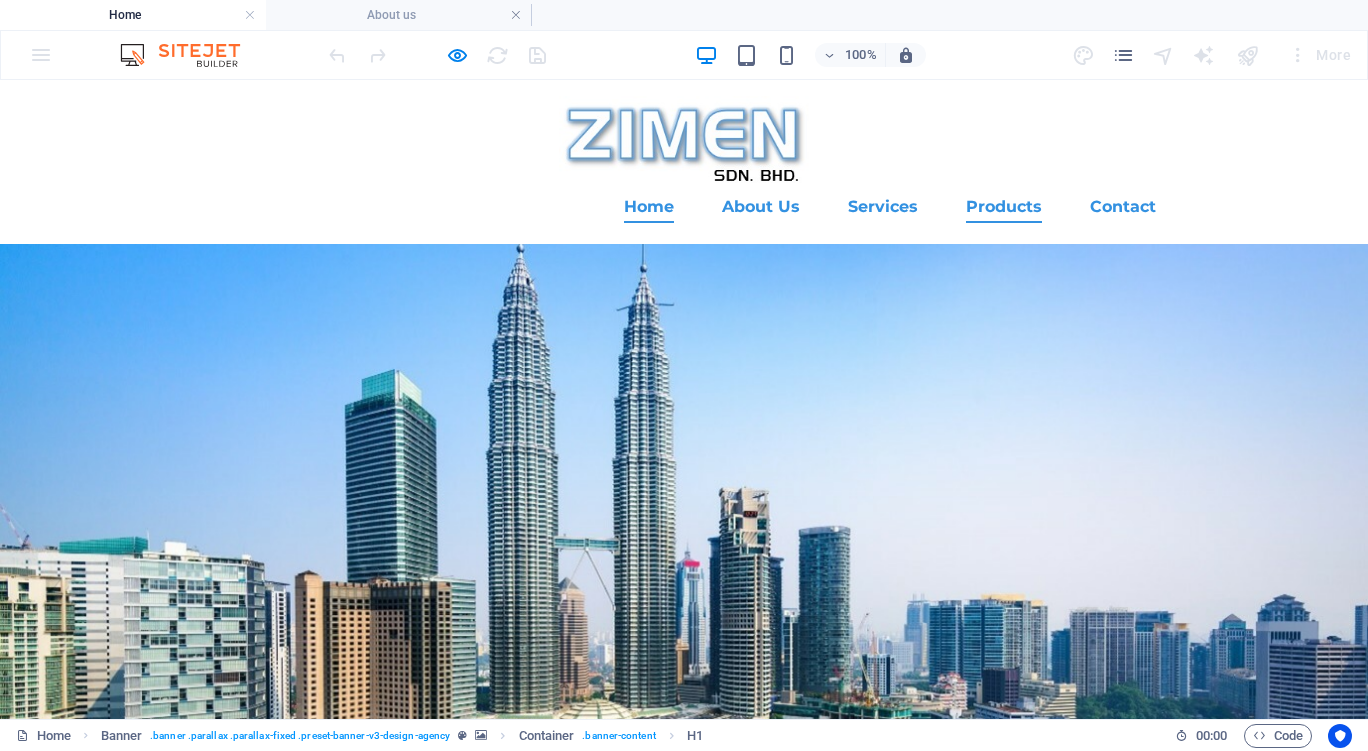 click on "Products" at bounding box center [1004, 207] 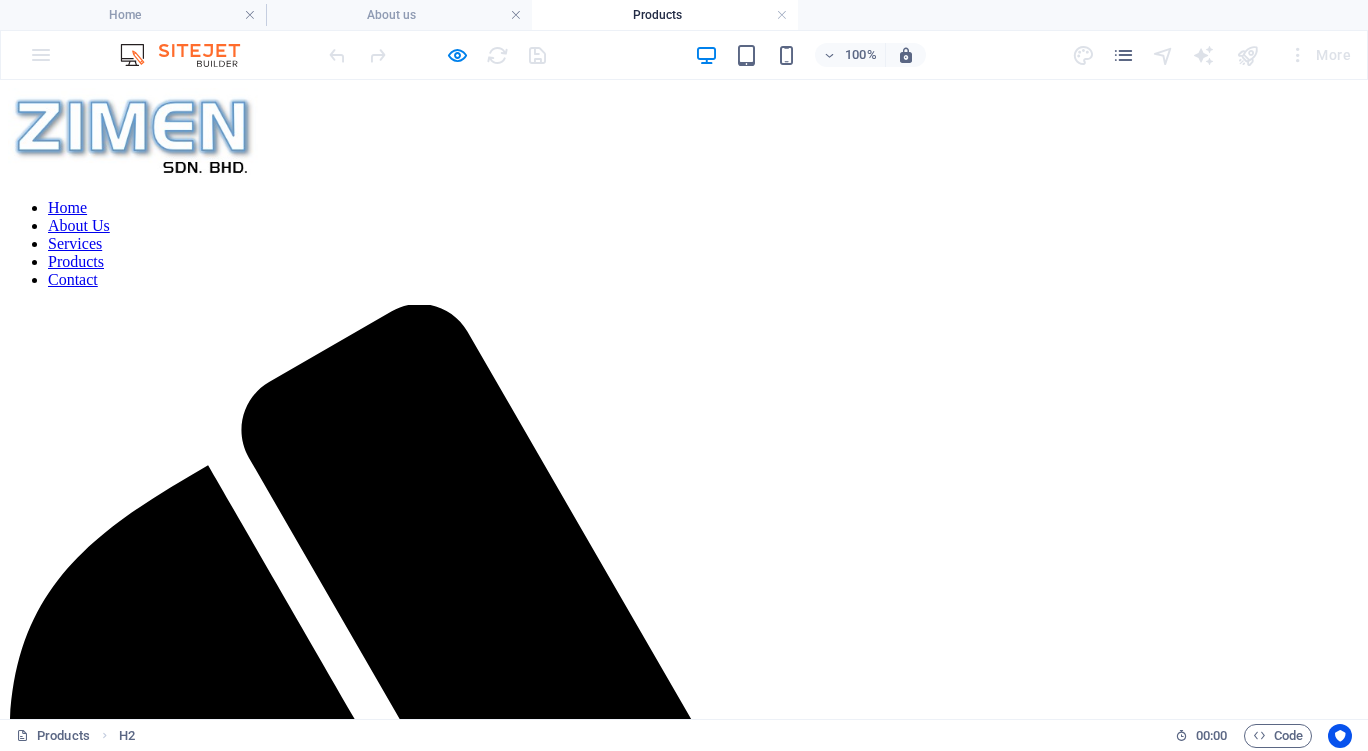 scroll, scrollTop: 0, scrollLeft: 0, axis: both 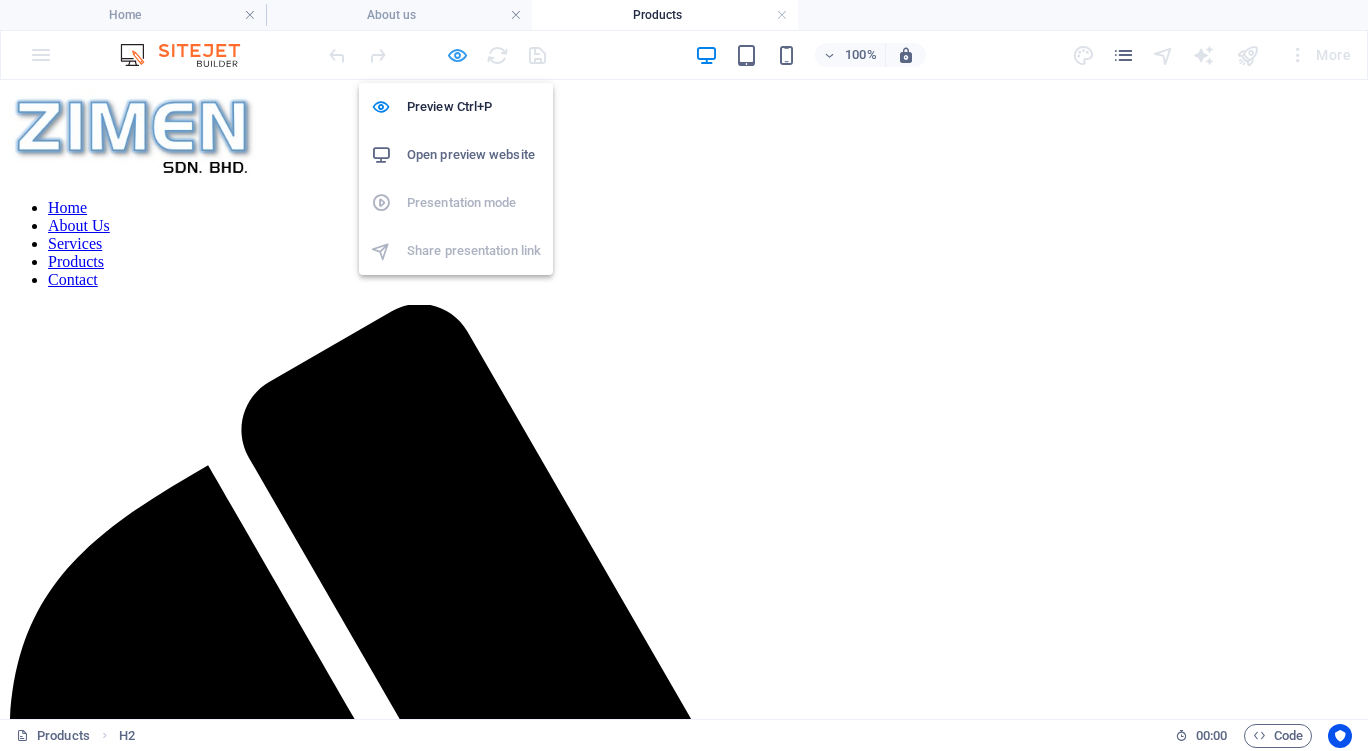 click at bounding box center [457, 55] 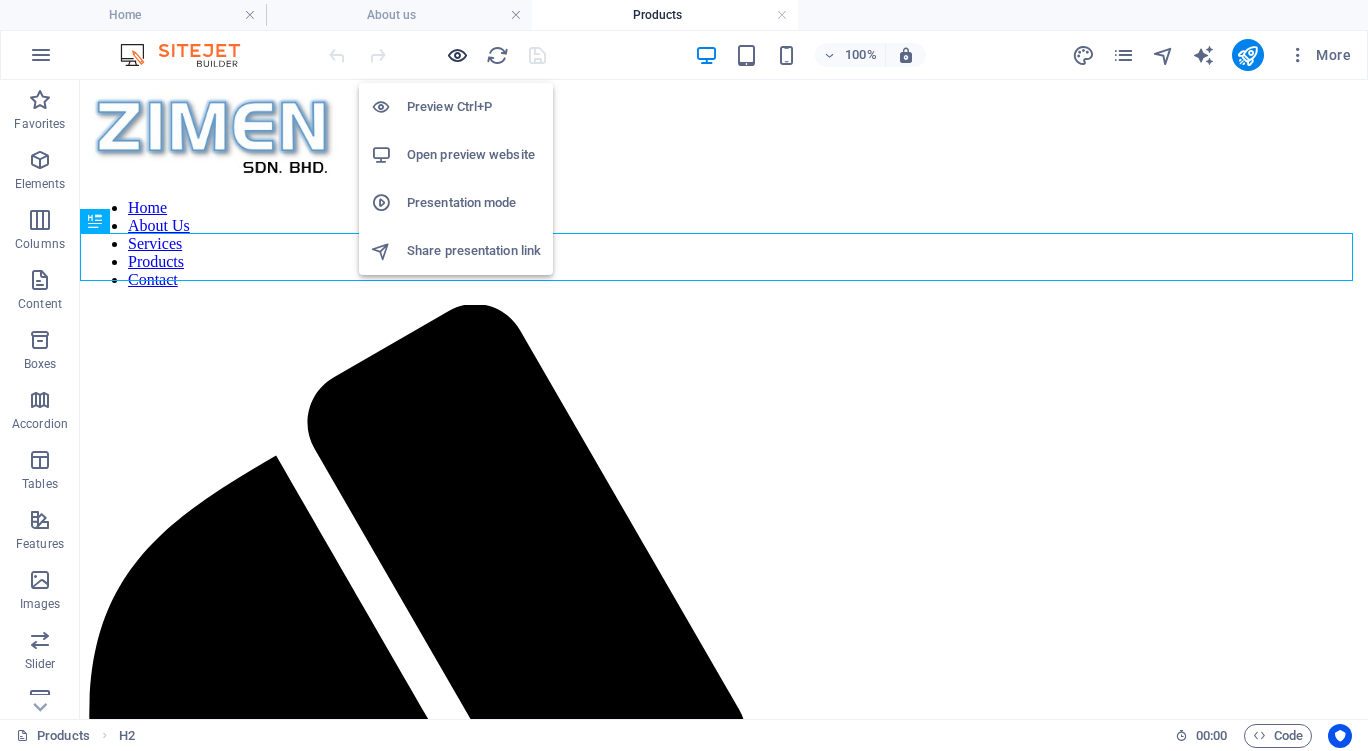 click at bounding box center (457, 55) 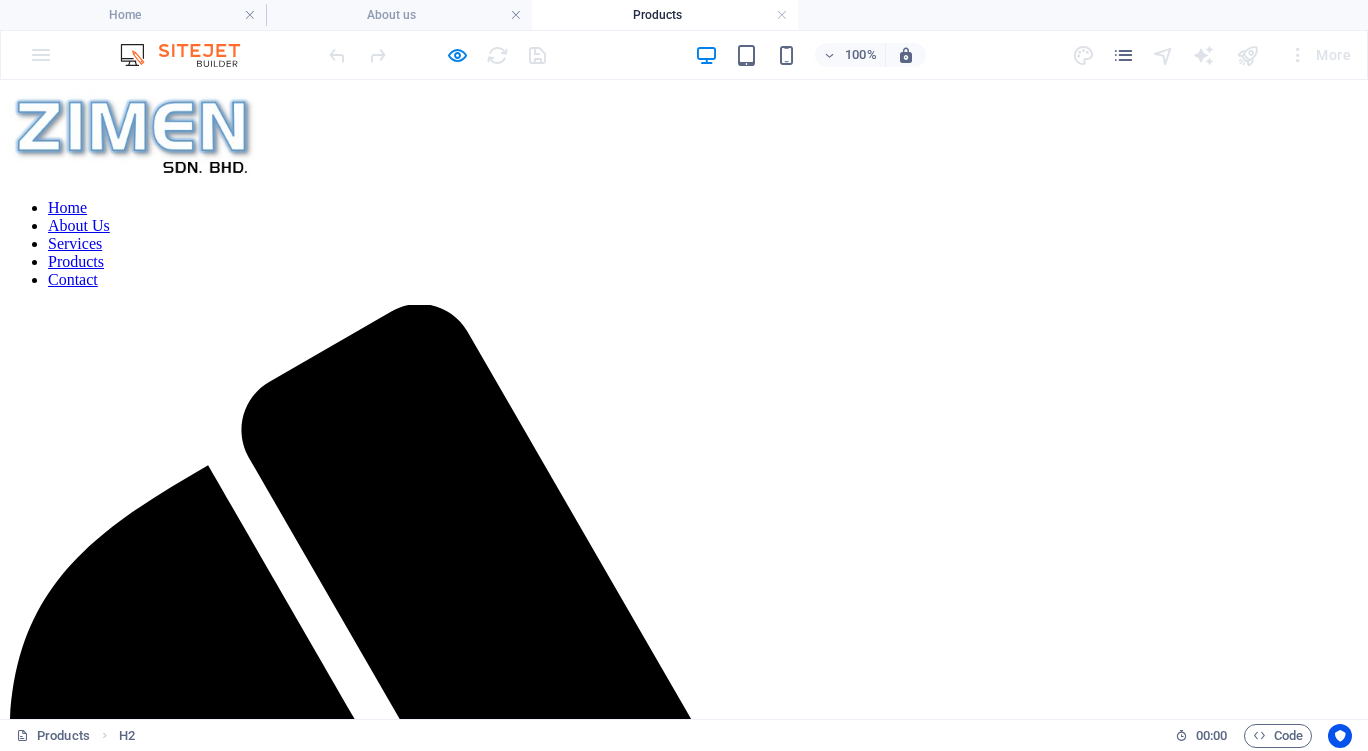 click on "Contact" at bounding box center [73, 279] 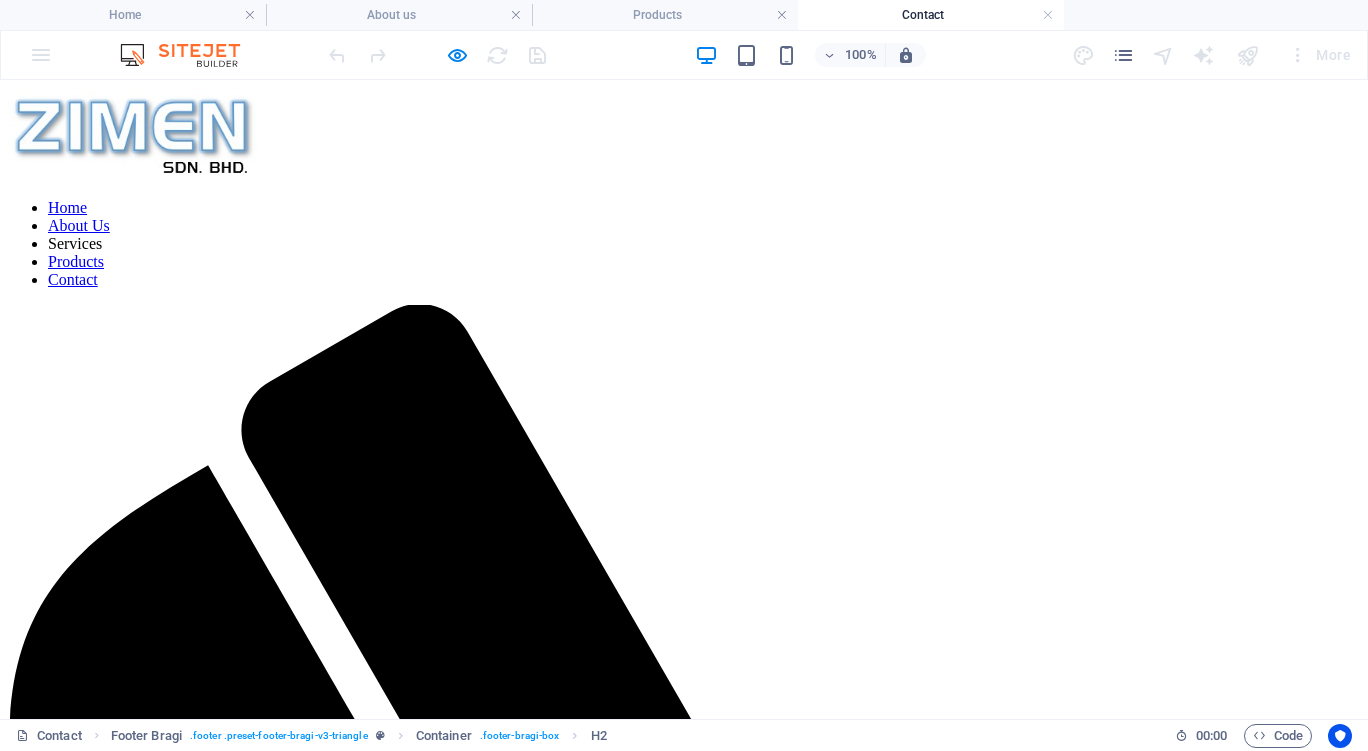 scroll, scrollTop: 0, scrollLeft: 0, axis: both 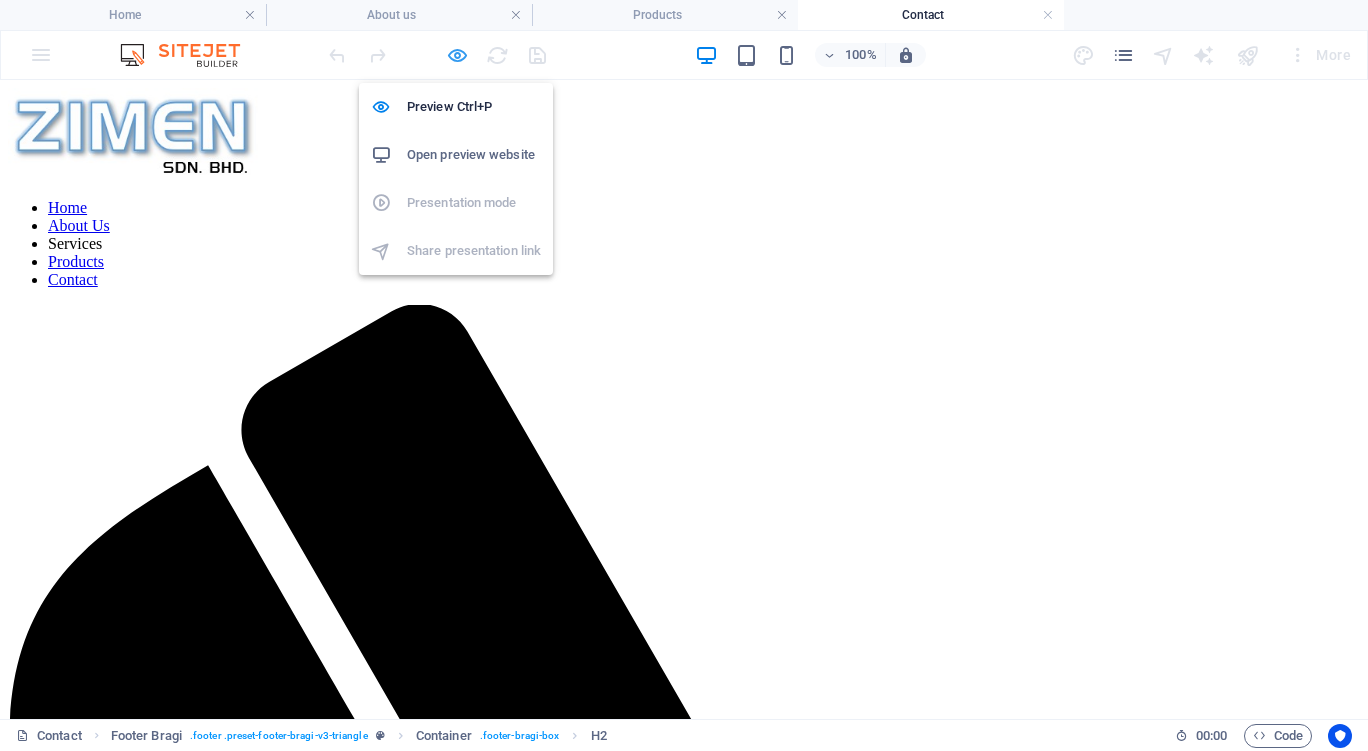 click at bounding box center (457, 55) 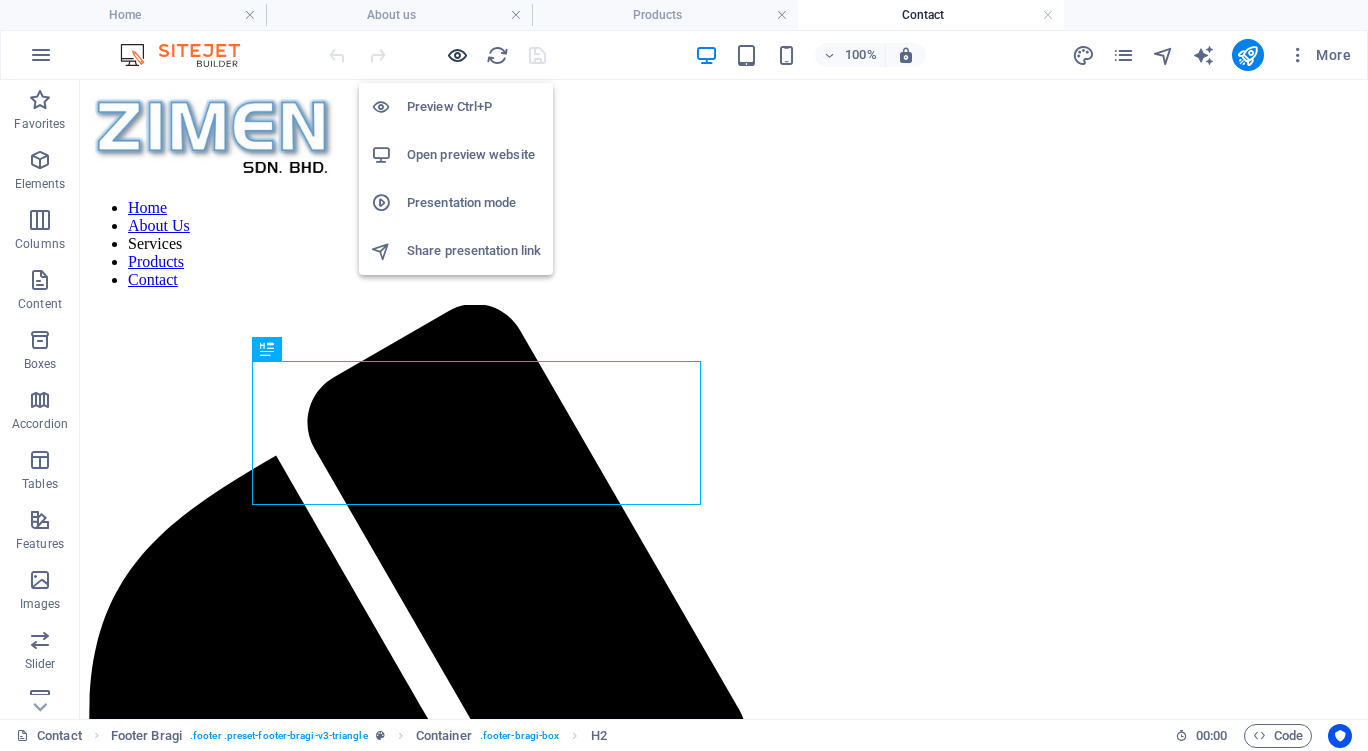 click at bounding box center (457, 55) 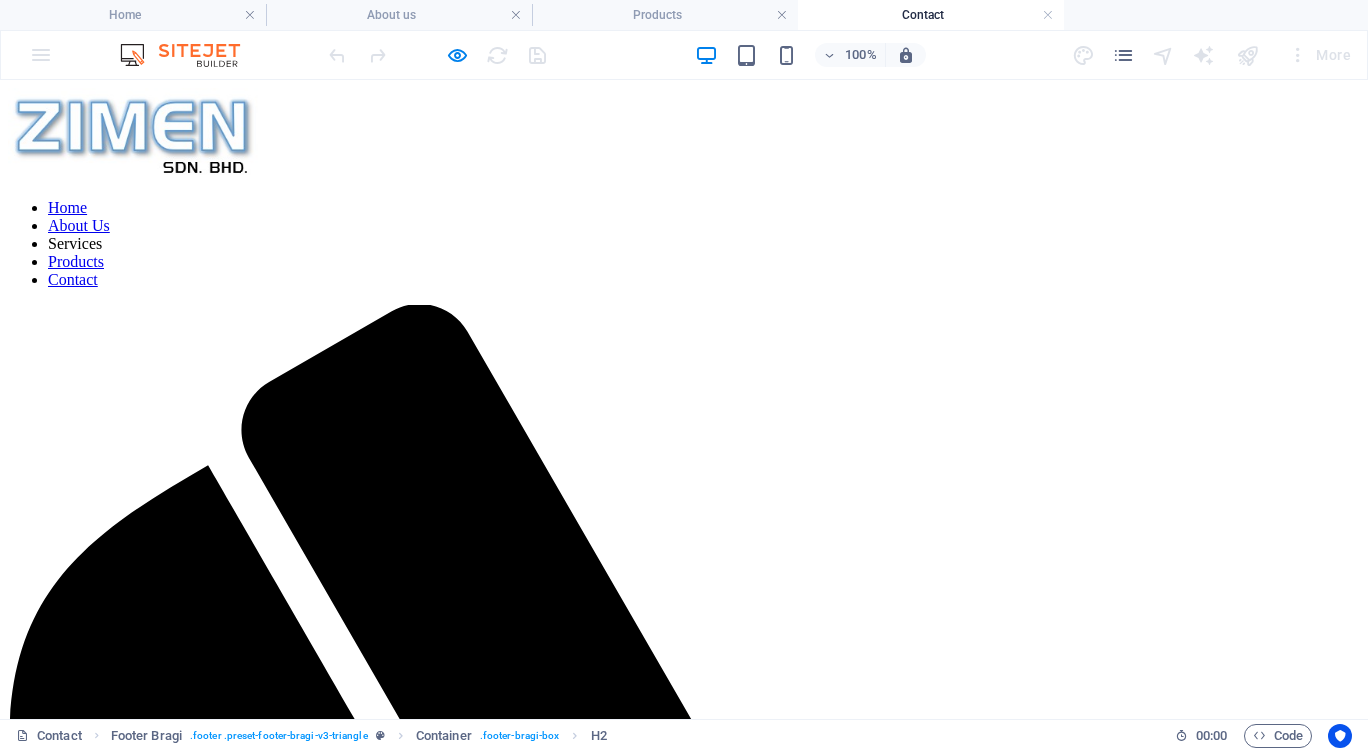 click on "About Us" at bounding box center (79, 225) 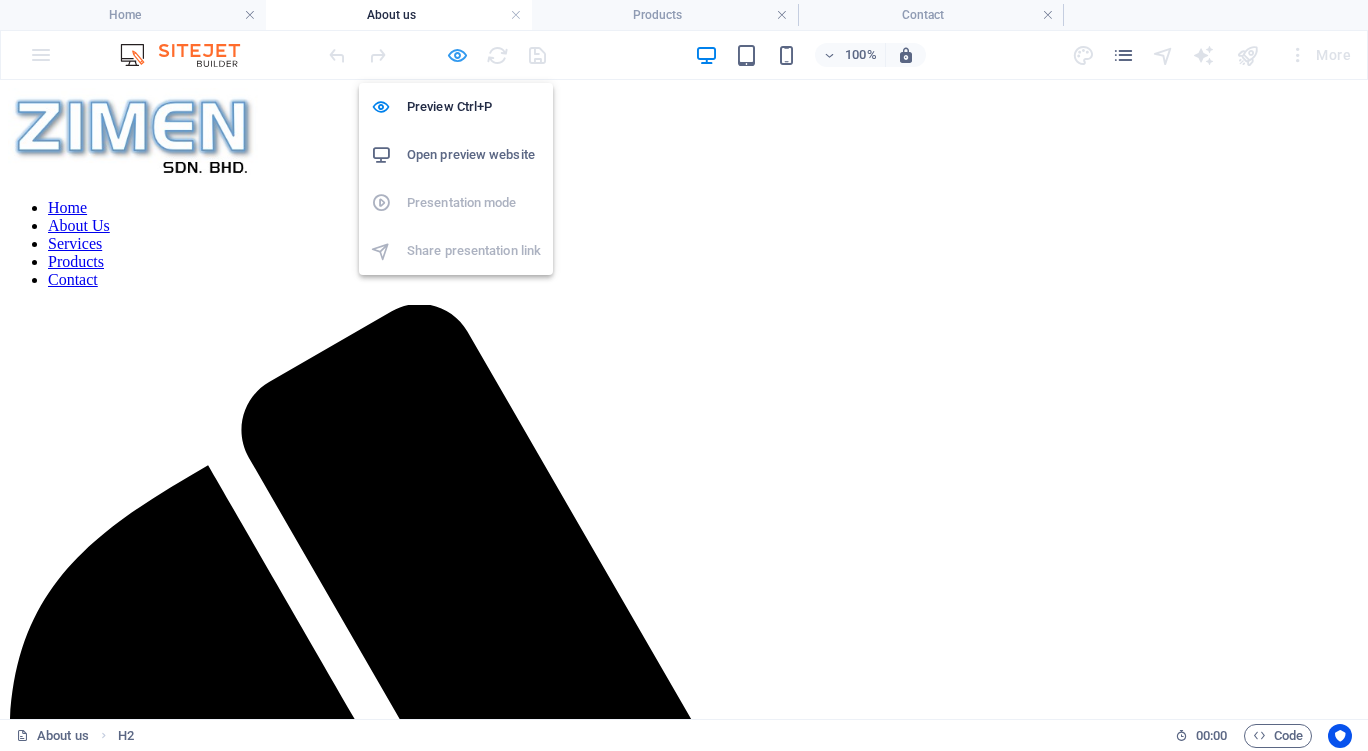 click at bounding box center [457, 55] 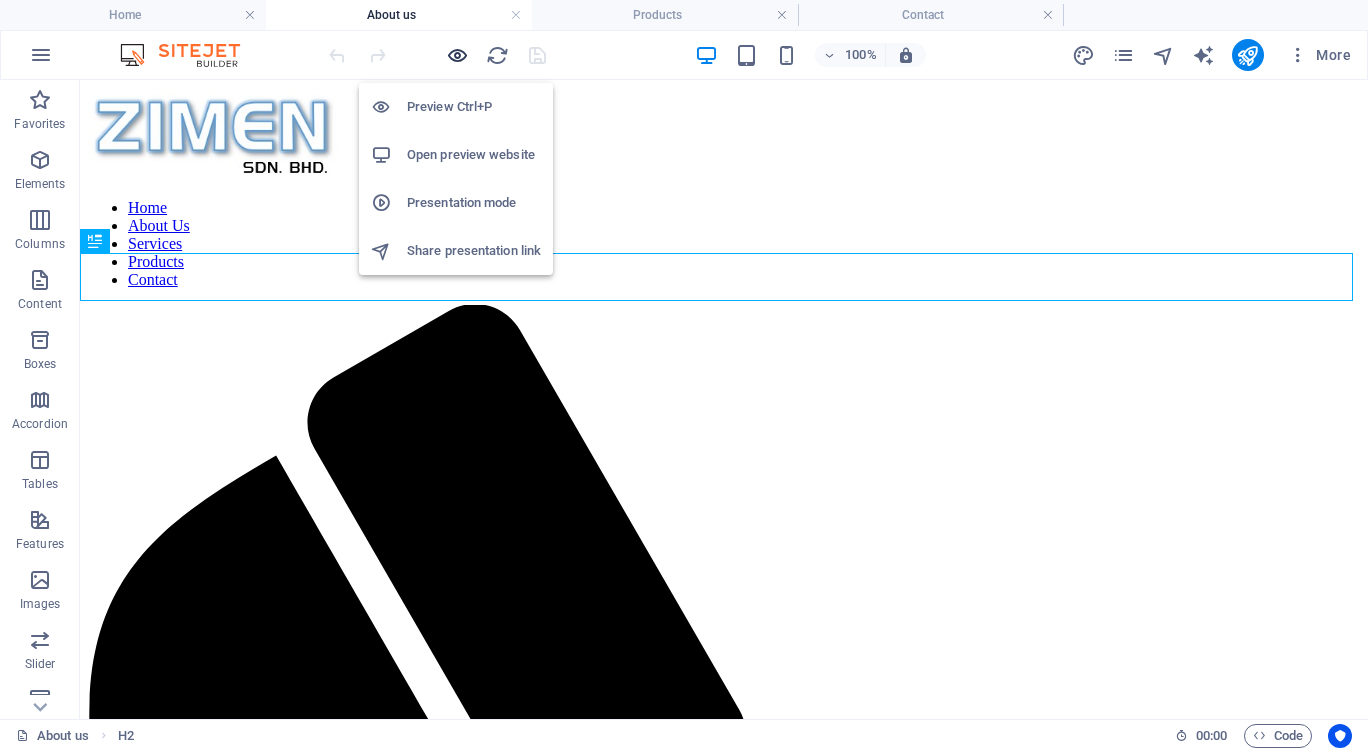 click at bounding box center (457, 55) 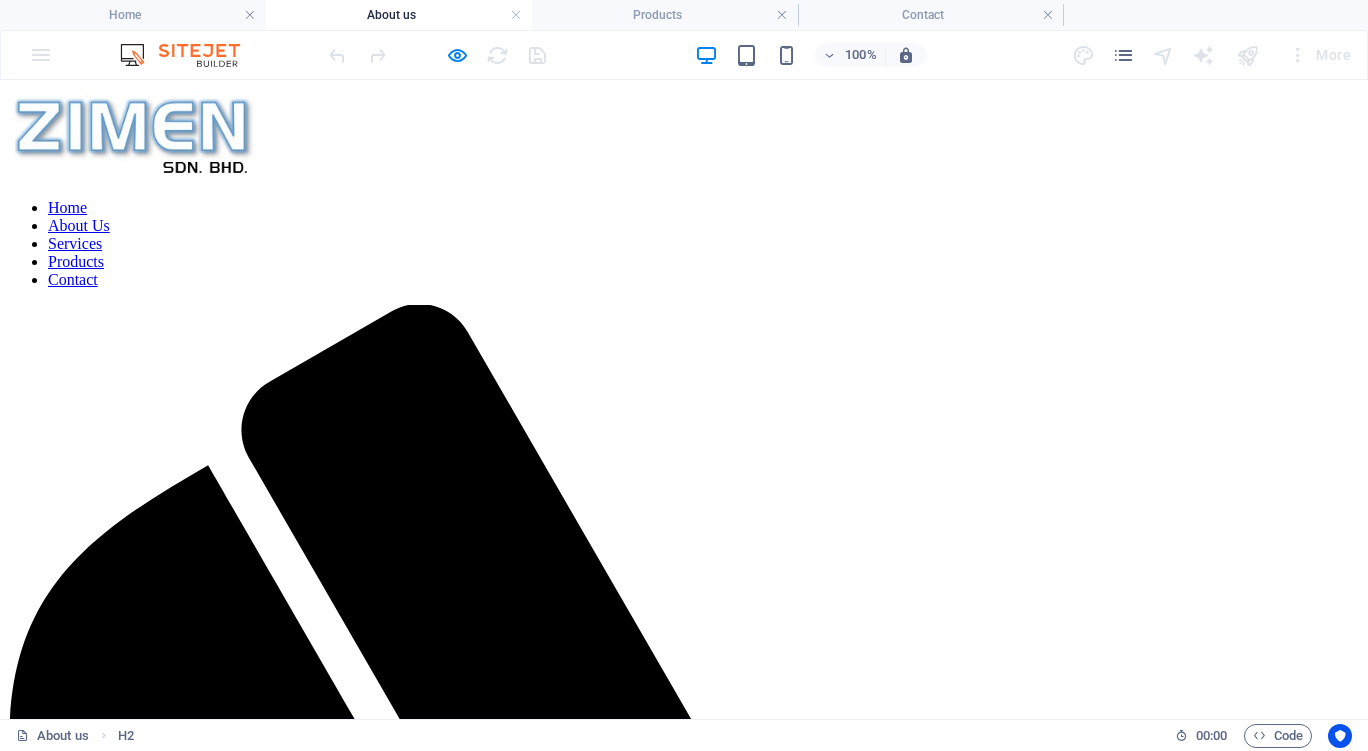 click on "Services" at bounding box center (75, 243) 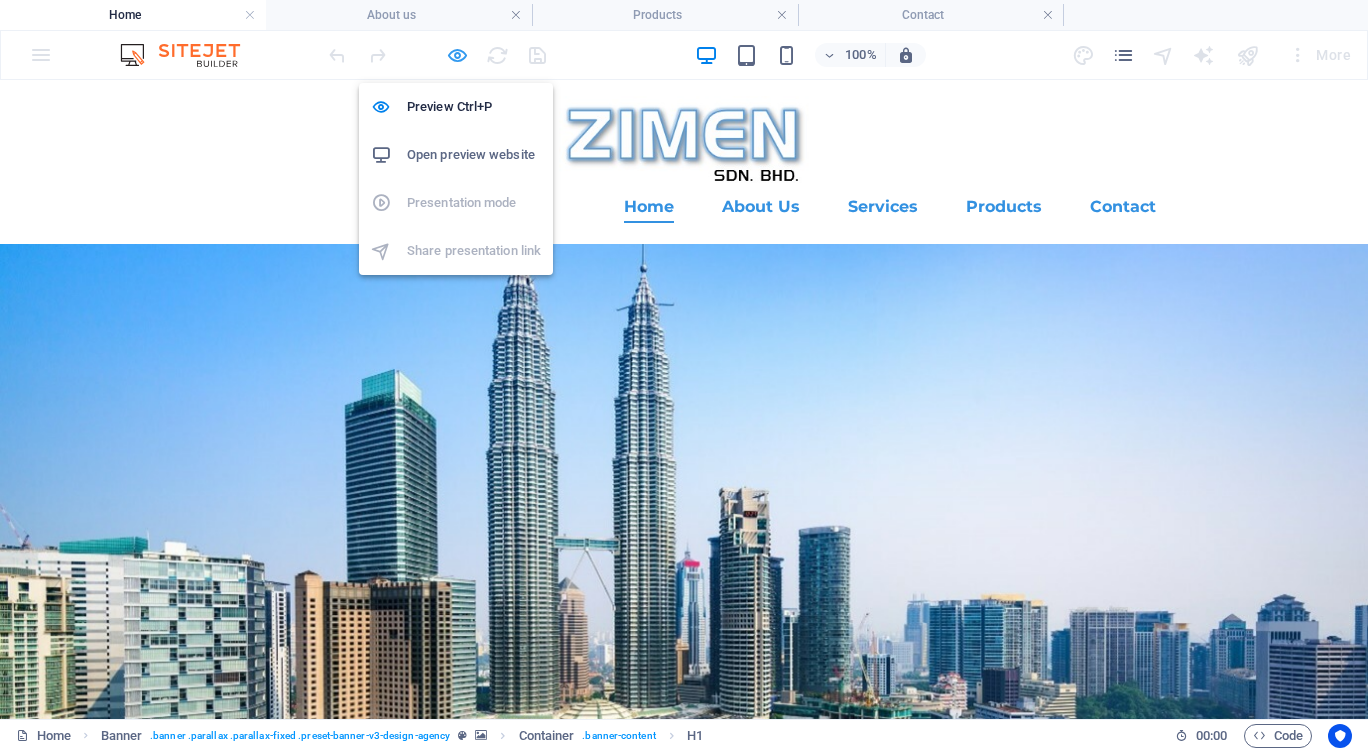 click at bounding box center (457, 55) 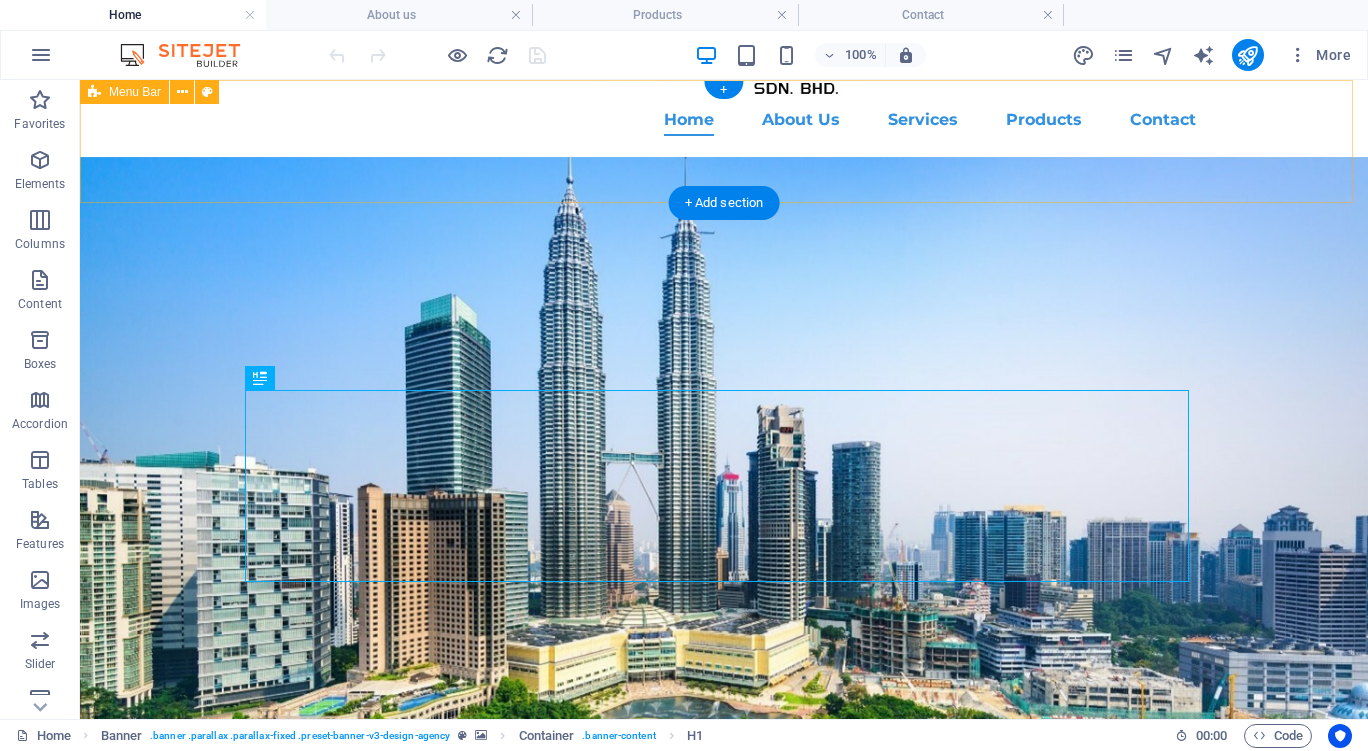 scroll, scrollTop: 0, scrollLeft: 0, axis: both 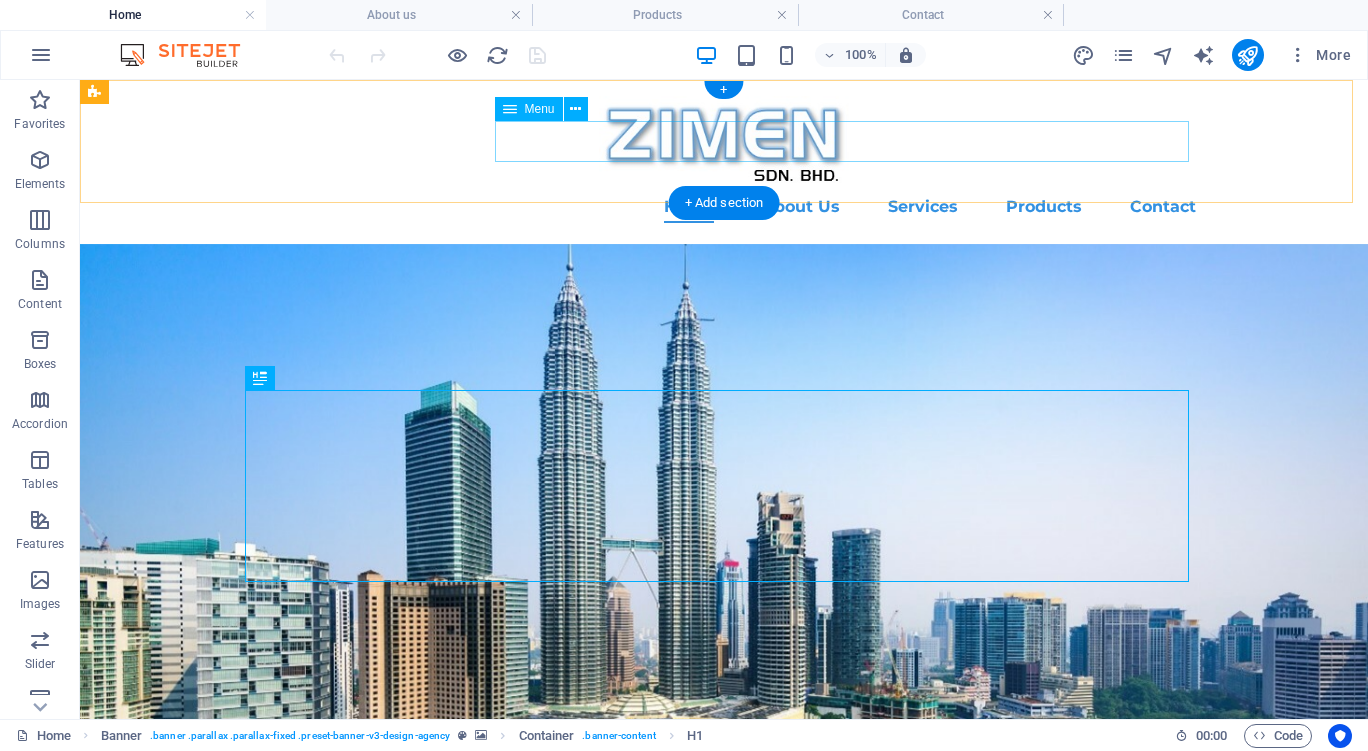 click on "Home About Us Services Products Contact" at bounding box center [724, 207] 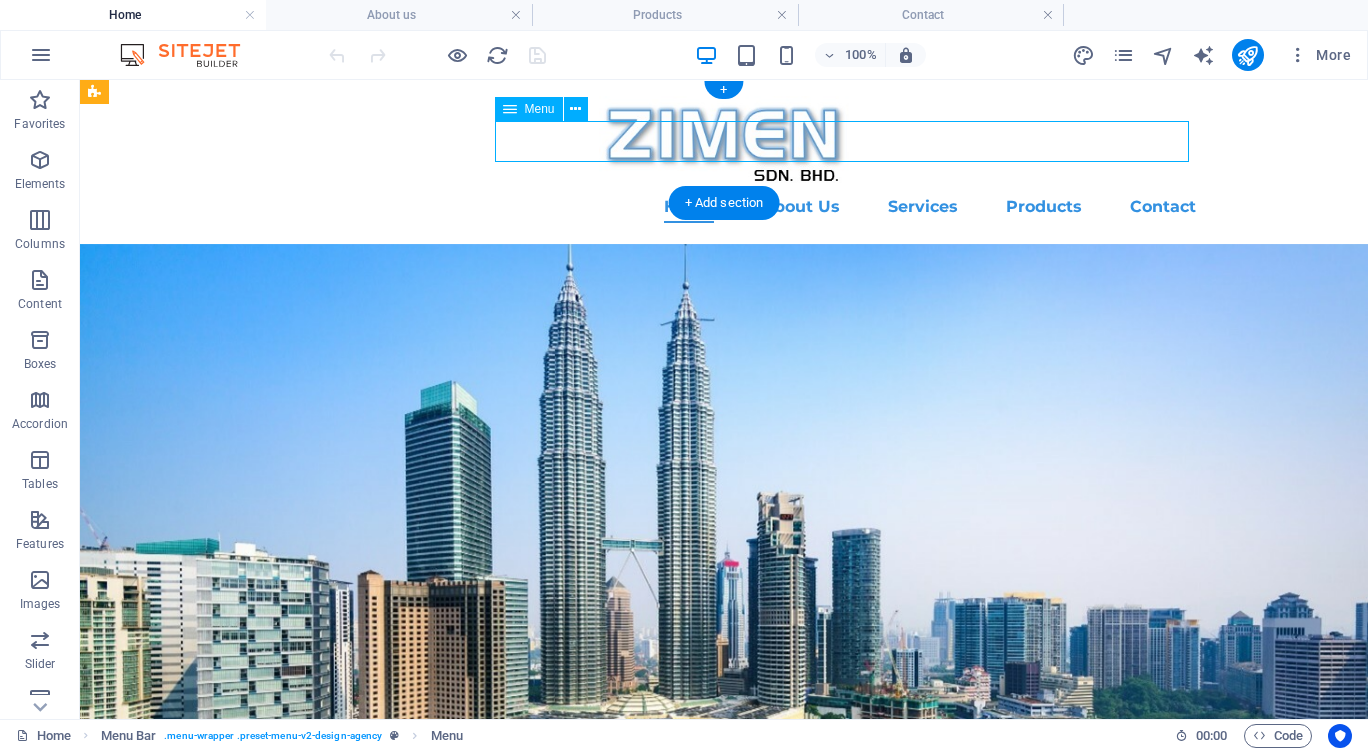 click on "Home About Us Services Products Contact" at bounding box center (724, 207) 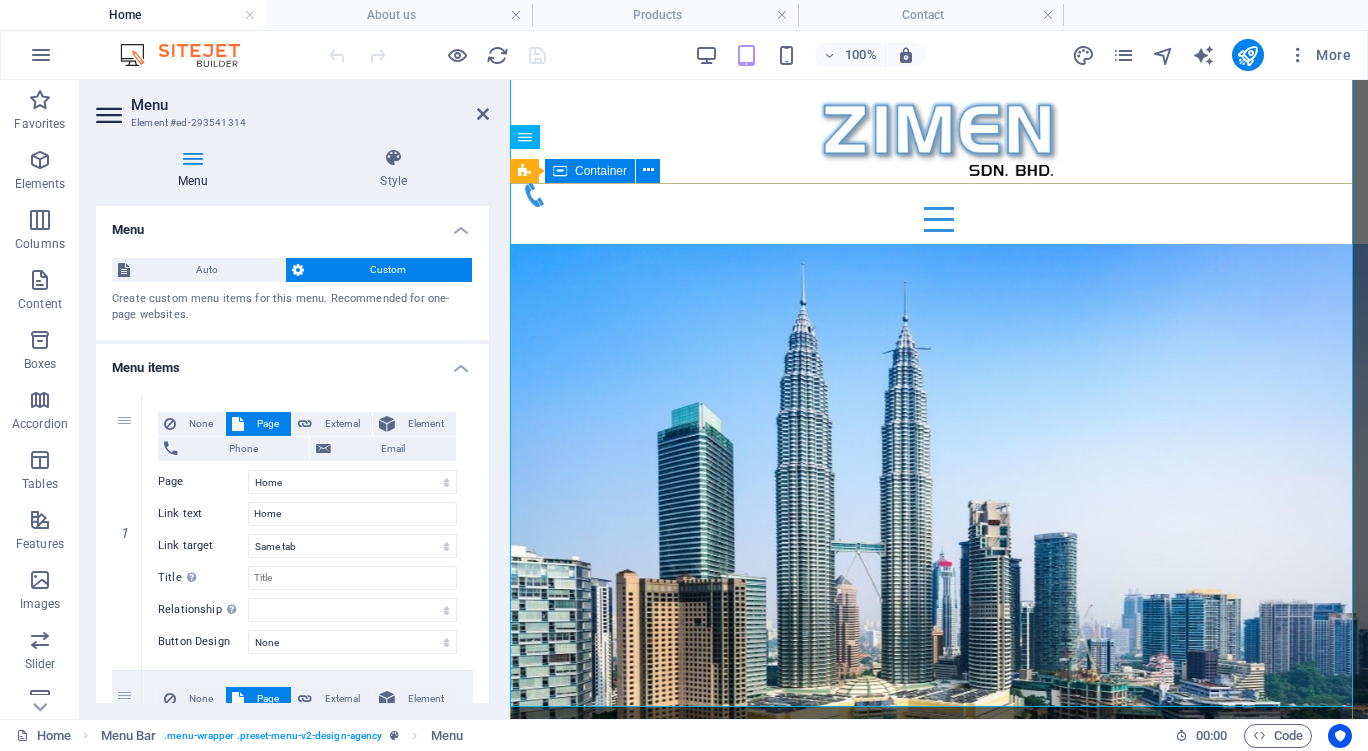 scroll, scrollTop: 0, scrollLeft: 0, axis: both 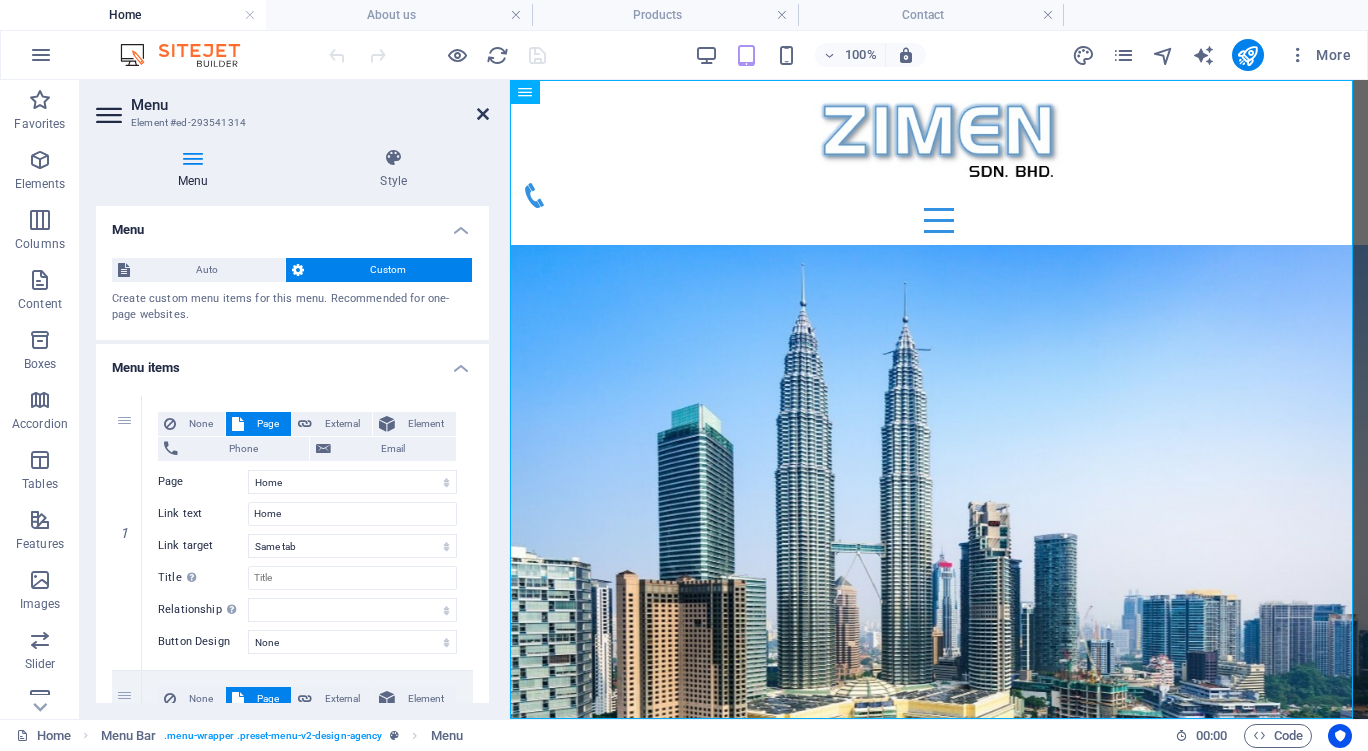 click at bounding box center [483, 114] 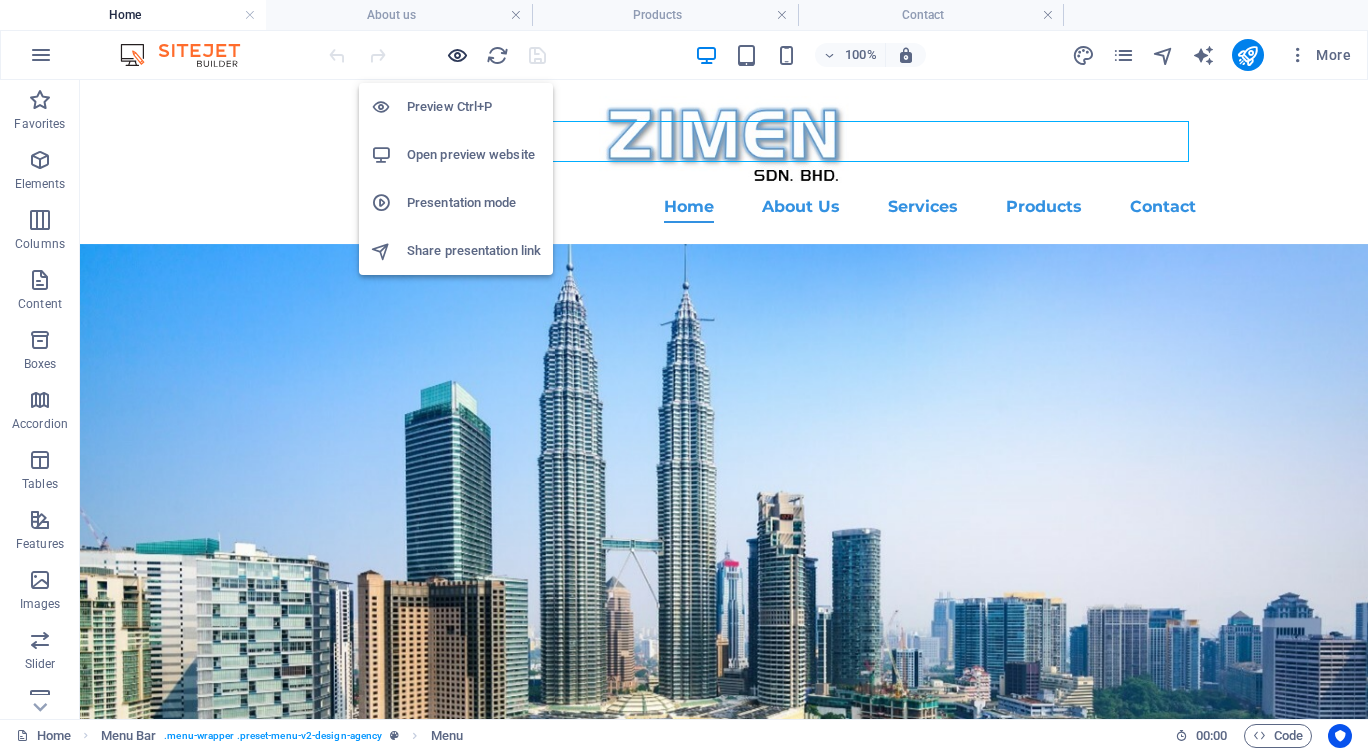 click at bounding box center (457, 55) 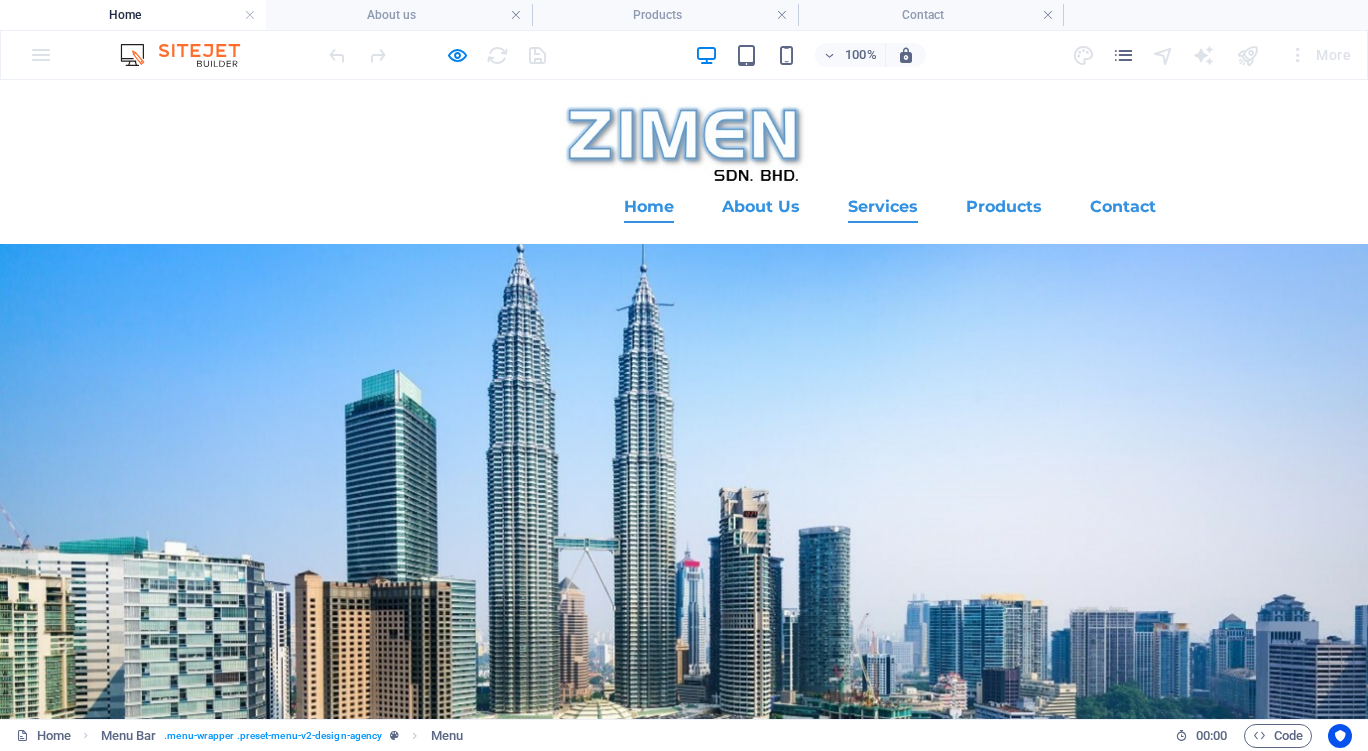 click on "Services" at bounding box center [883, 207] 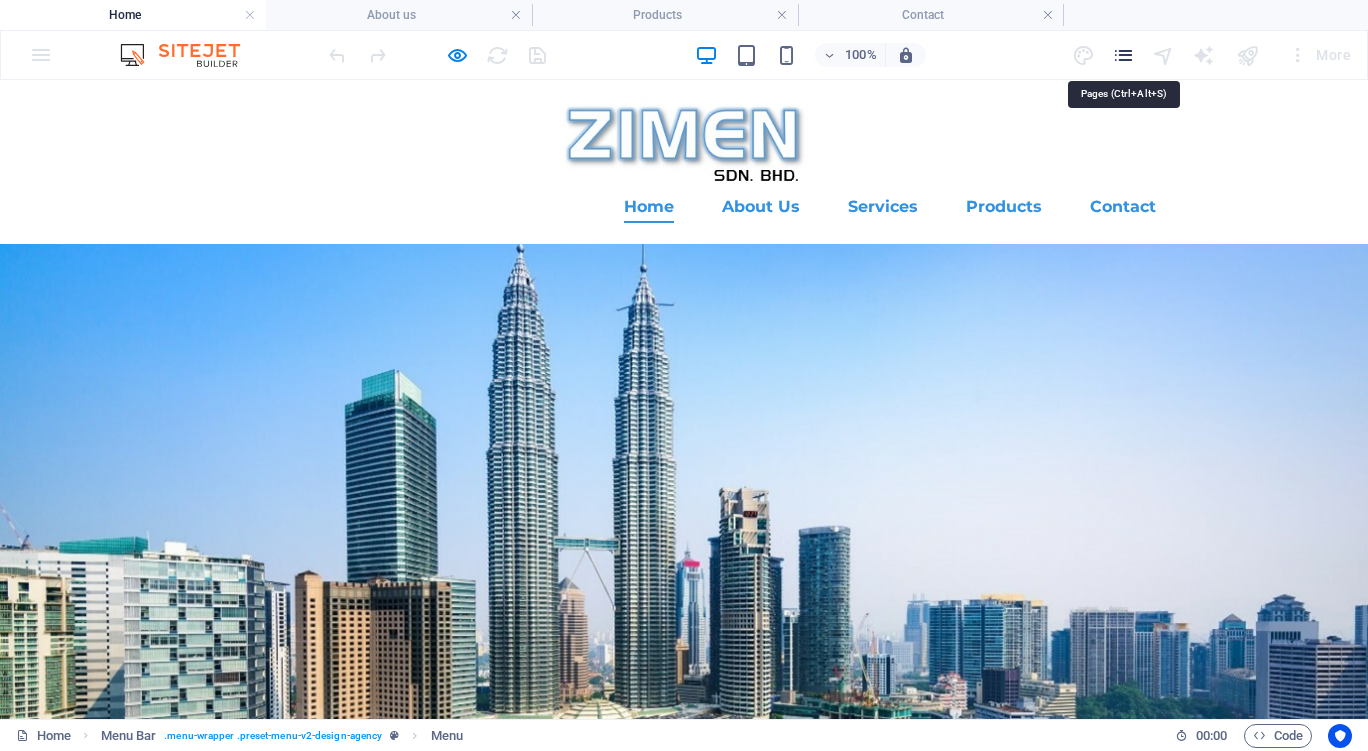 click at bounding box center [1123, 55] 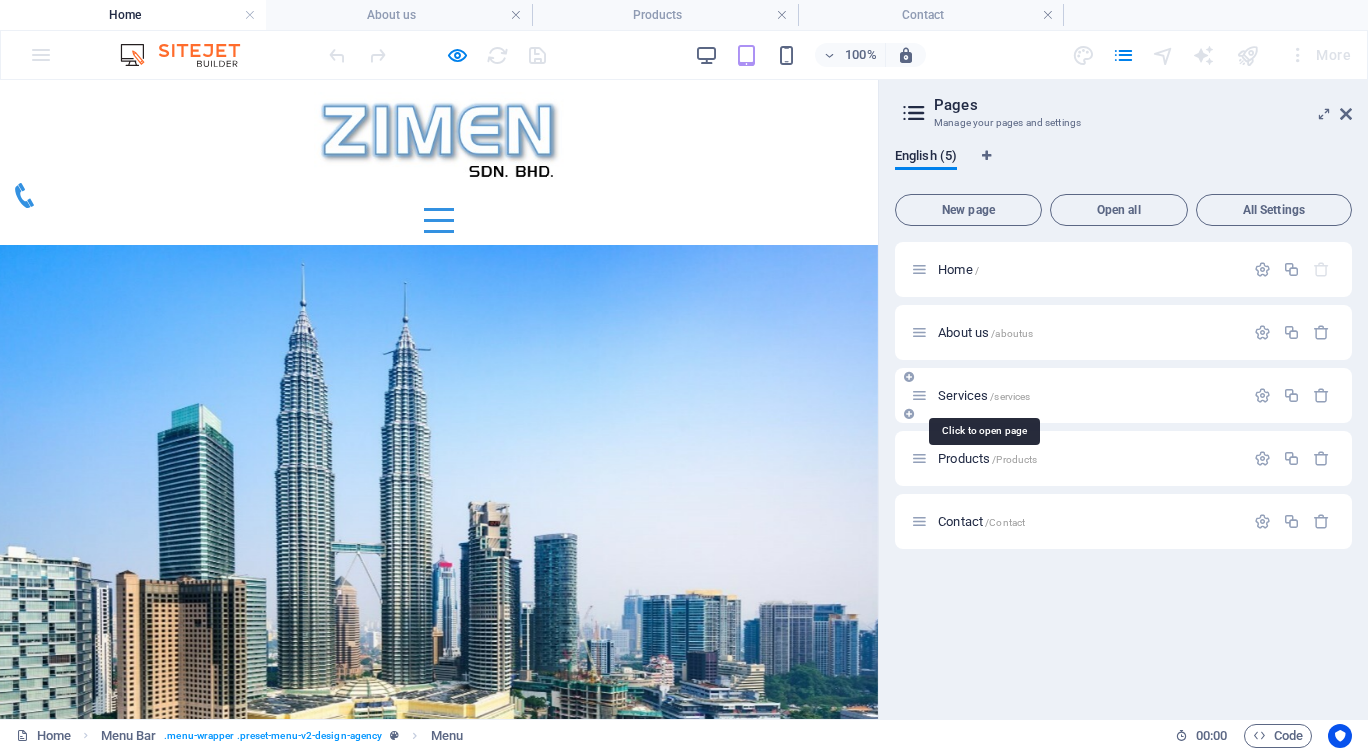 click on "Services /services" at bounding box center (984, 395) 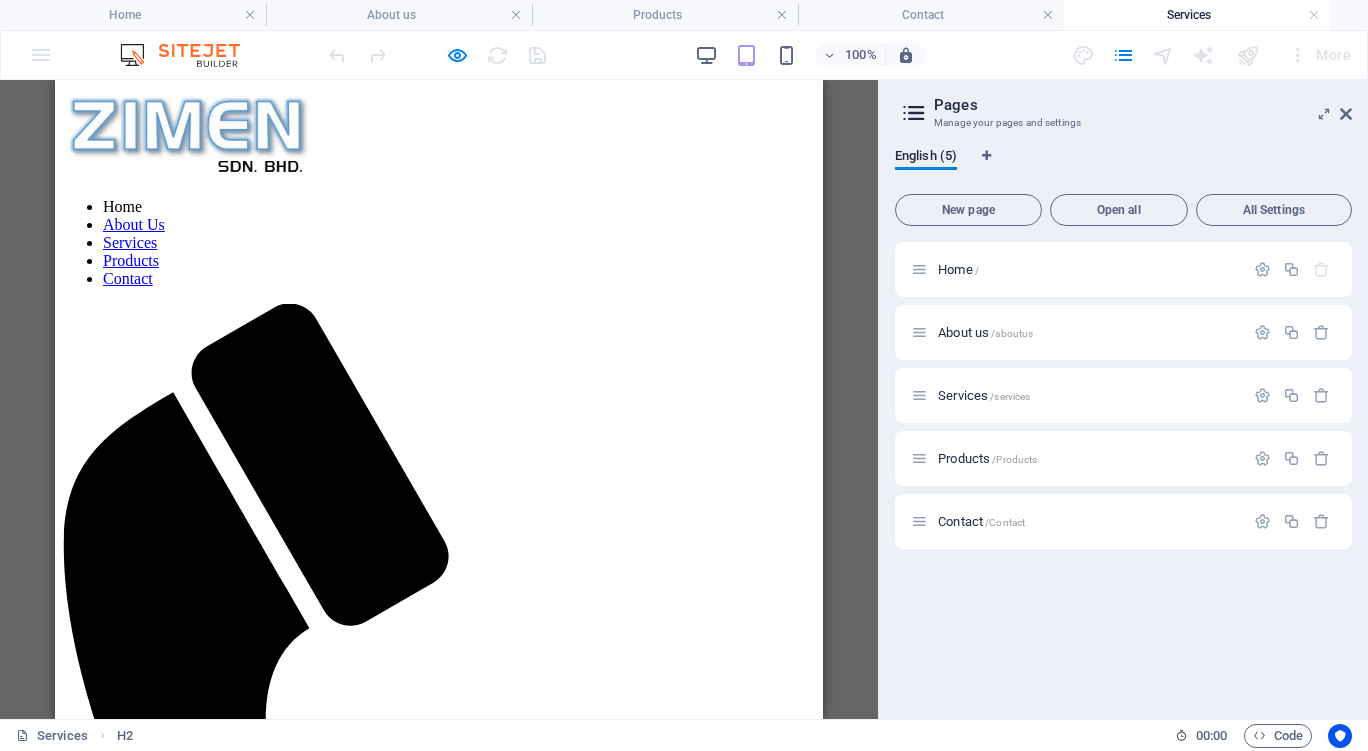 scroll, scrollTop: 0, scrollLeft: 0, axis: both 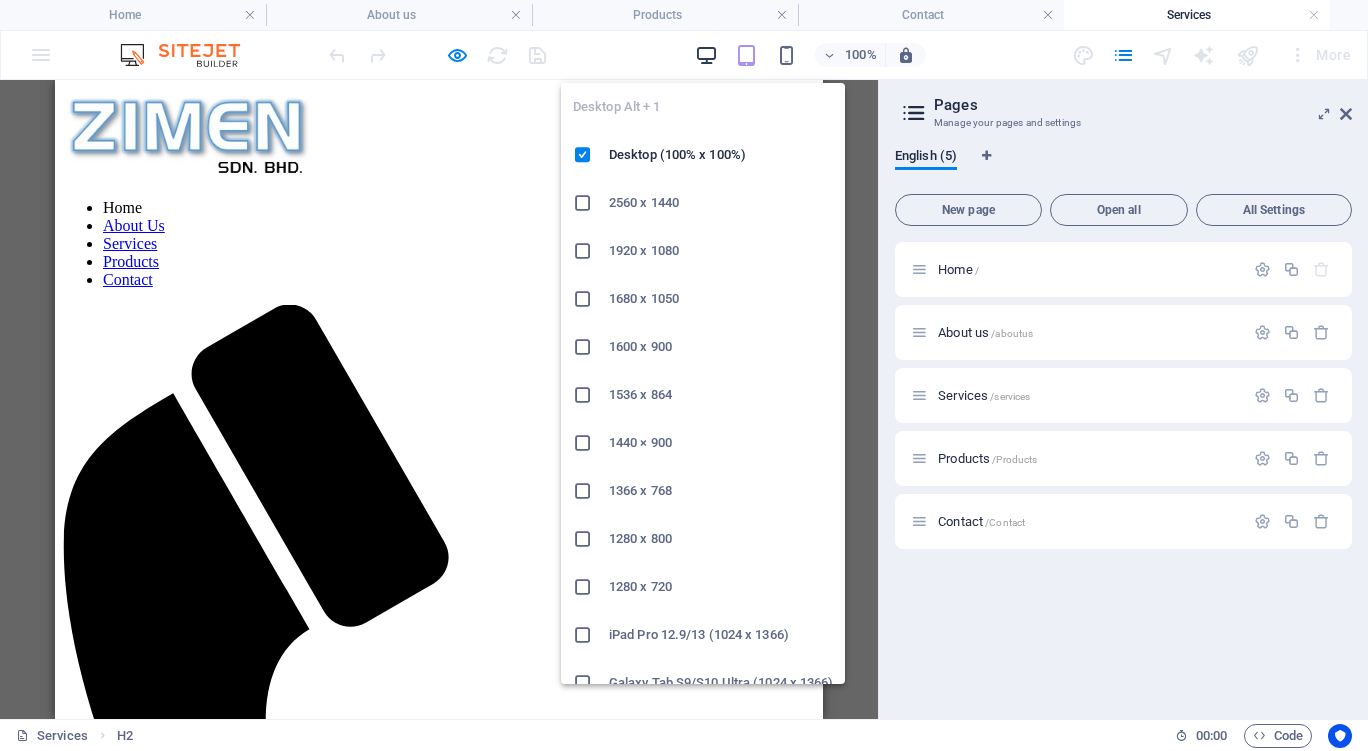 click at bounding box center (706, 55) 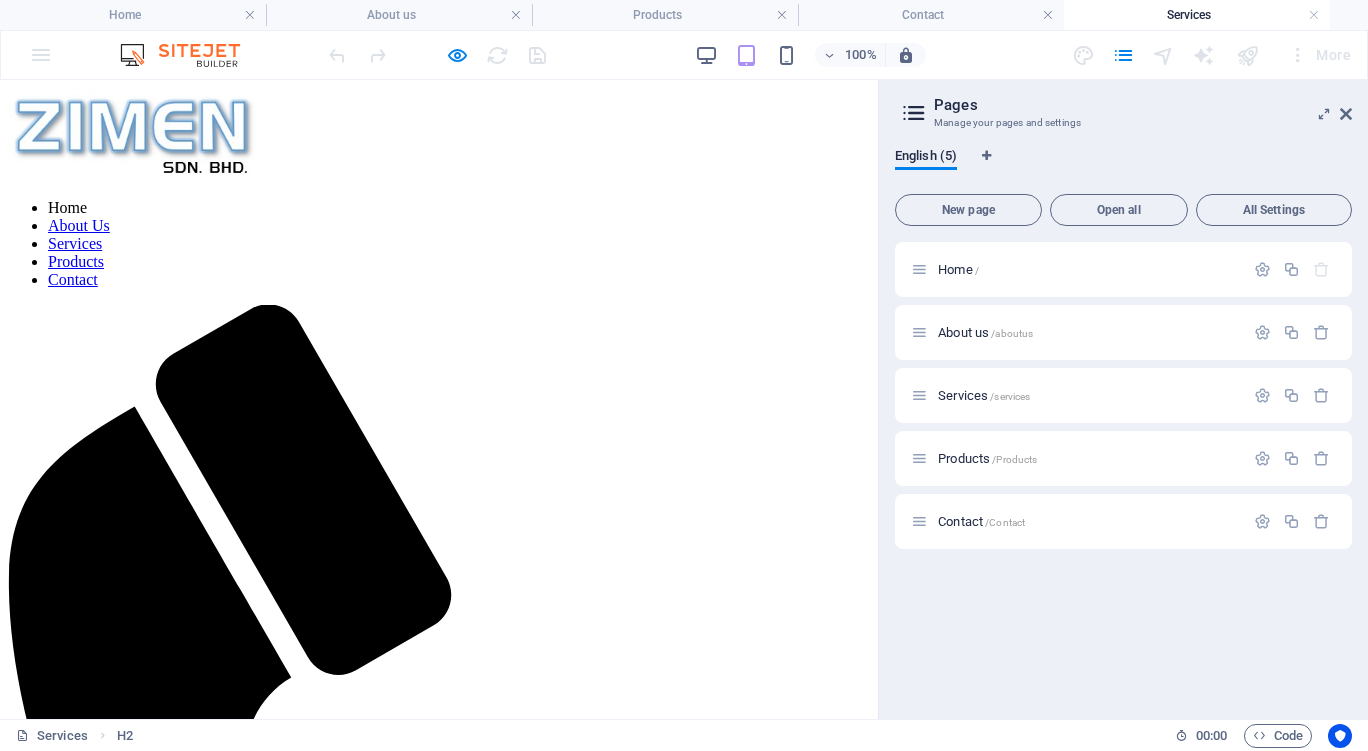click at bounding box center (431, 868) 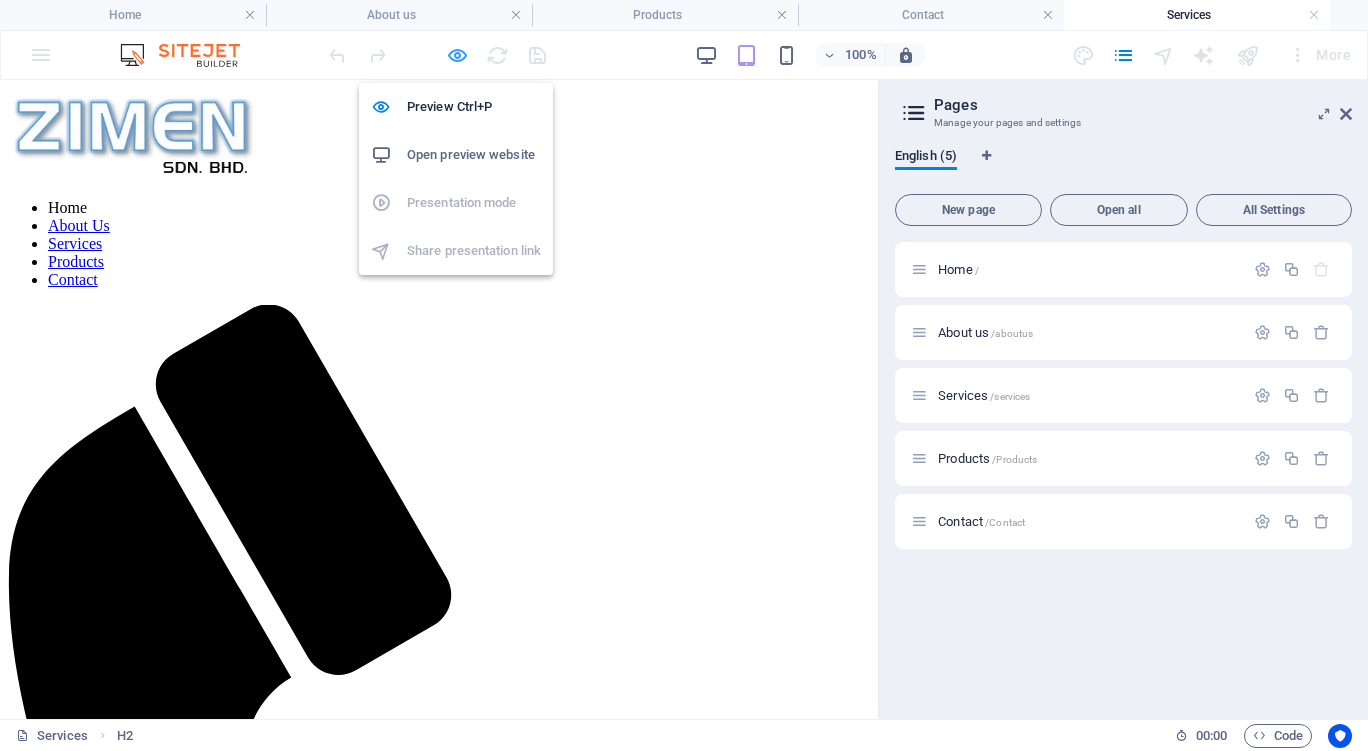 click at bounding box center (457, 55) 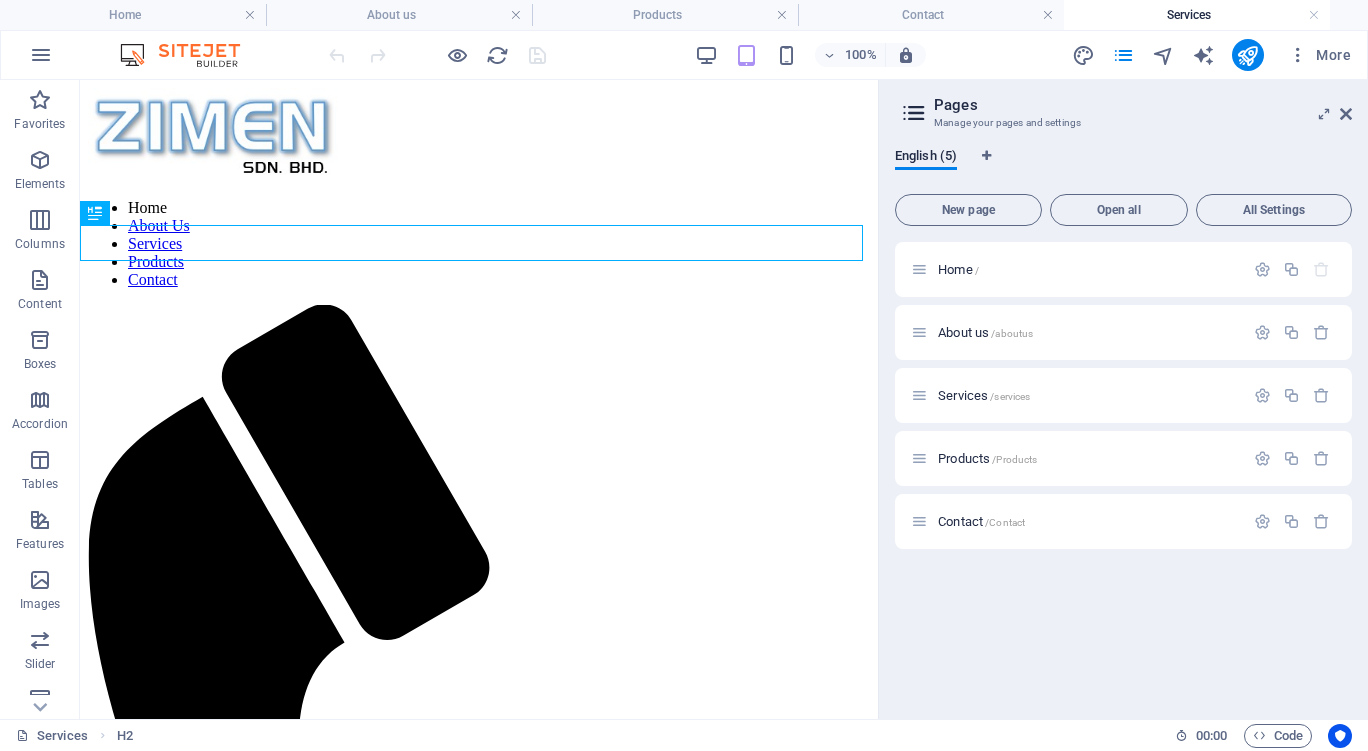 click on "Services" at bounding box center [1197, 15] 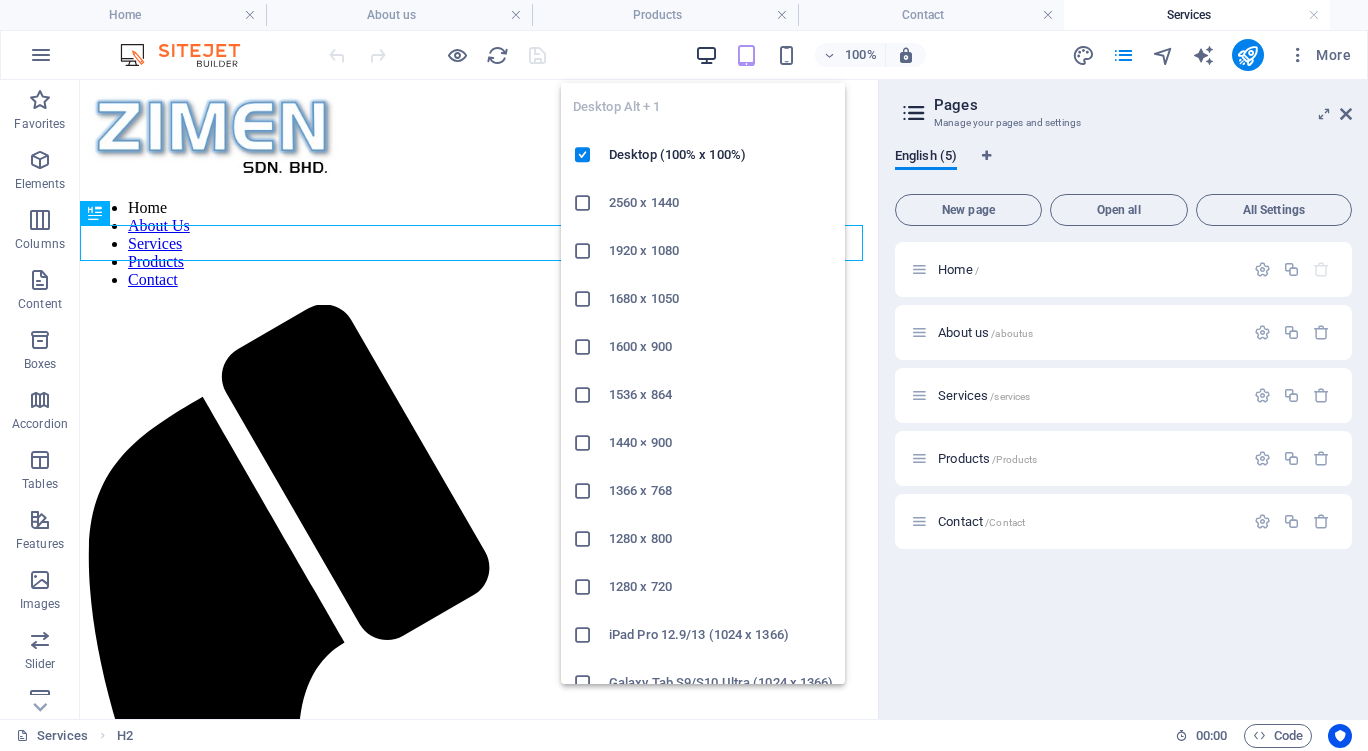 click at bounding box center (706, 55) 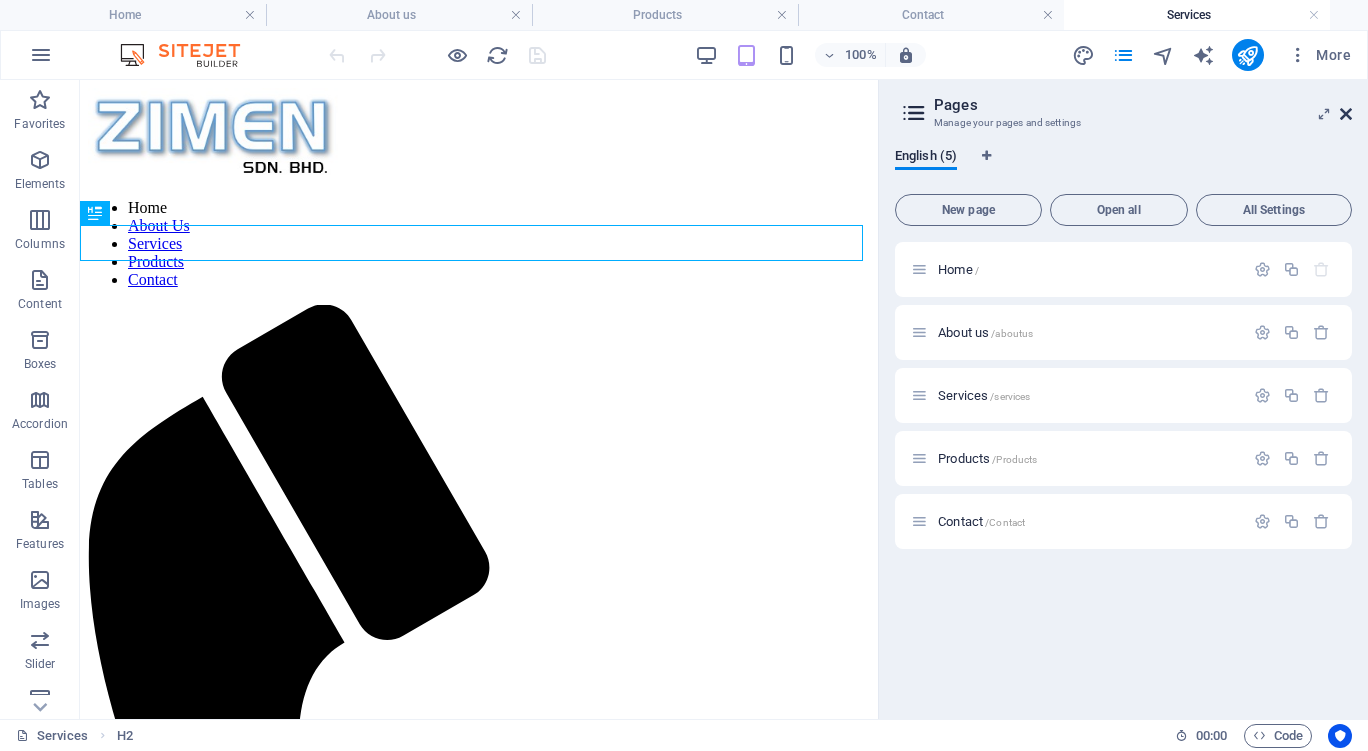 drag, startPoint x: 1343, startPoint y: 108, endPoint x: 1043, endPoint y: 6, distance: 316.8659 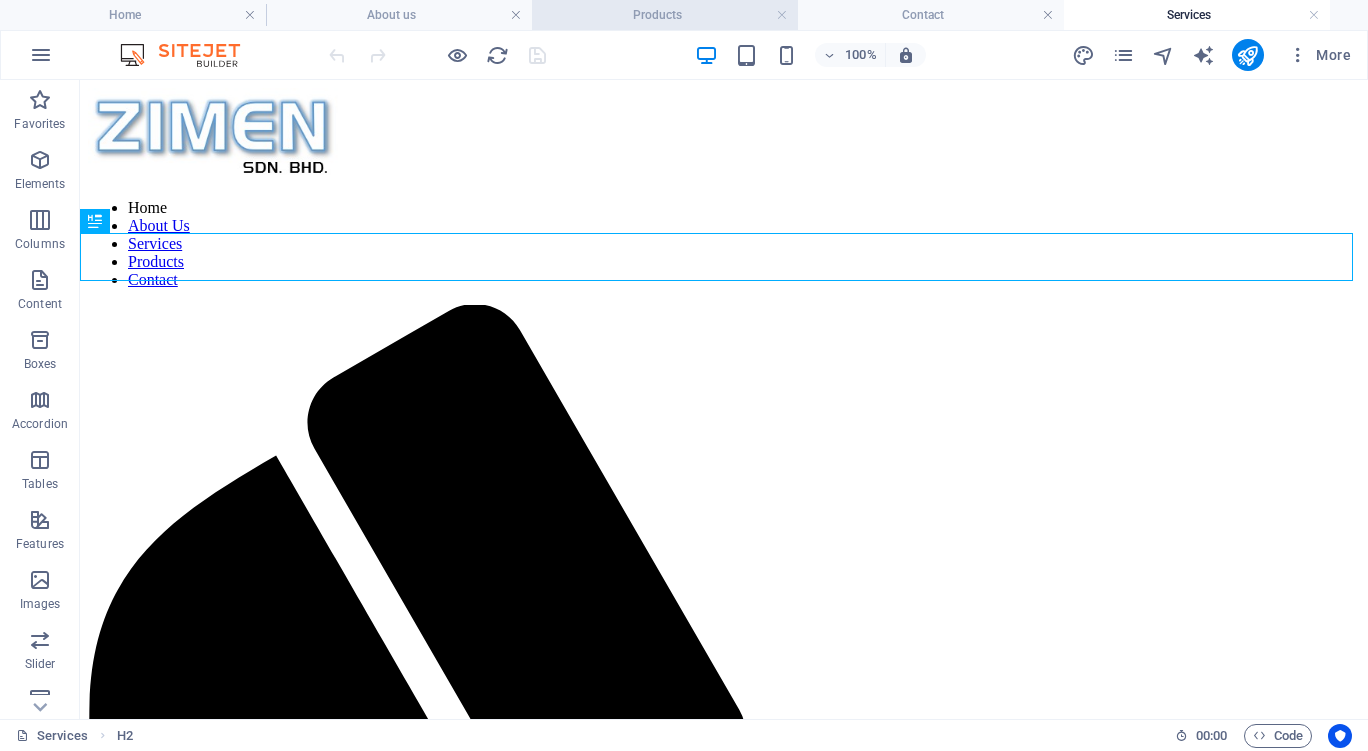 click on "Products" at bounding box center (665, 15) 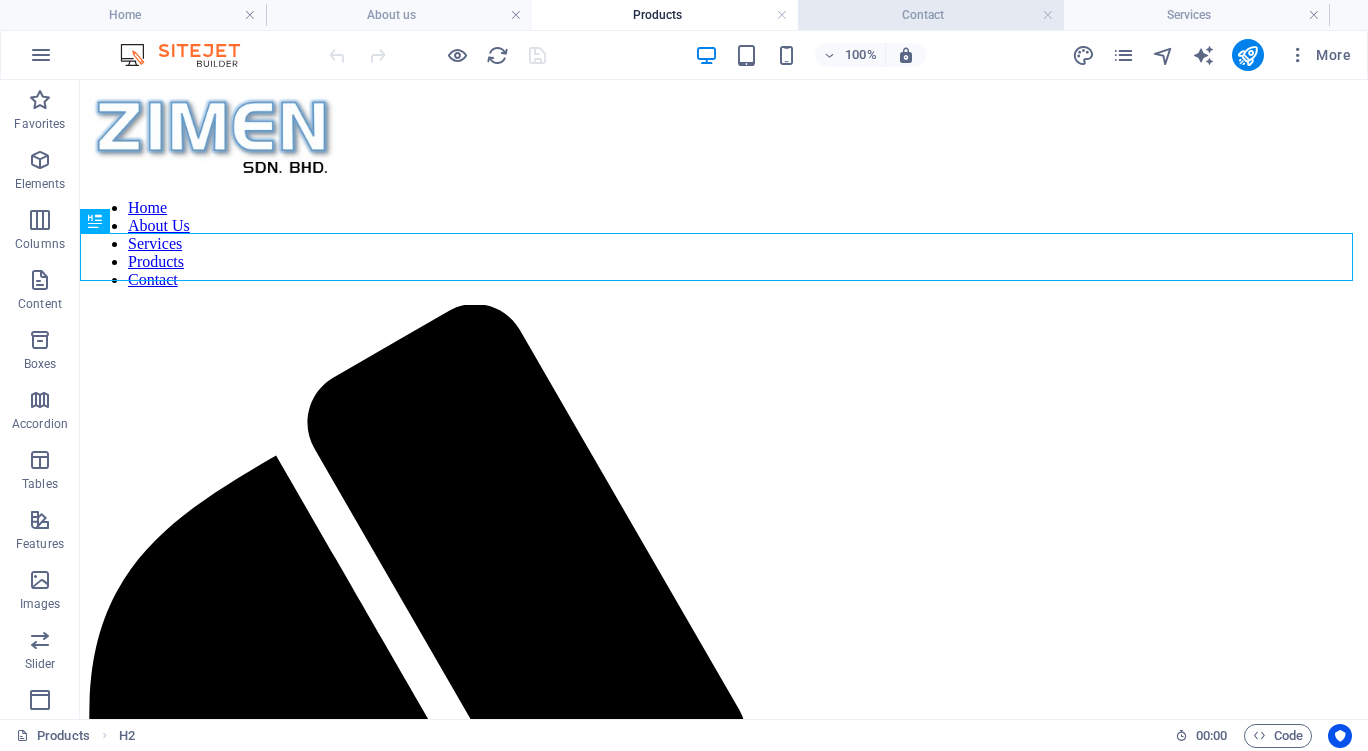 click on "Contact" at bounding box center [931, 15] 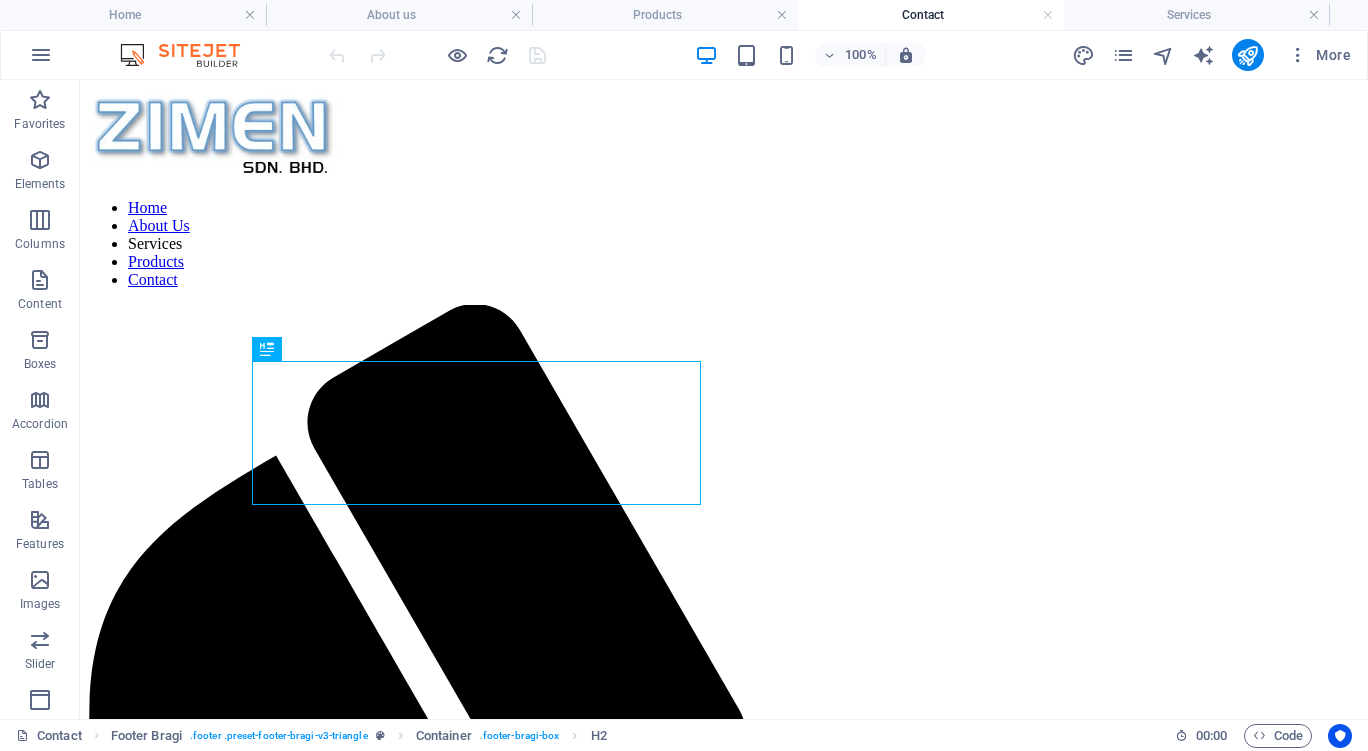click on "Services" at bounding box center (1197, 15) 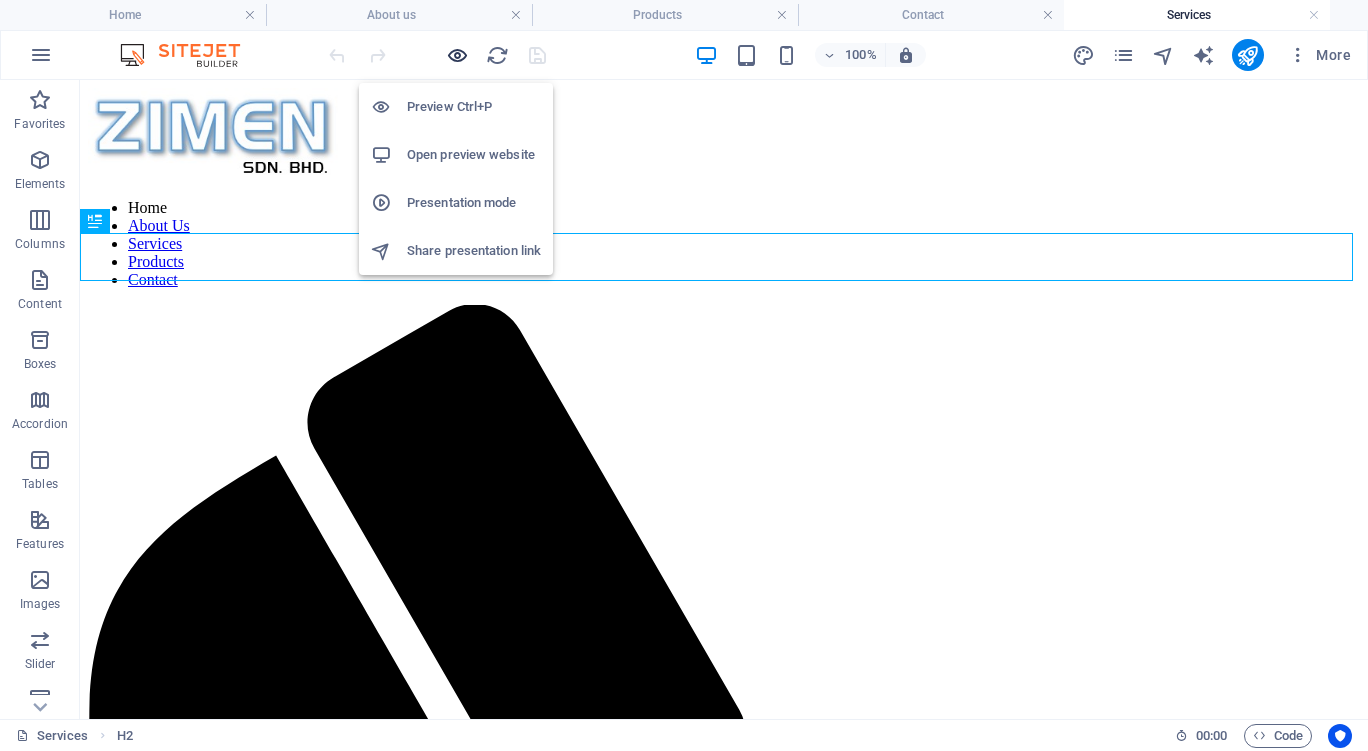 click at bounding box center [457, 55] 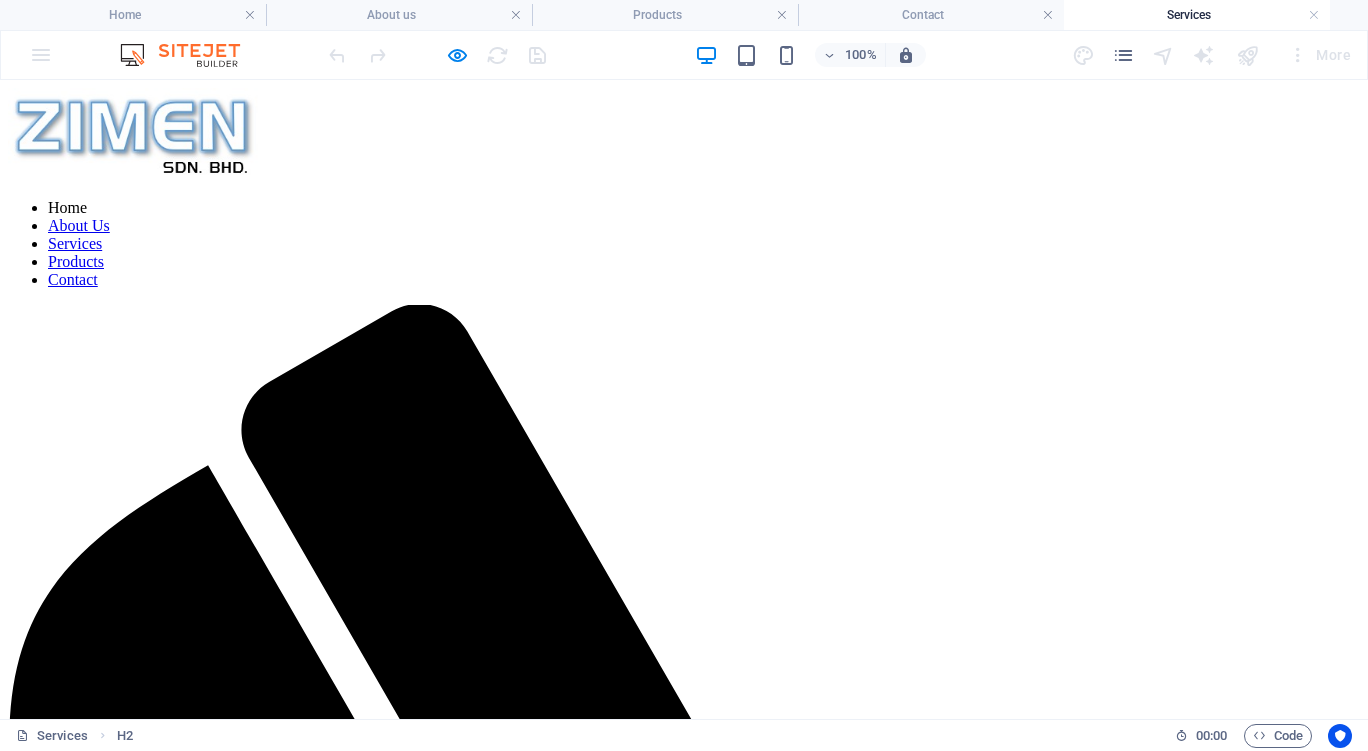 click on "Services" at bounding box center (75, 243) 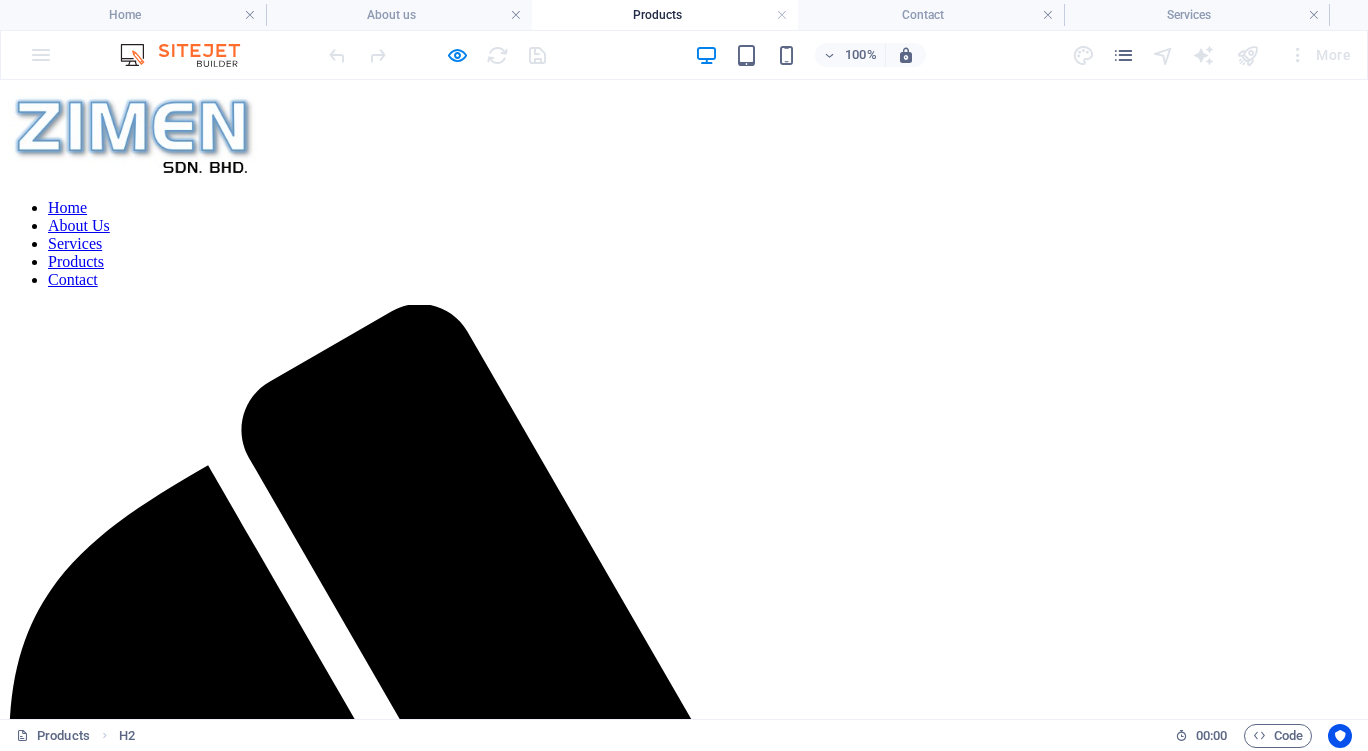 click on "Services" at bounding box center [75, 243] 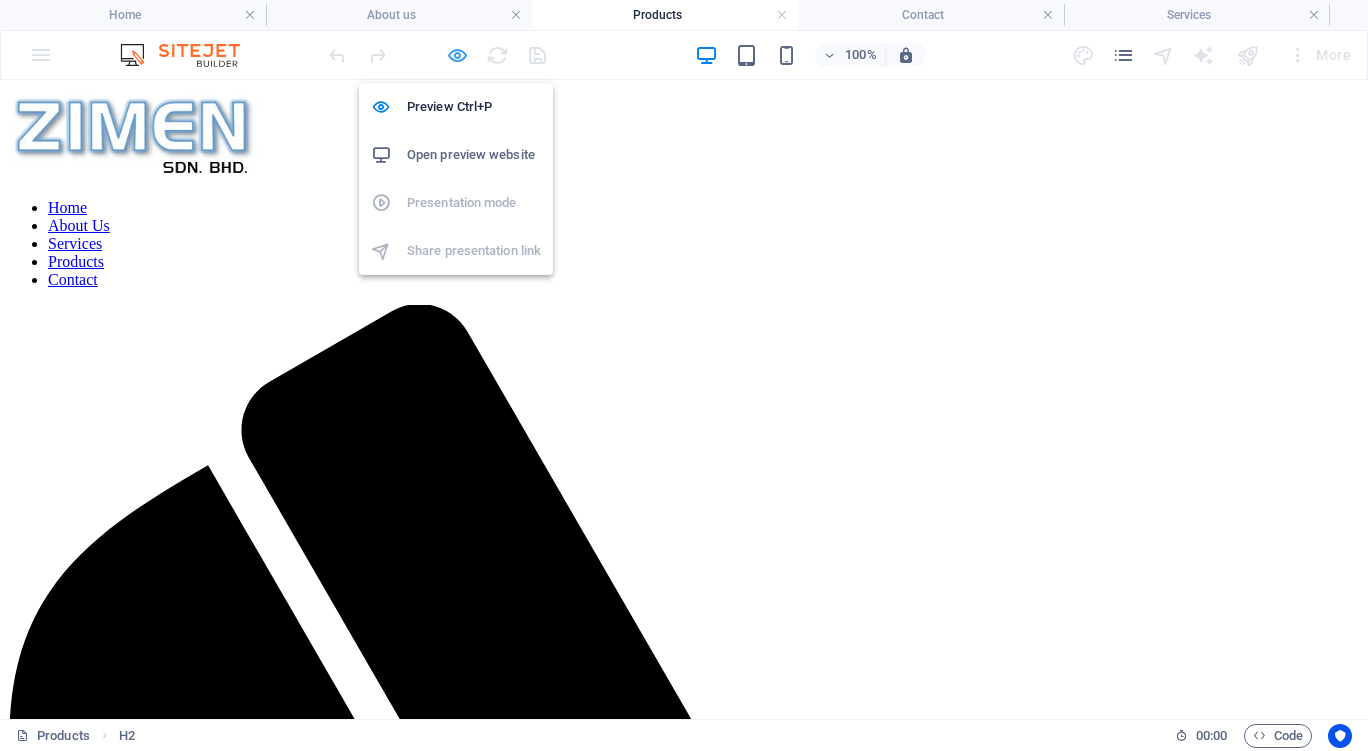 click at bounding box center [457, 55] 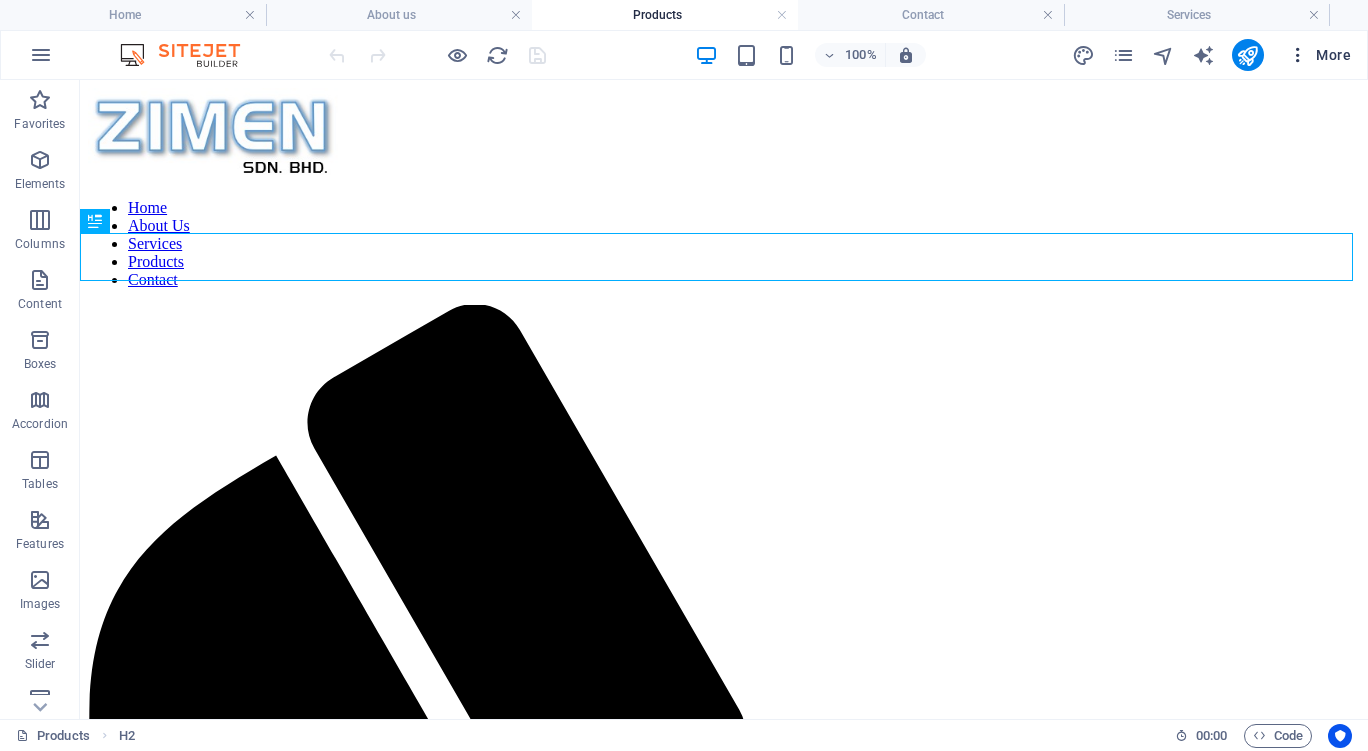 click on "More" at bounding box center (1319, 55) 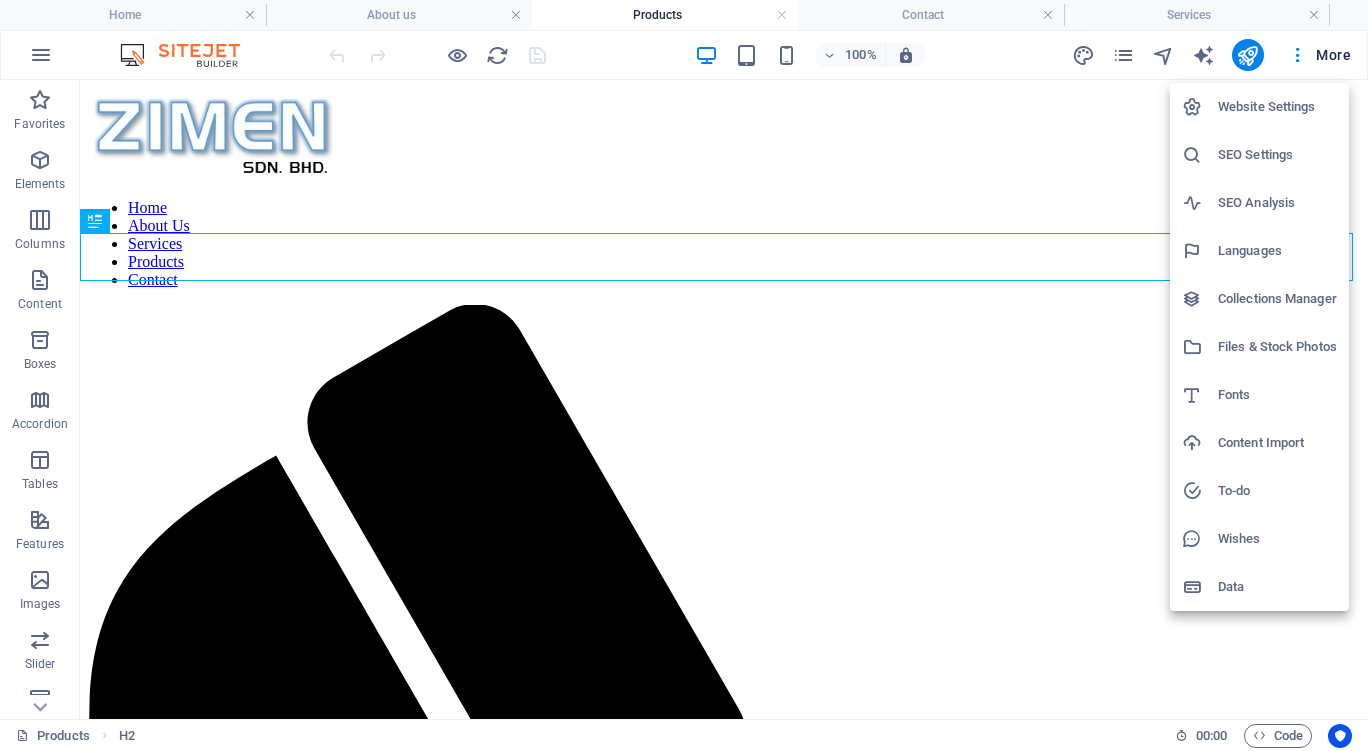 click at bounding box center (684, 375) 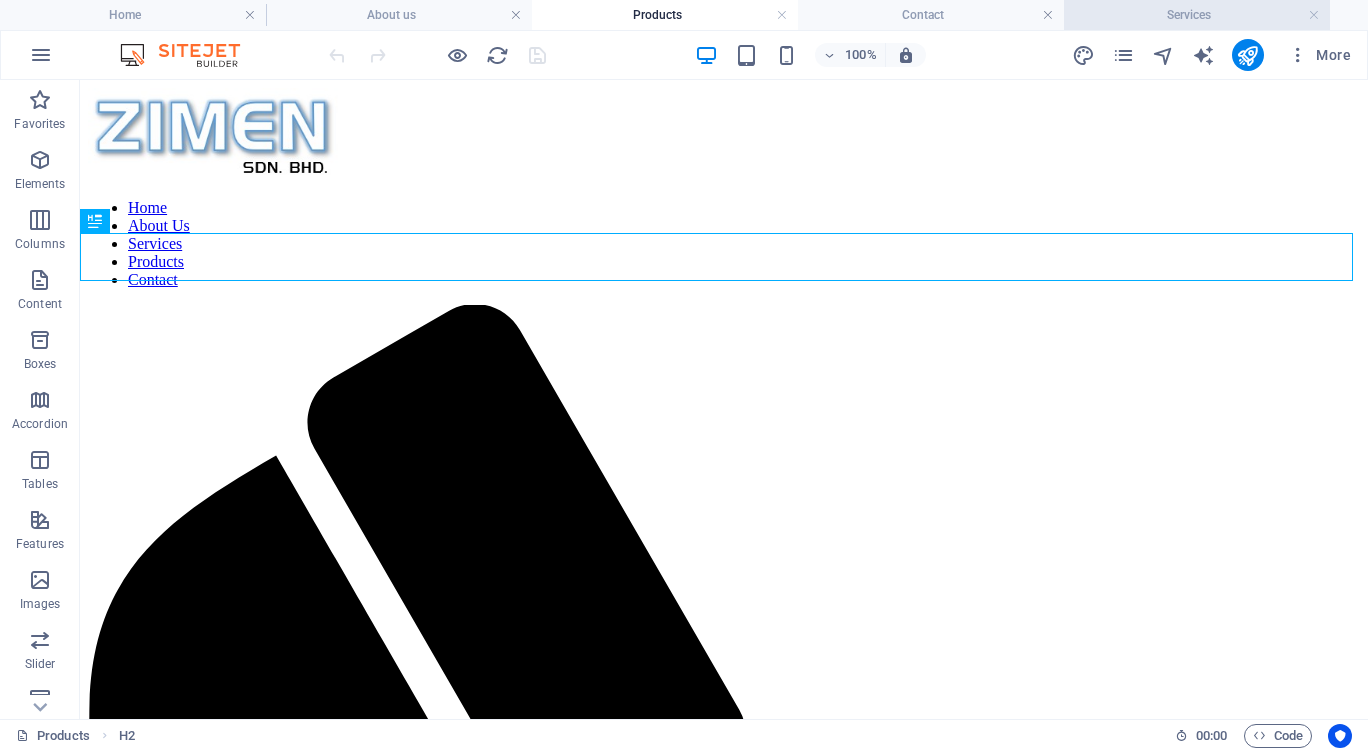 click on "Services" at bounding box center (1197, 15) 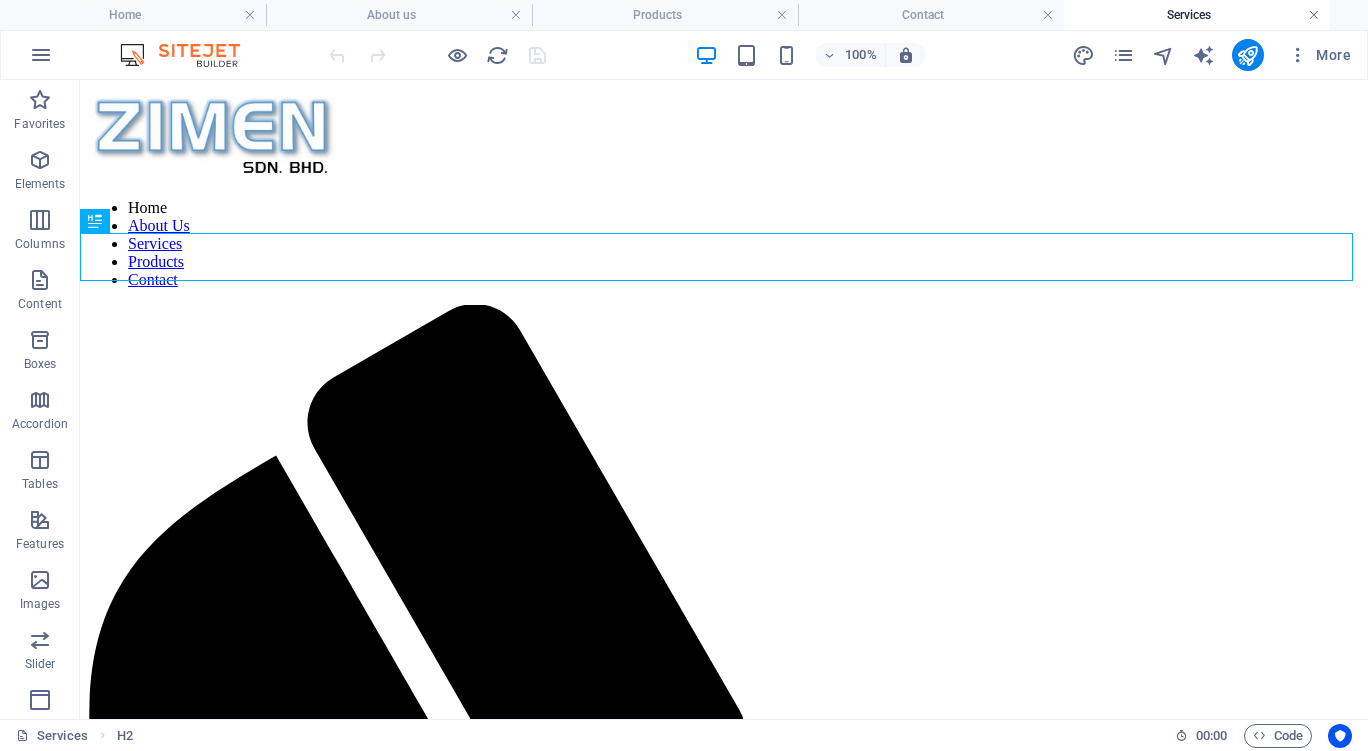 click at bounding box center [1314, 15] 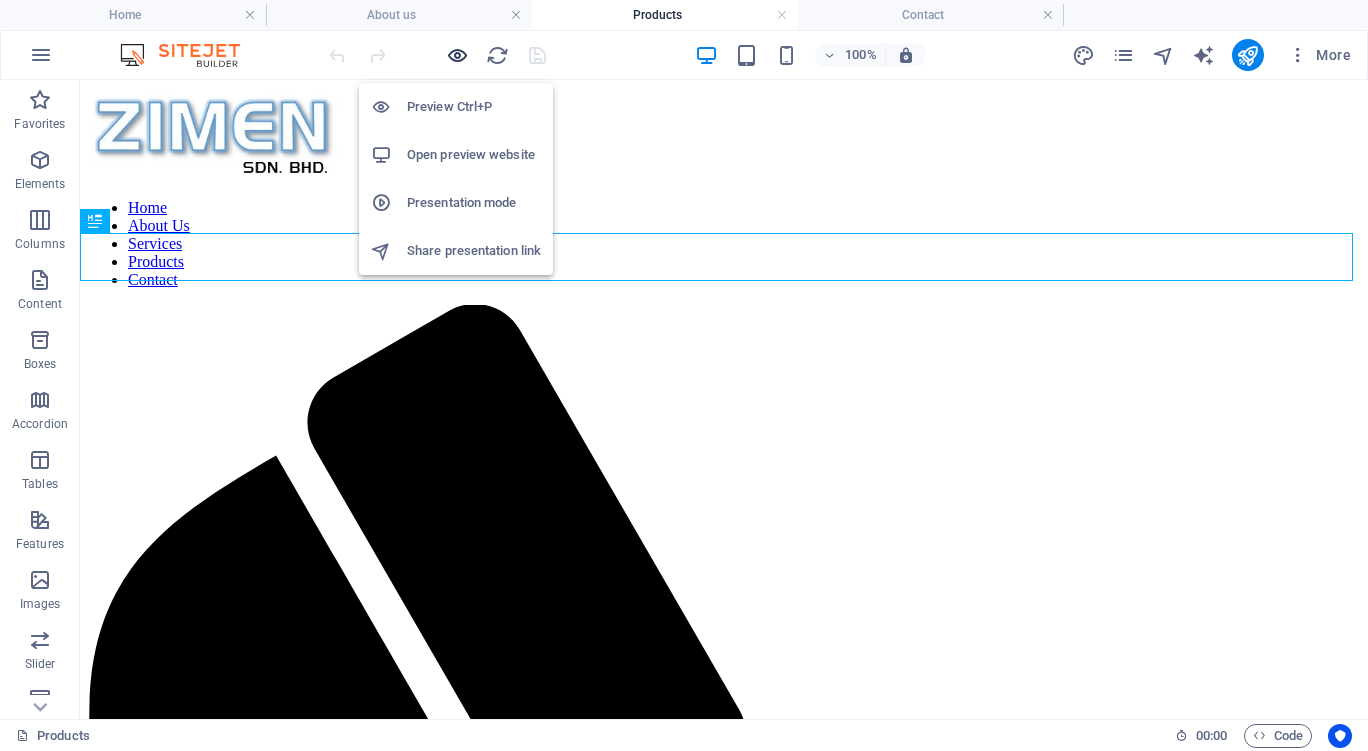 click at bounding box center [457, 55] 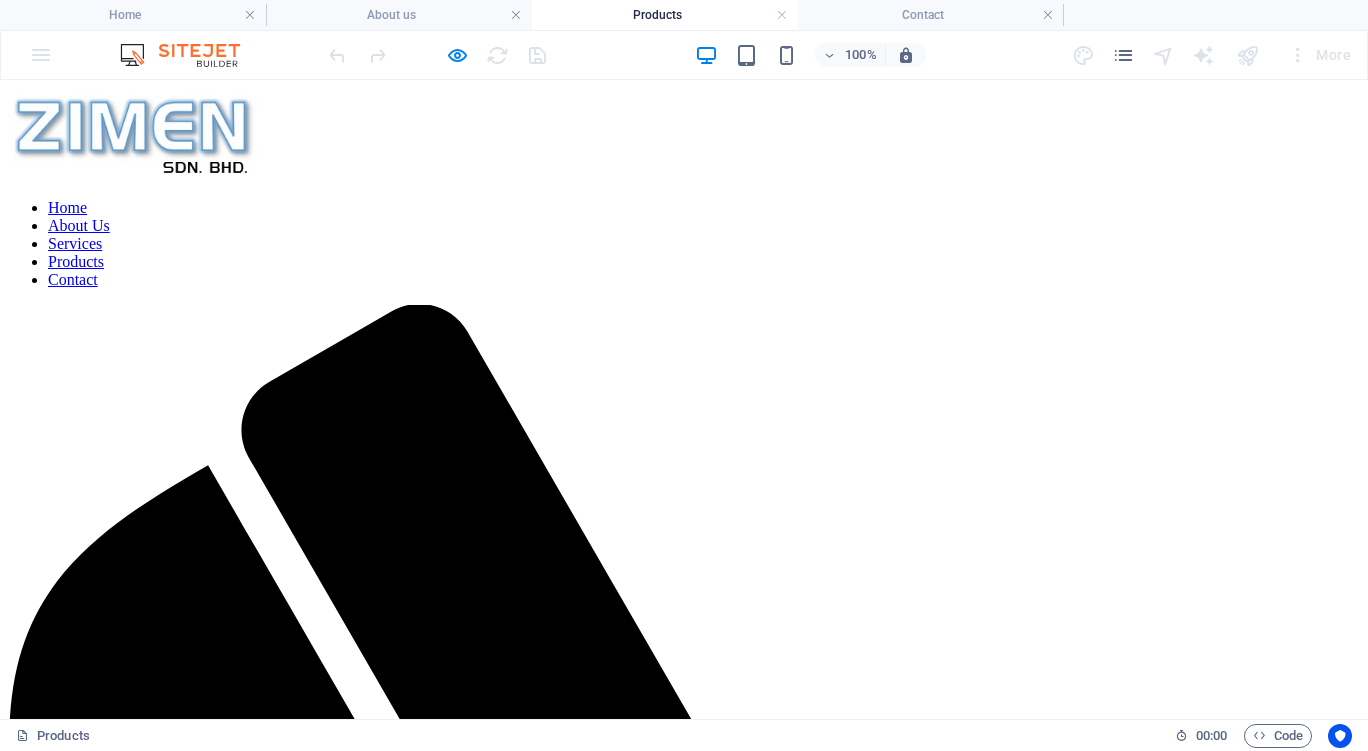 click on "Services" at bounding box center (75, 243) 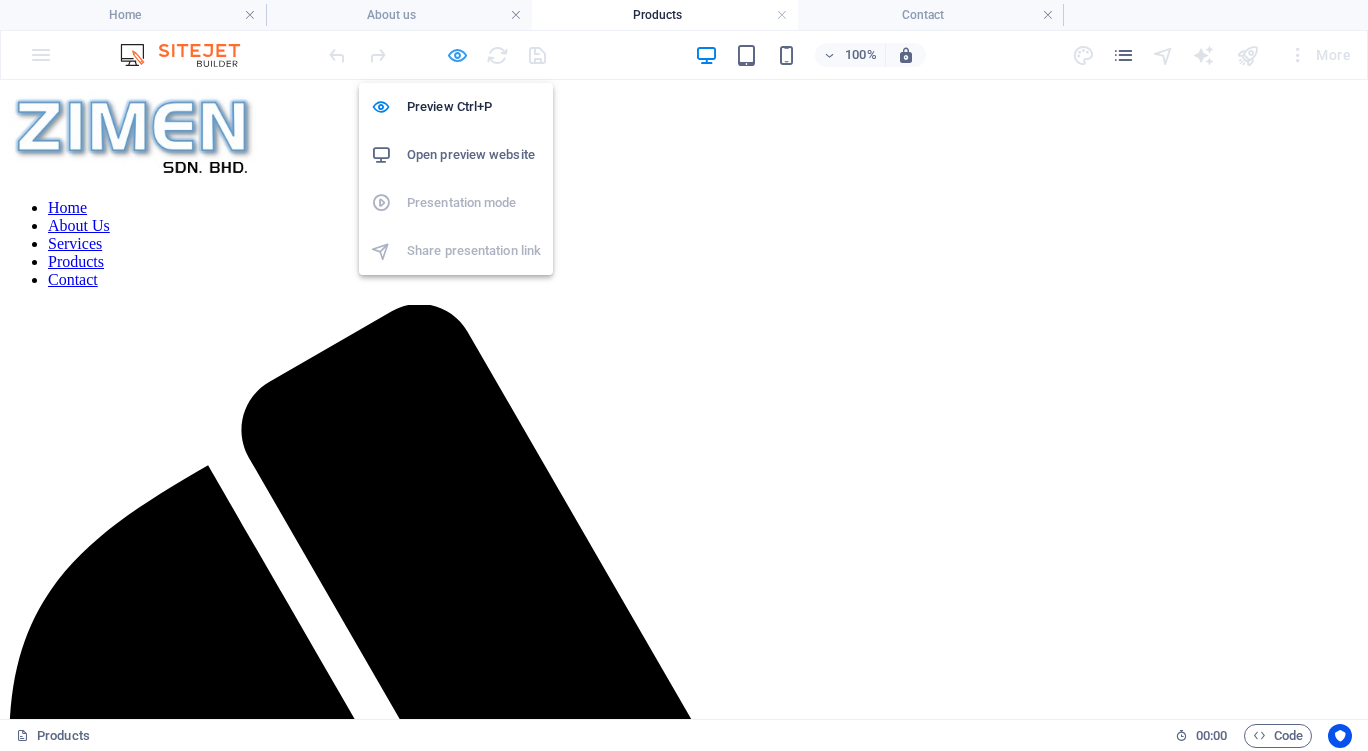 click at bounding box center [457, 55] 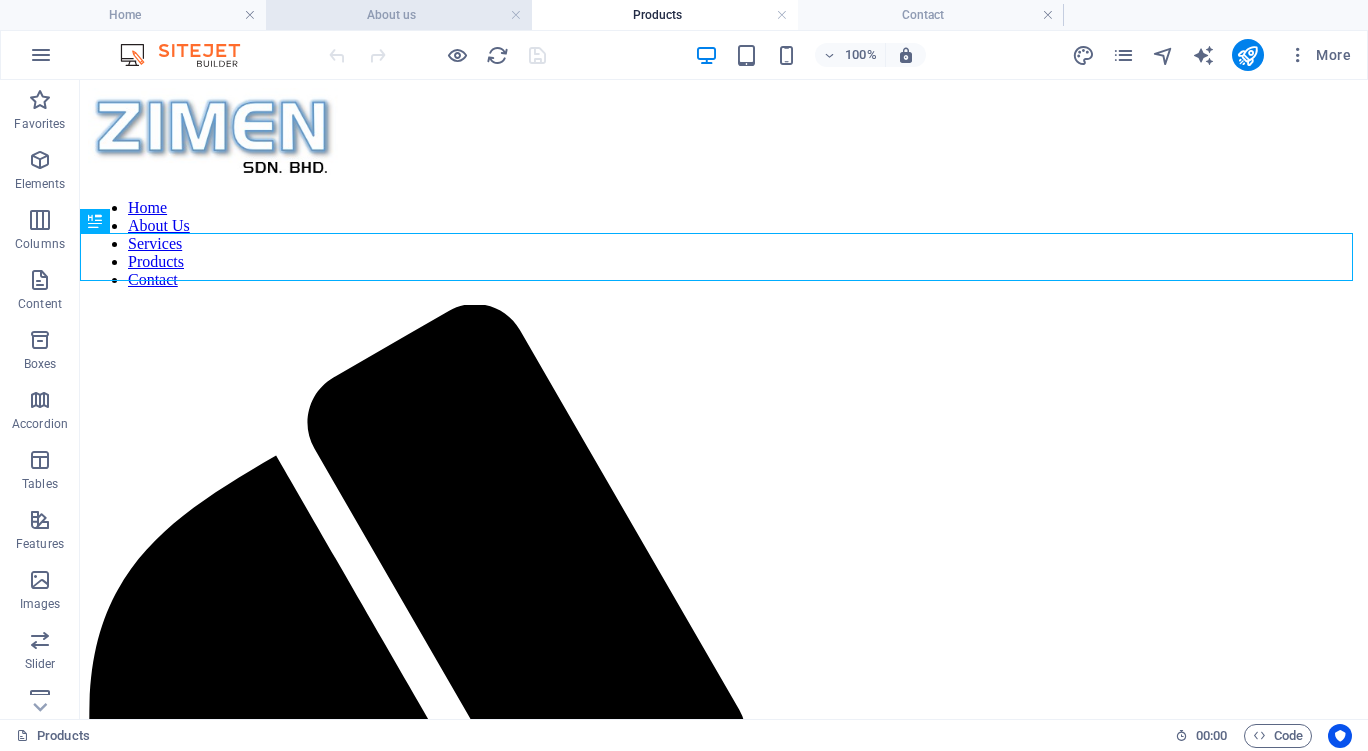 click on "About us" at bounding box center (399, 15) 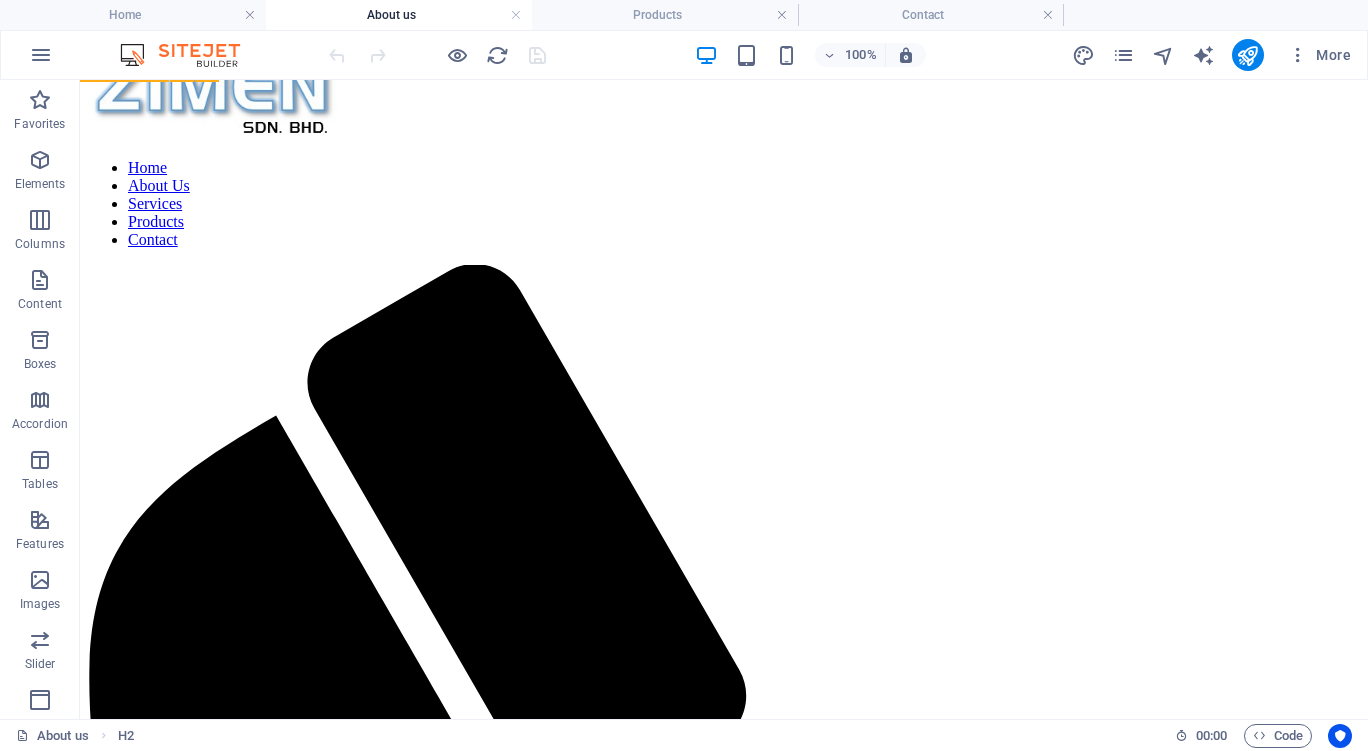 scroll, scrollTop: 0, scrollLeft: 0, axis: both 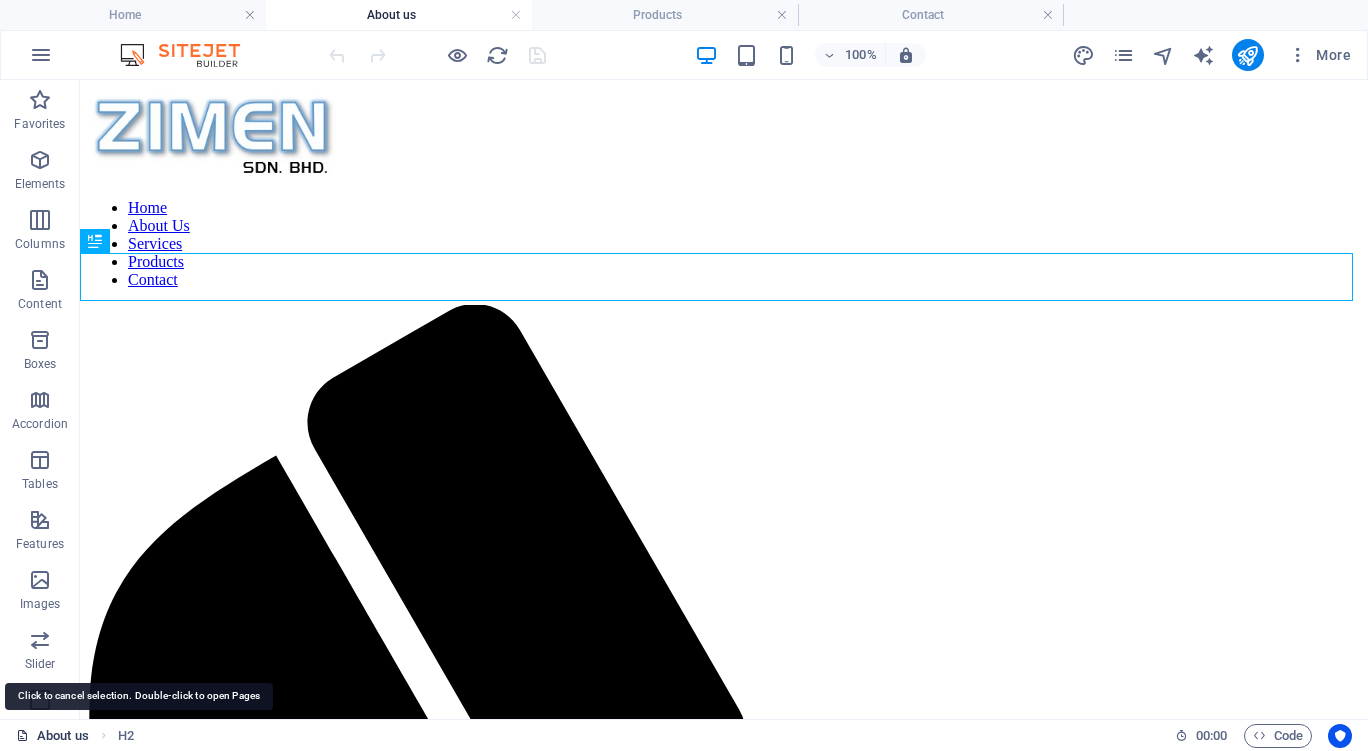 drag, startPoint x: 62, startPoint y: 735, endPoint x: 85, endPoint y: 741, distance: 23.769728 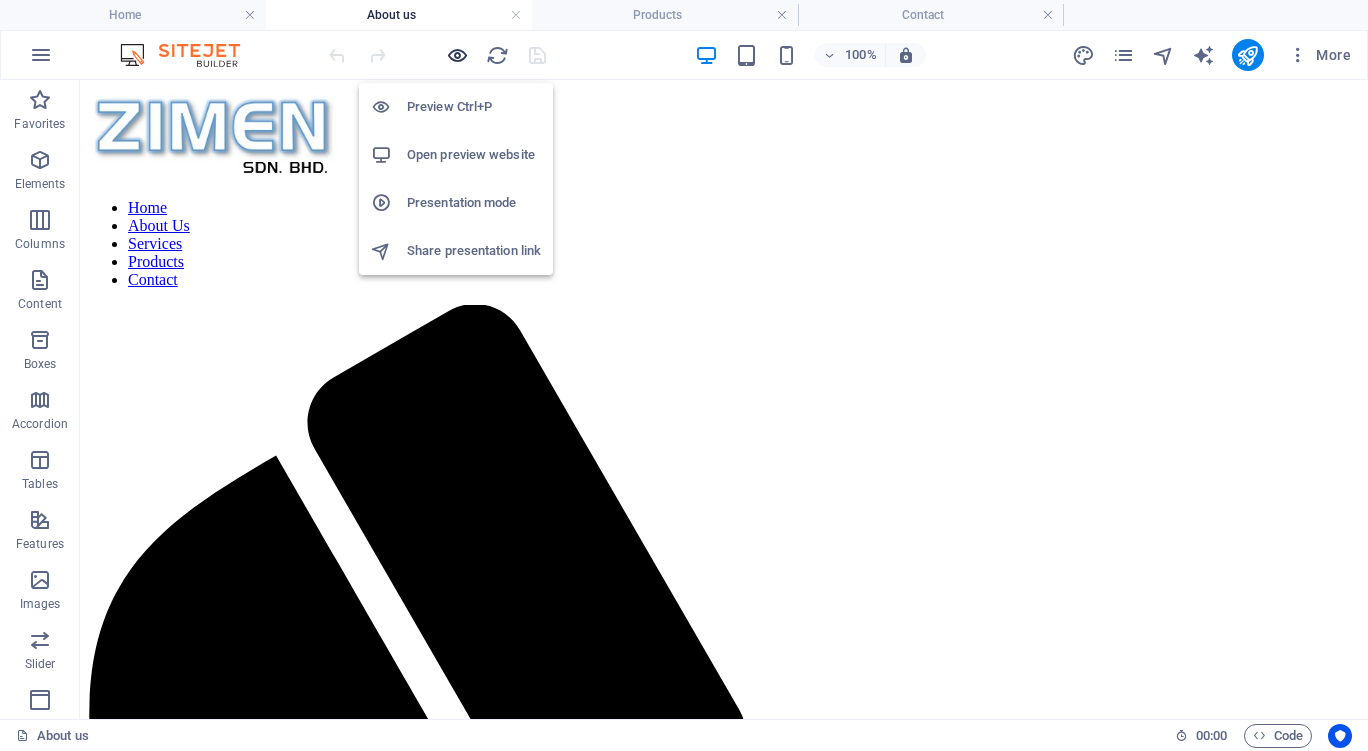 click at bounding box center [457, 55] 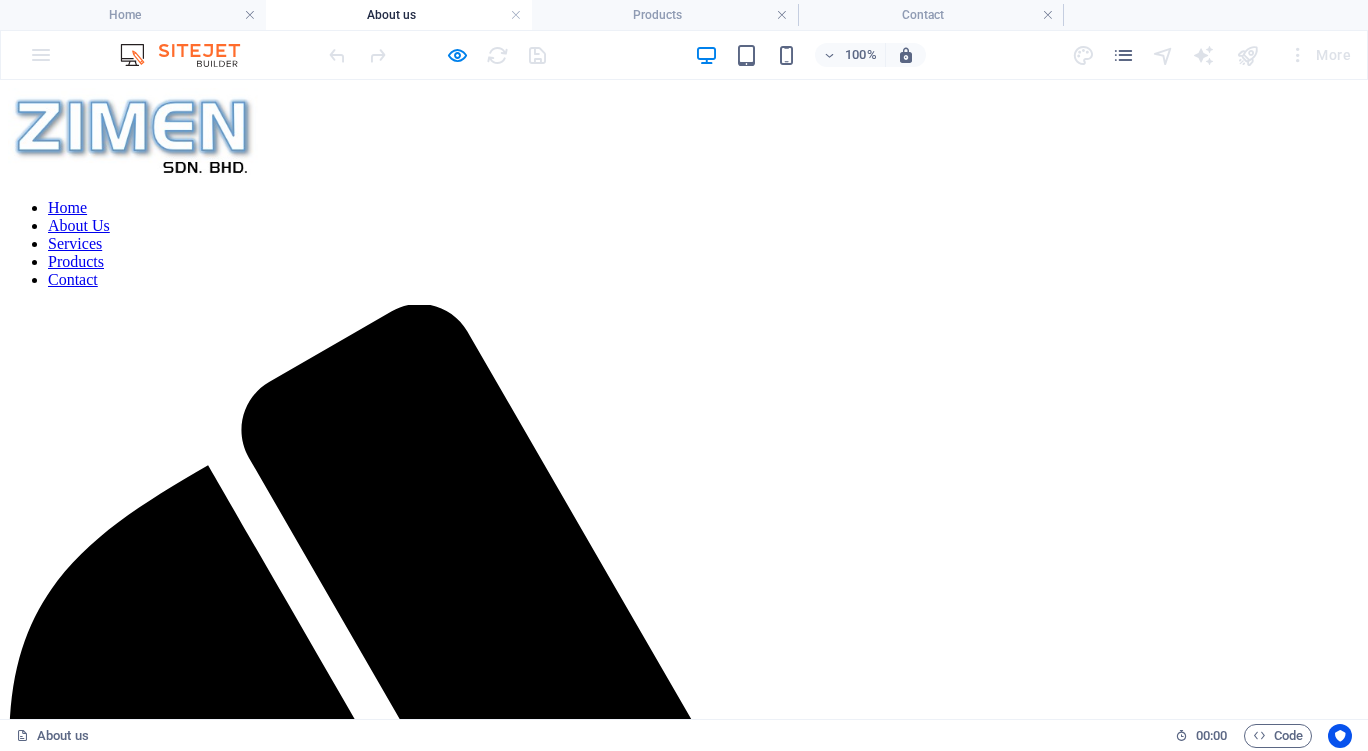click on "Products" at bounding box center (76, 261) 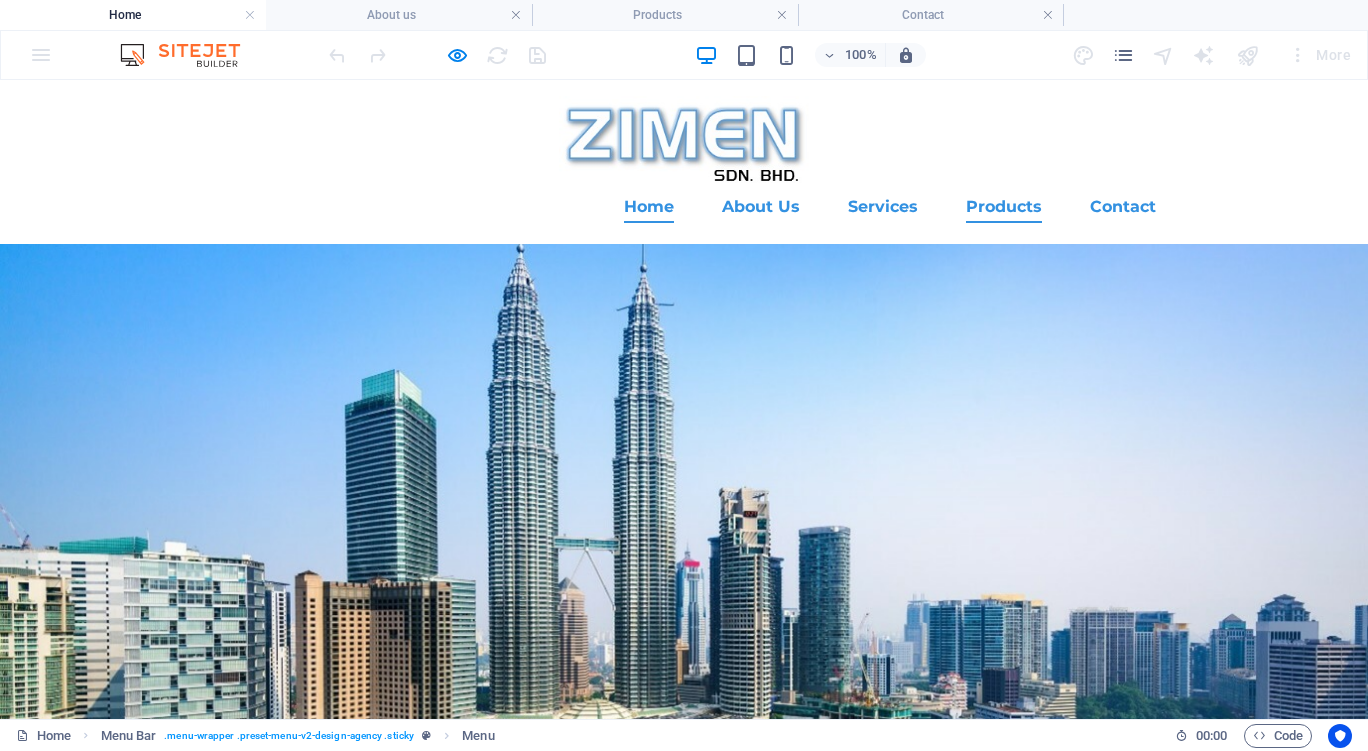 click on "Products" at bounding box center [1004, 207] 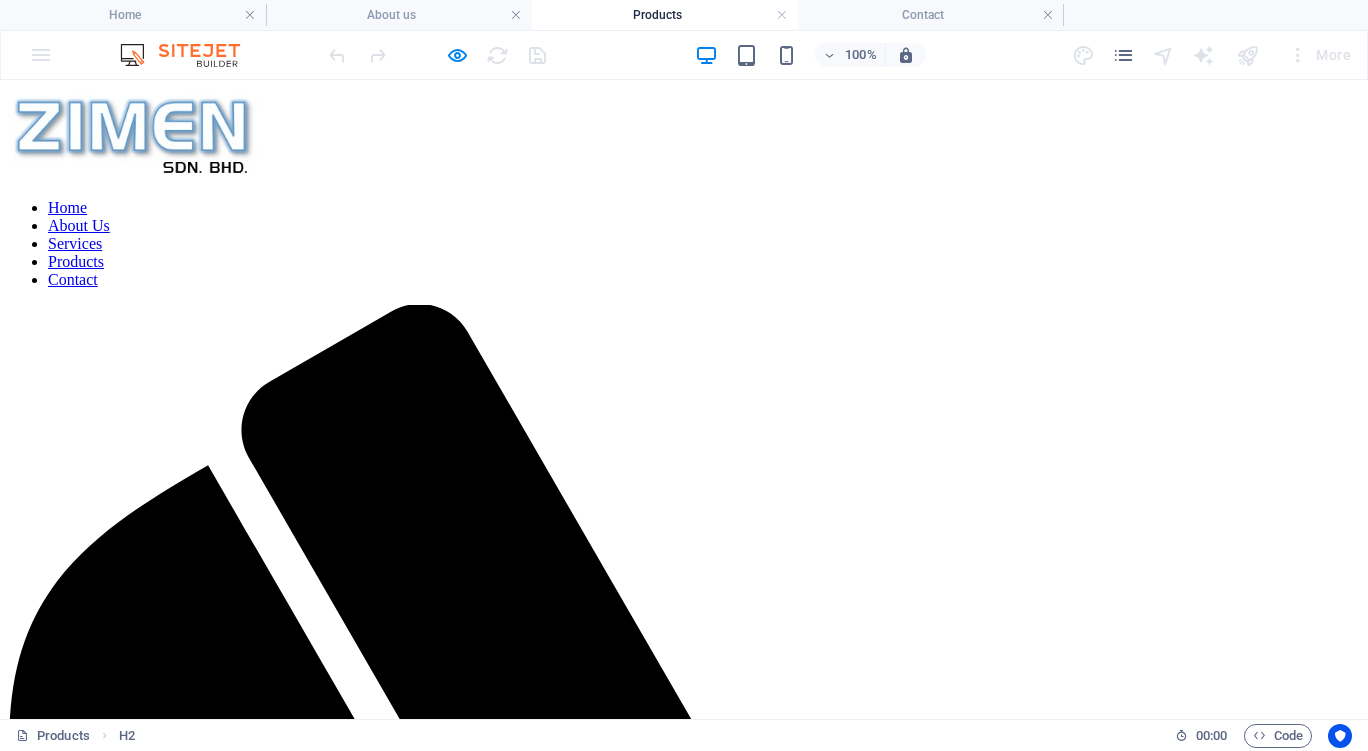 click on "Products" at bounding box center [76, 261] 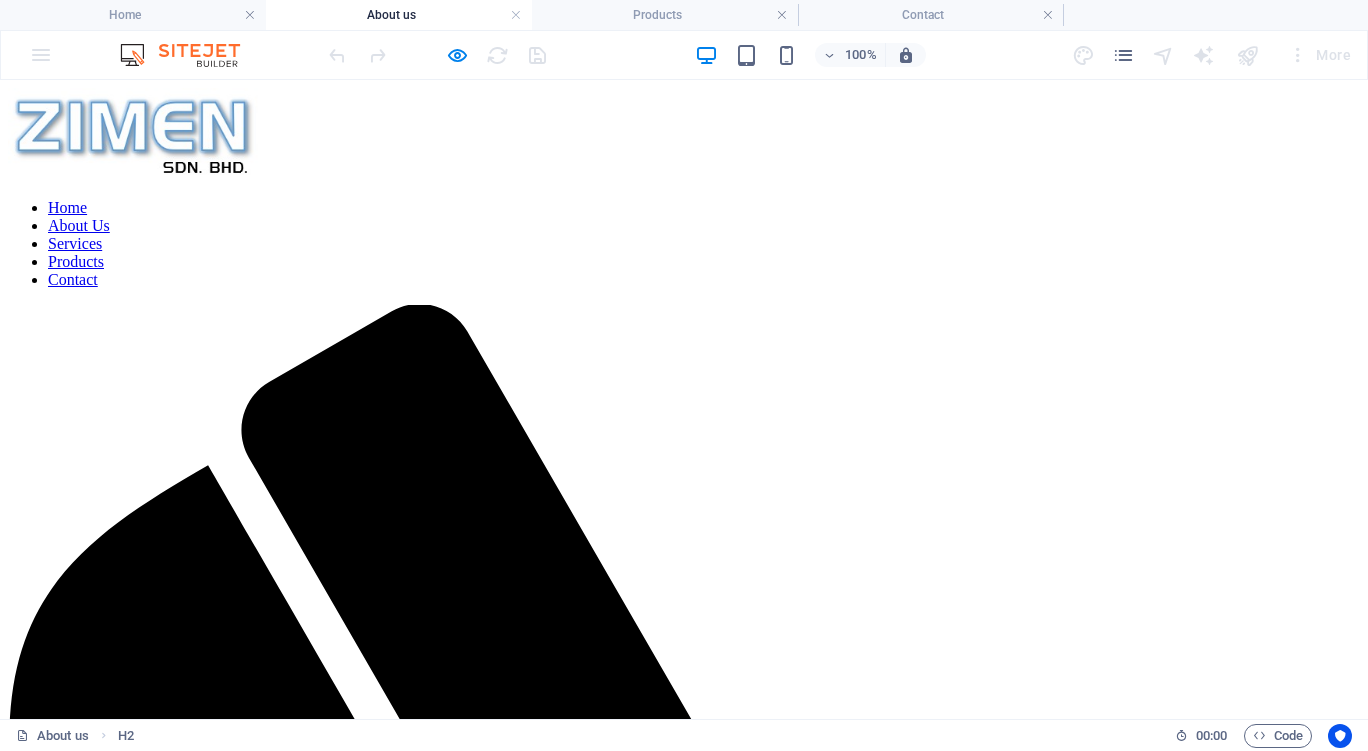 click on "Services" at bounding box center (75, 243) 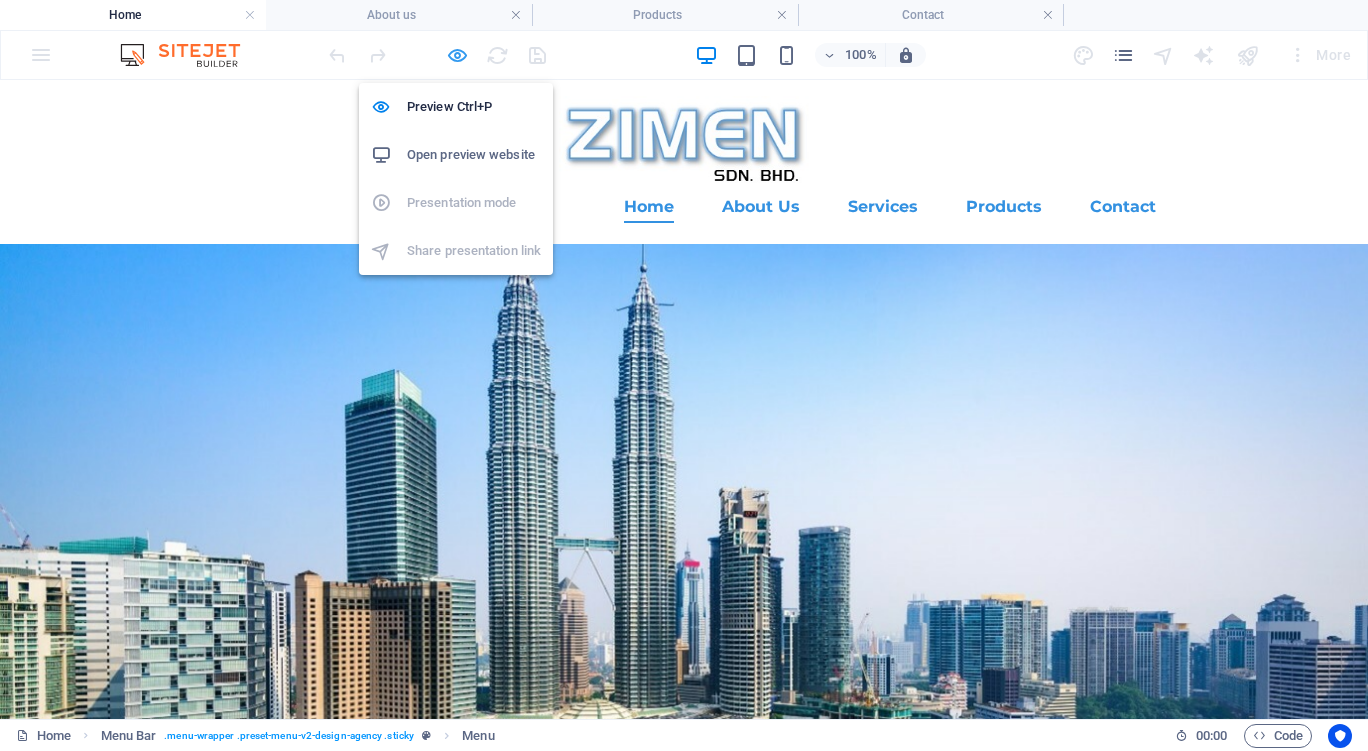 click at bounding box center (457, 55) 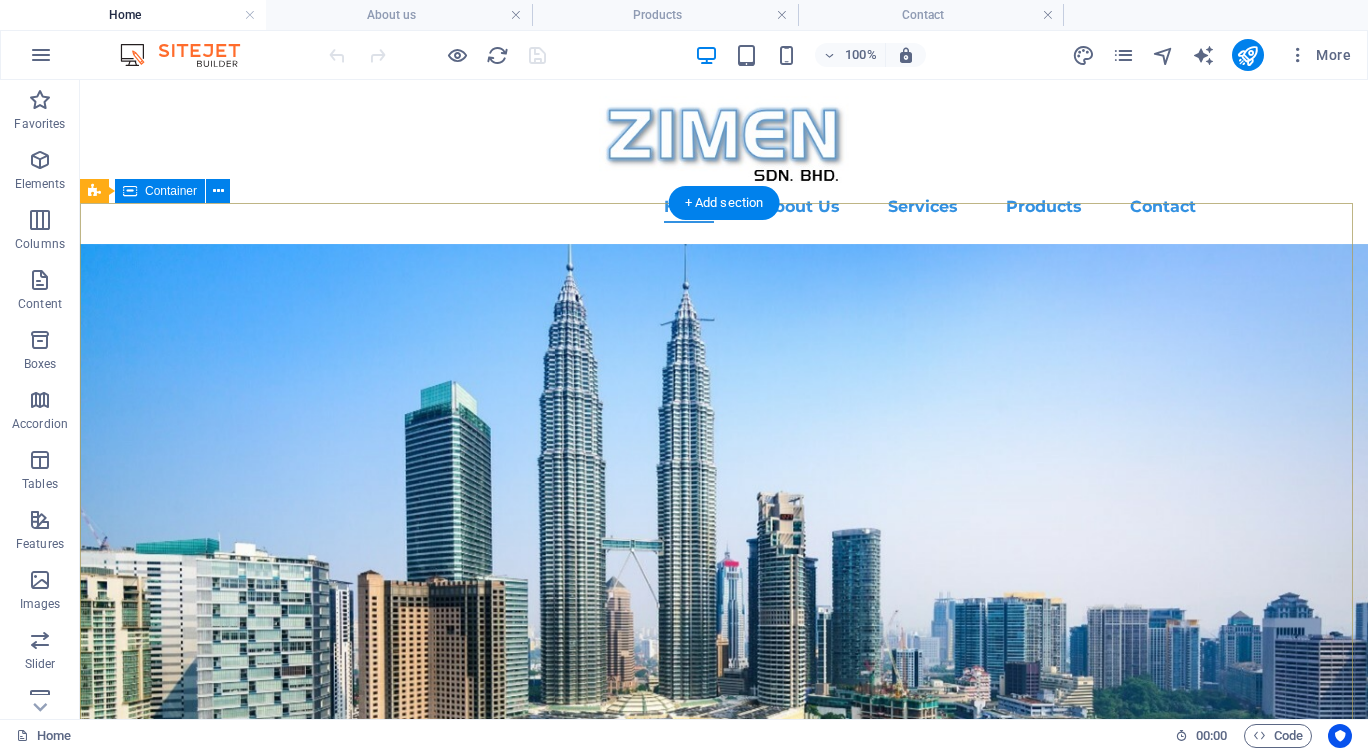 scroll, scrollTop: 89, scrollLeft: 0, axis: vertical 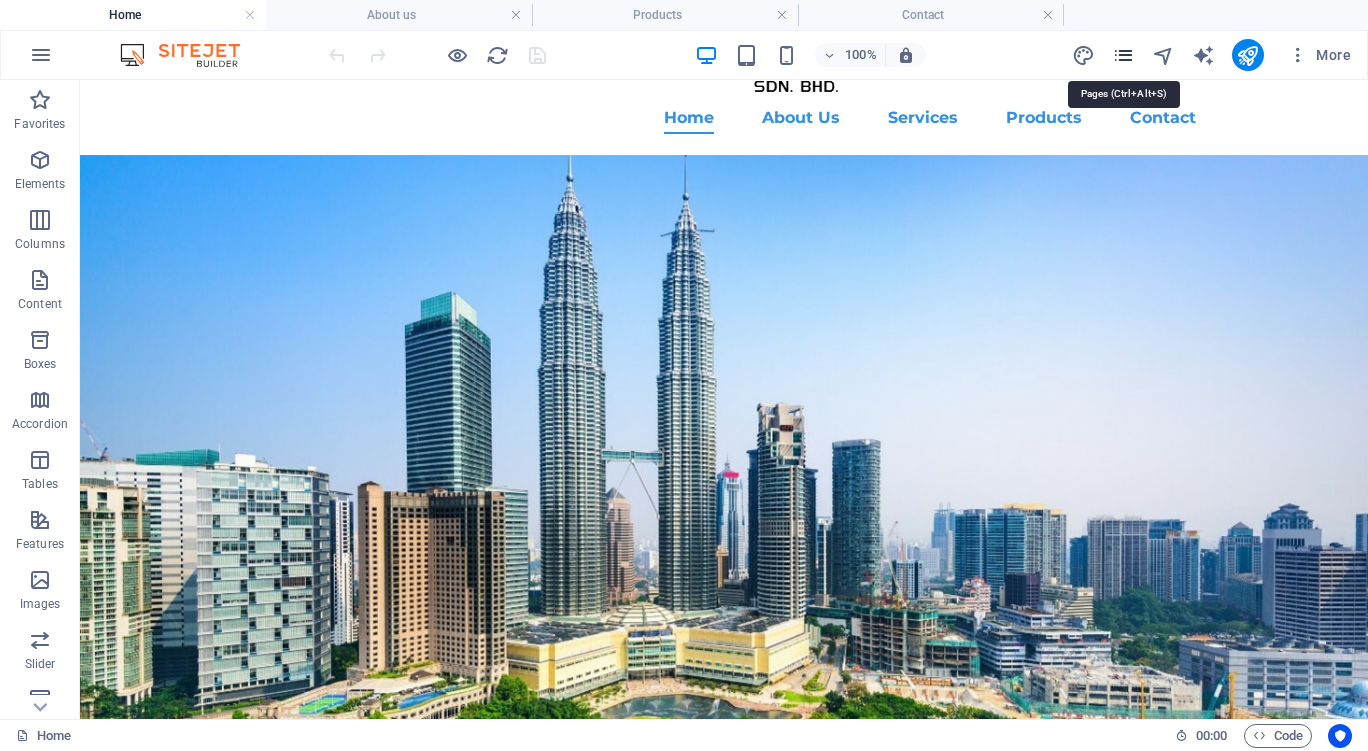 click at bounding box center (1123, 55) 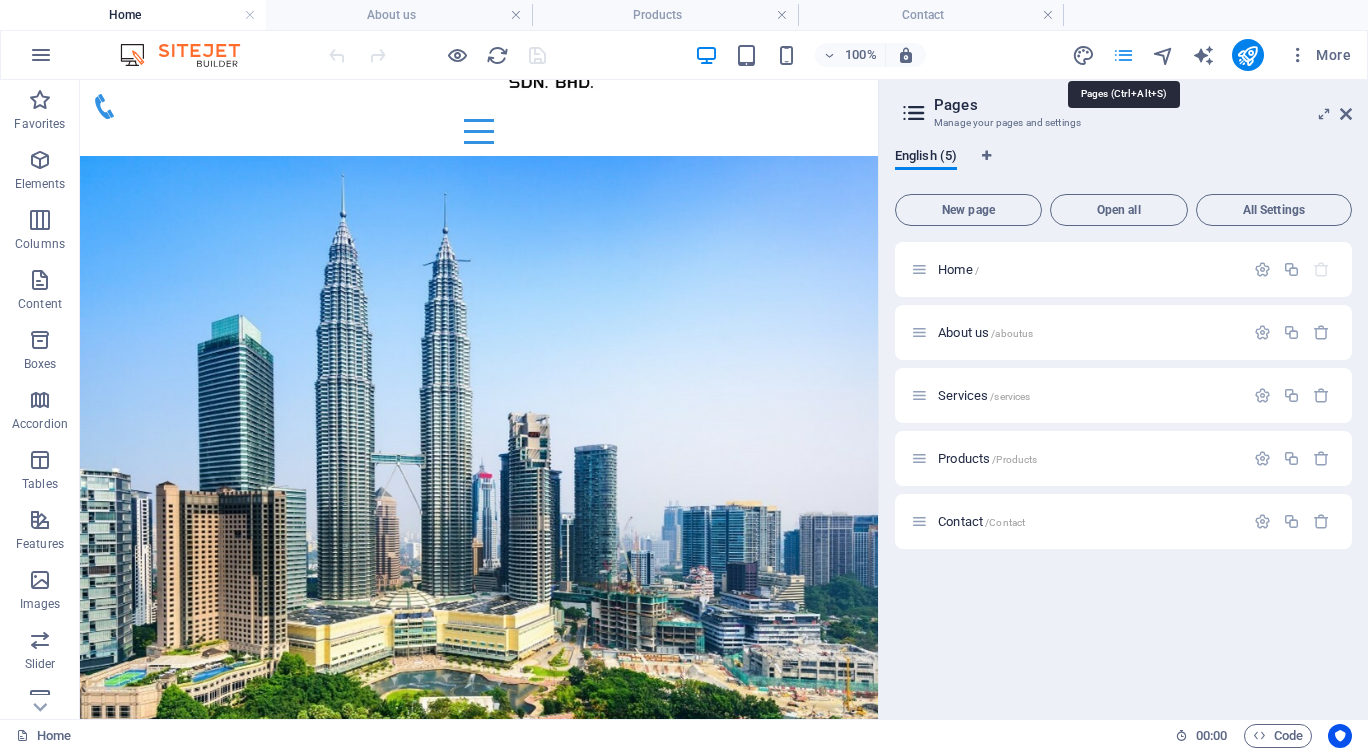 scroll, scrollTop: 81, scrollLeft: 0, axis: vertical 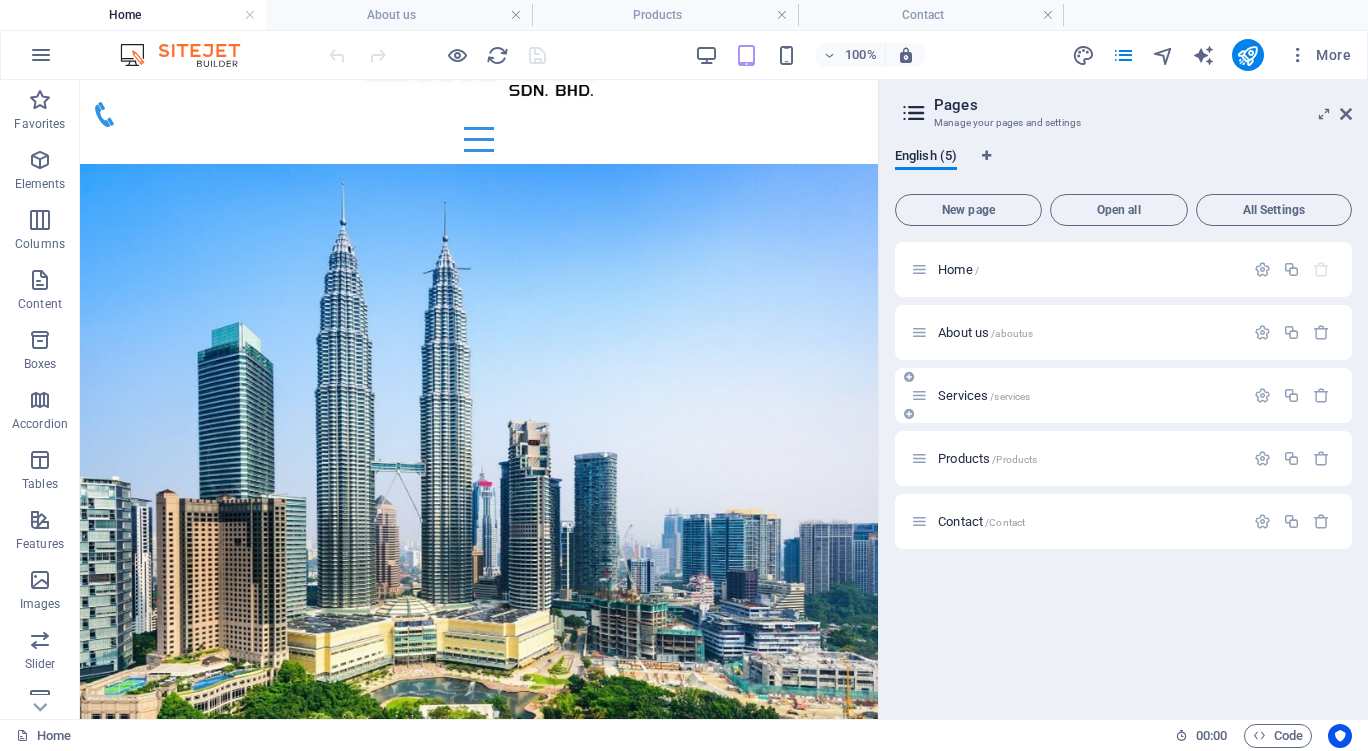 click at bounding box center [919, 395] 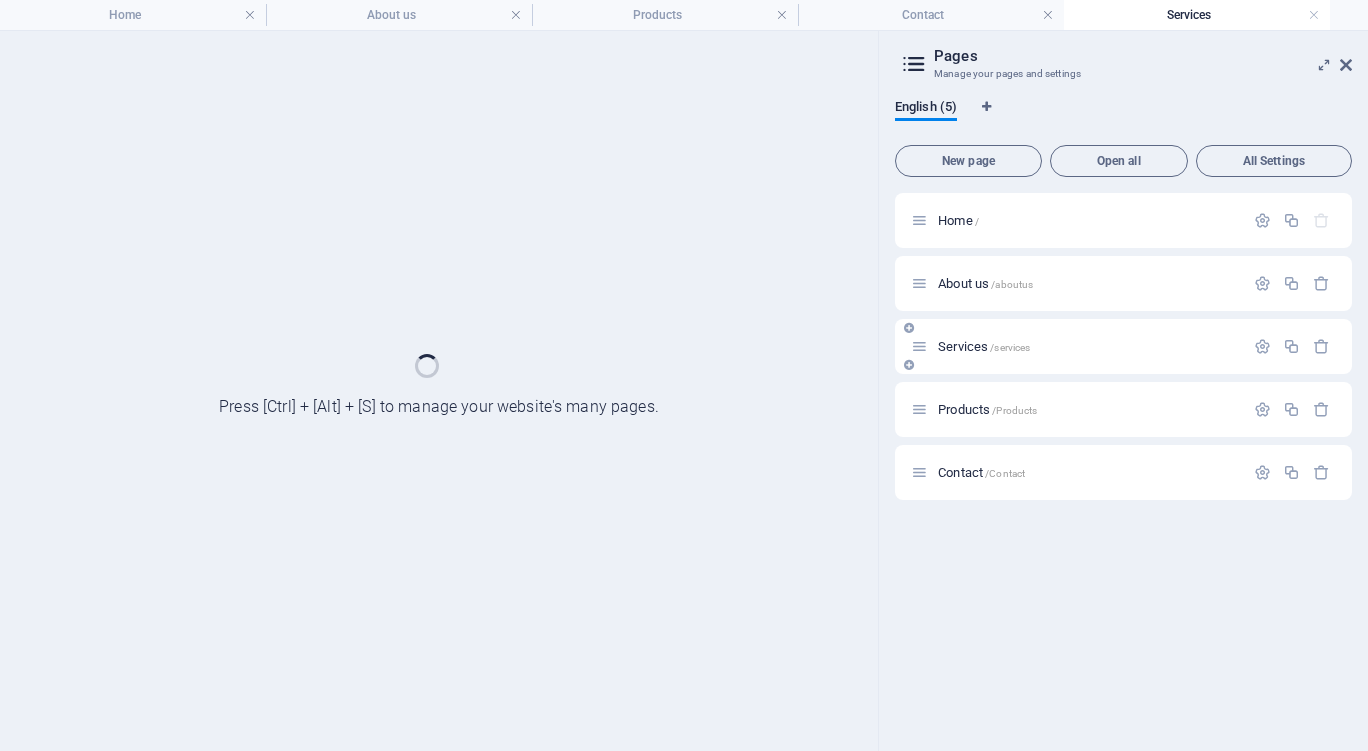 scroll, scrollTop: 0, scrollLeft: 0, axis: both 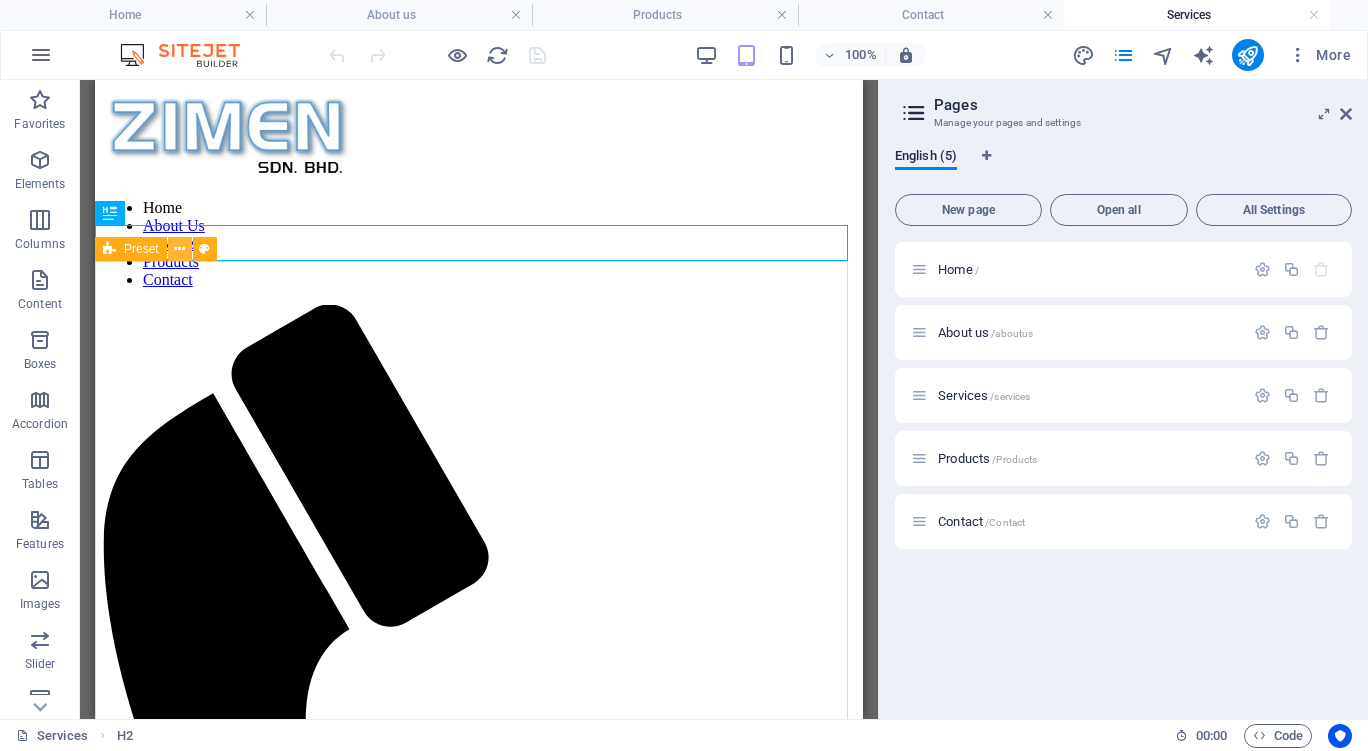 click at bounding box center [179, 249] 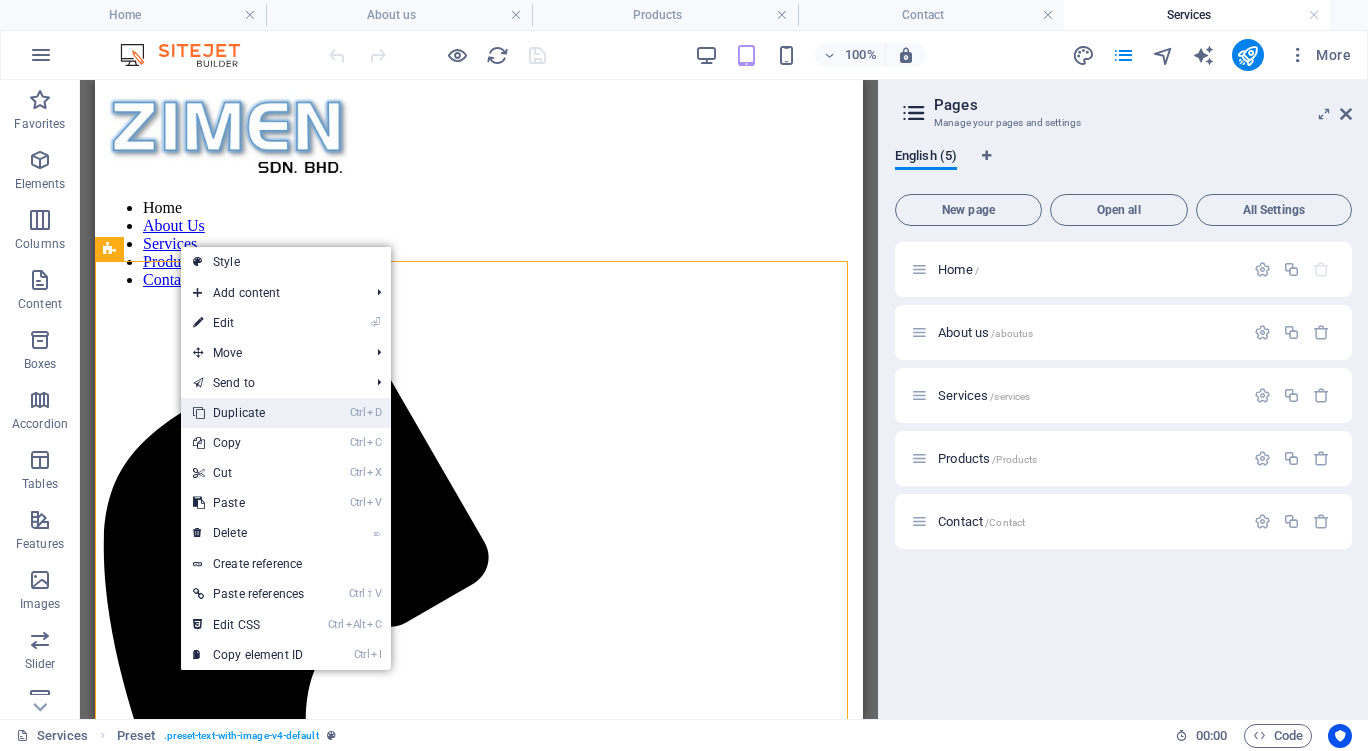 click on "Ctrl D  Duplicate" at bounding box center [248, 413] 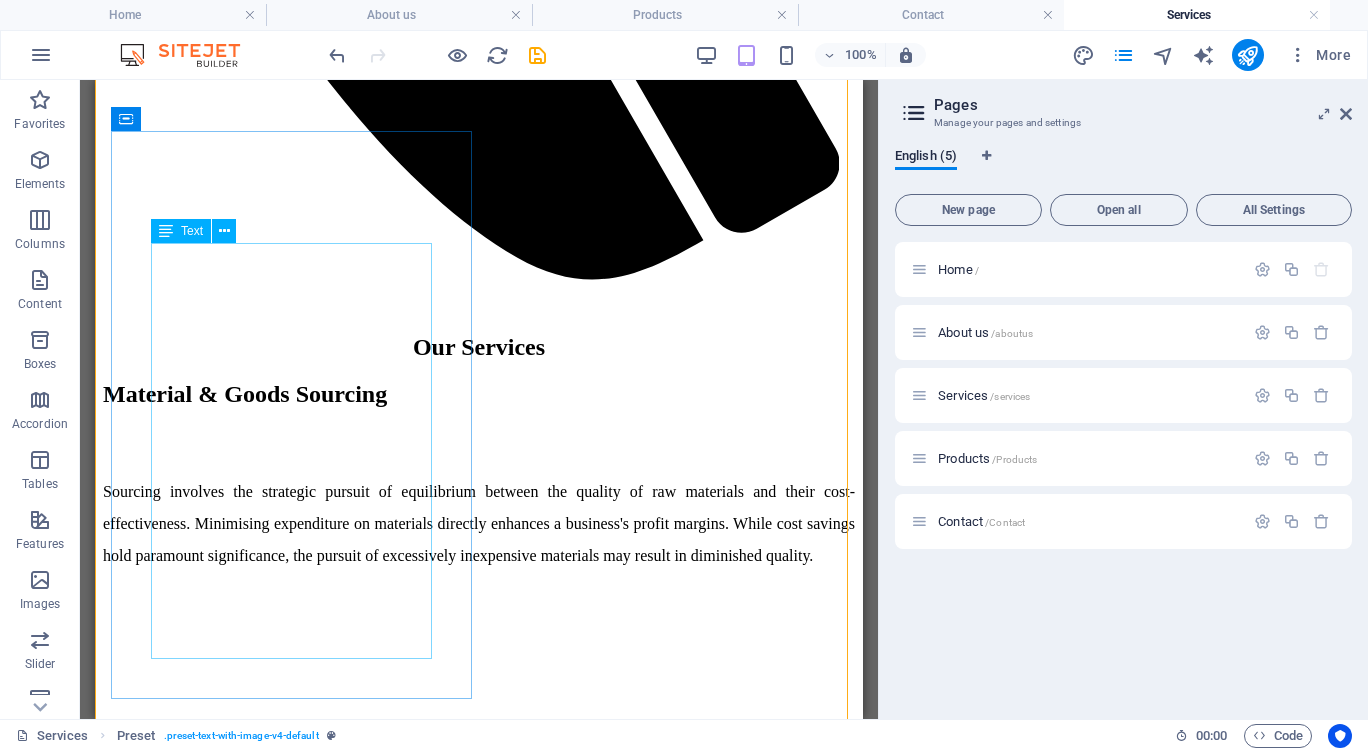 scroll, scrollTop: 1097, scrollLeft: 0, axis: vertical 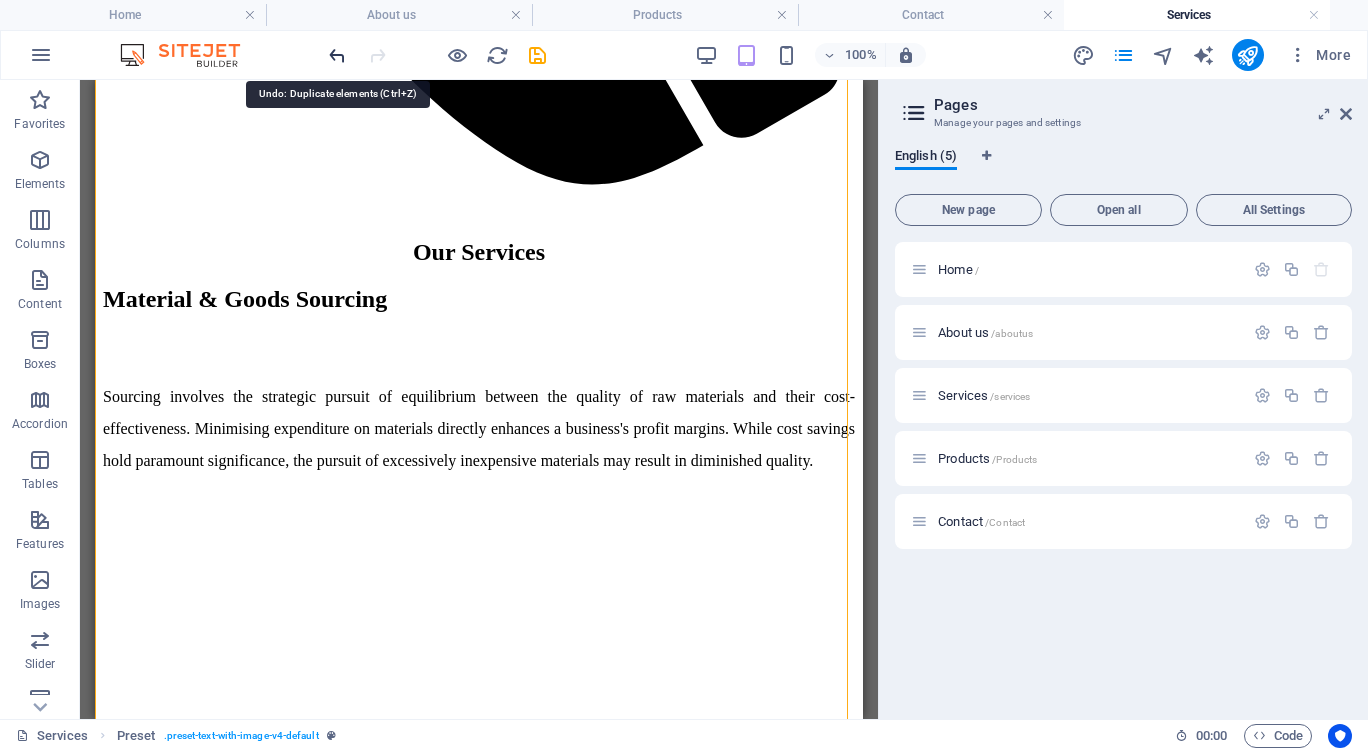 click at bounding box center (337, 55) 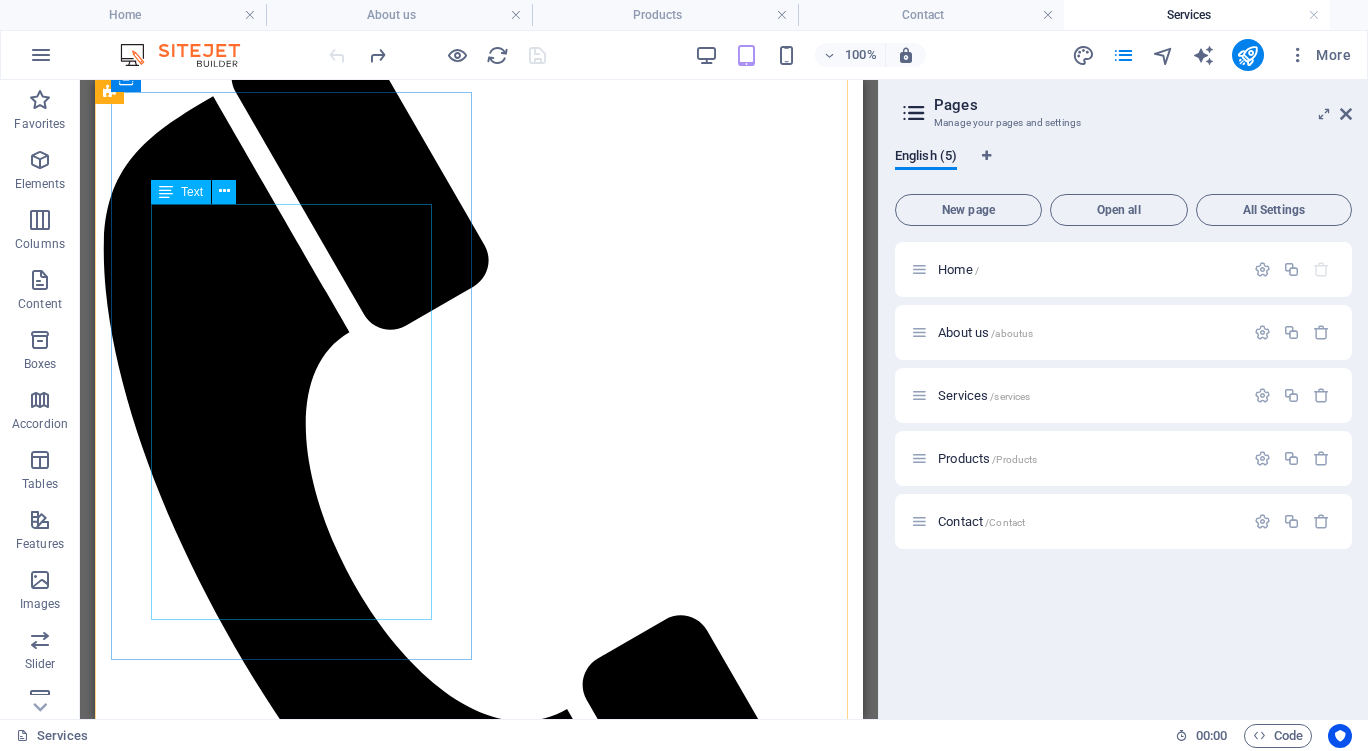 scroll, scrollTop: 0, scrollLeft: 0, axis: both 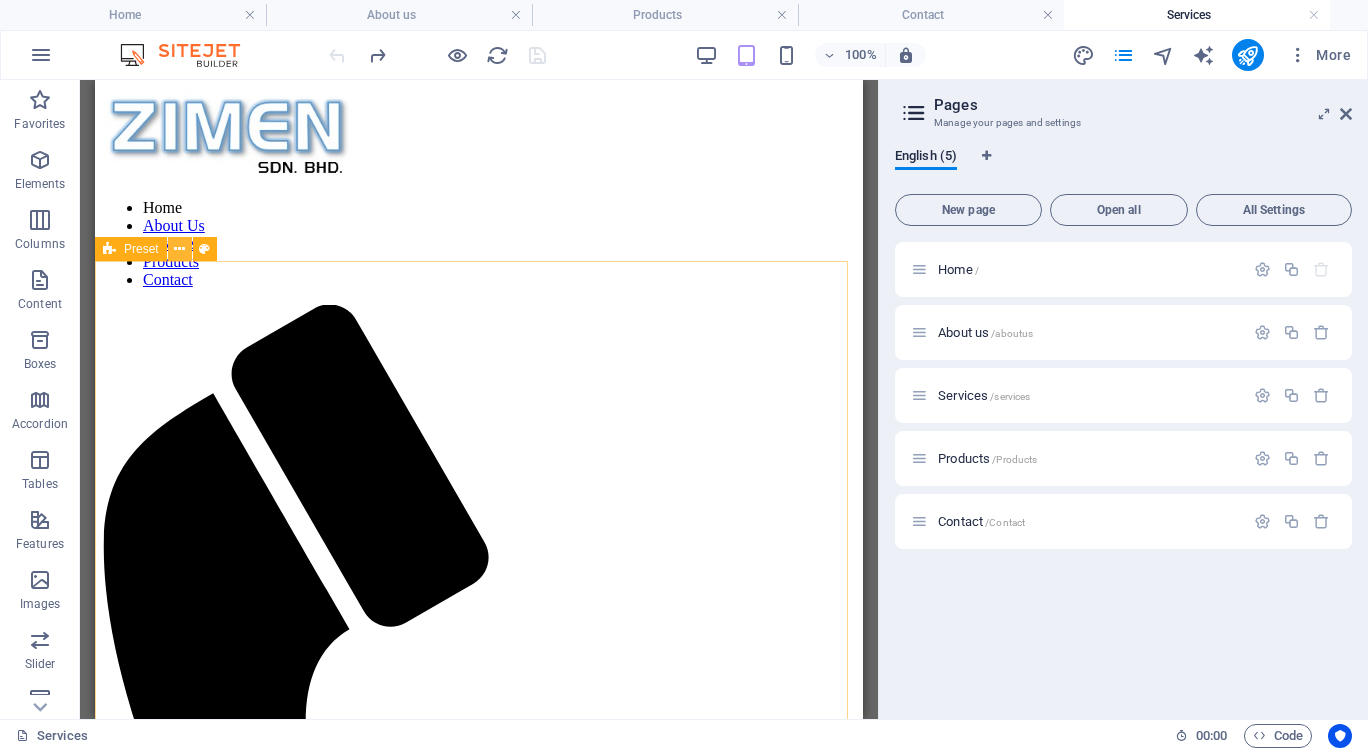 click at bounding box center (180, 249) 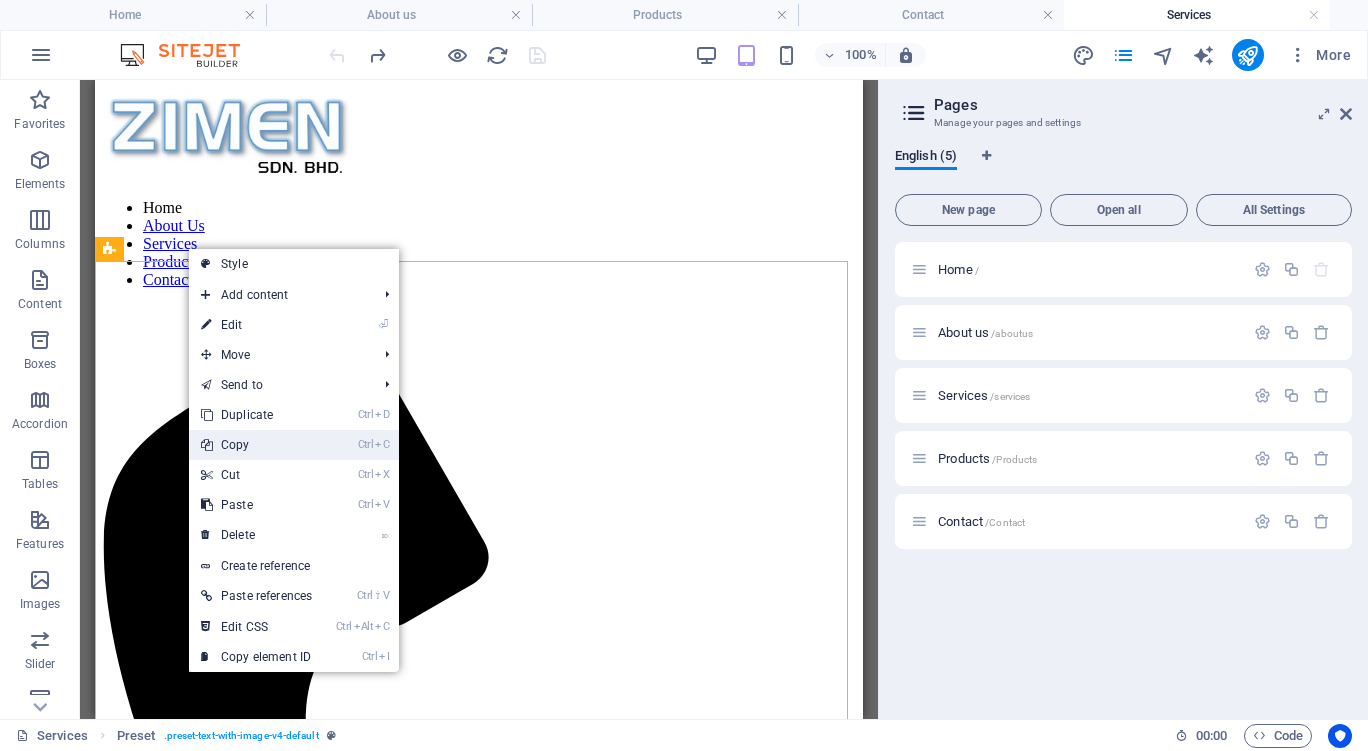 click on "Ctrl C  Copy" at bounding box center [256, 445] 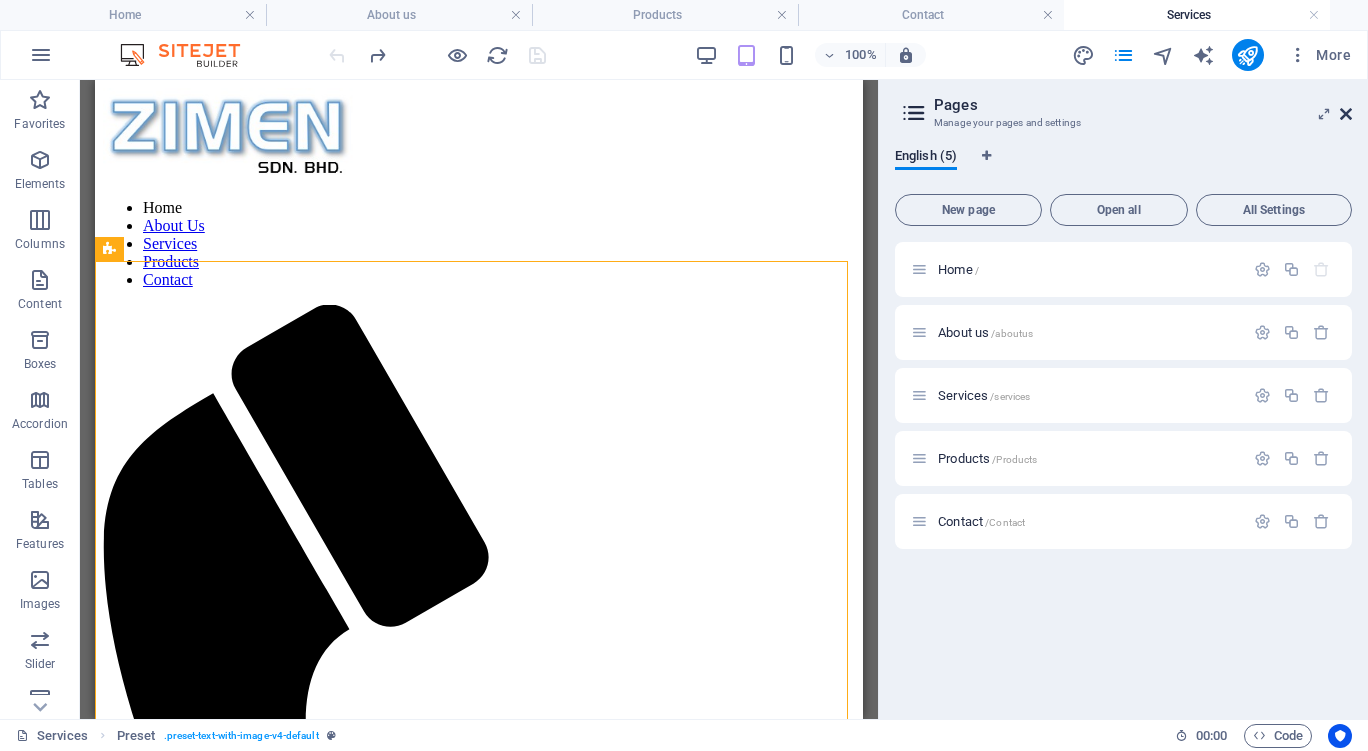 click at bounding box center [1346, 114] 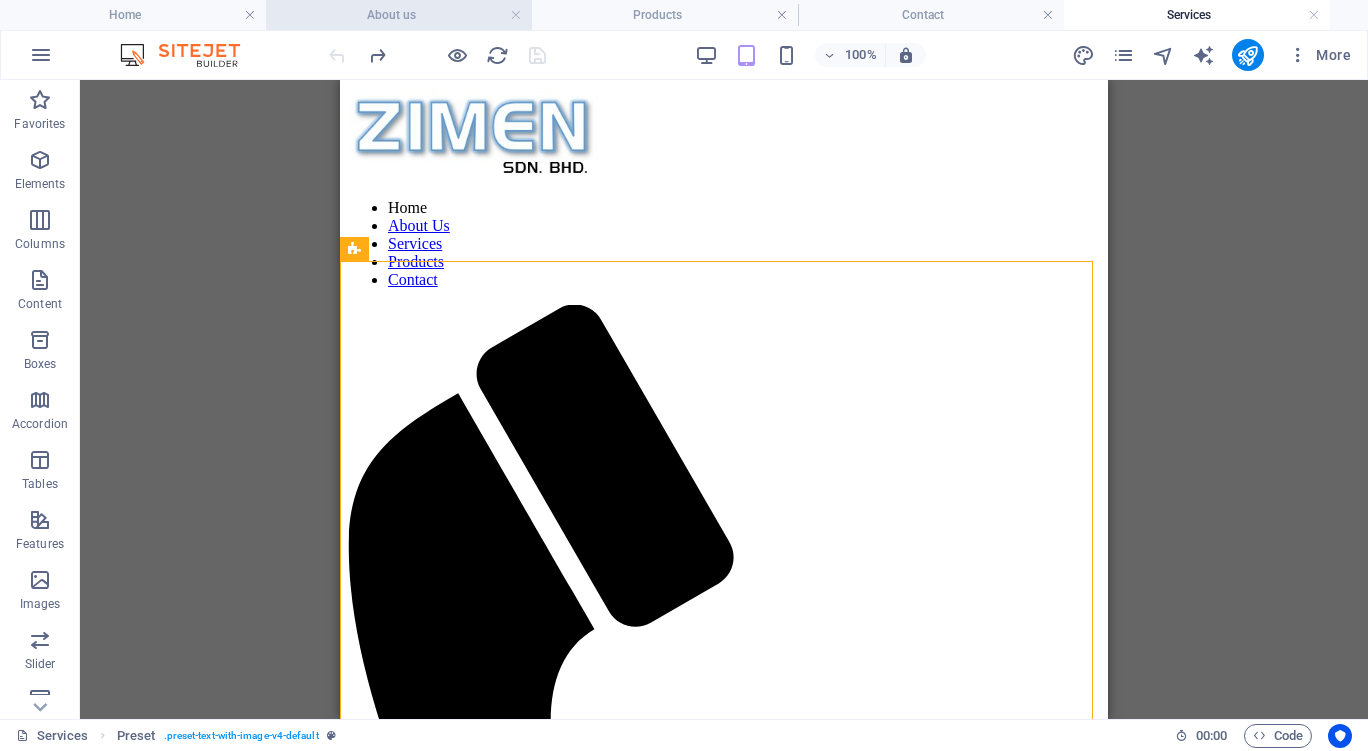 click on "About us" at bounding box center (399, 15) 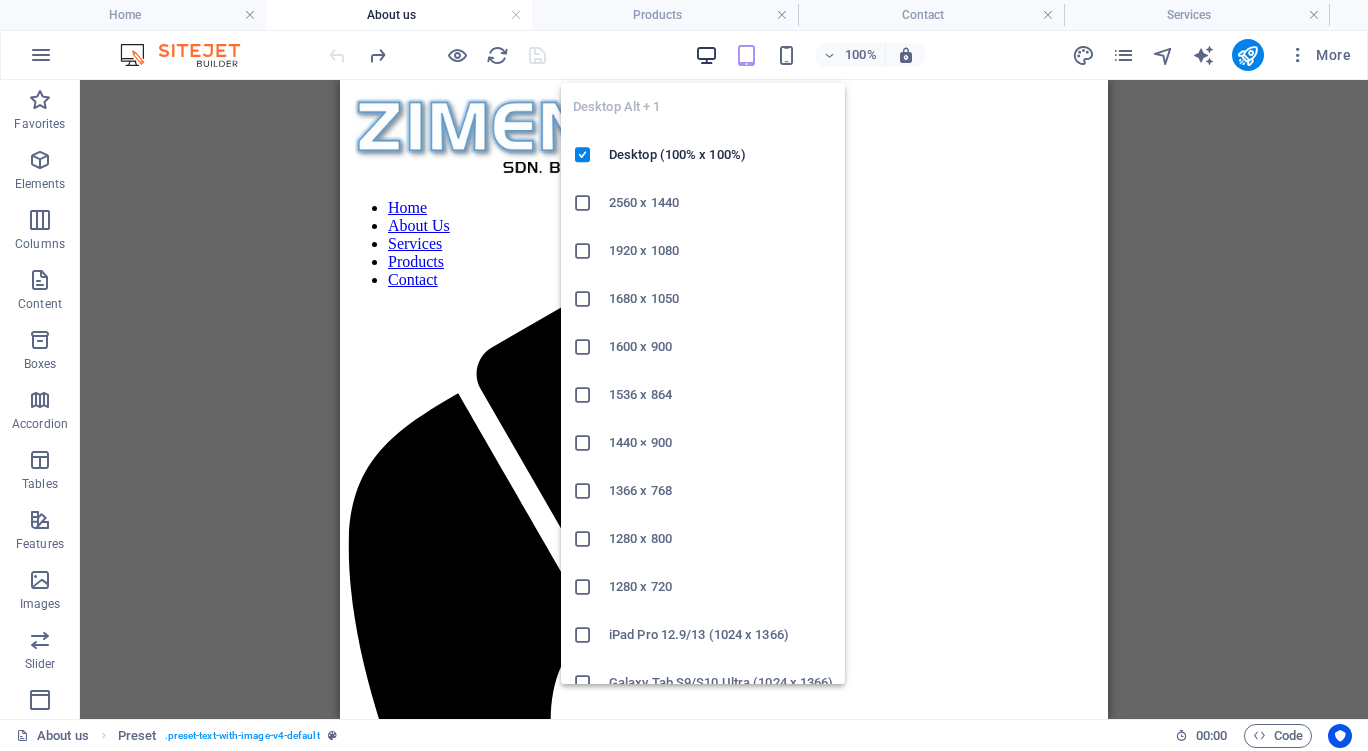 click at bounding box center [706, 55] 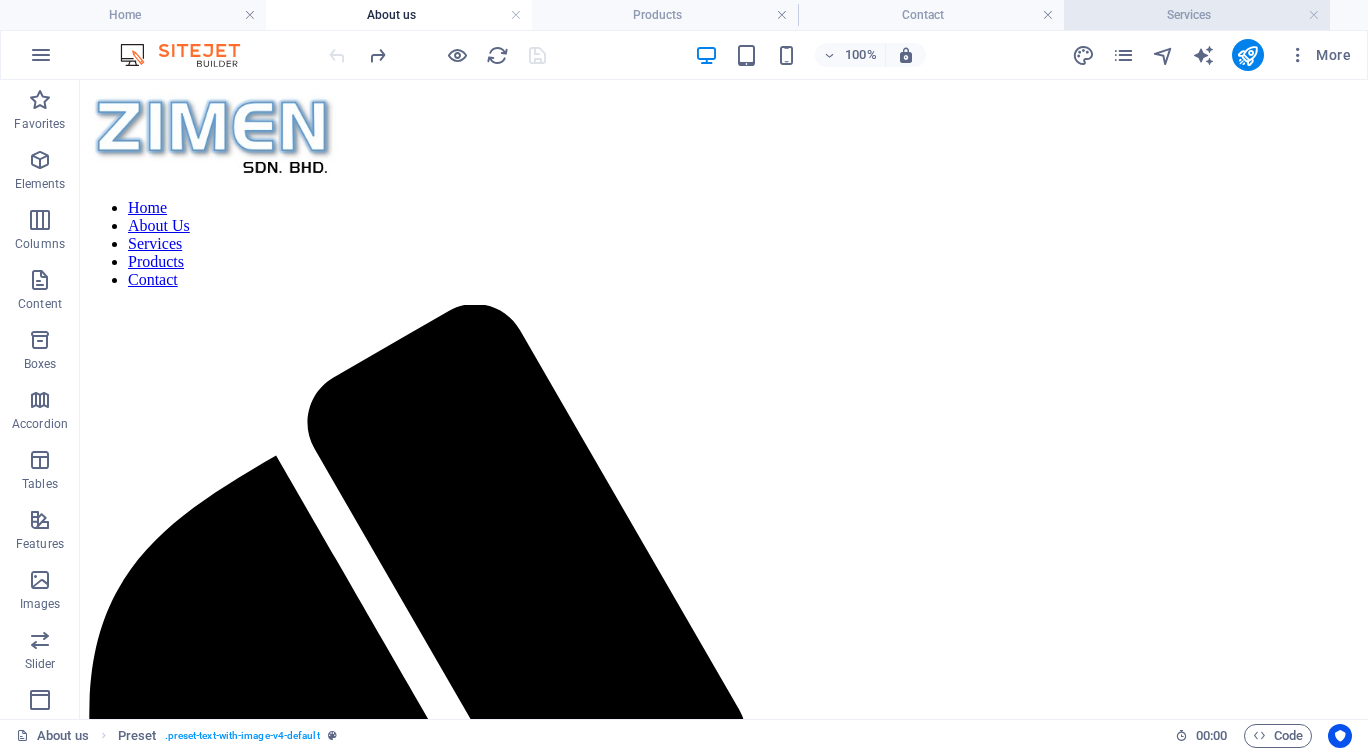 click on "Services" at bounding box center [1197, 15] 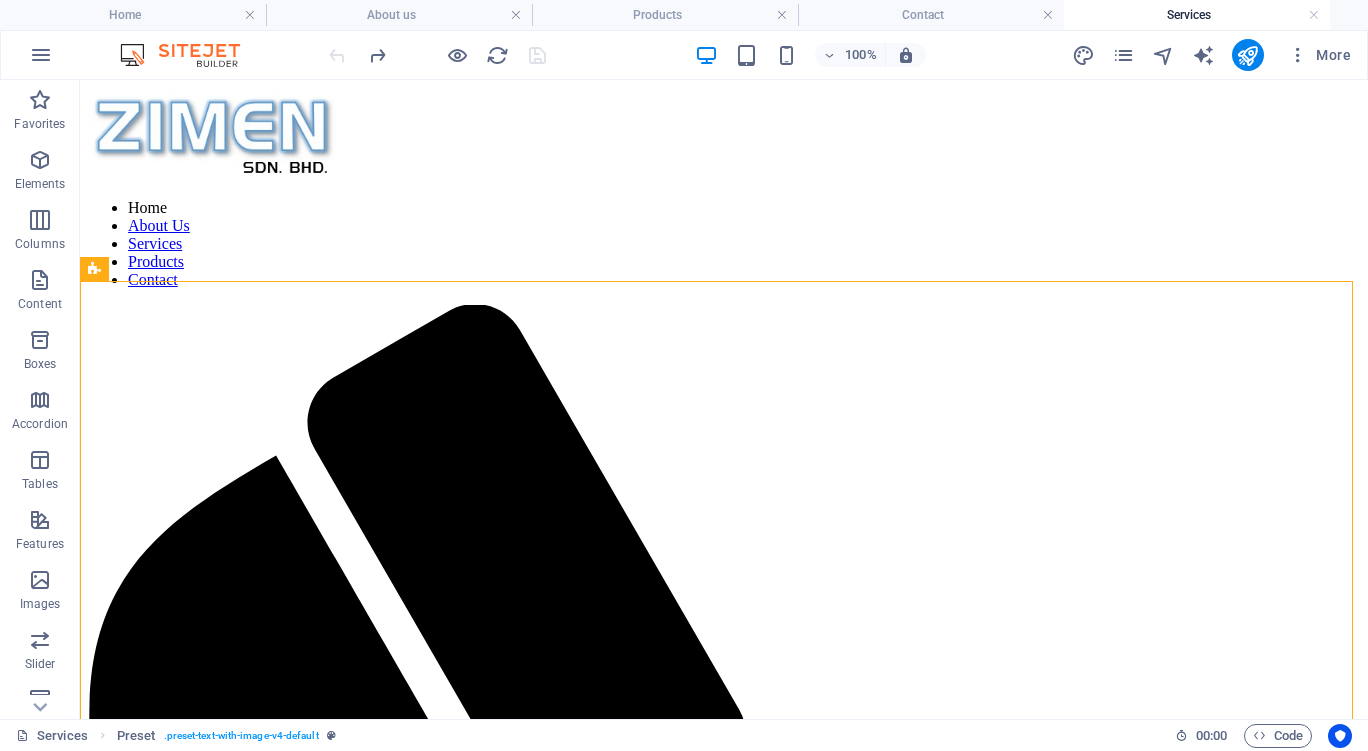 click on "Services" at bounding box center (1197, 15) 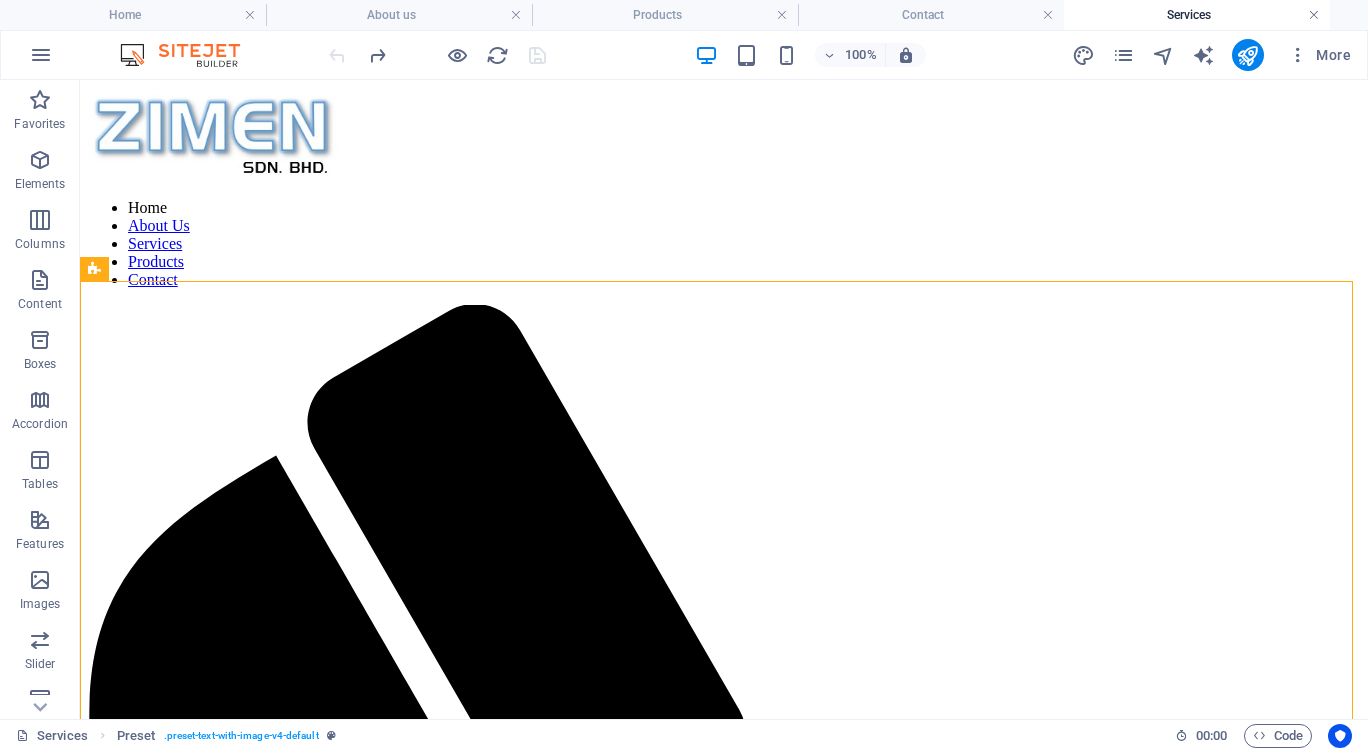 click at bounding box center [1314, 15] 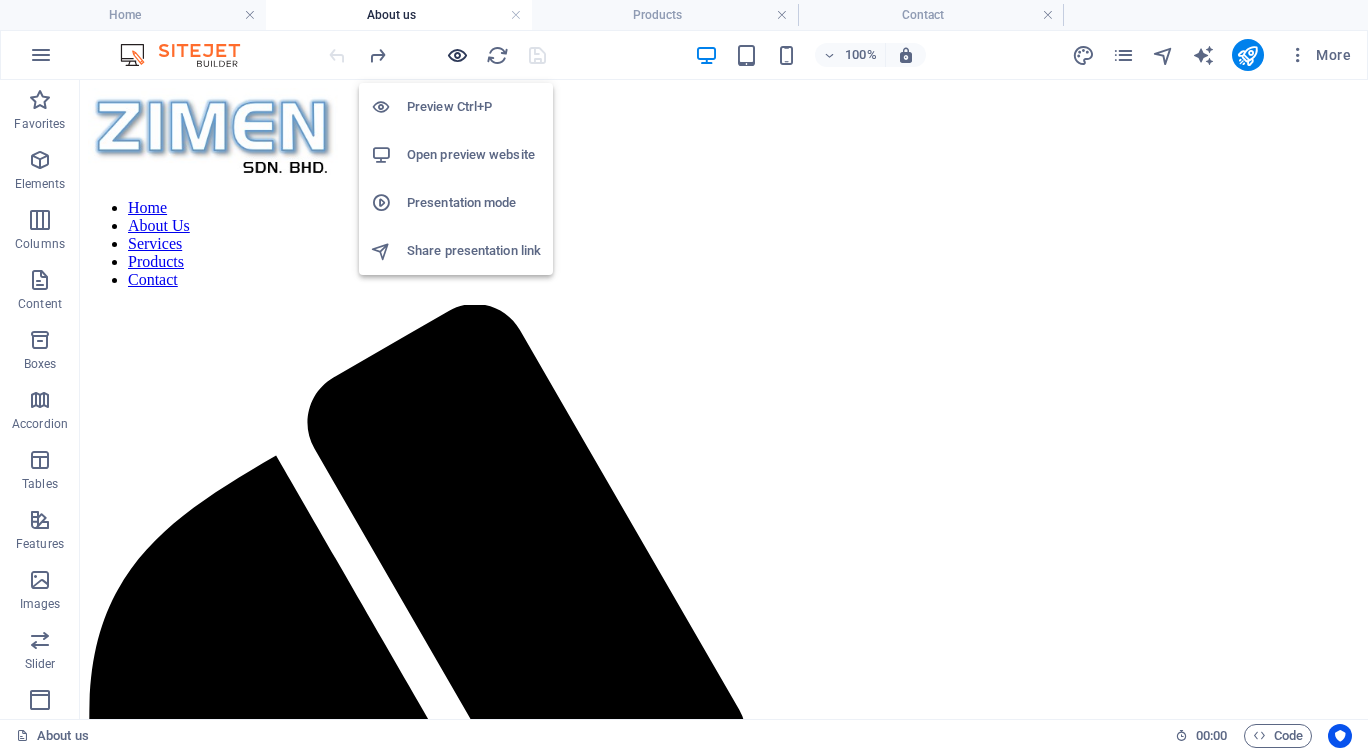 click at bounding box center [457, 55] 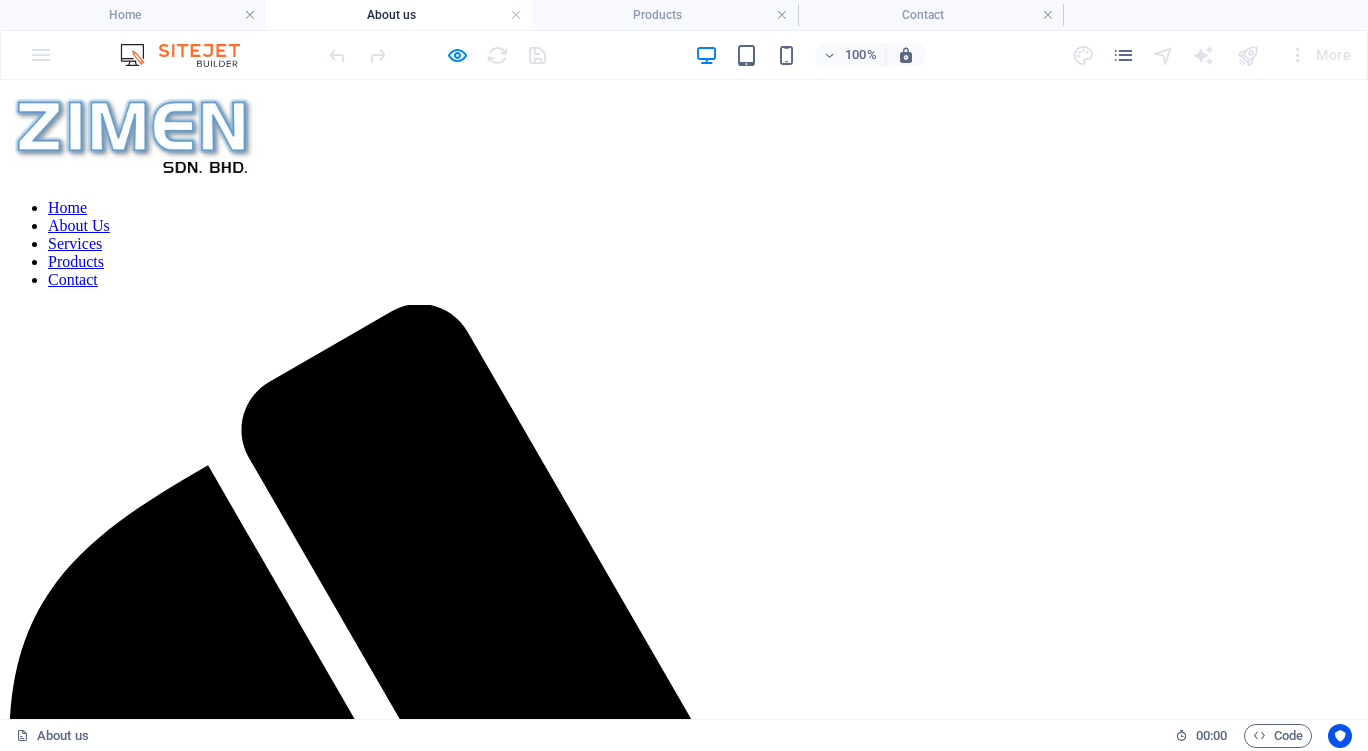 click on "Services" at bounding box center (75, 243) 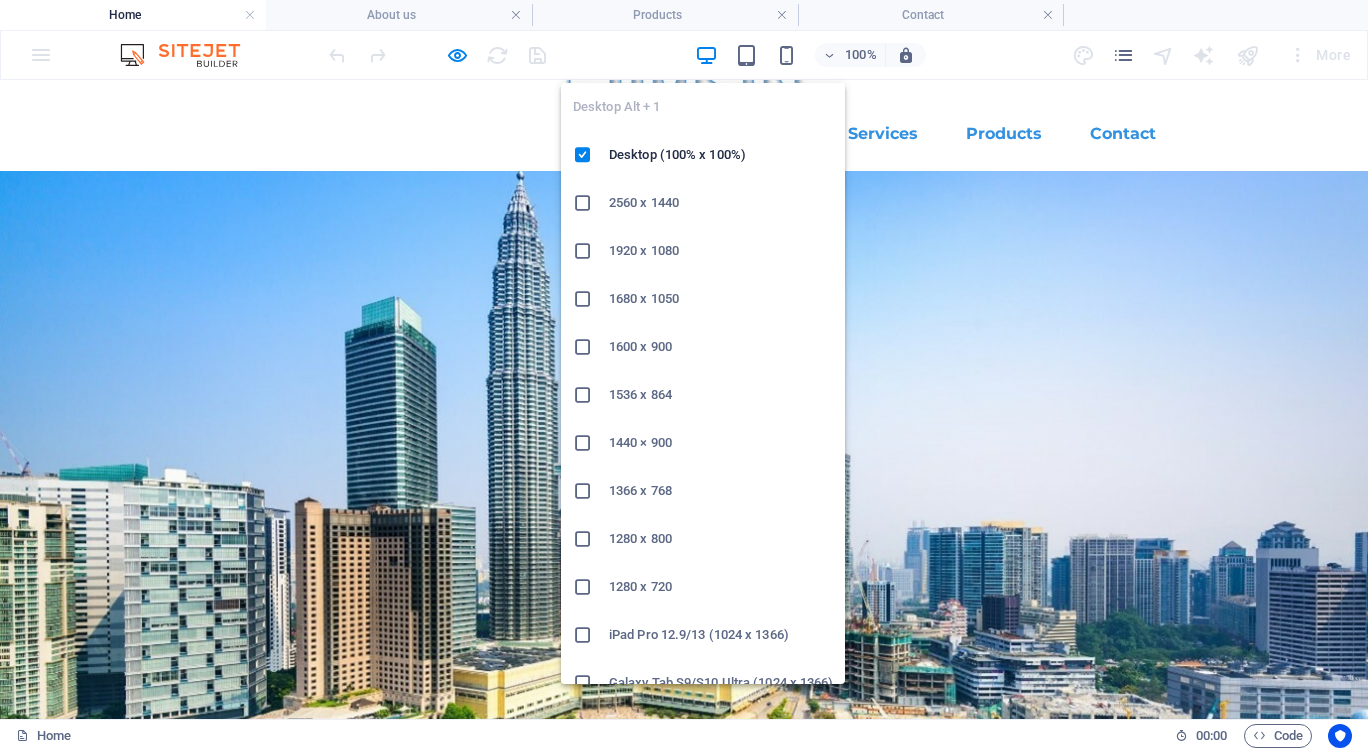 click at bounding box center [706, 55] 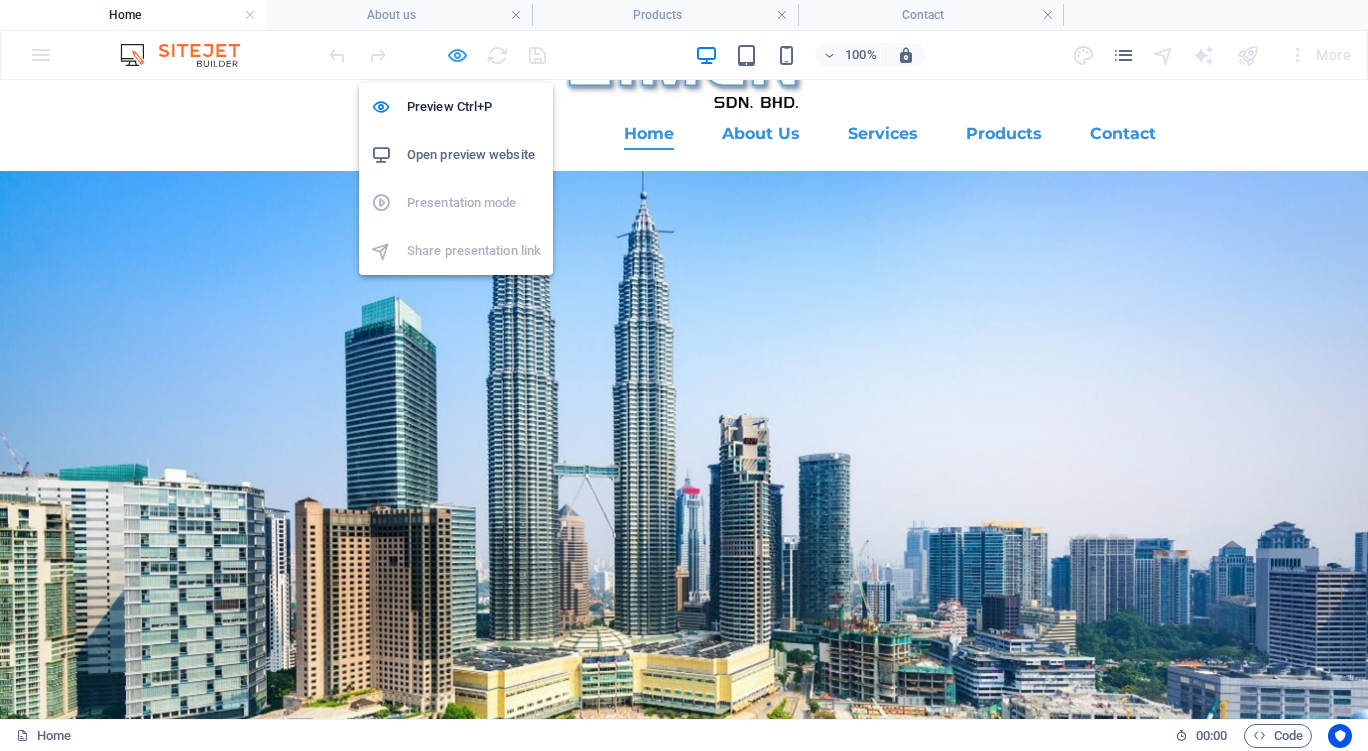 click at bounding box center [457, 55] 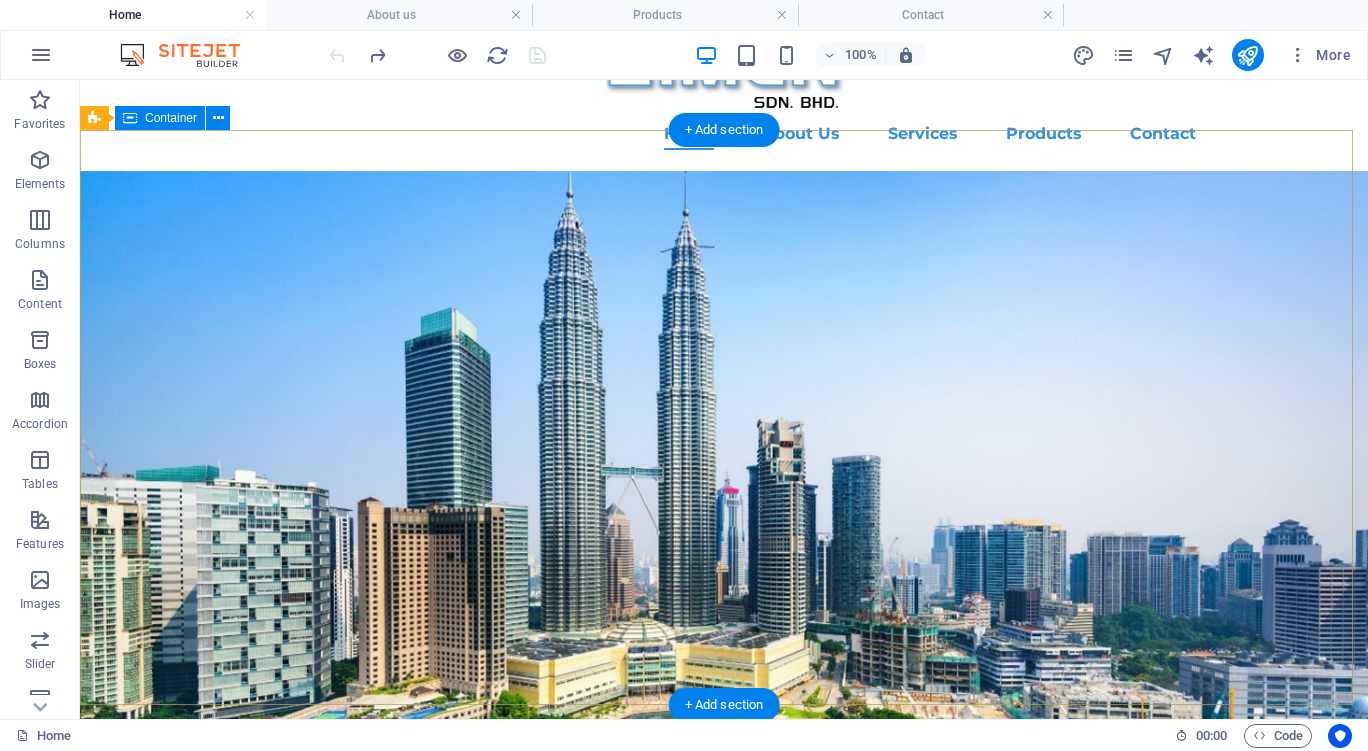 scroll, scrollTop: 0, scrollLeft: 0, axis: both 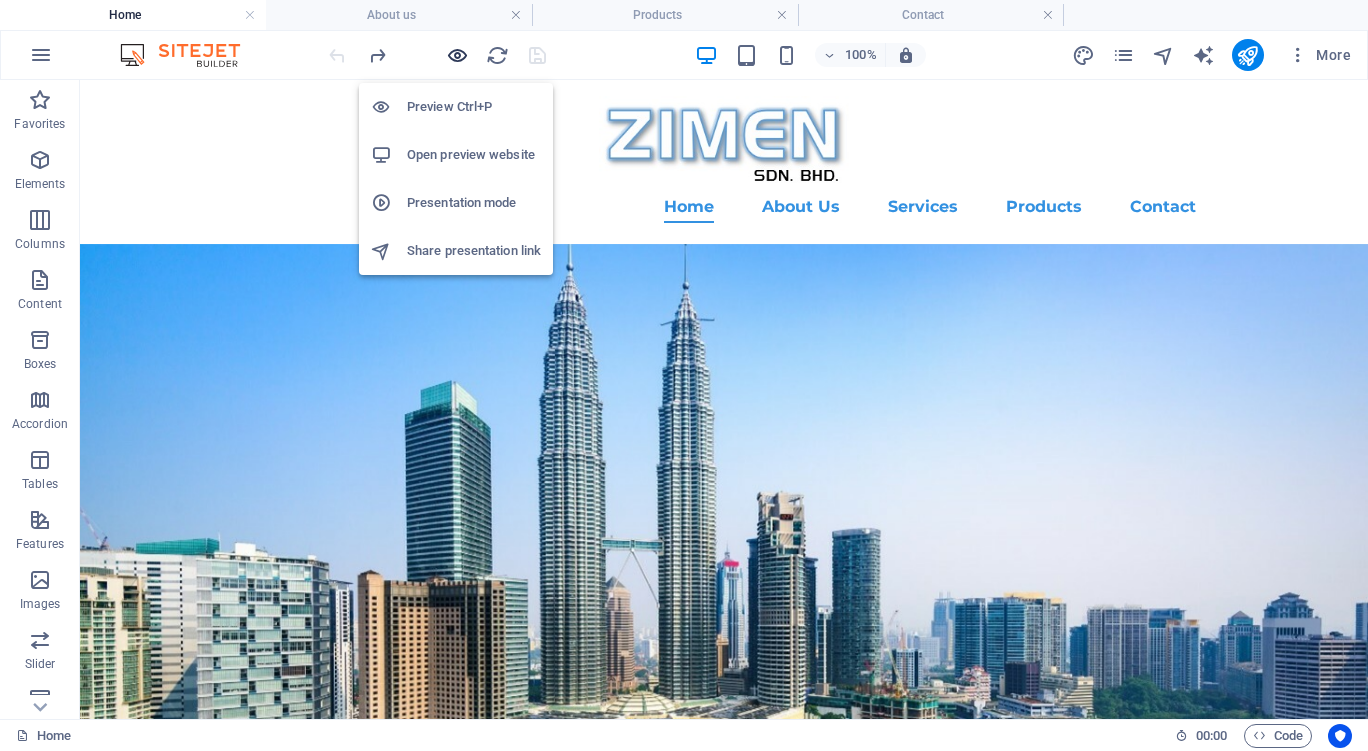 click at bounding box center [457, 55] 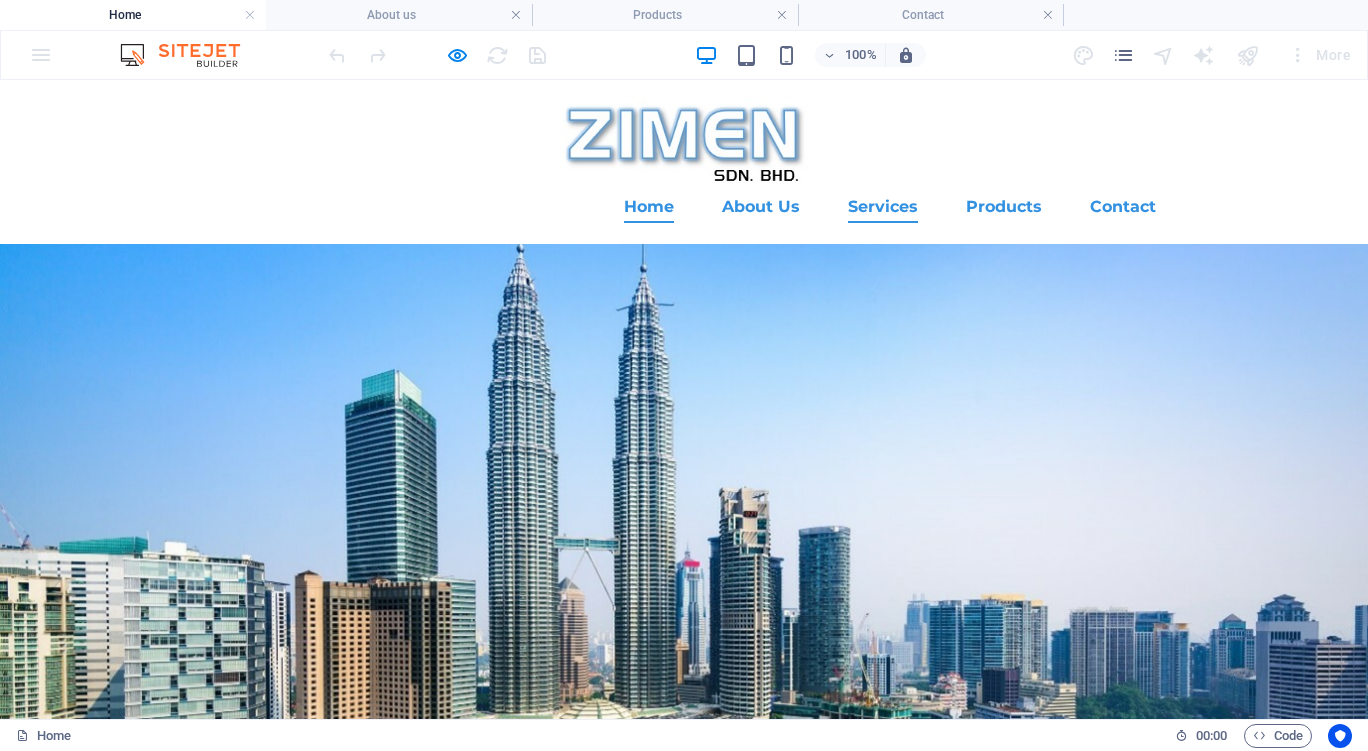 click on "Services" at bounding box center [883, 207] 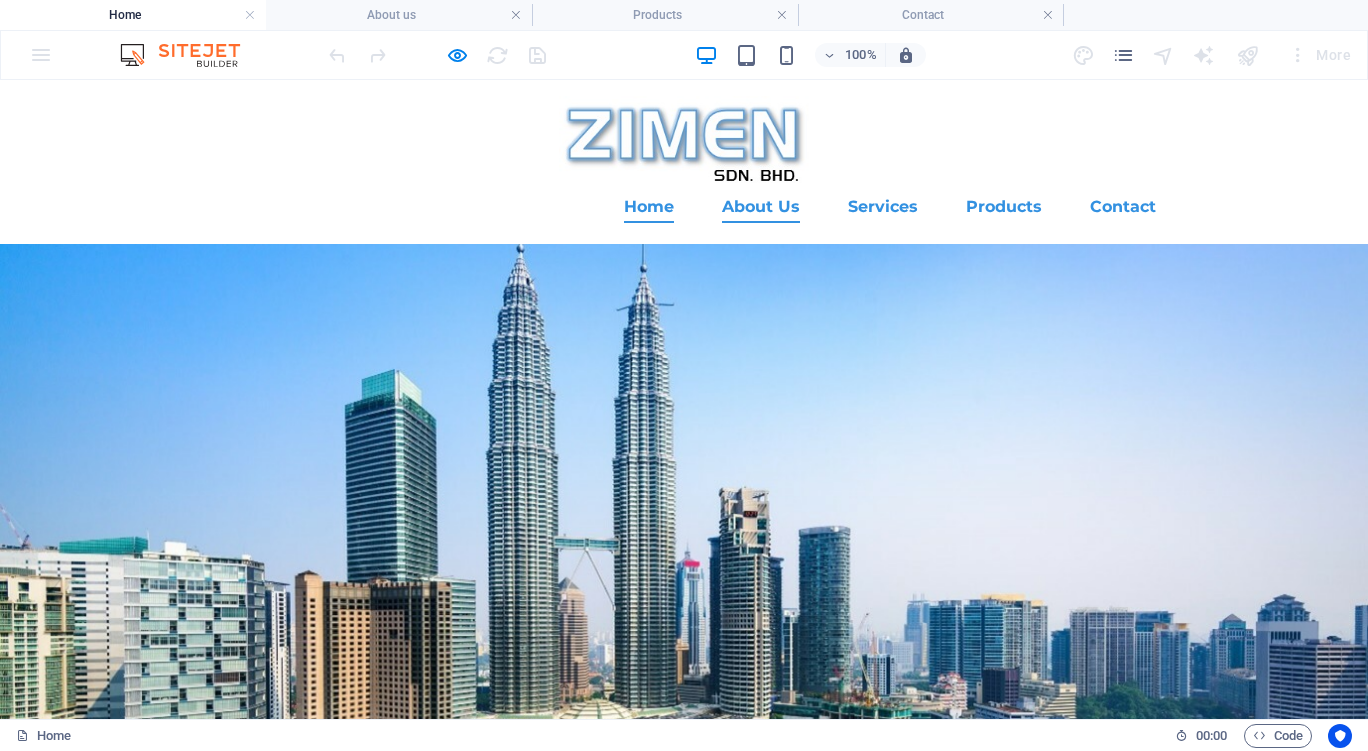 click on "About Us" at bounding box center [761, 207] 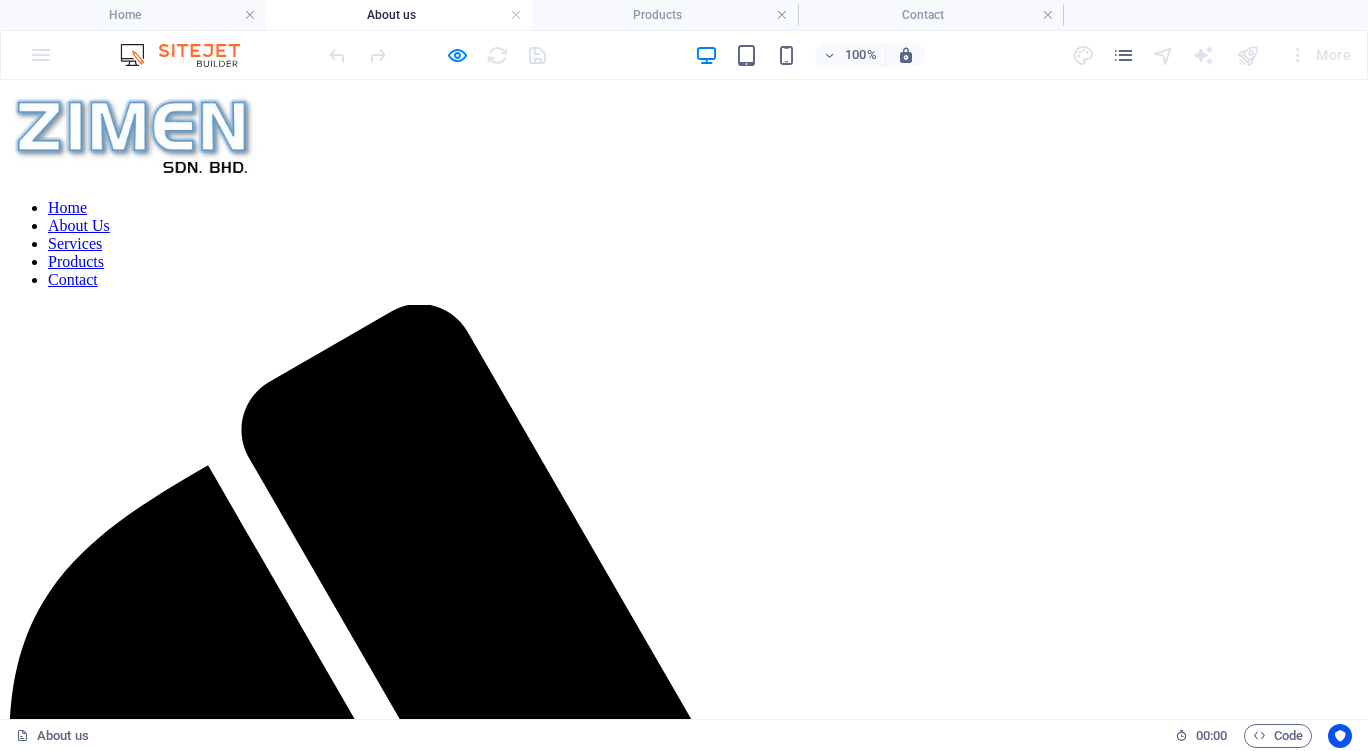 click on "Services" at bounding box center (75, 243) 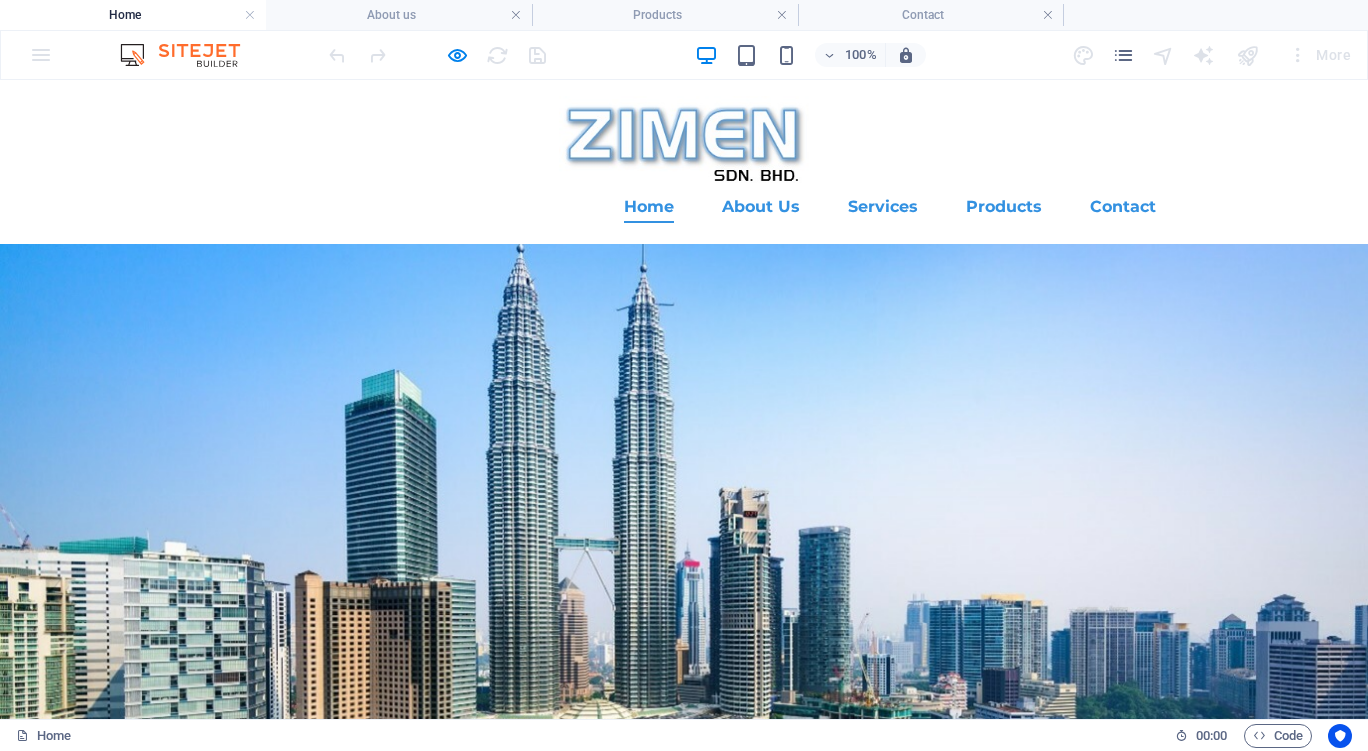 click on "Services" at bounding box center (883, 207) 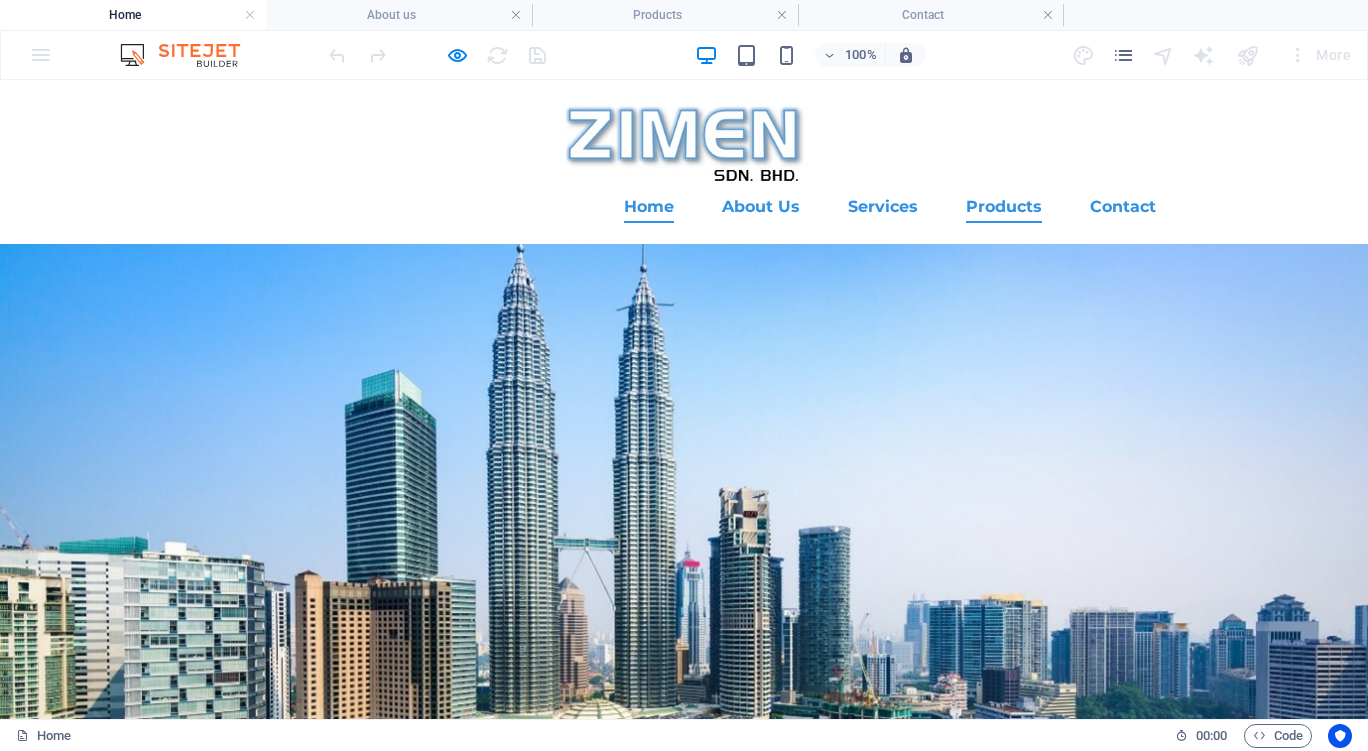 click on "Products" at bounding box center (1004, 207) 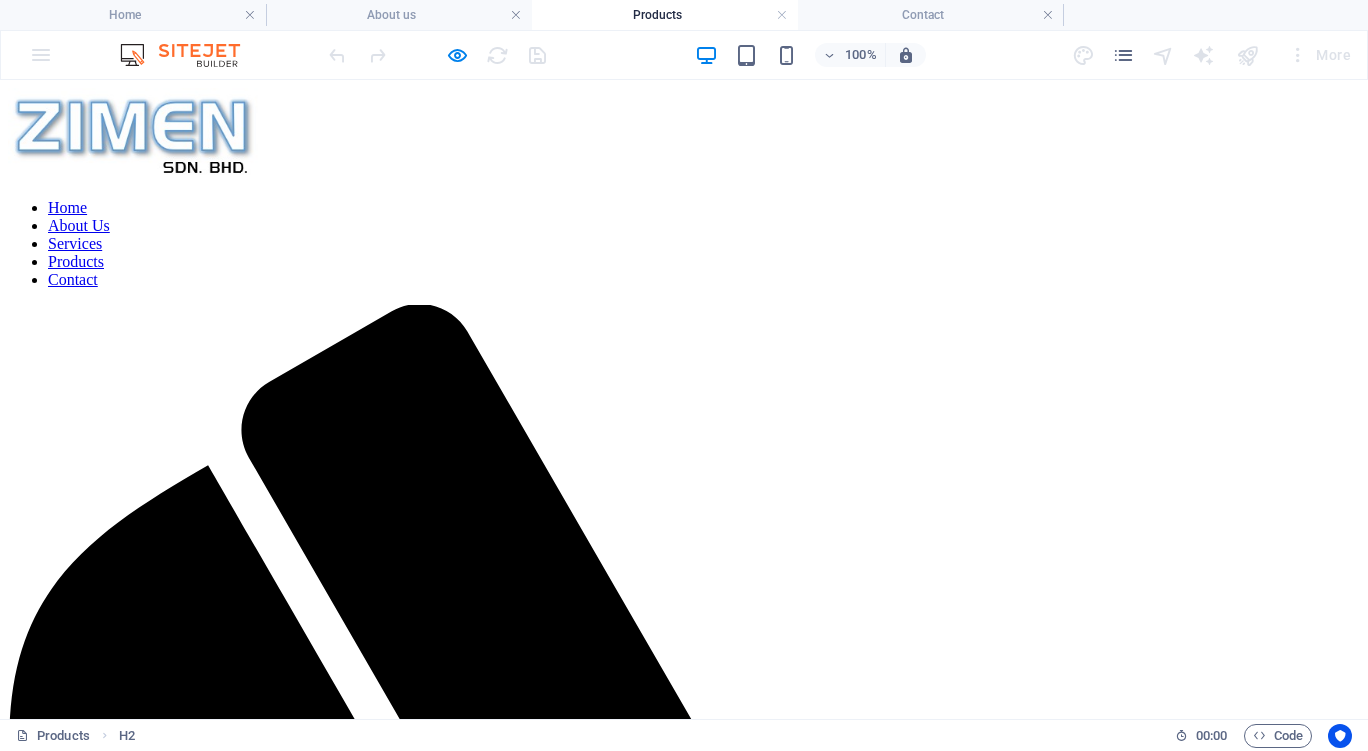 click on "Services" at bounding box center (75, 243) 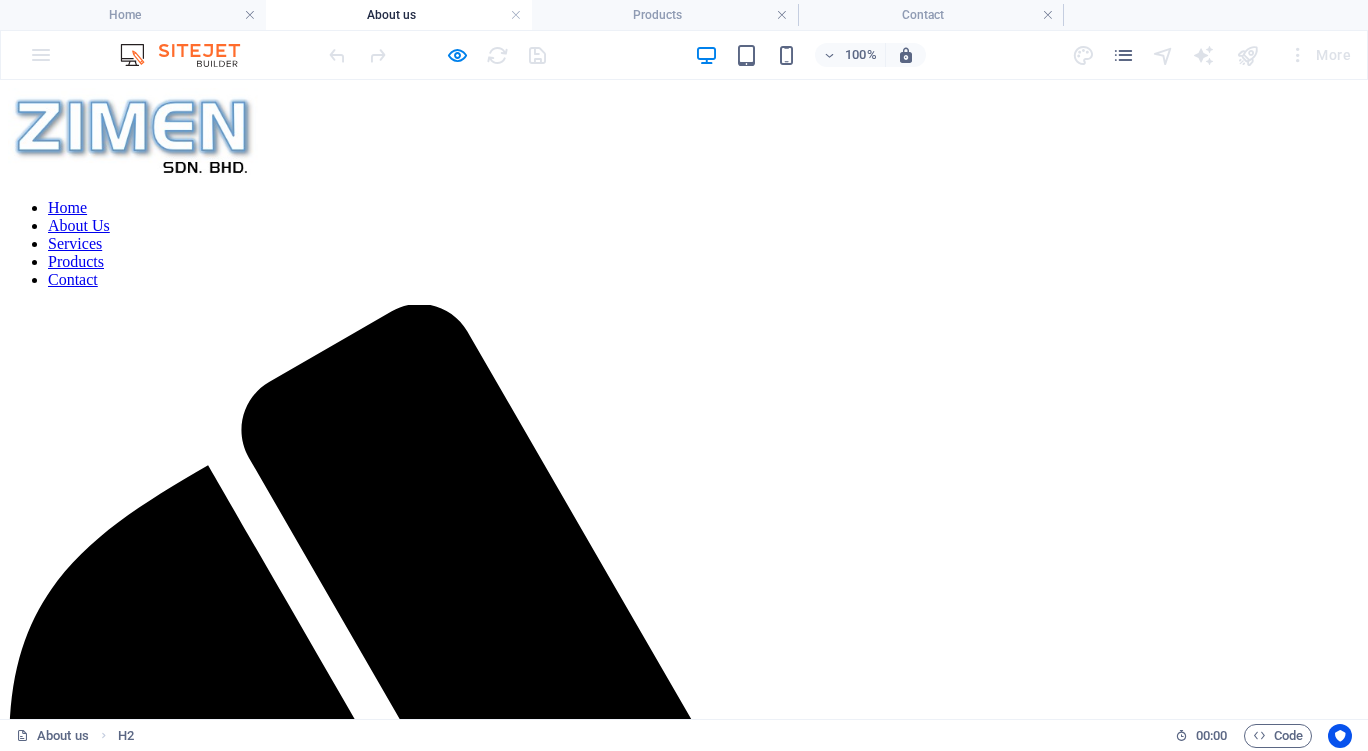 click on "About Us" at bounding box center [79, 225] 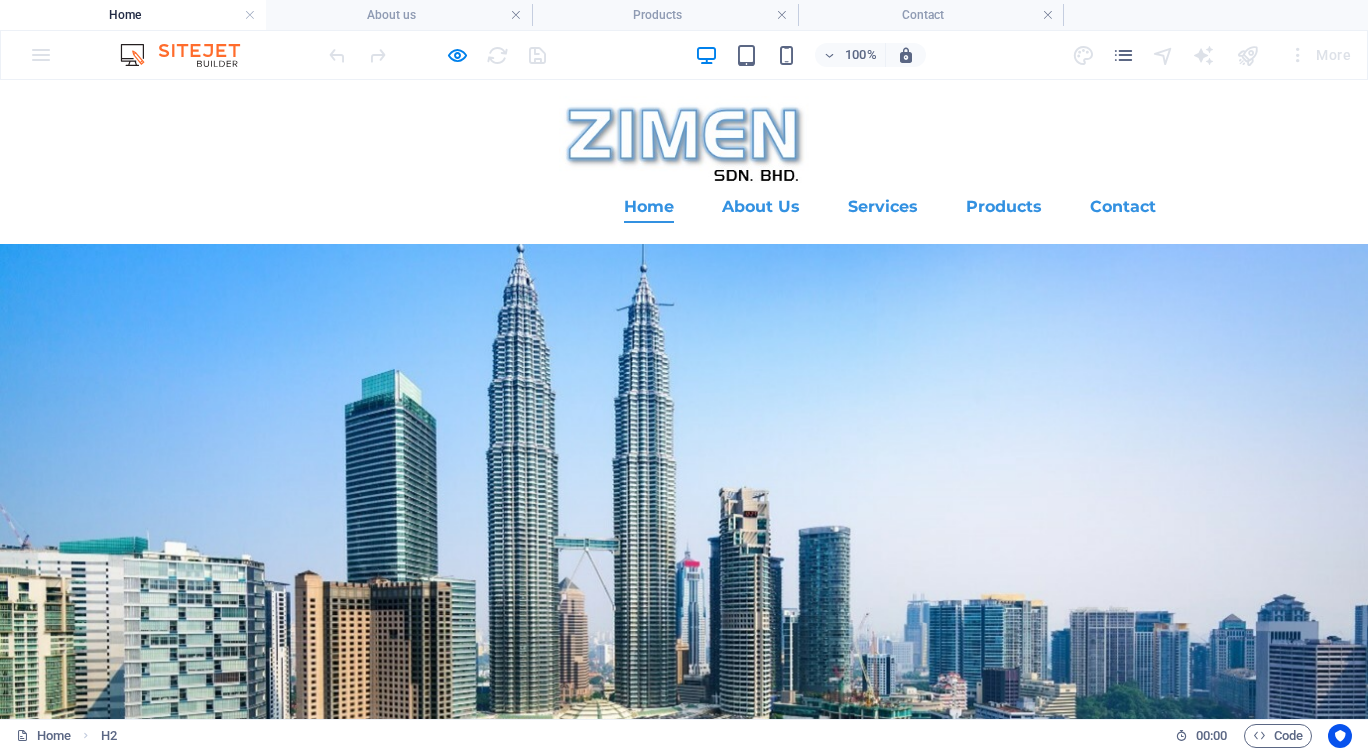 click on "Home" at bounding box center [649, 207] 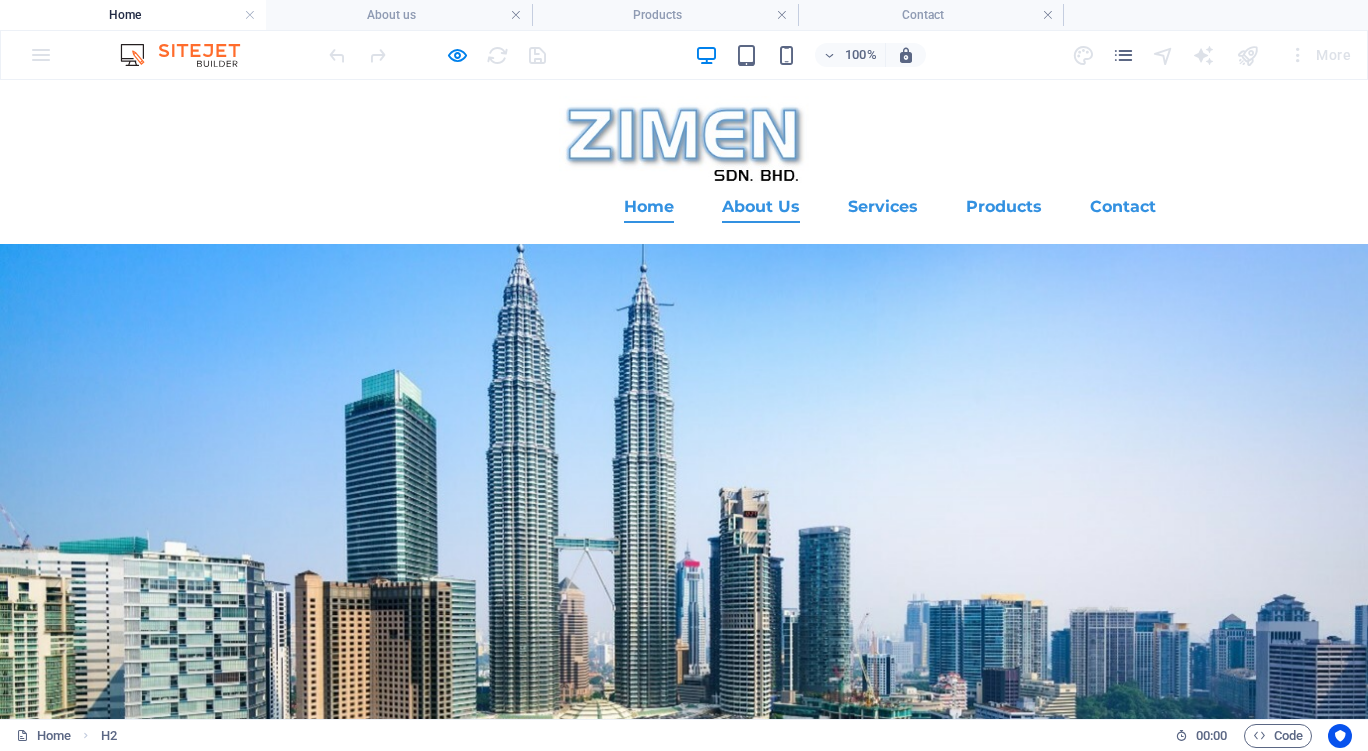 click on "About Us" at bounding box center [761, 207] 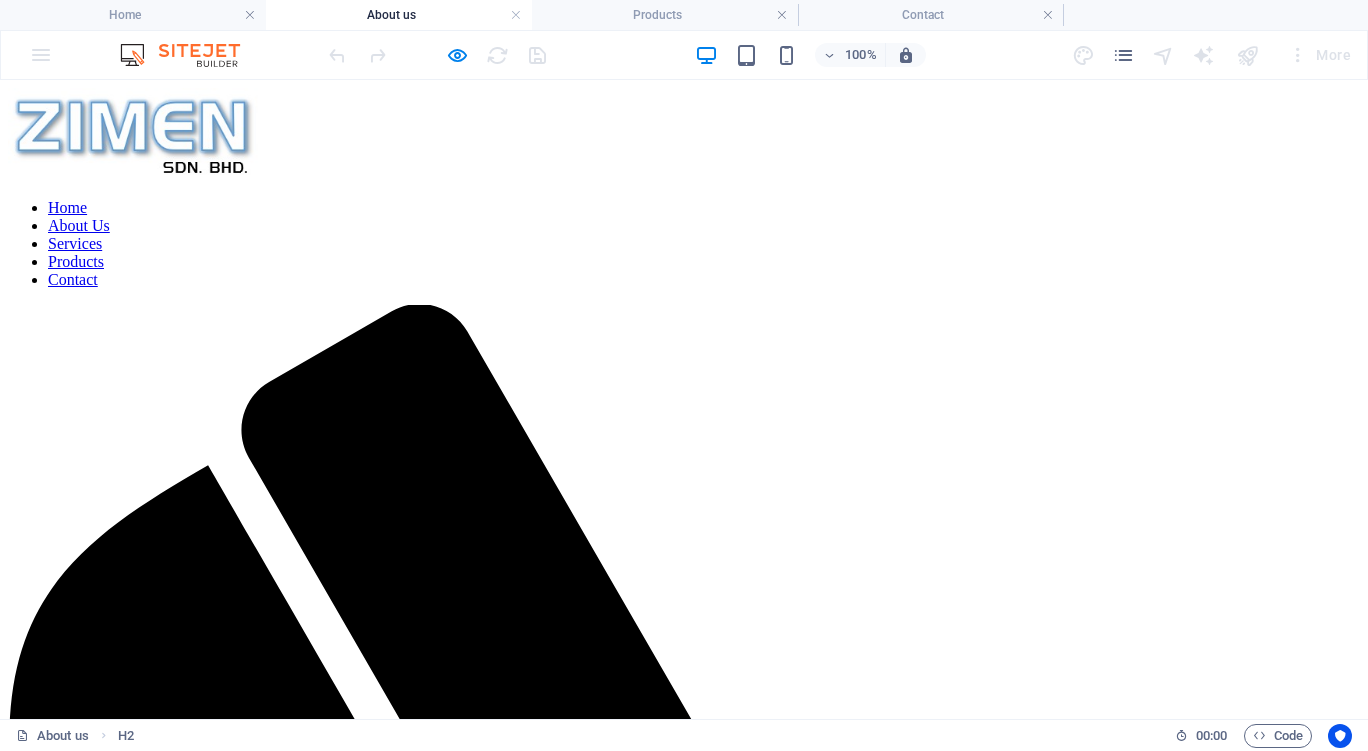 click on "Services" at bounding box center [75, 243] 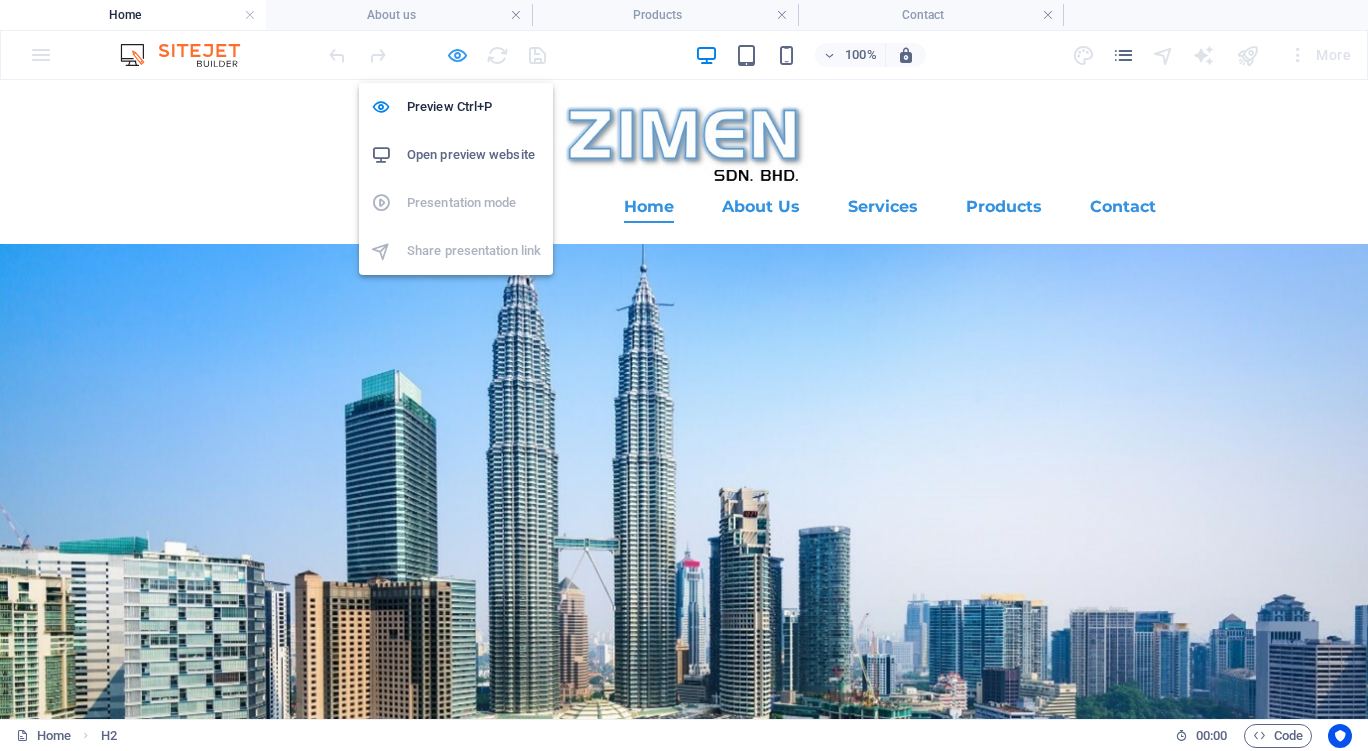 click at bounding box center (457, 55) 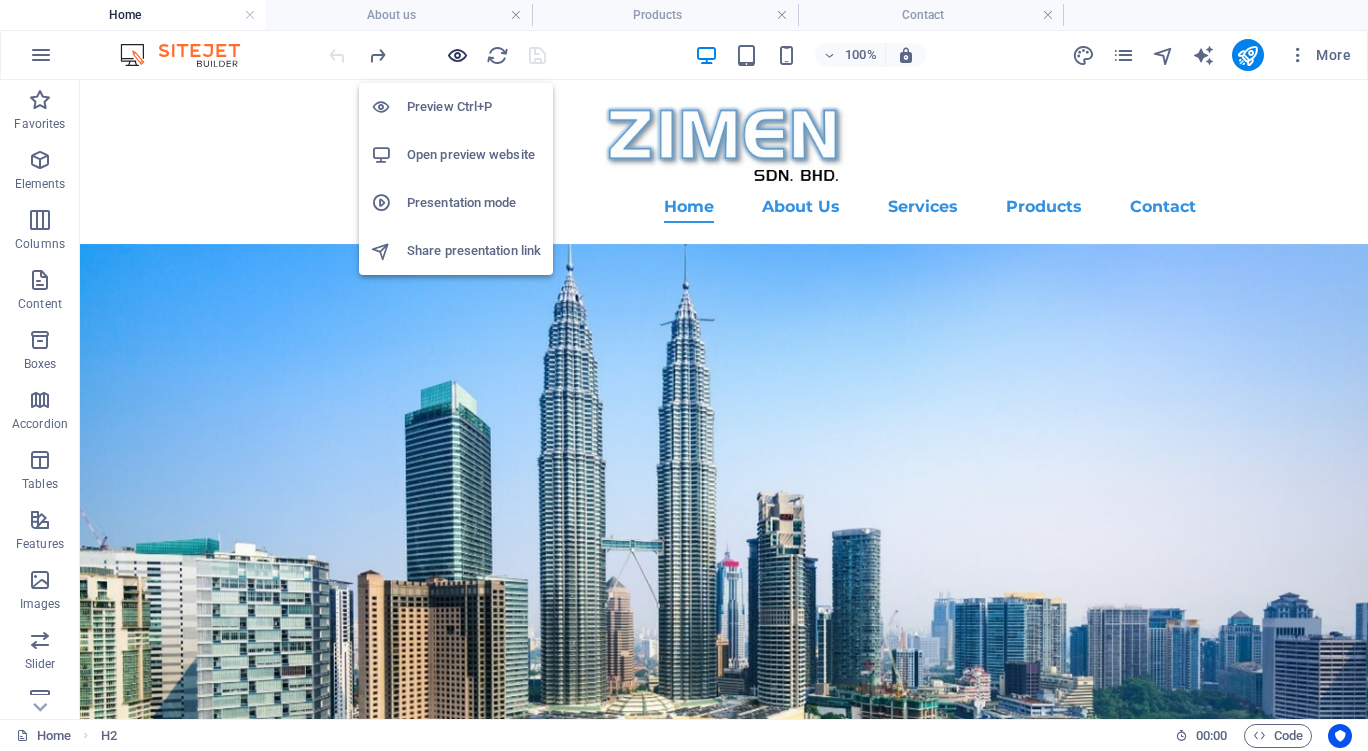 click at bounding box center (457, 55) 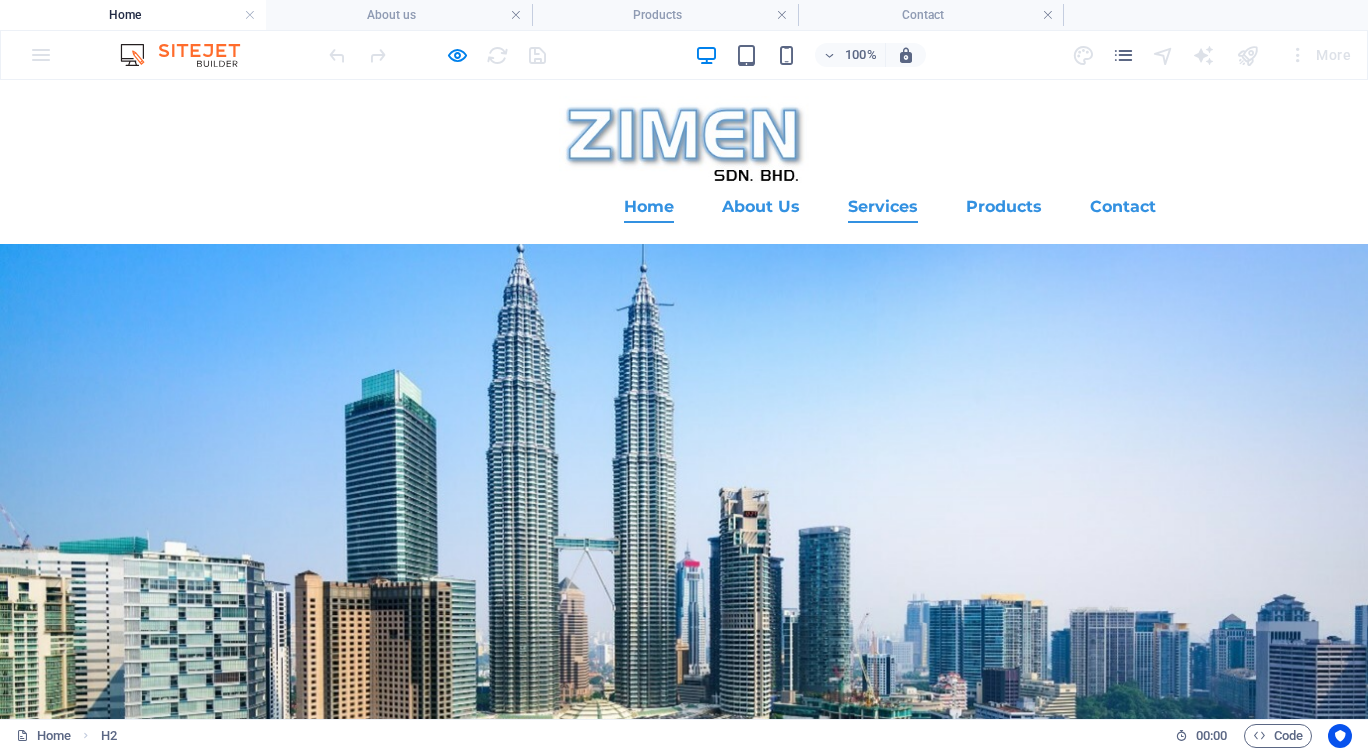 click on "Services" at bounding box center [883, 207] 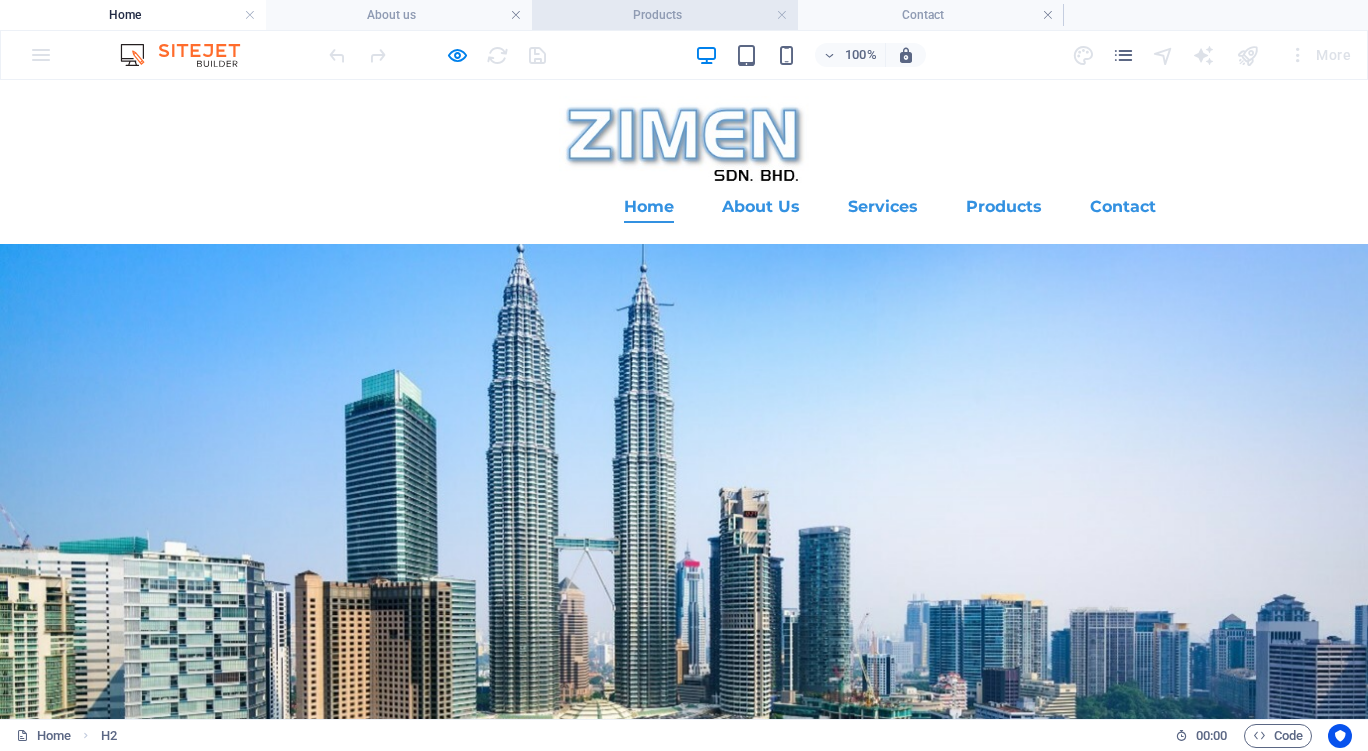 click on "Products" at bounding box center [665, 15] 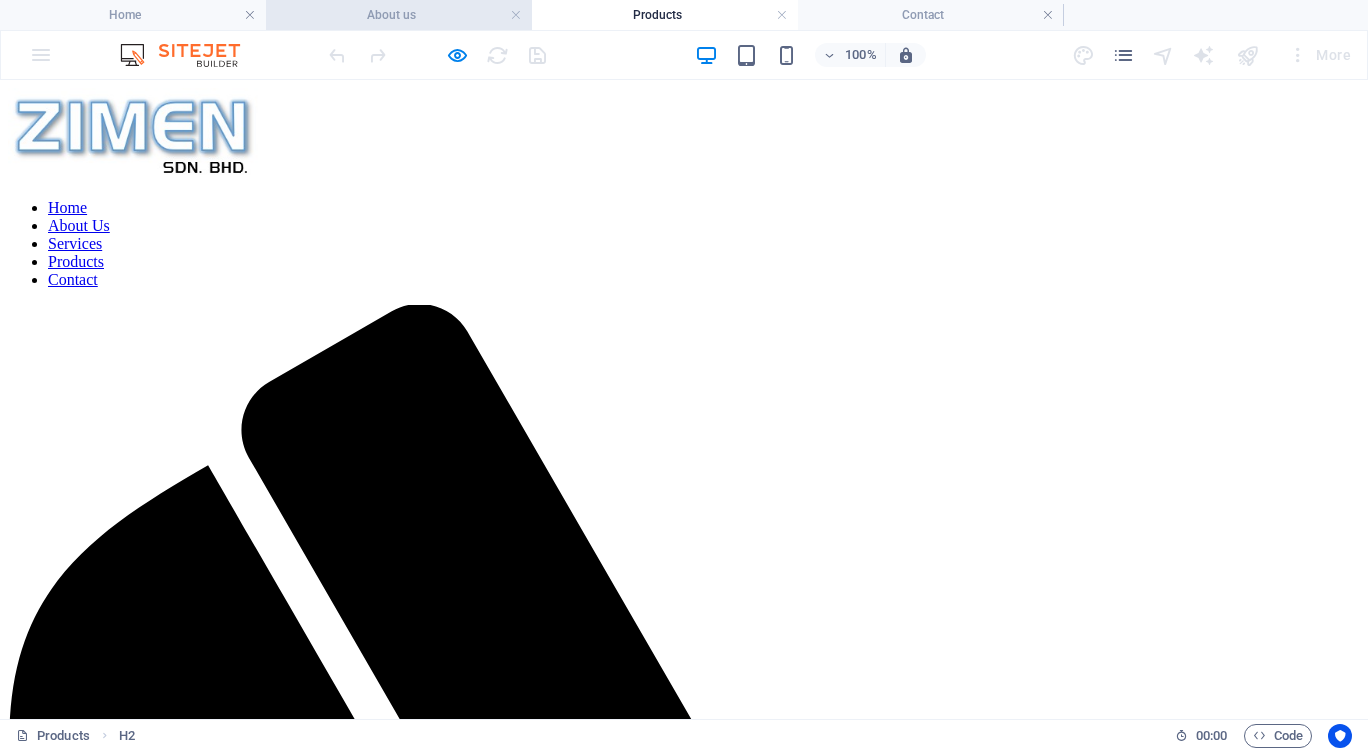 click on "About us" at bounding box center [399, 15] 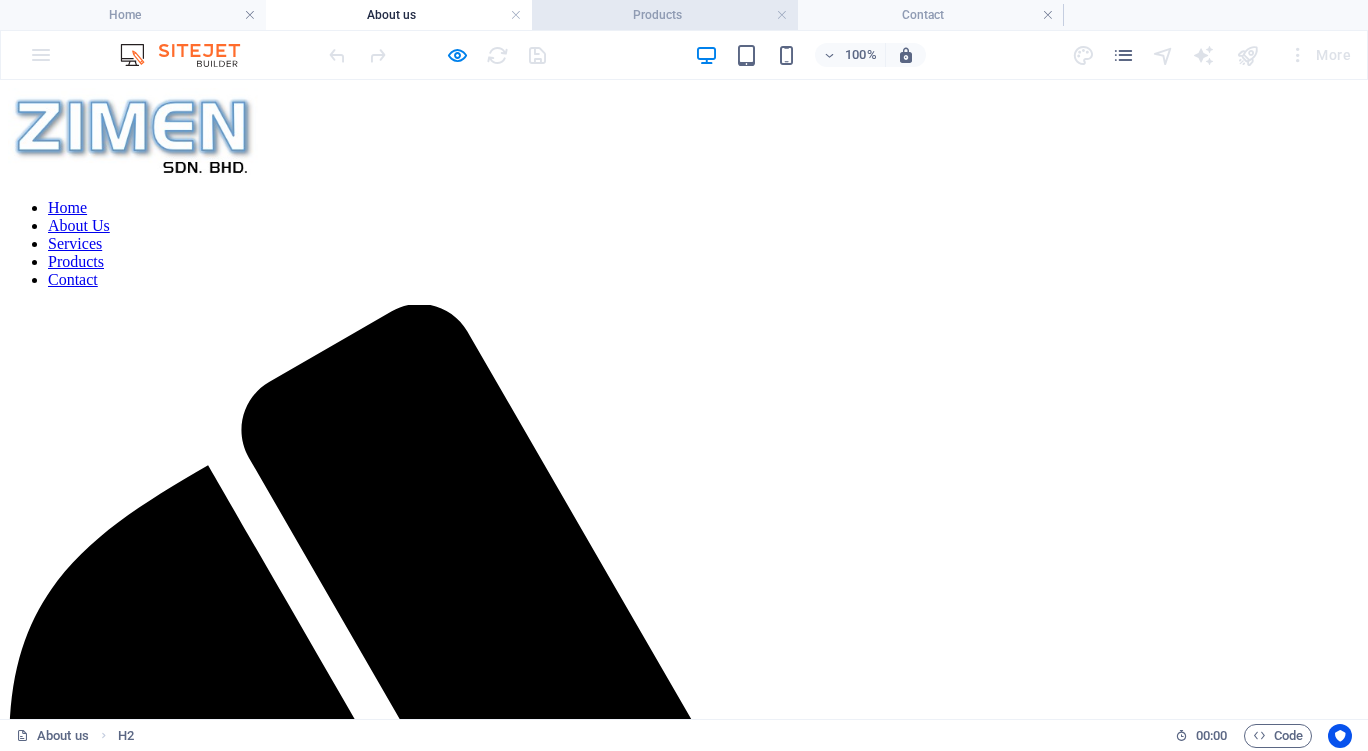 click on "Products" at bounding box center (665, 15) 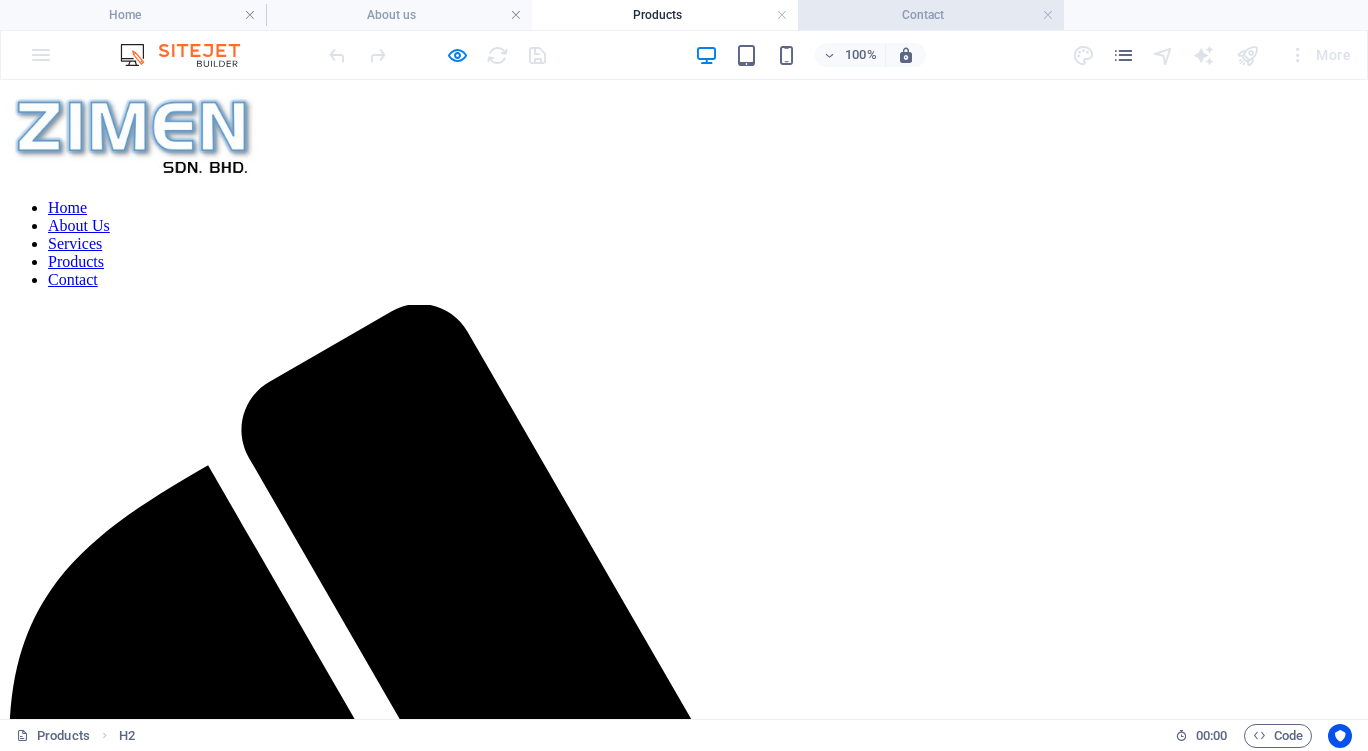 click on "Contact" at bounding box center (931, 15) 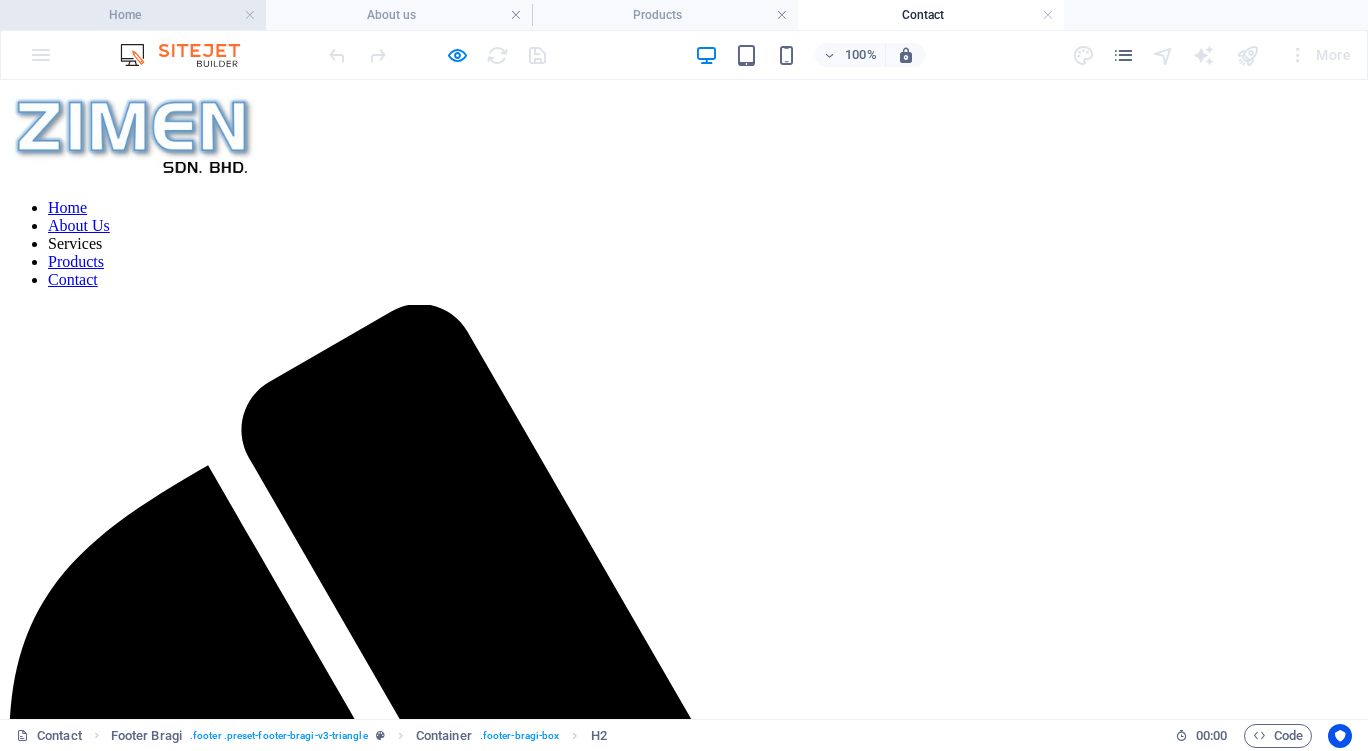 click on "Home" at bounding box center [133, 15] 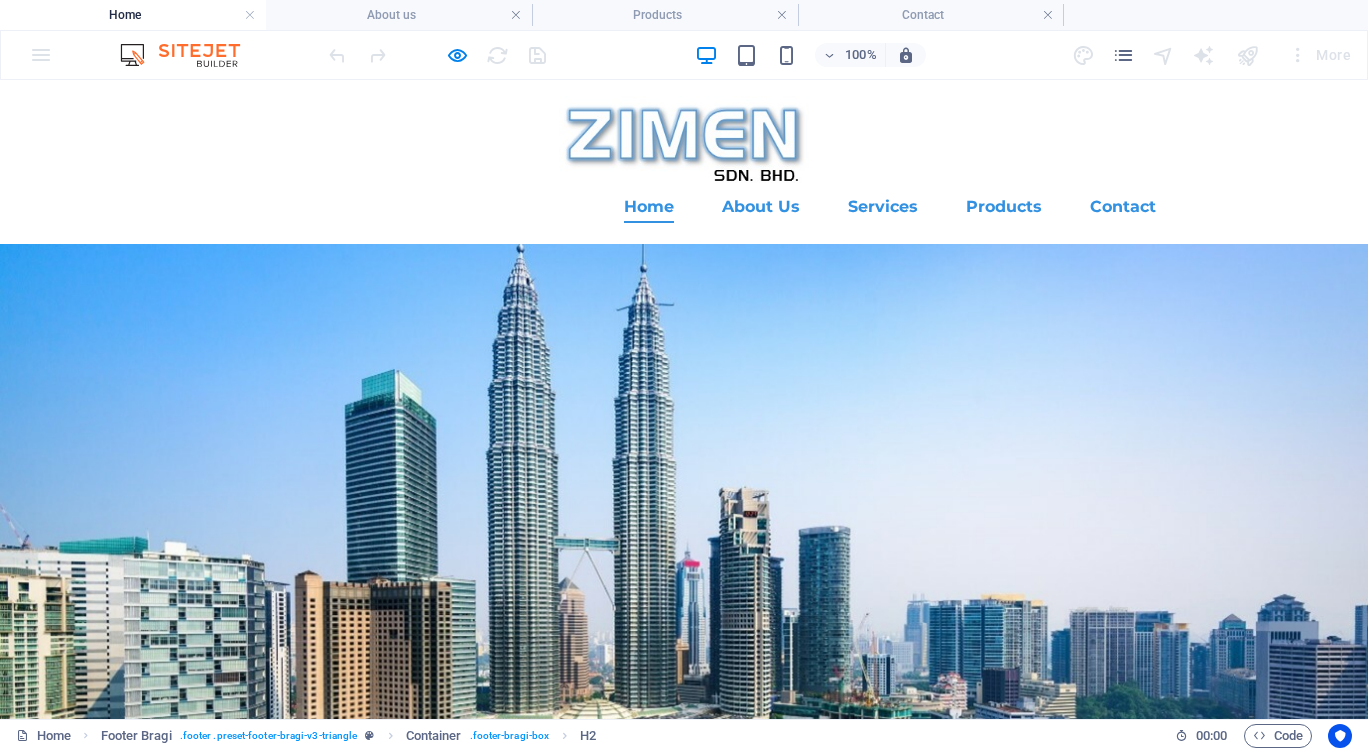 click on "About us" at bounding box center (399, 15) 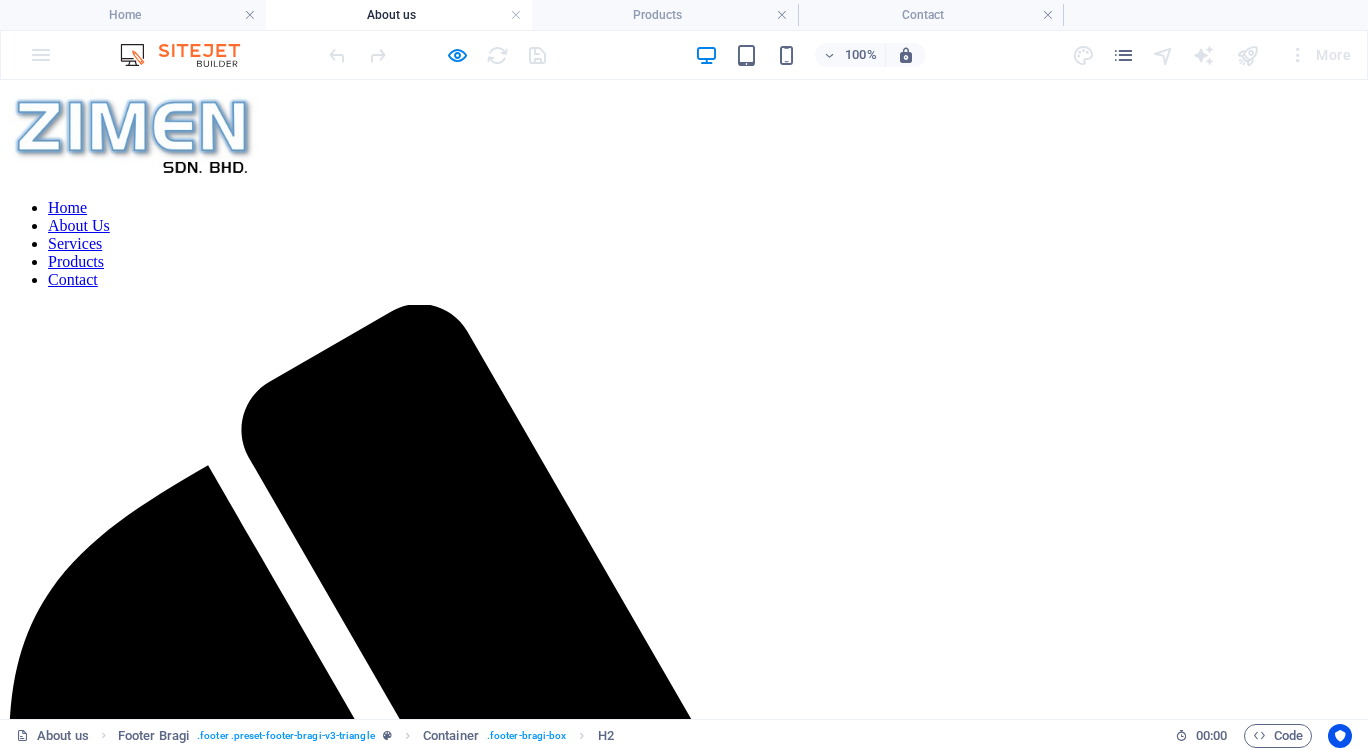 click on "About us" at bounding box center [399, 15] 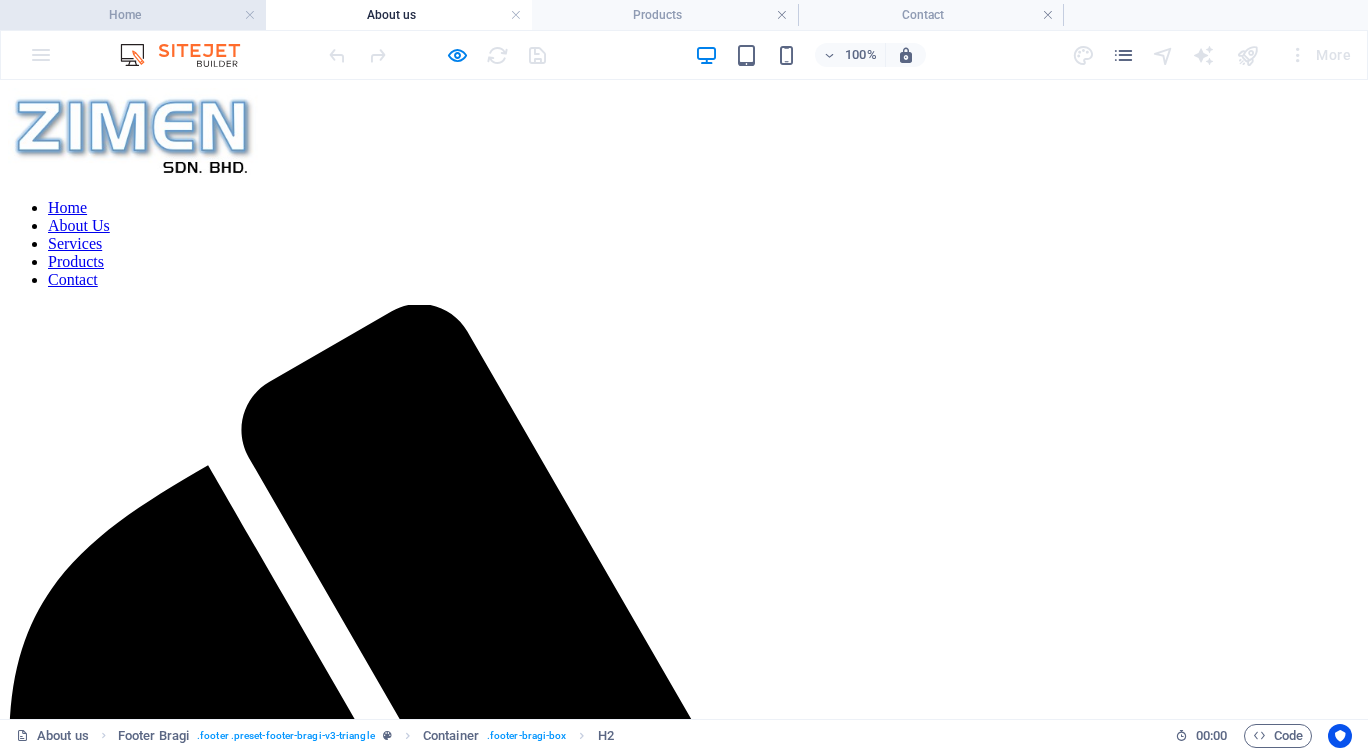 click on "Home" at bounding box center (133, 15) 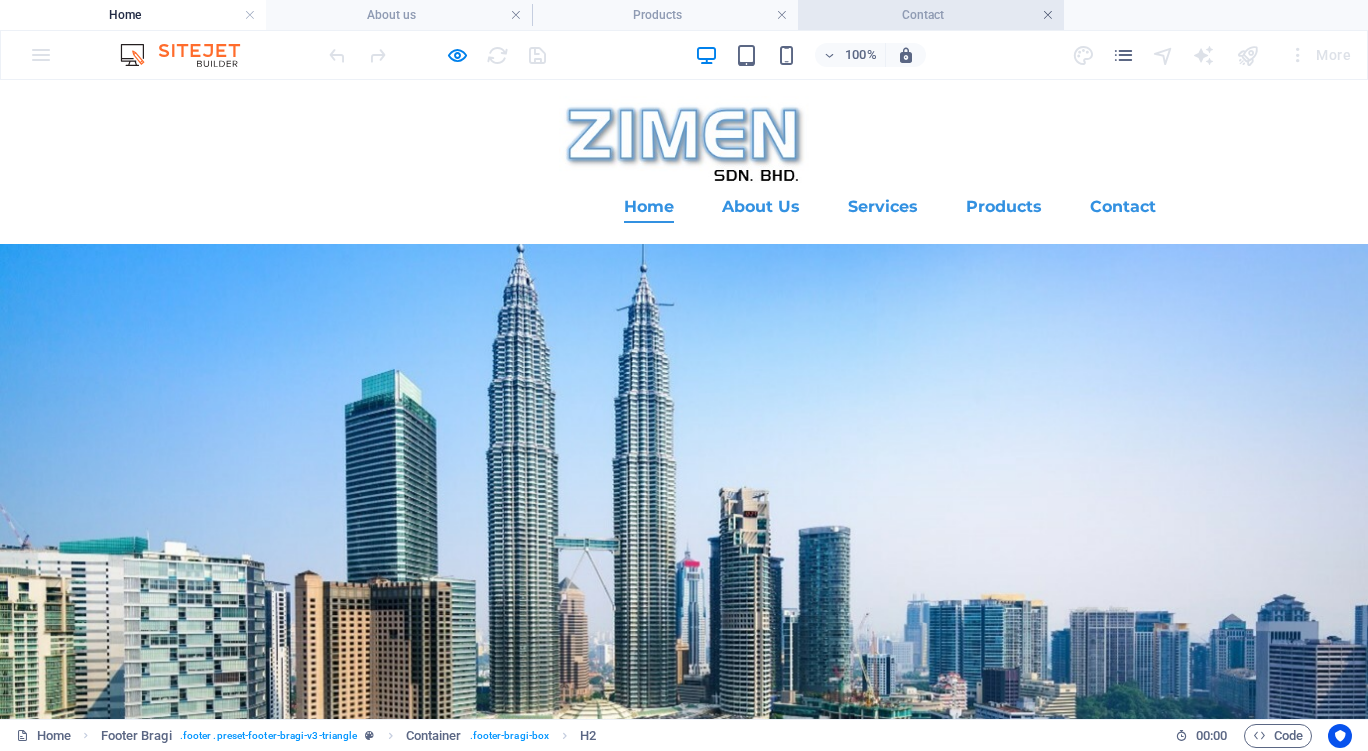 click at bounding box center (1048, 15) 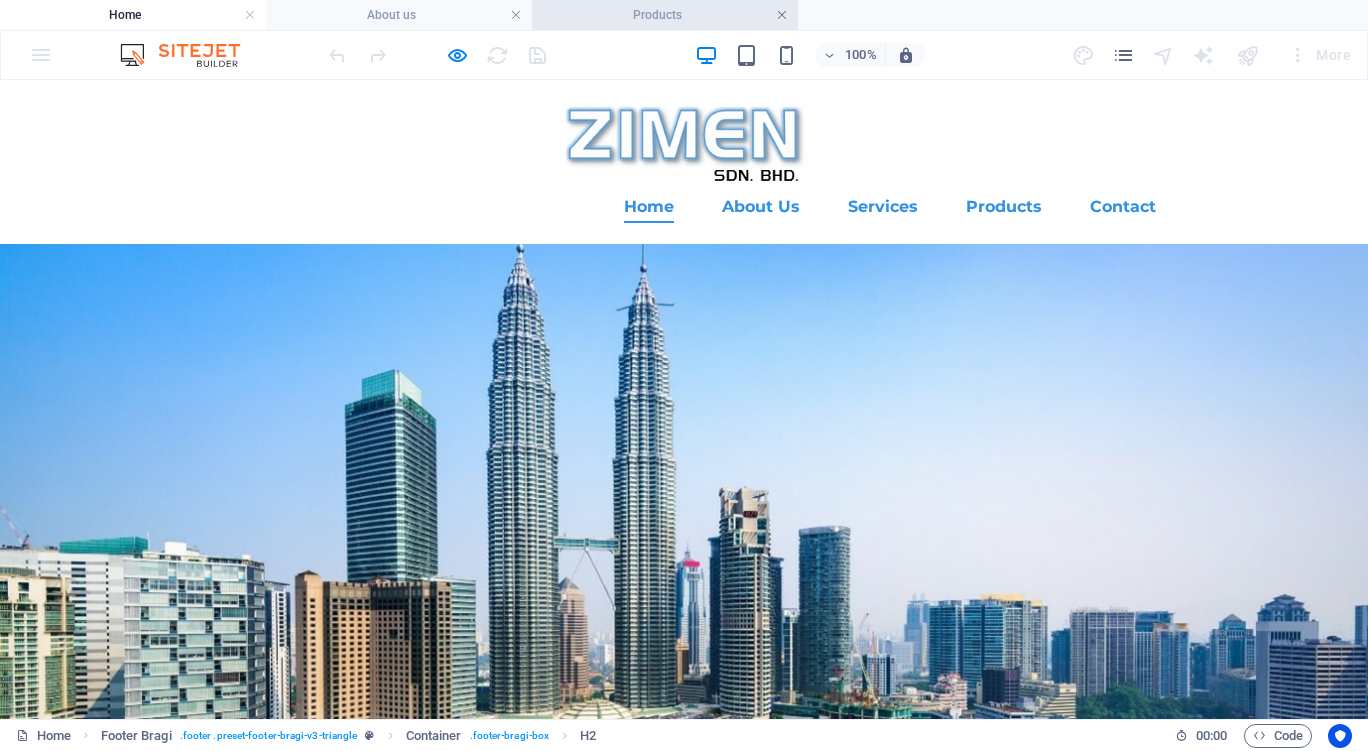 click at bounding box center (782, 15) 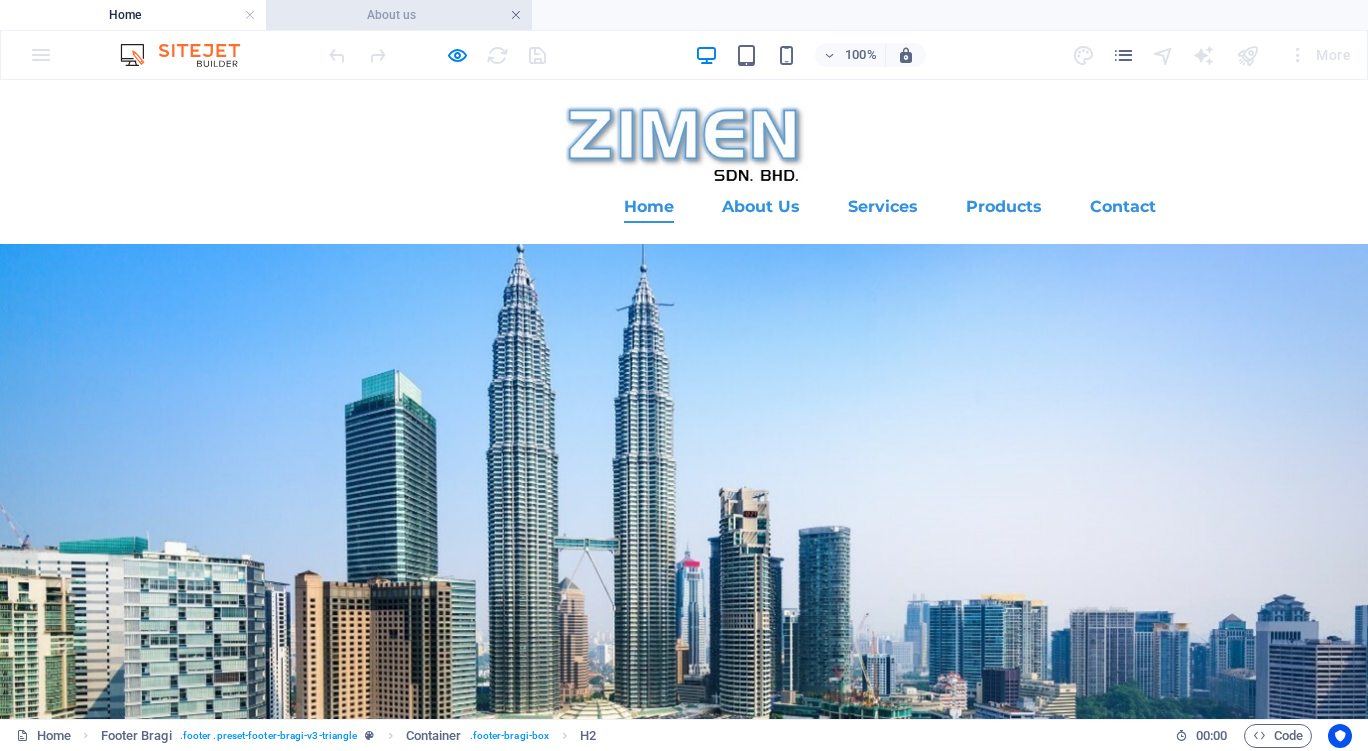 click at bounding box center [516, 15] 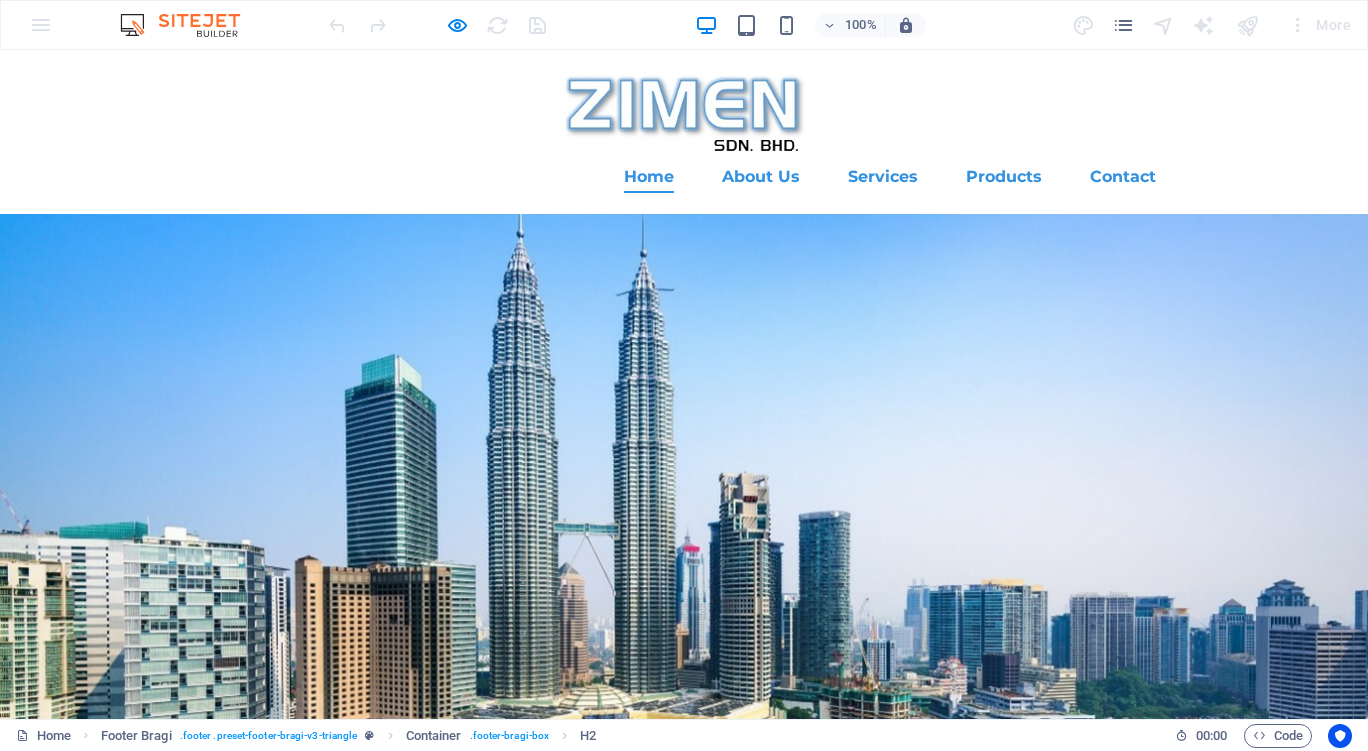 click on "Home About Us Services Products Contact" at bounding box center [684, 132] 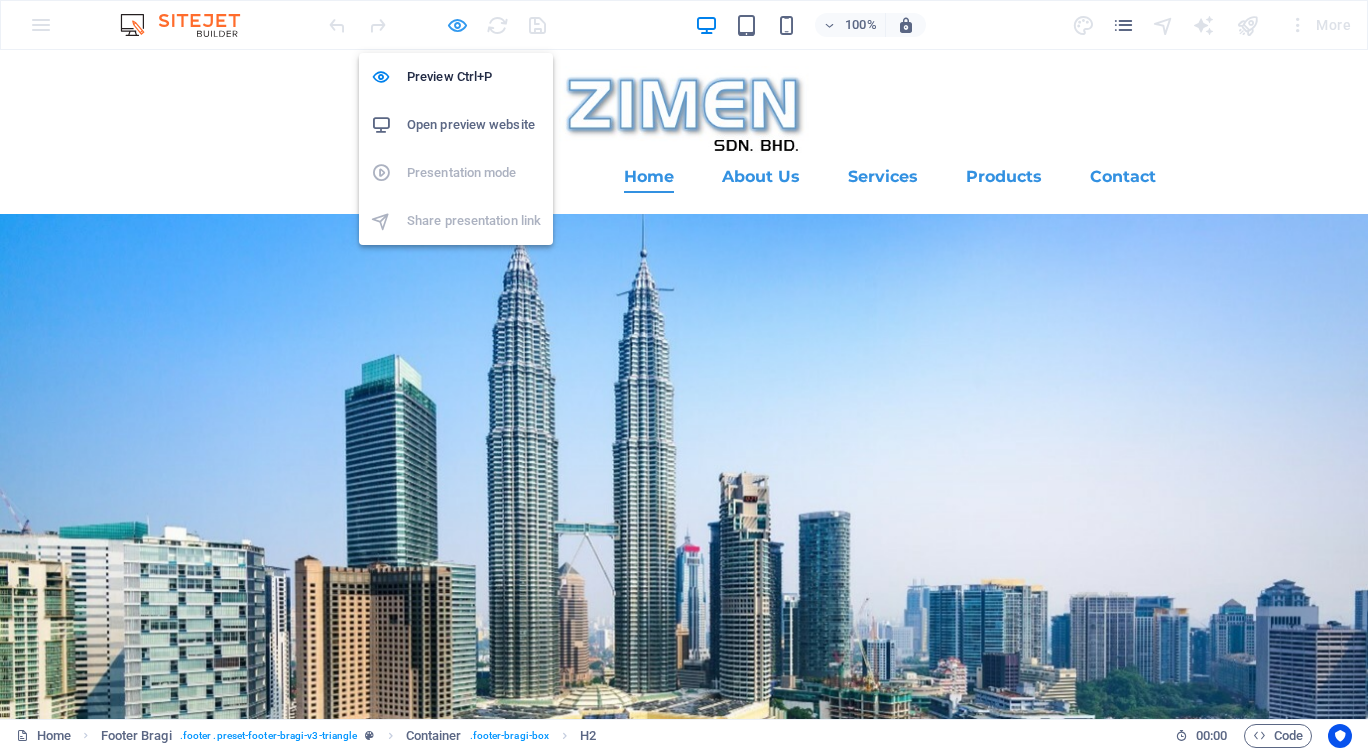 click at bounding box center (457, 25) 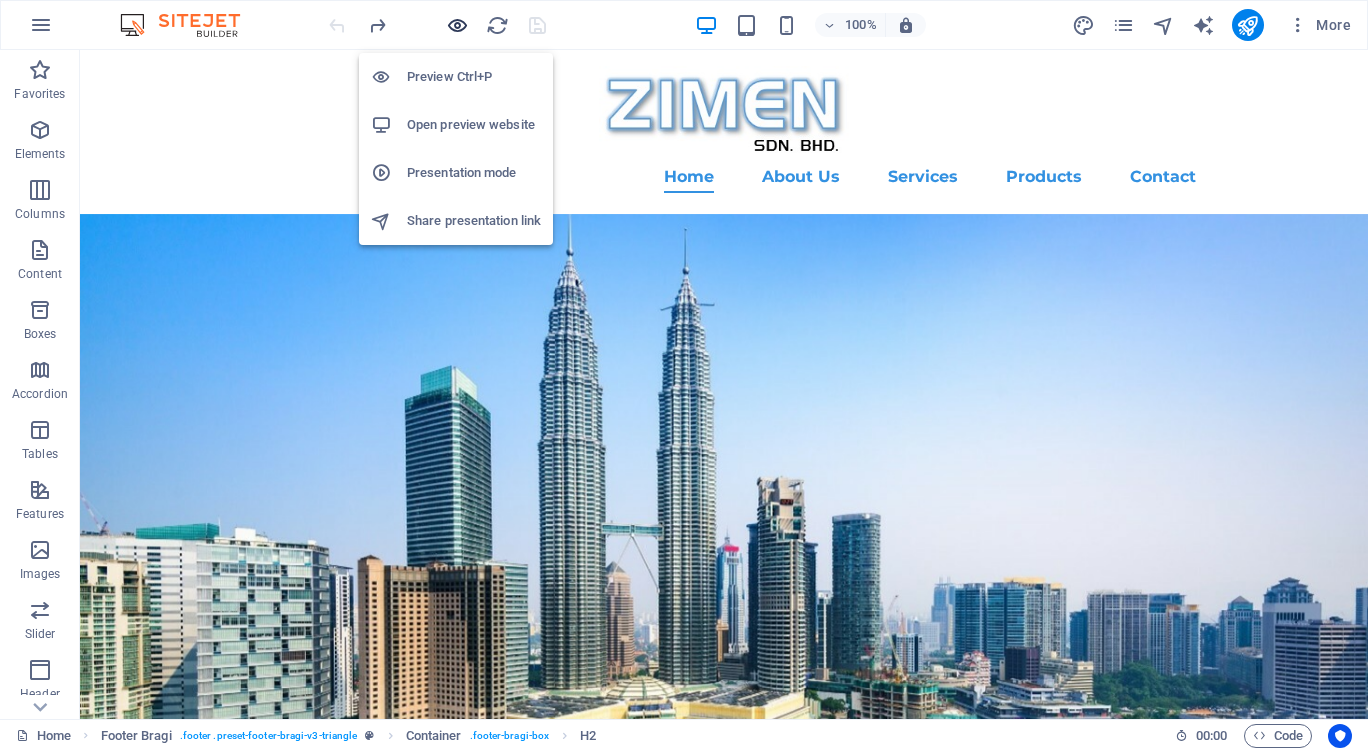 click at bounding box center [457, 25] 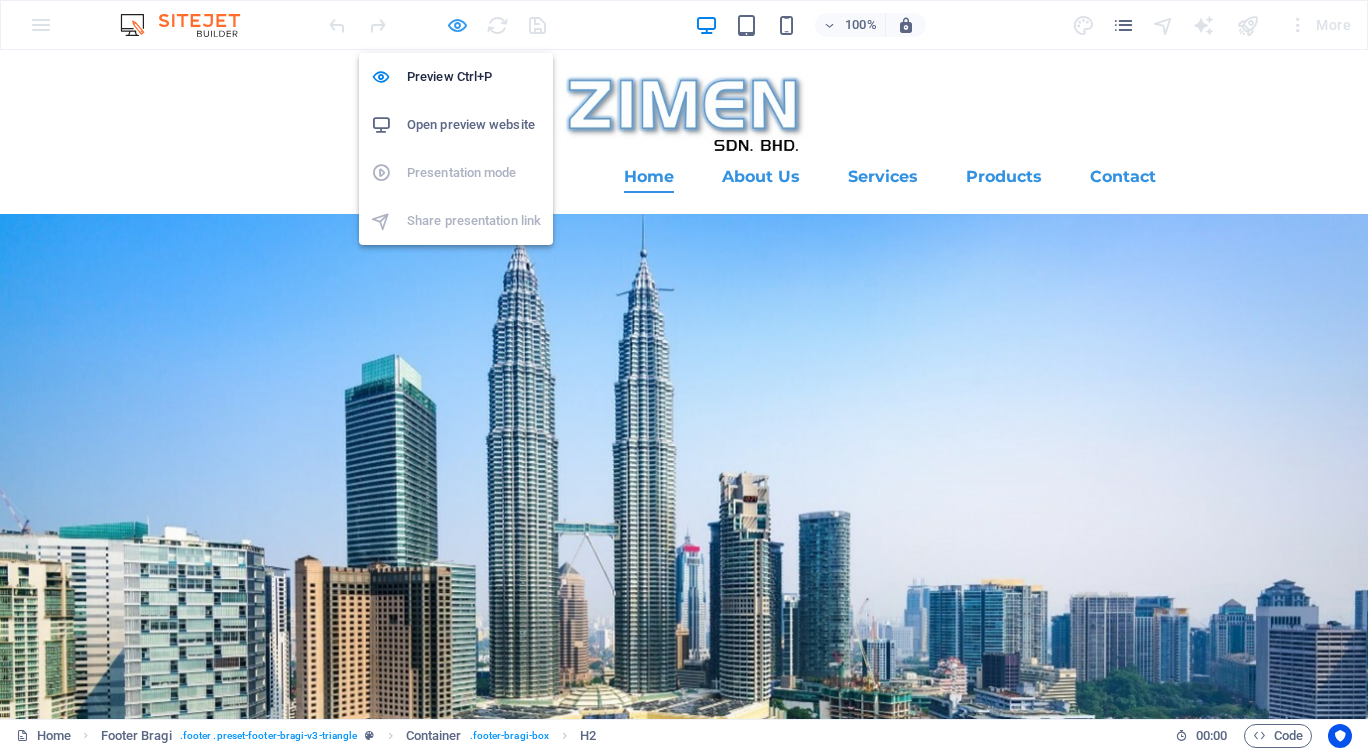 click at bounding box center [457, 25] 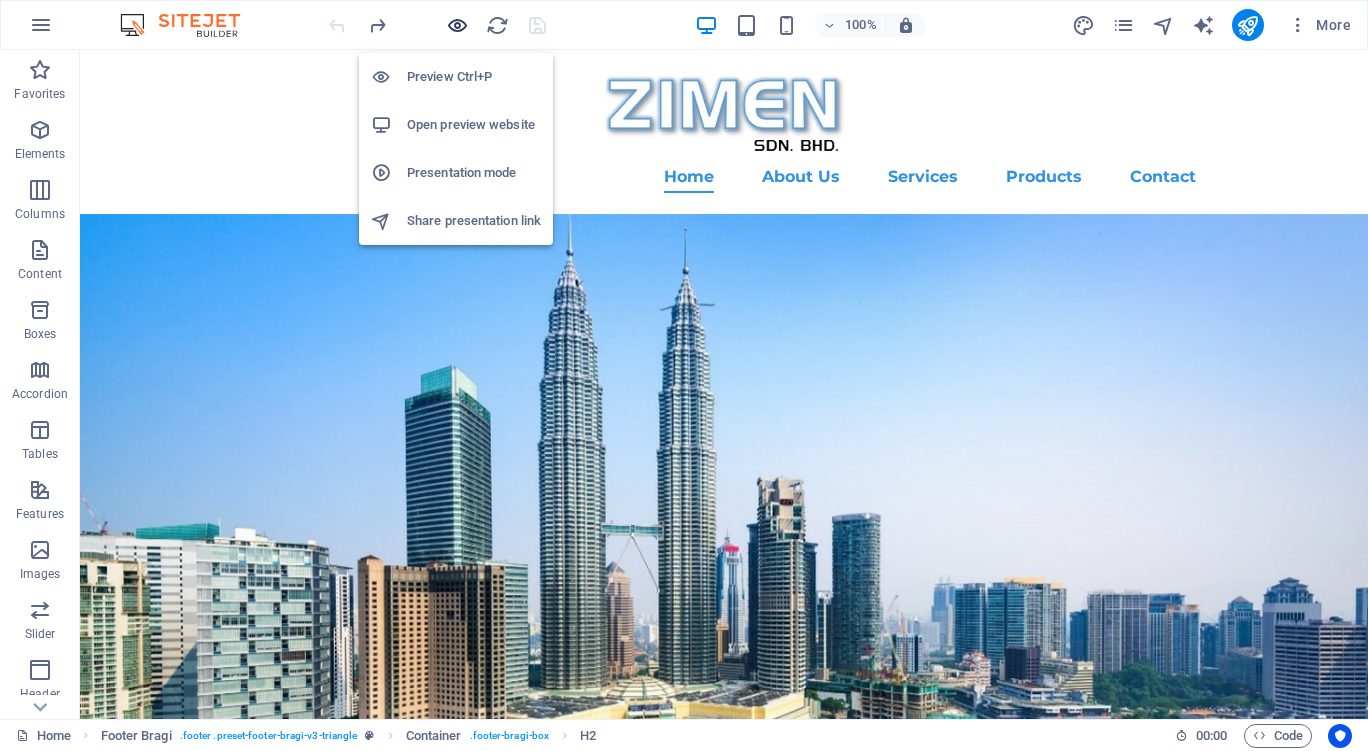 click at bounding box center (457, 25) 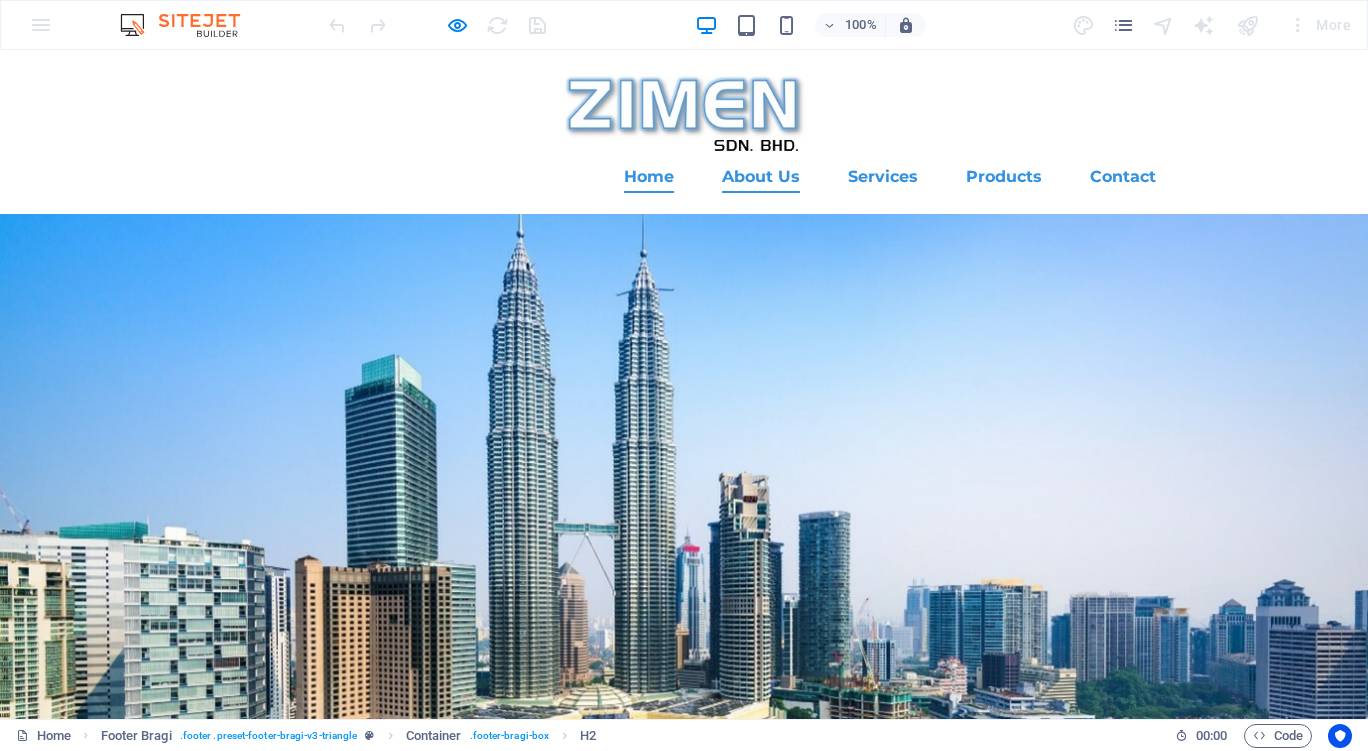 click on "About Us" at bounding box center (761, 177) 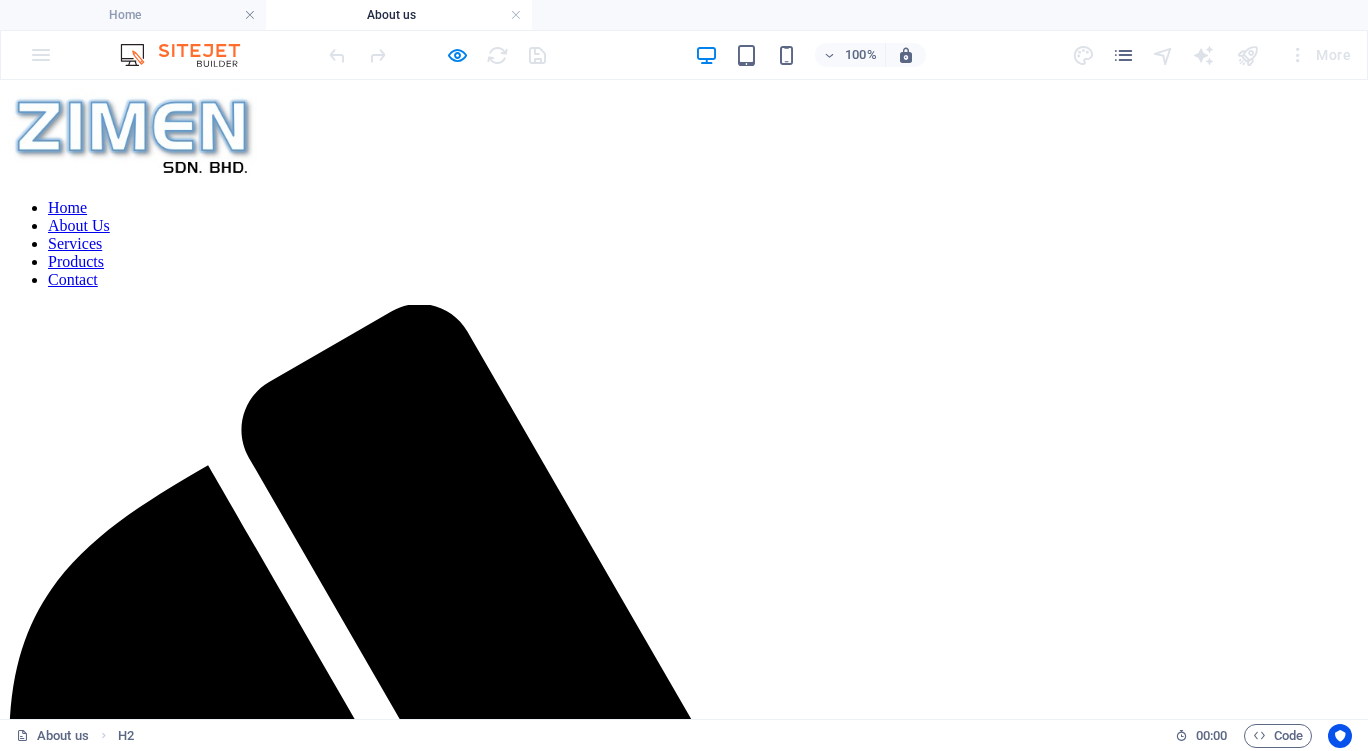 scroll, scrollTop: 0, scrollLeft: 0, axis: both 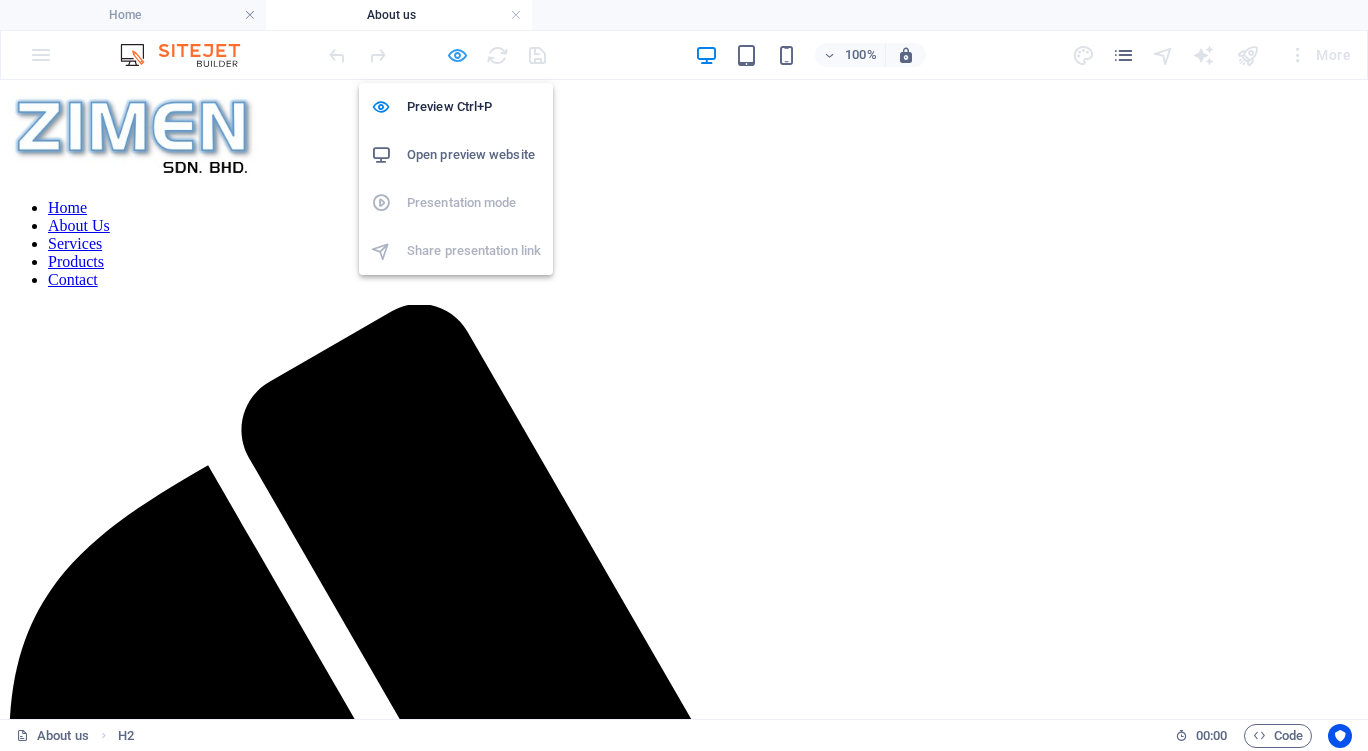 click at bounding box center [457, 55] 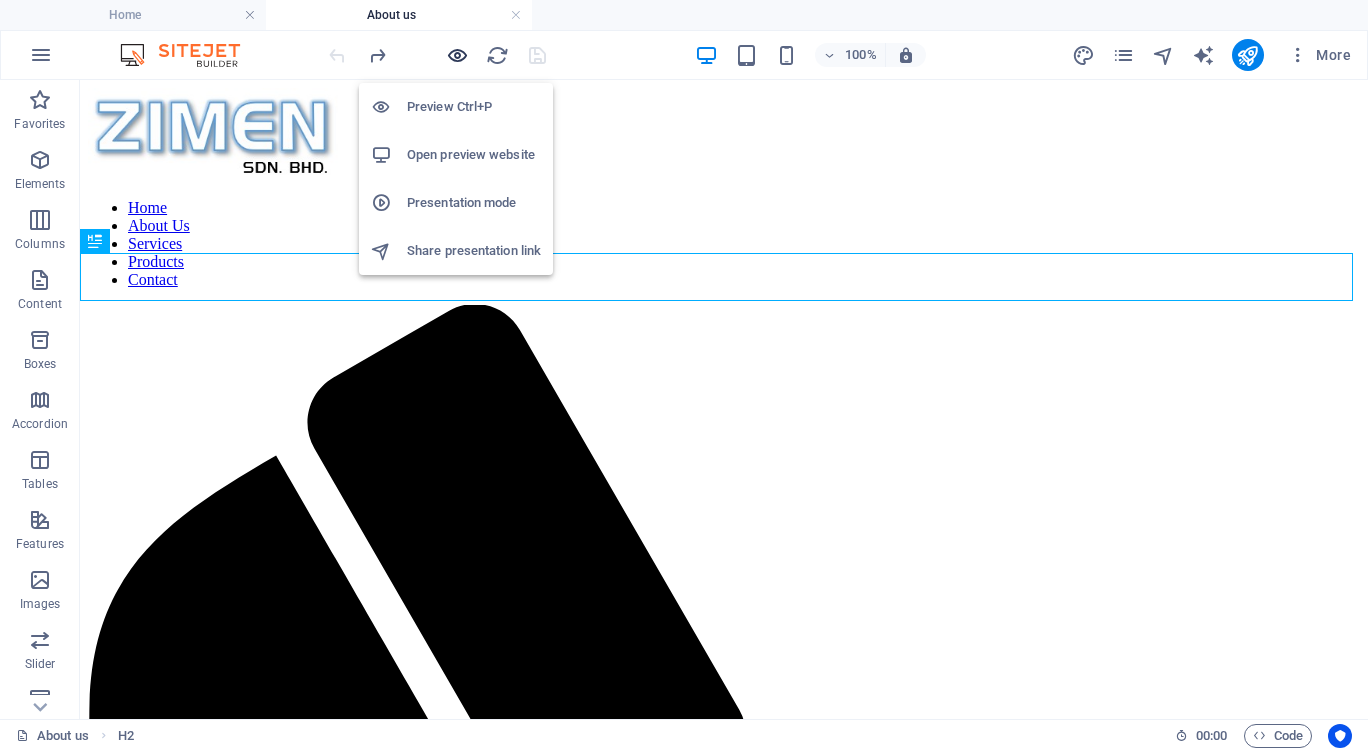 click at bounding box center (457, 55) 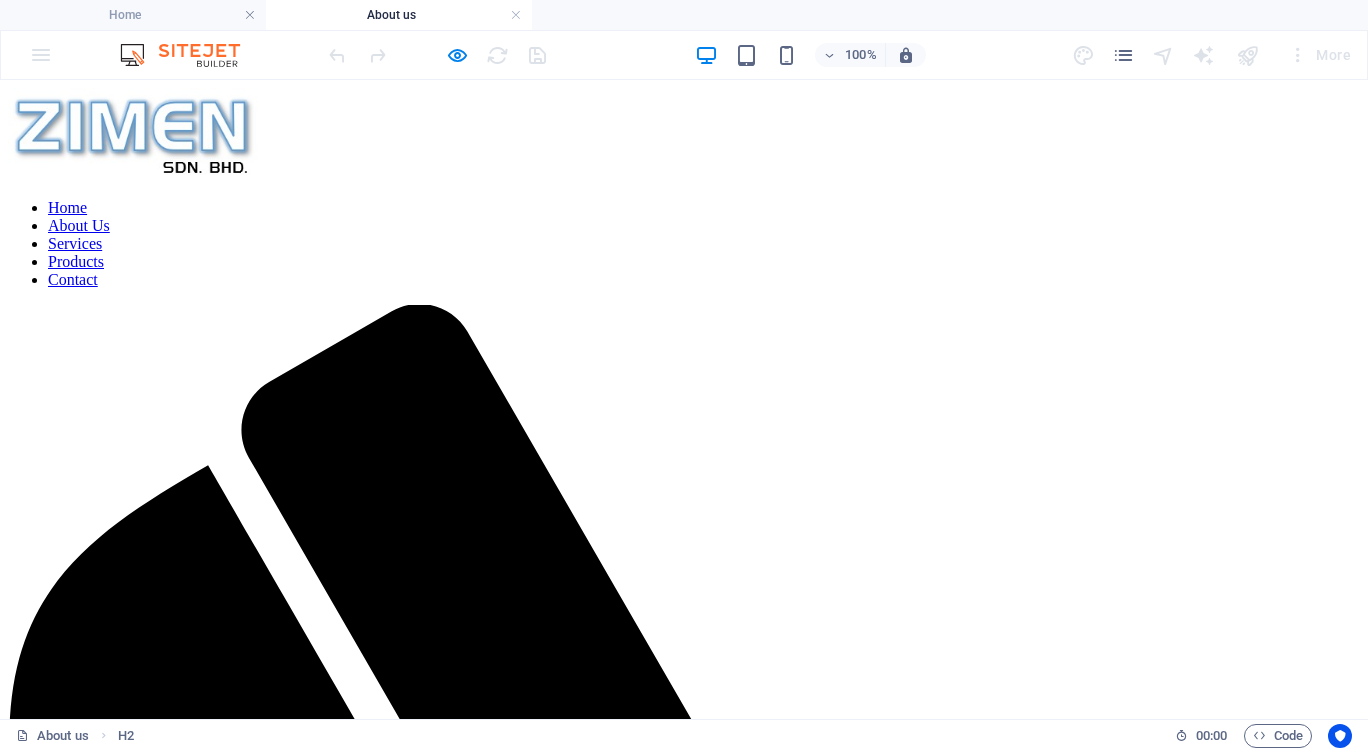 click on "Services" at bounding box center [75, 243] 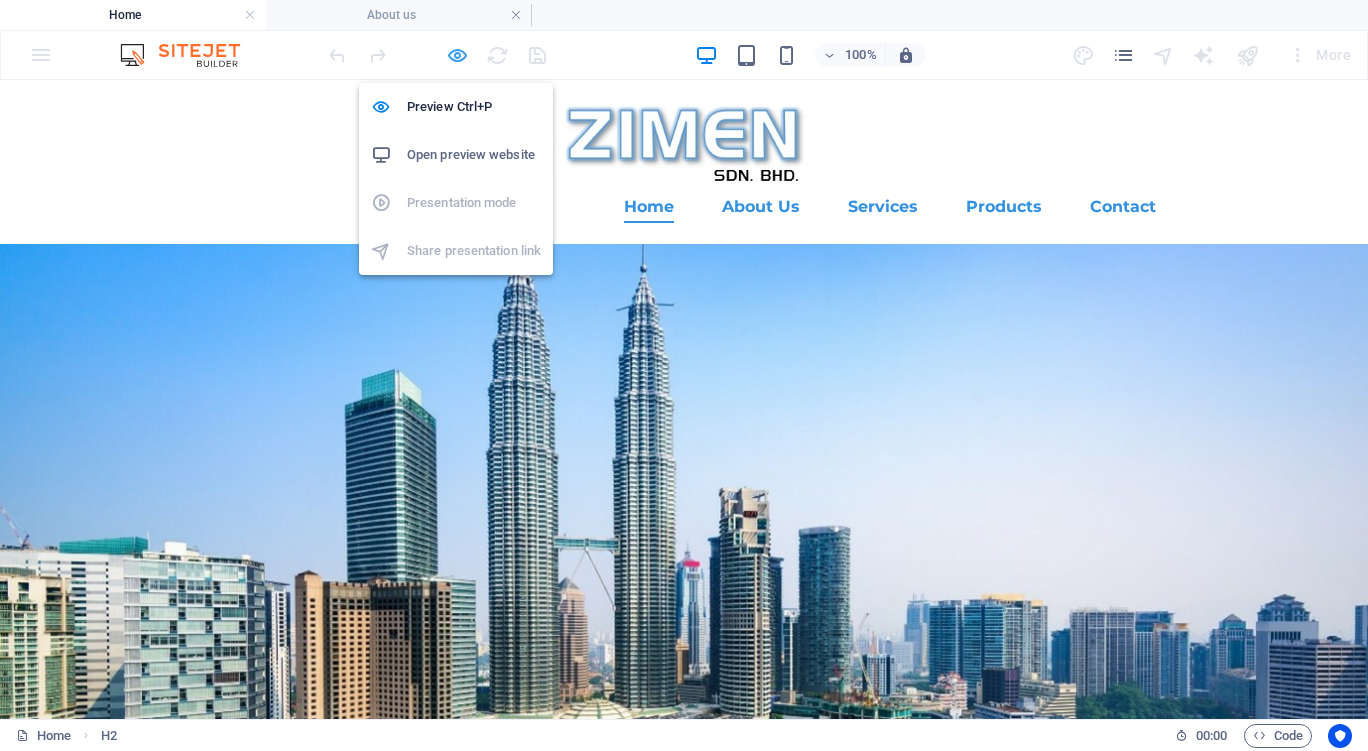click at bounding box center [457, 55] 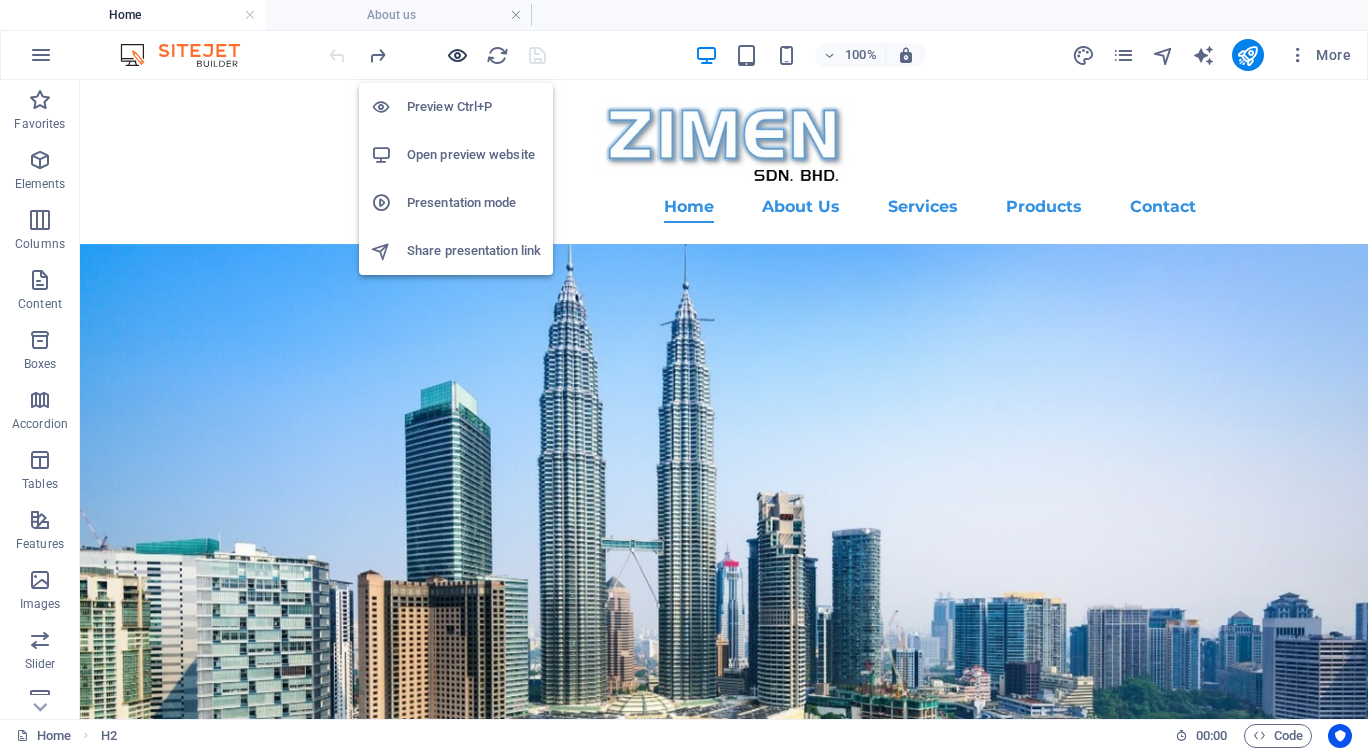 click at bounding box center [457, 55] 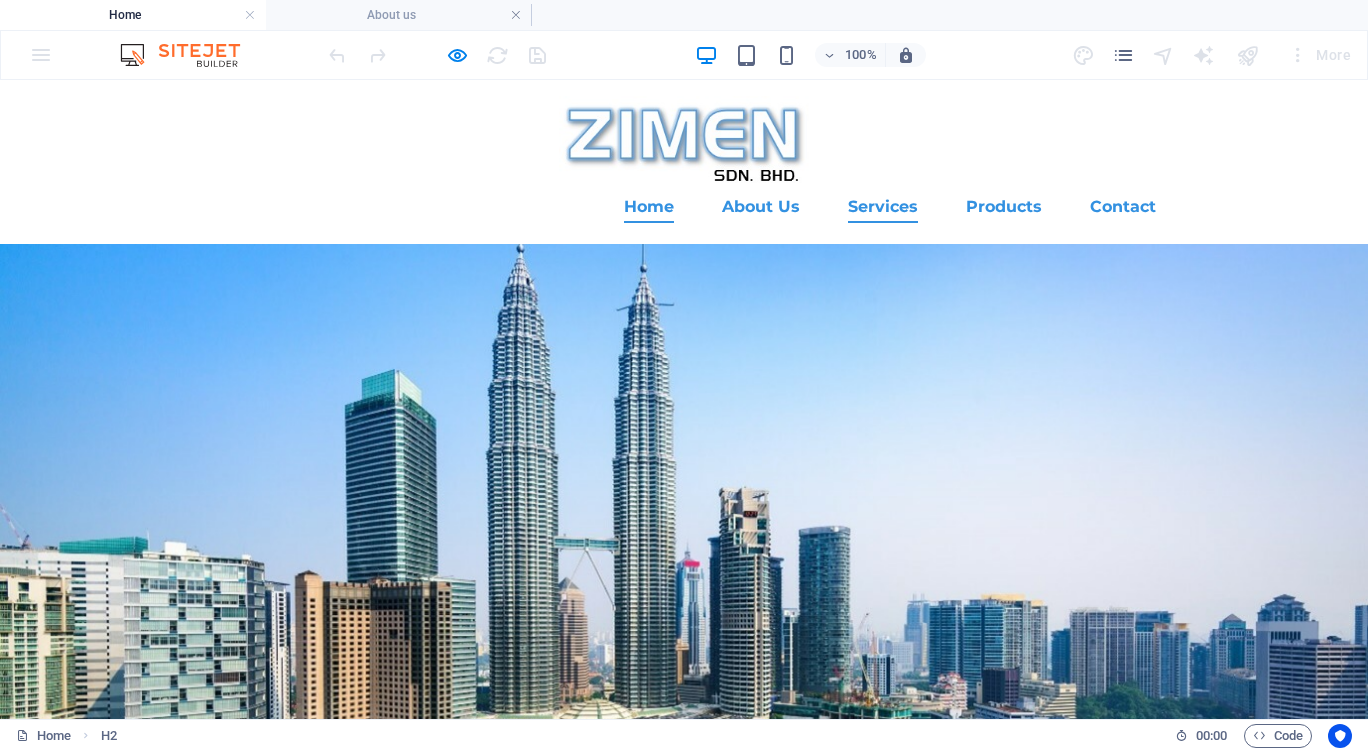 click on "Services" at bounding box center [883, 207] 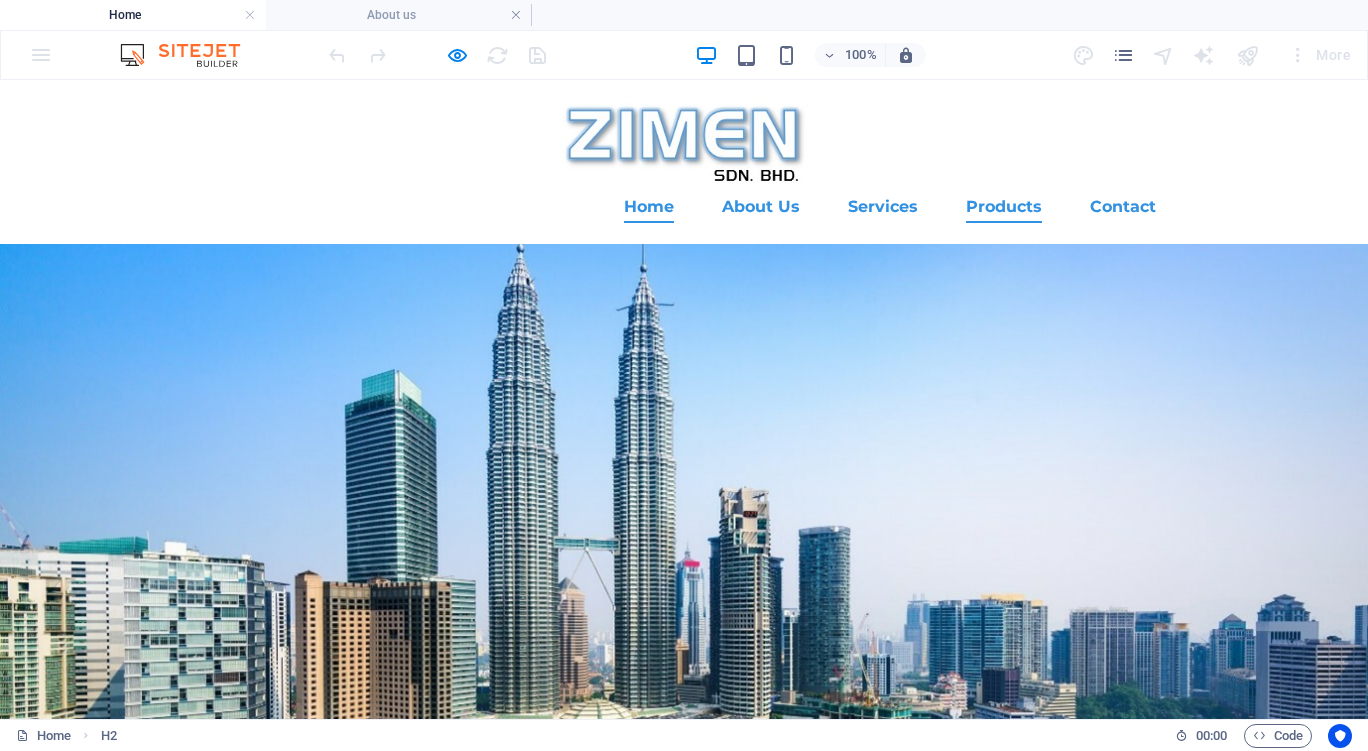 click on "Products" at bounding box center [1004, 207] 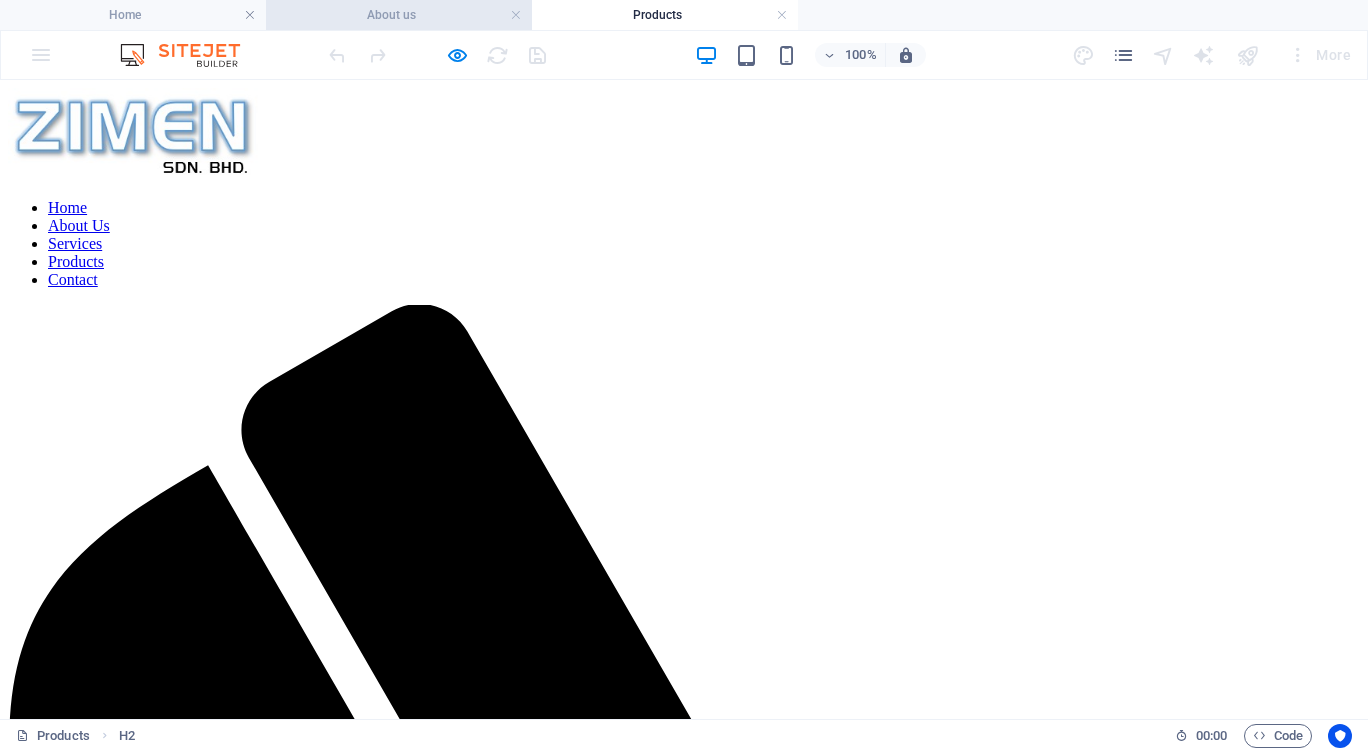 scroll, scrollTop: 0, scrollLeft: 0, axis: both 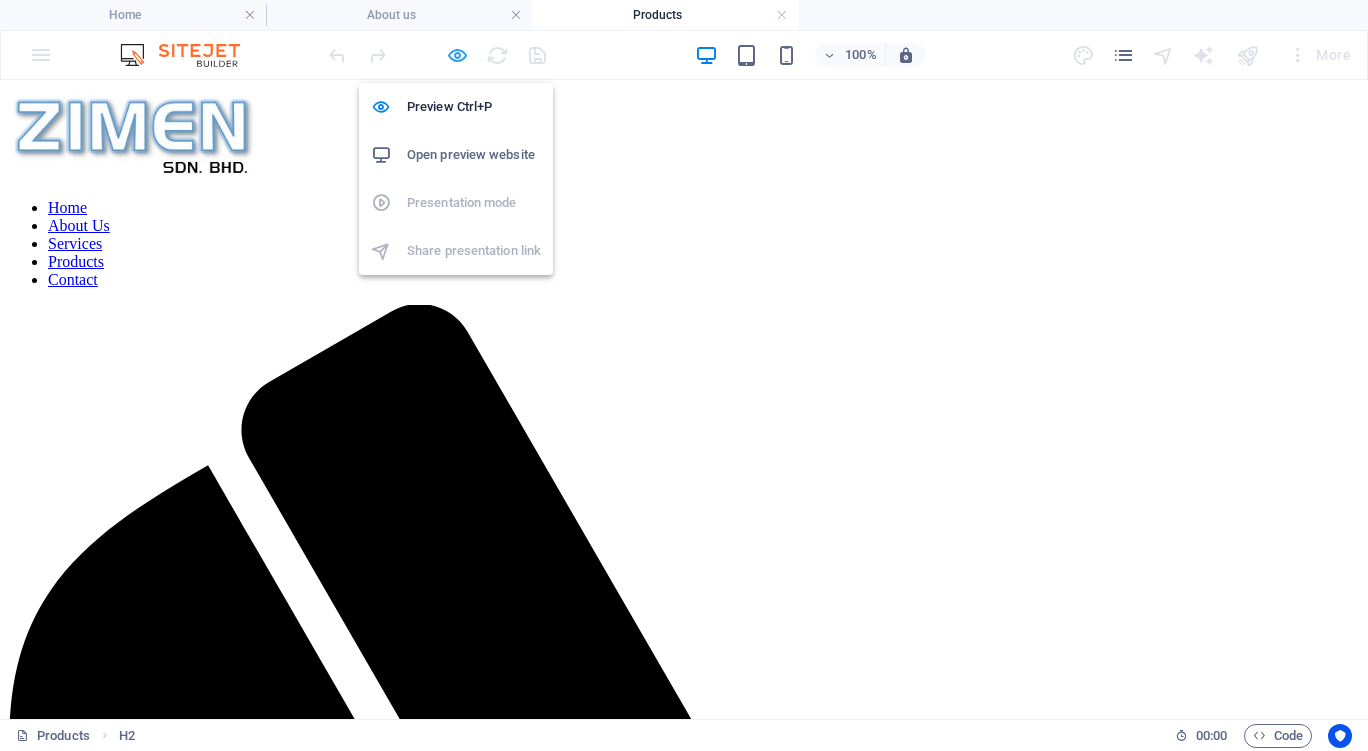 click at bounding box center (457, 55) 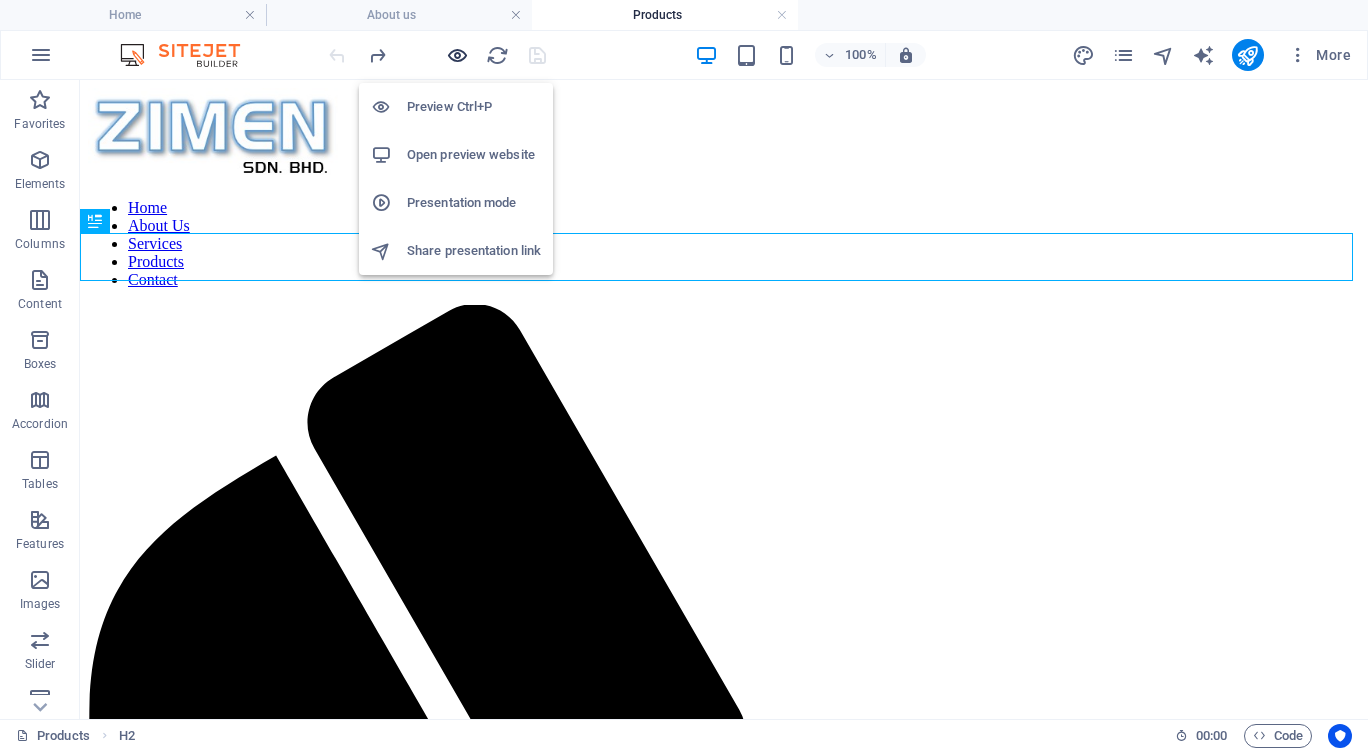 drag, startPoint x: 449, startPoint y: 53, endPoint x: 799, endPoint y: 19, distance: 351.64755 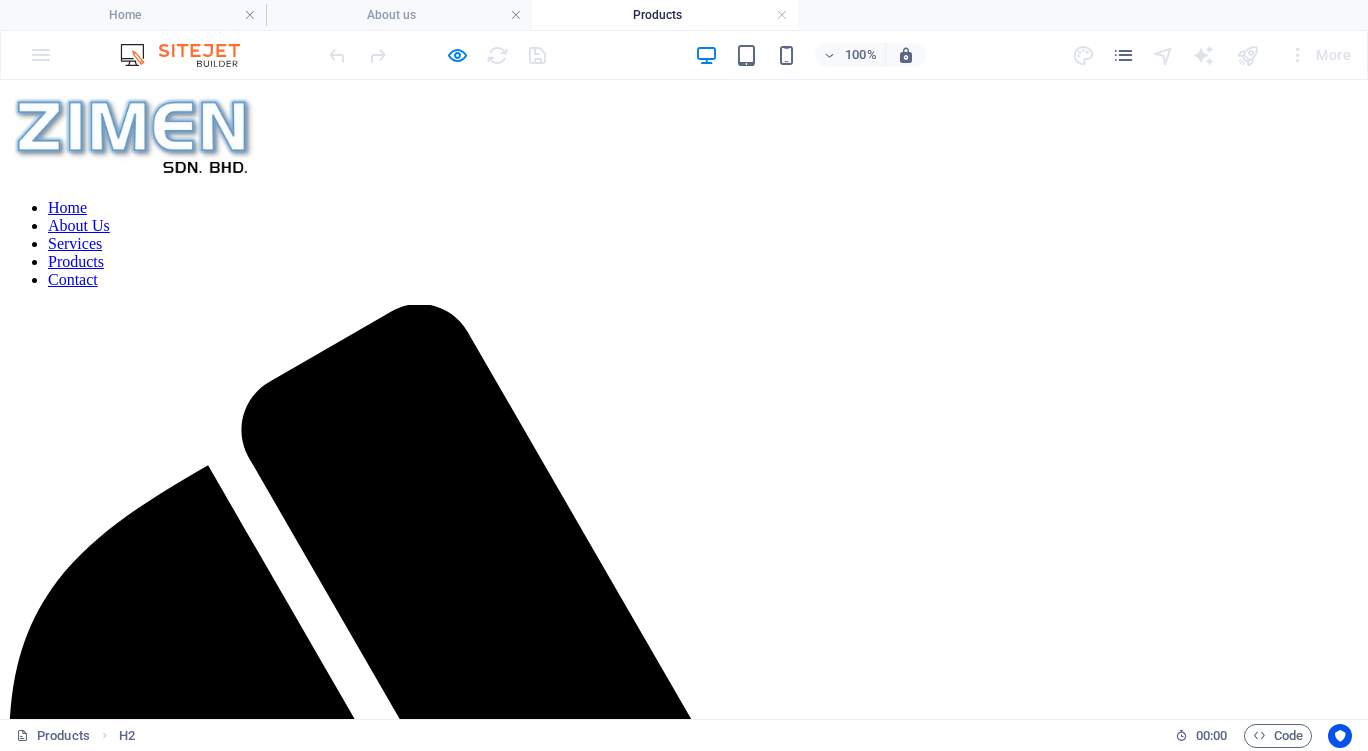 click on "Contact" at bounding box center [73, 279] 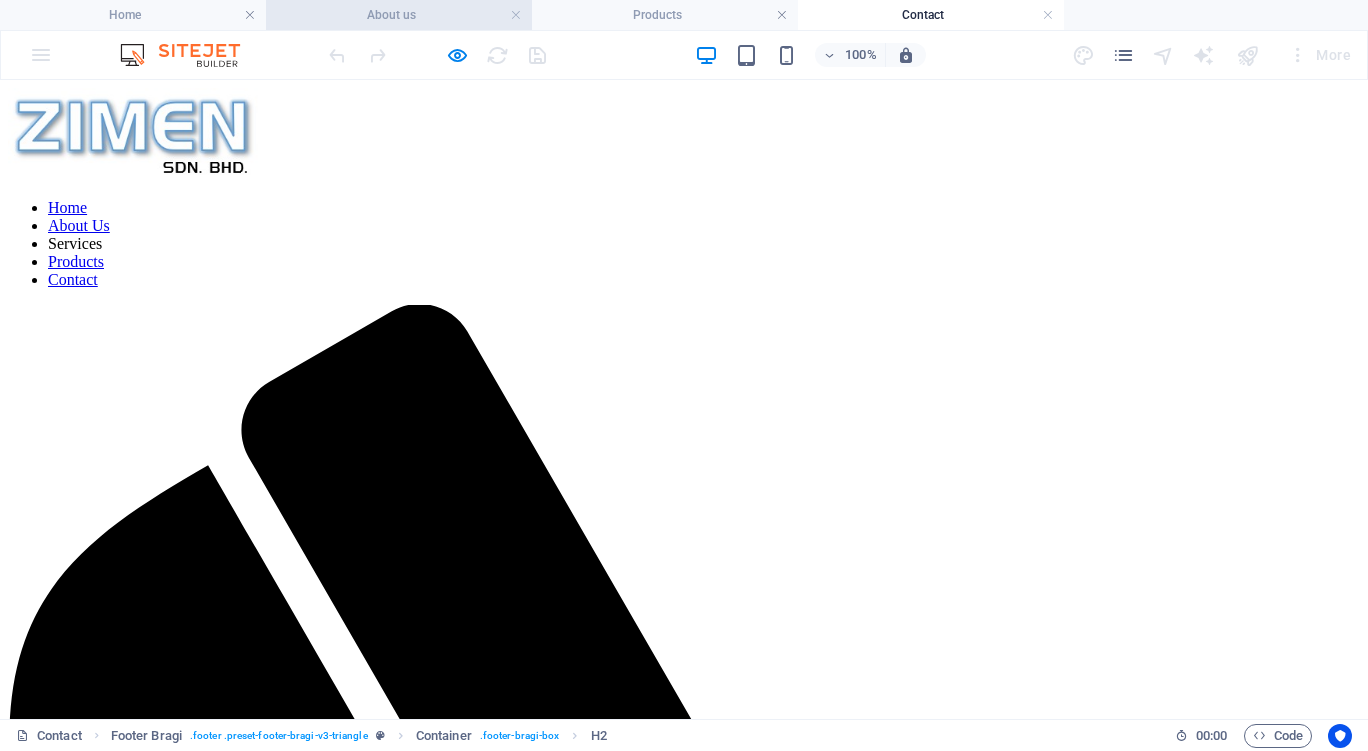 scroll, scrollTop: 0, scrollLeft: 0, axis: both 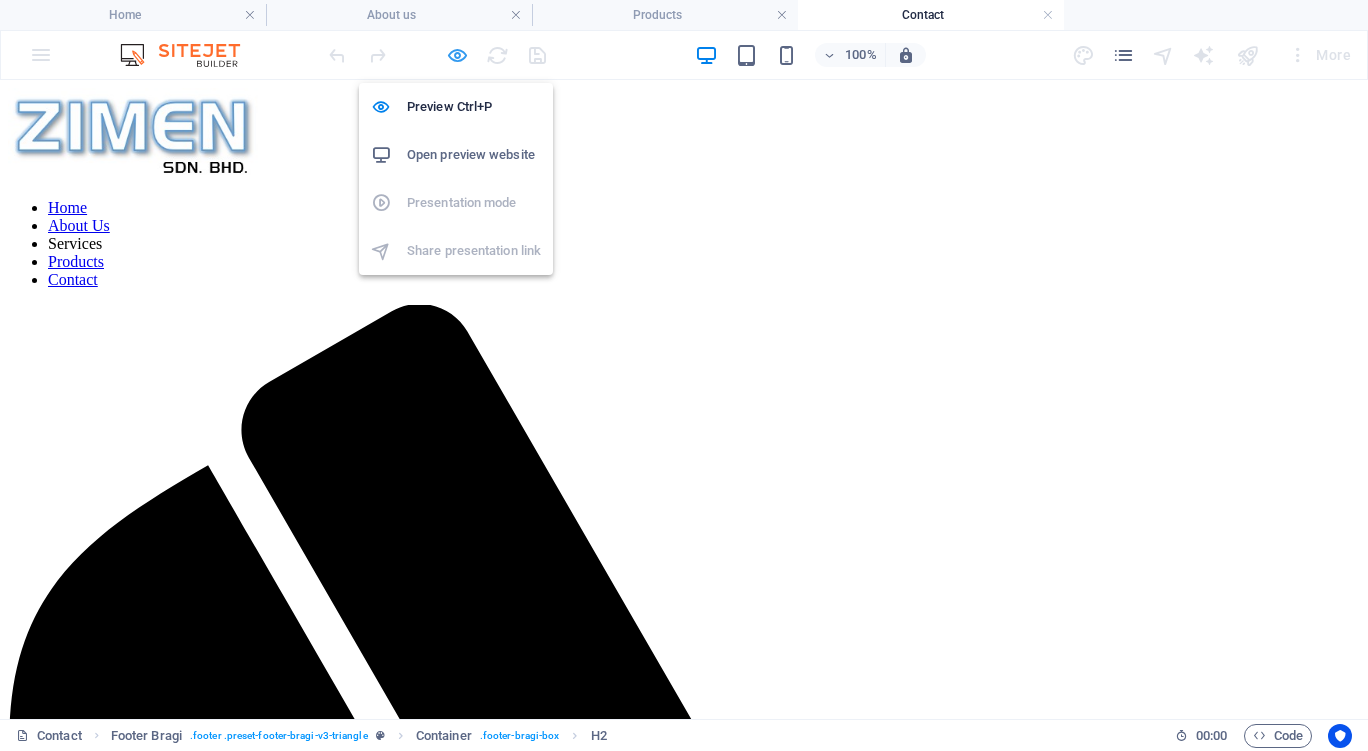 click at bounding box center [457, 55] 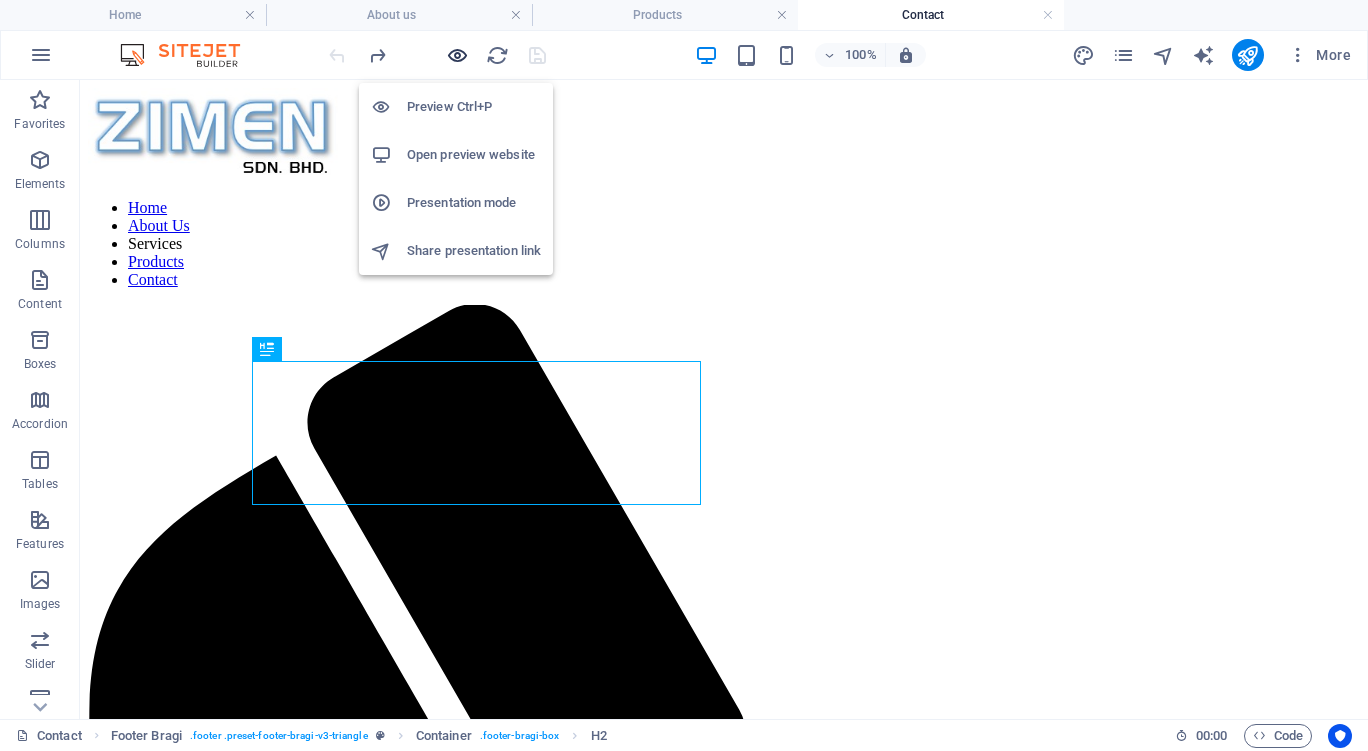 click at bounding box center [457, 55] 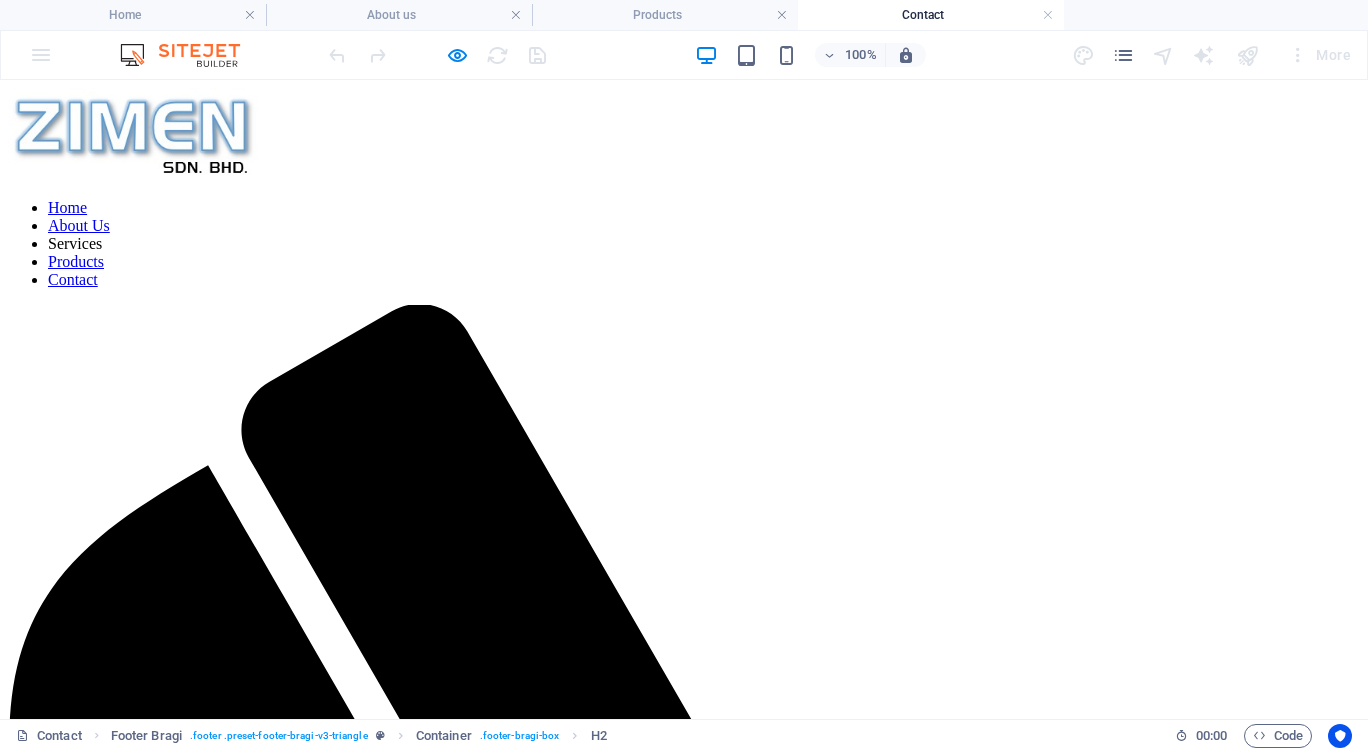 click on "Services" at bounding box center (75, 243) 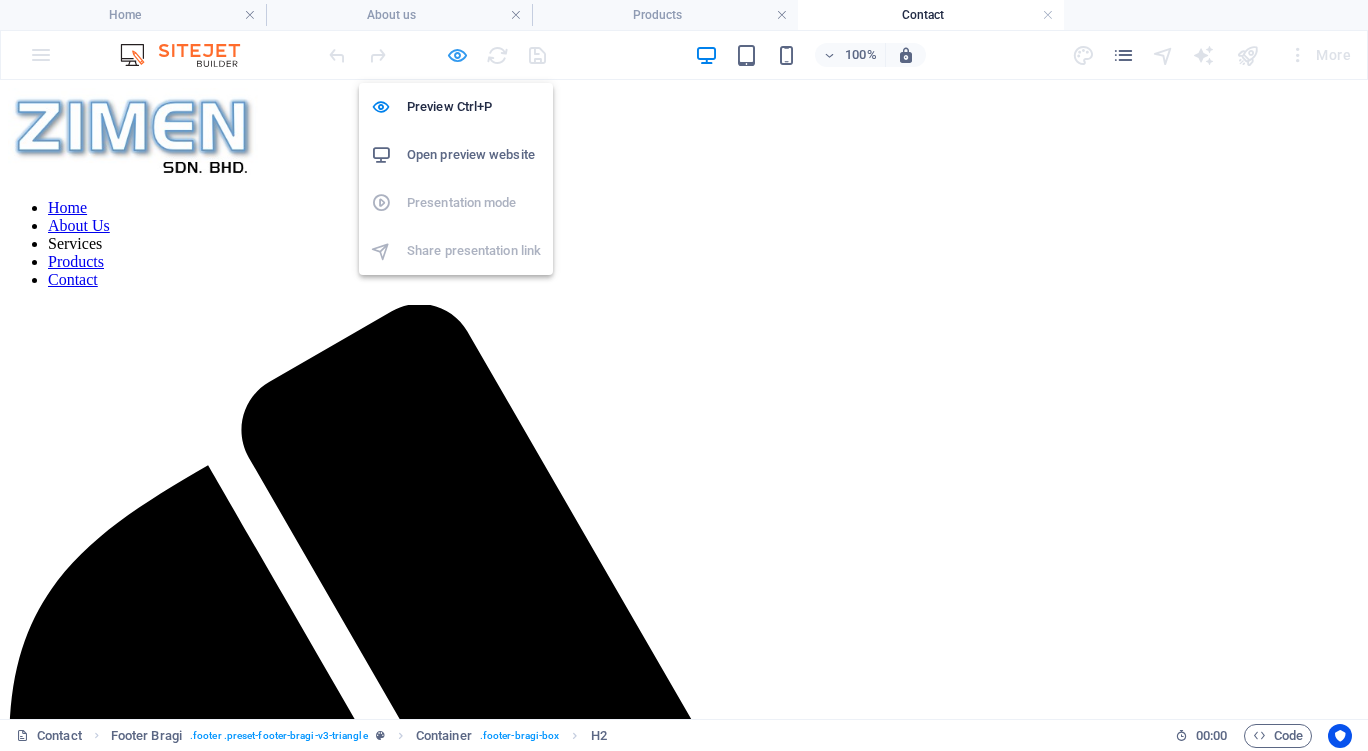 click at bounding box center (457, 55) 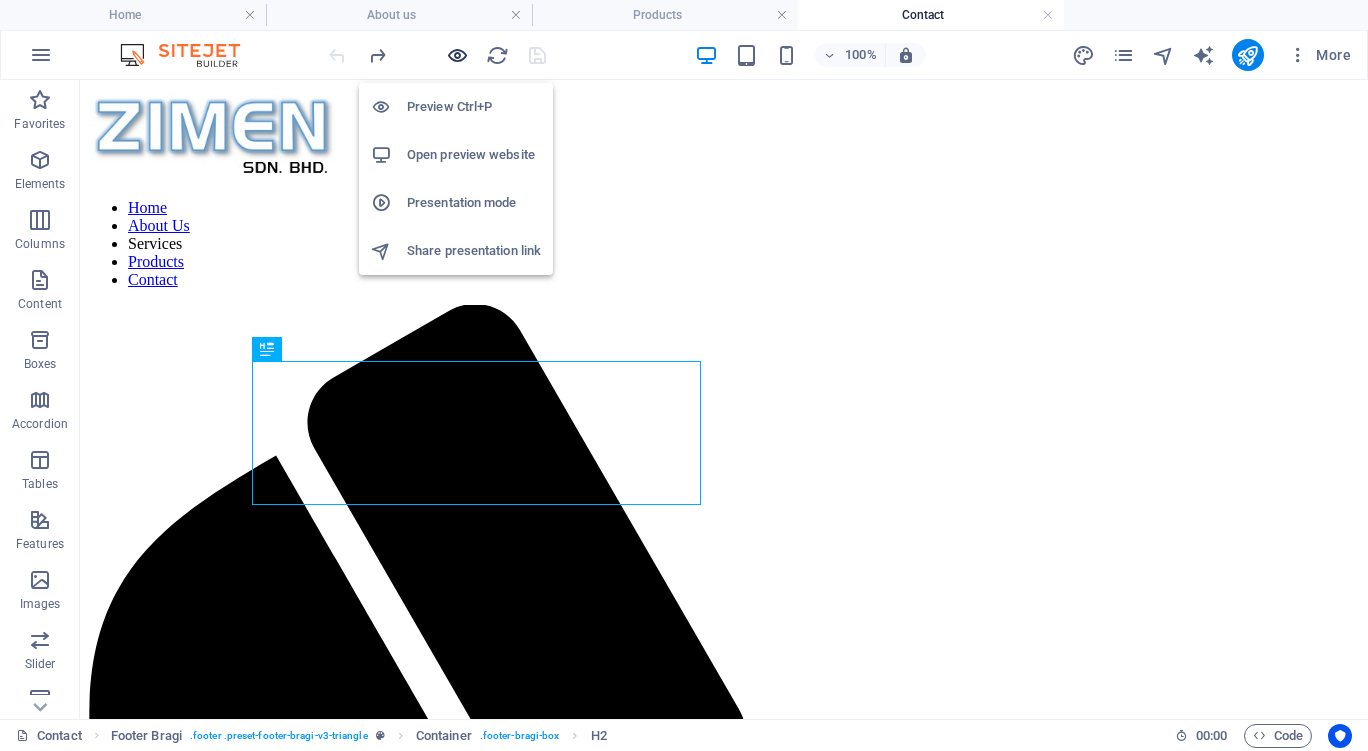 click at bounding box center (457, 55) 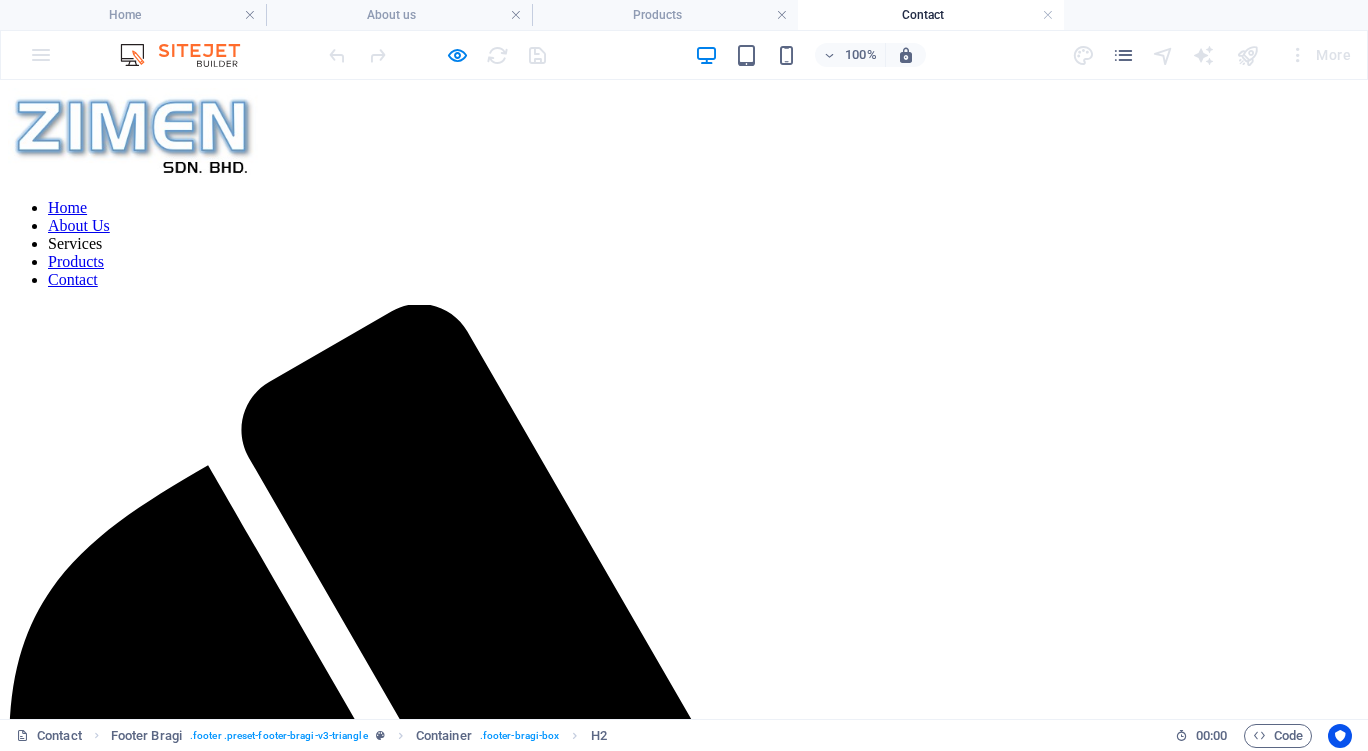 click on "About Us" at bounding box center (79, 225) 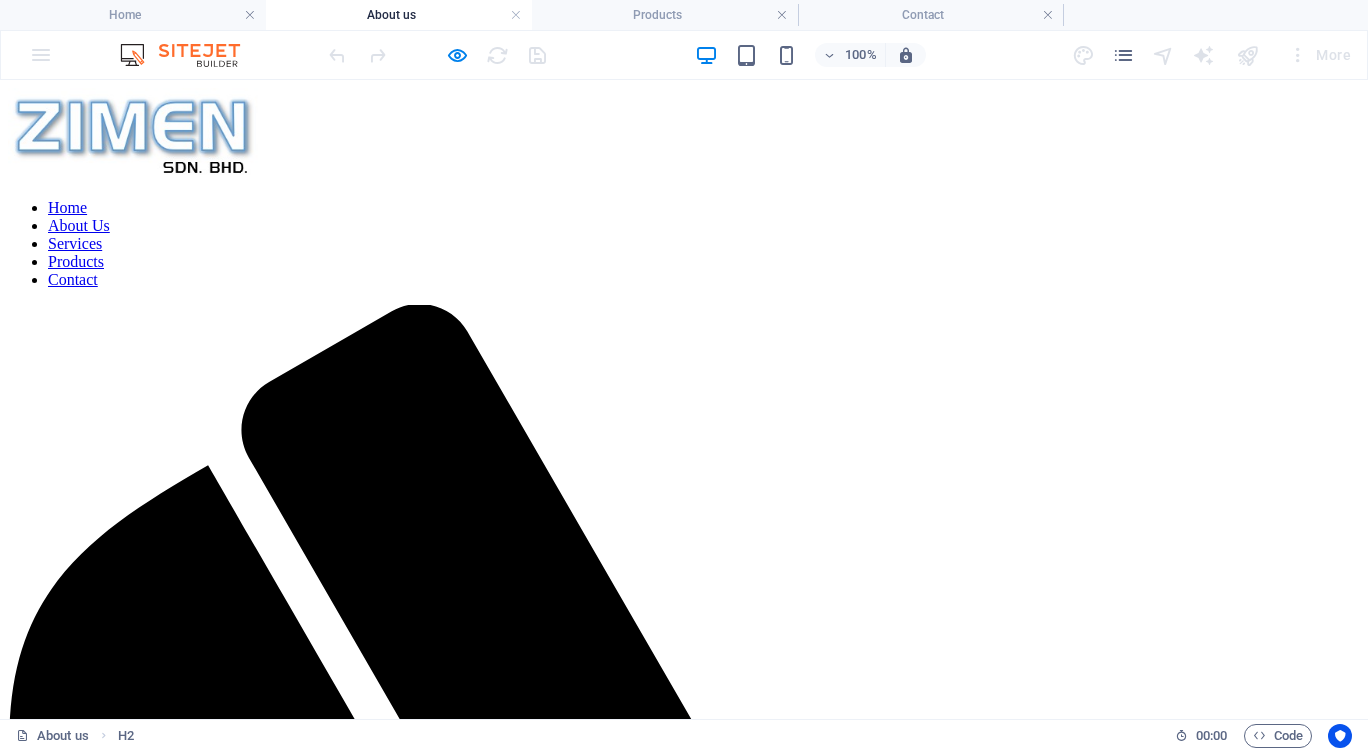 click on "Services" at bounding box center [75, 243] 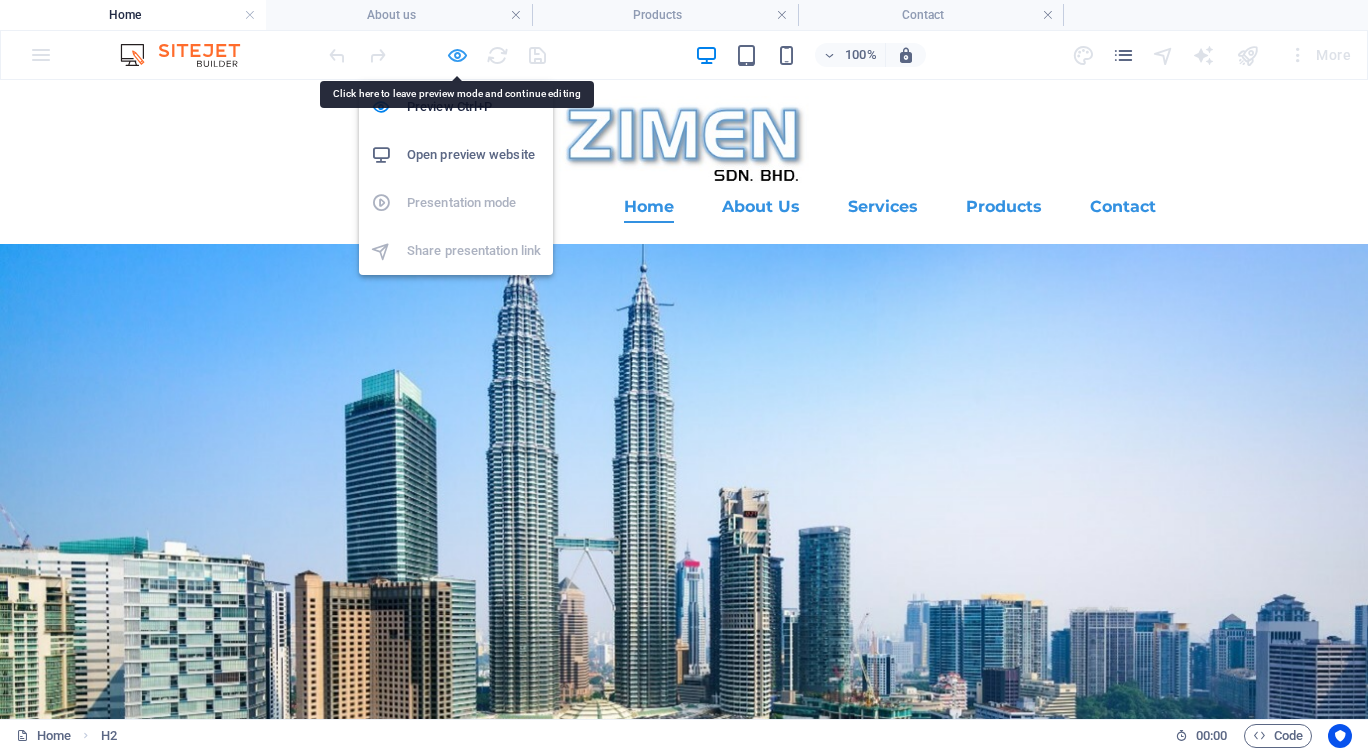 drag, startPoint x: 868, startPoint y: 57, endPoint x: 459, endPoint y: 54, distance: 409.01102 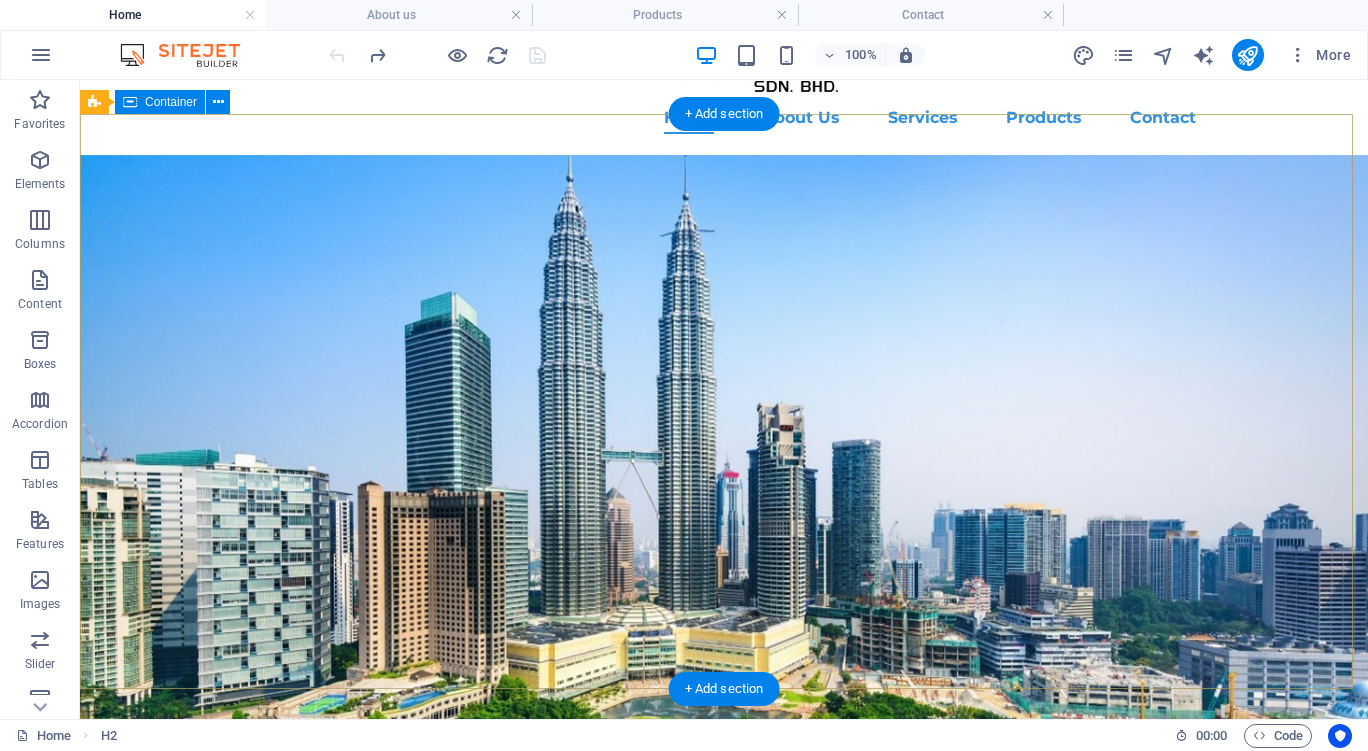 scroll, scrollTop: 0, scrollLeft: 0, axis: both 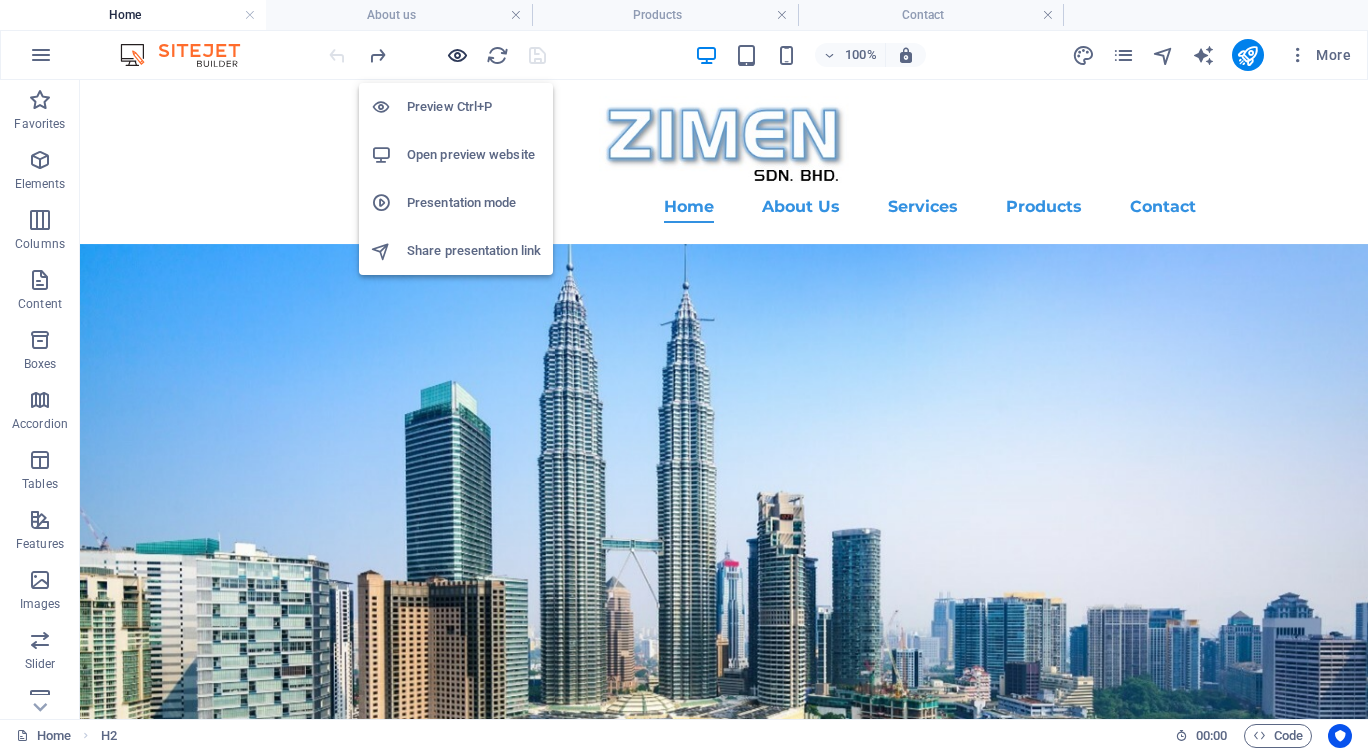 click at bounding box center (457, 55) 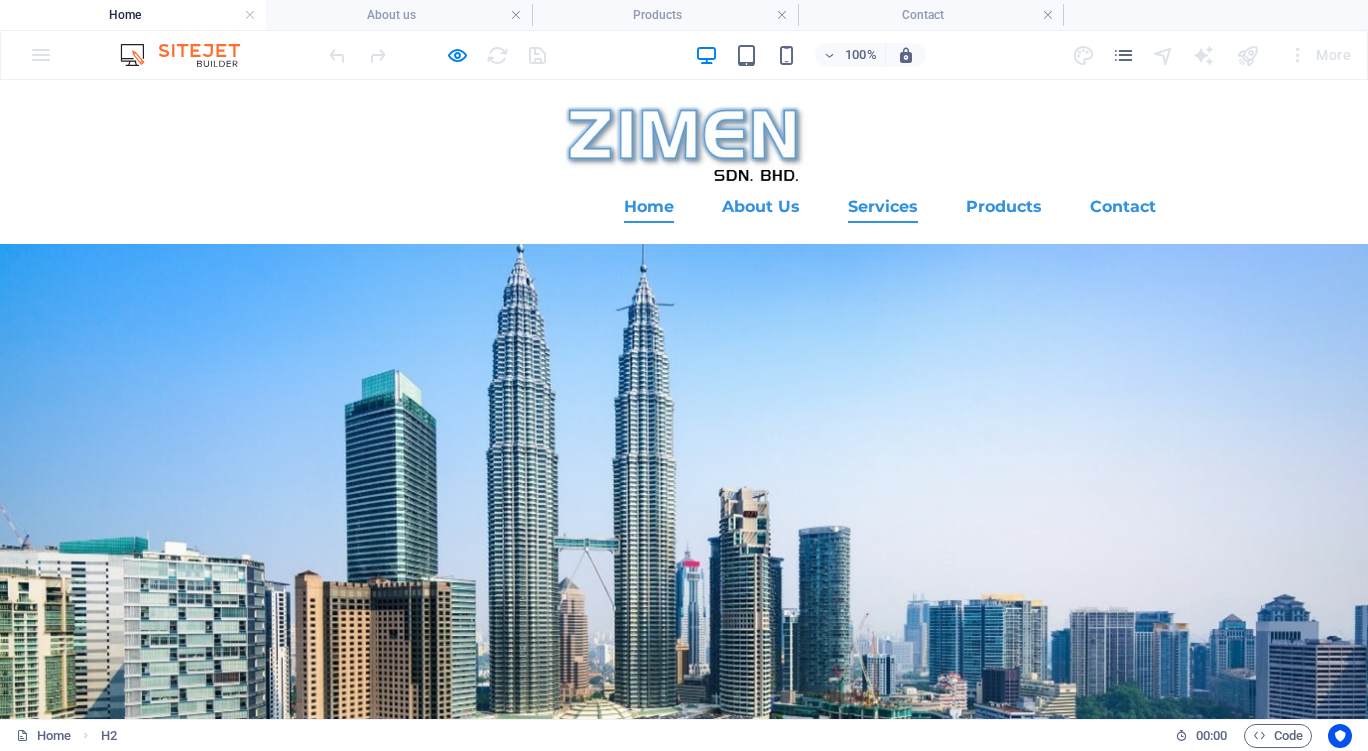 click on "Services" at bounding box center [883, 207] 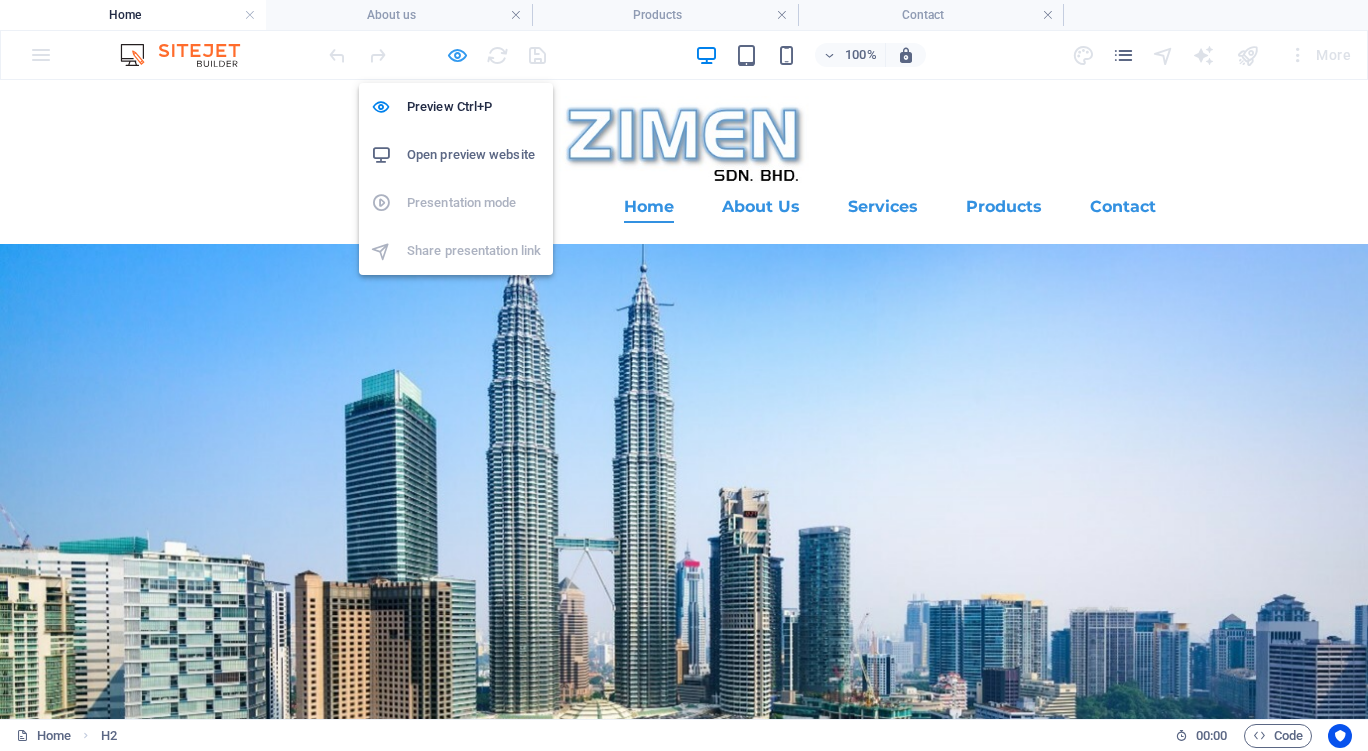 click at bounding box center [457, 55] 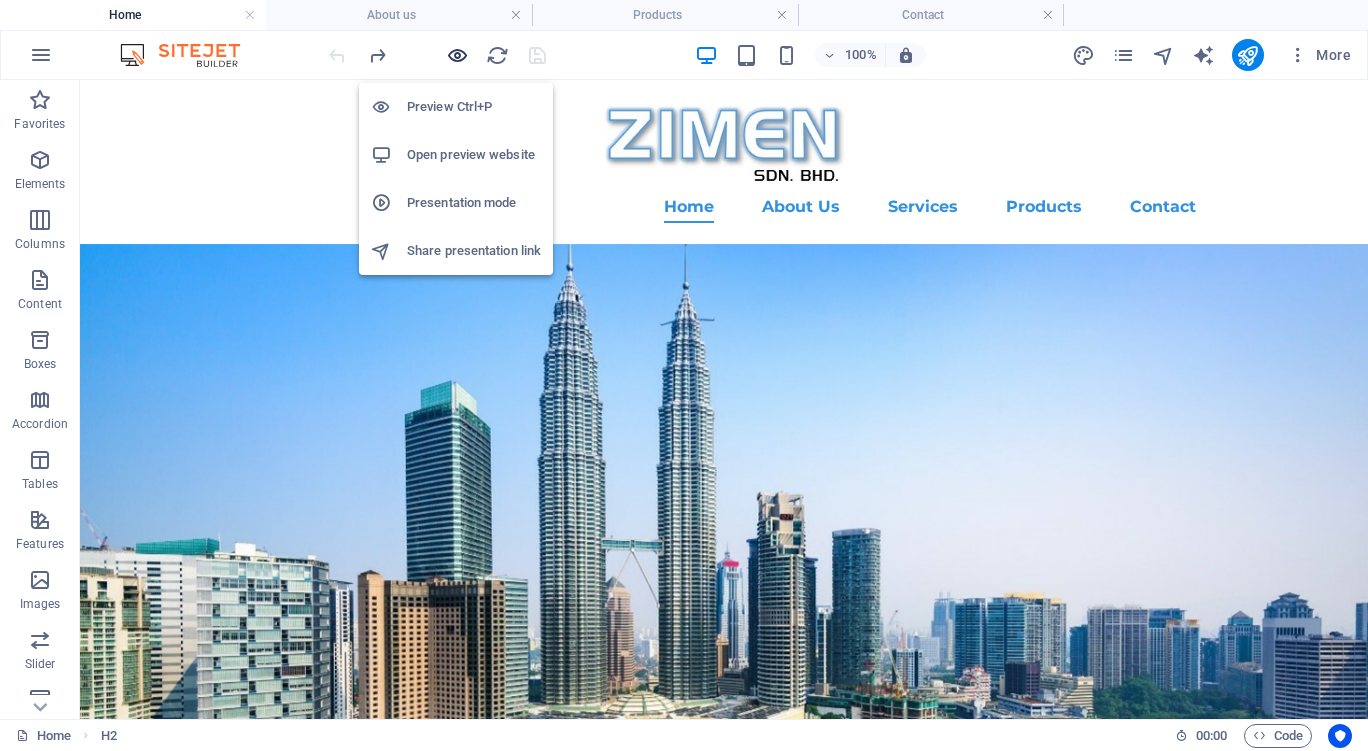 click at bounding box center (457, 55) 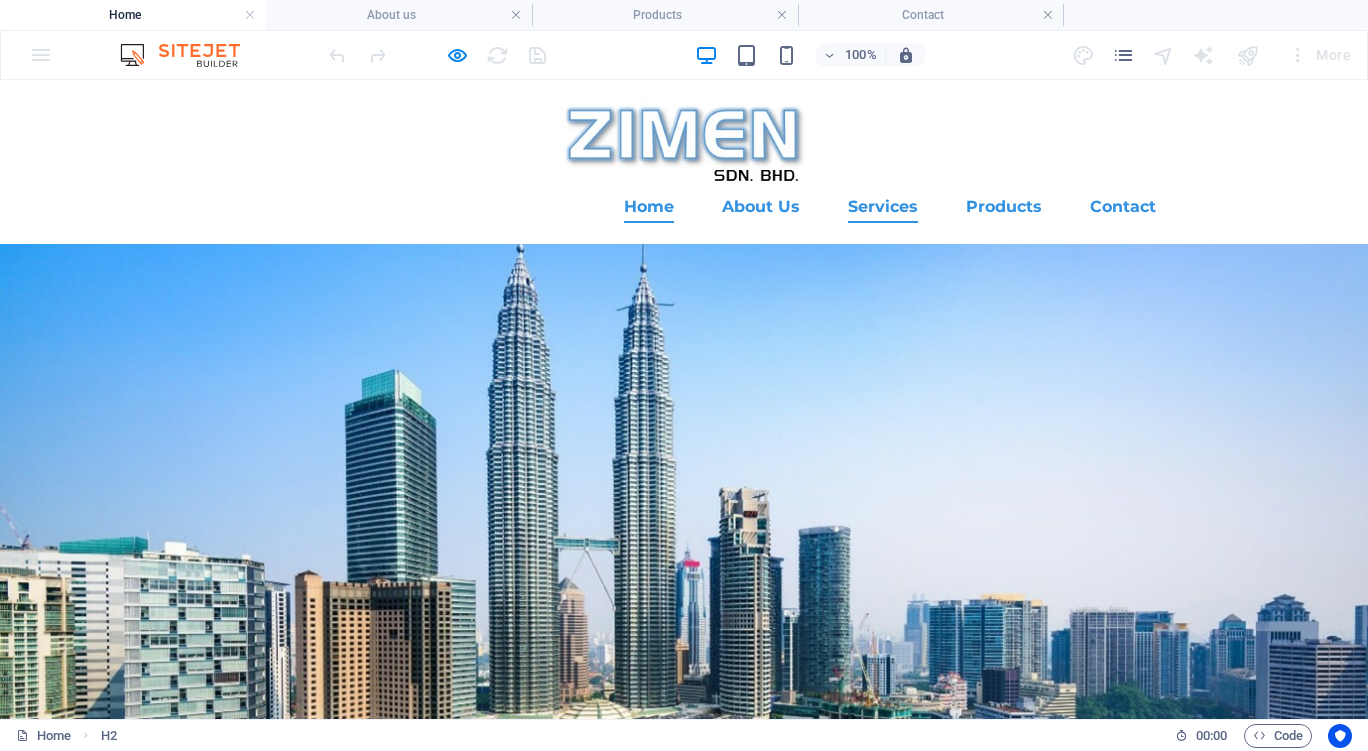 click on "Services" at bounding box center [883, 207] 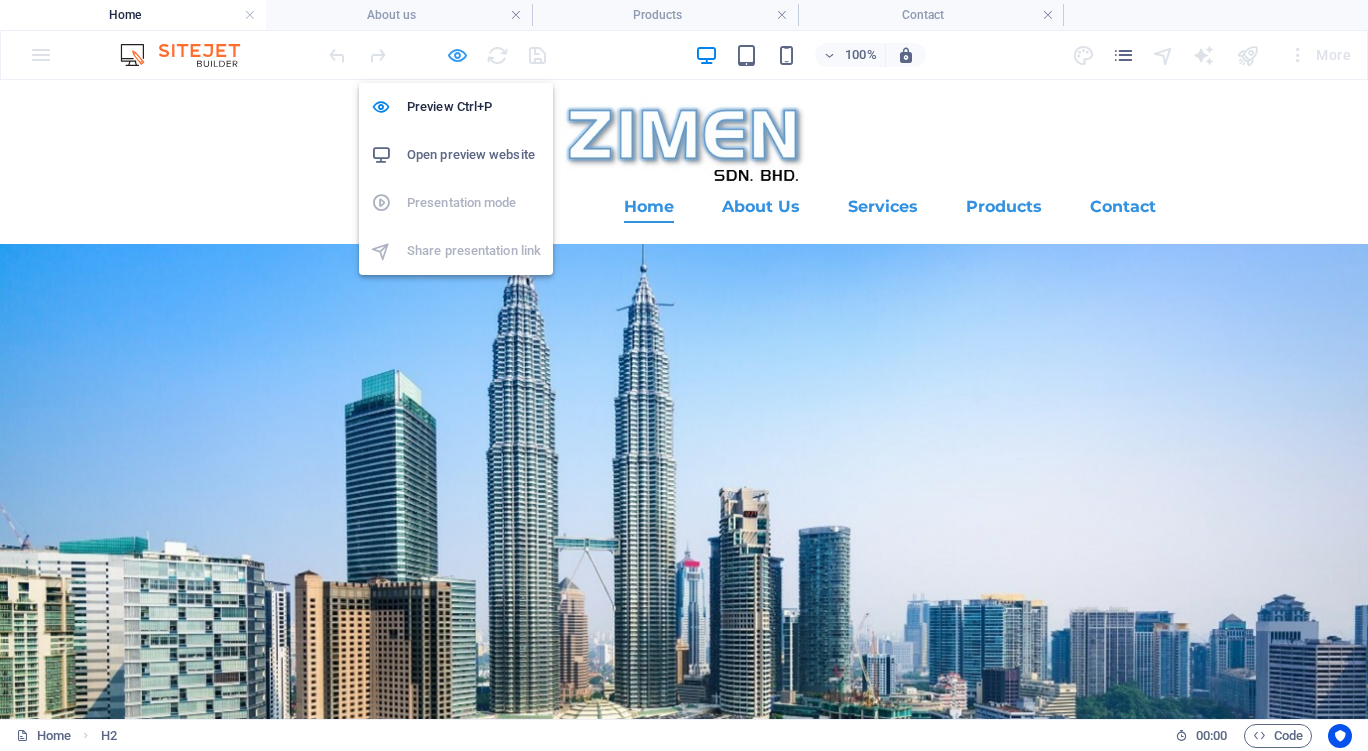 click at bounding box center (457, 55) 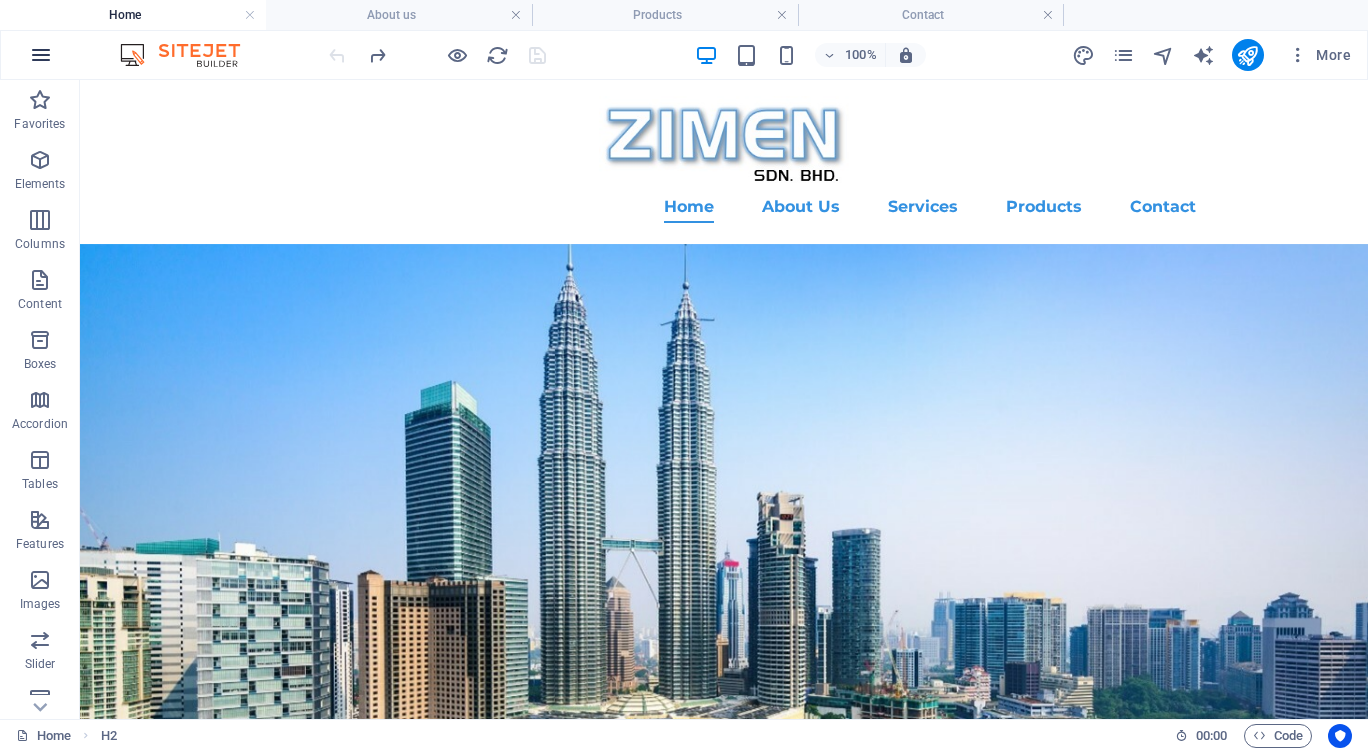 click at bounding box center [41, 55] 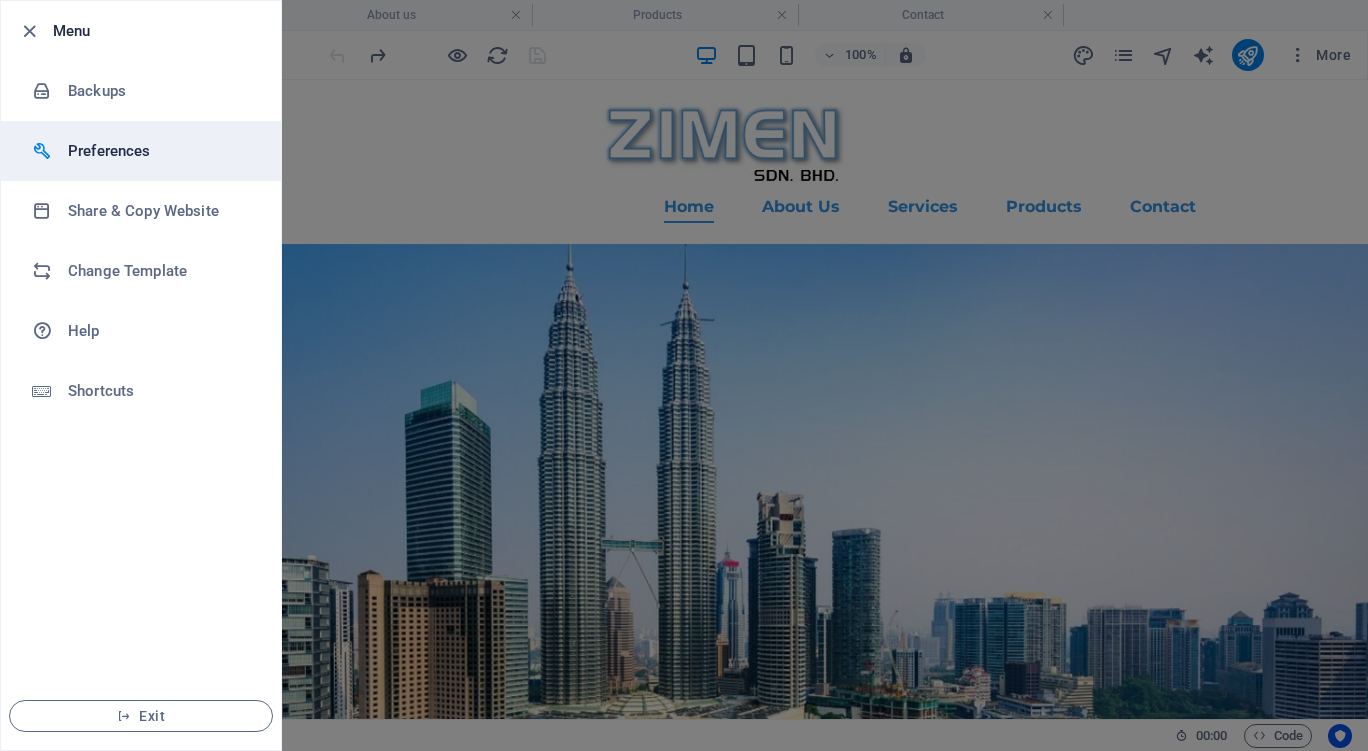 click on "Preferences" at bounding box center [160, 151] 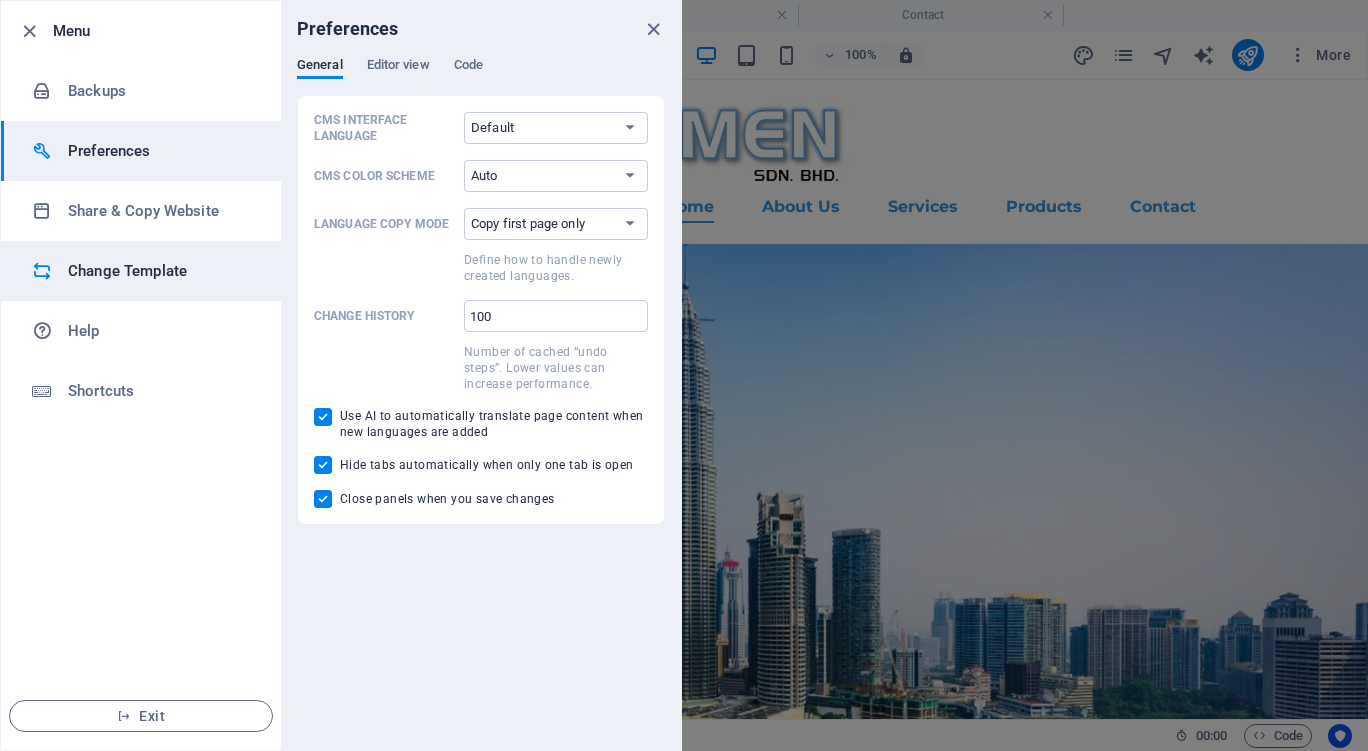 click on "Change Template" at bounding box center [160, 271] 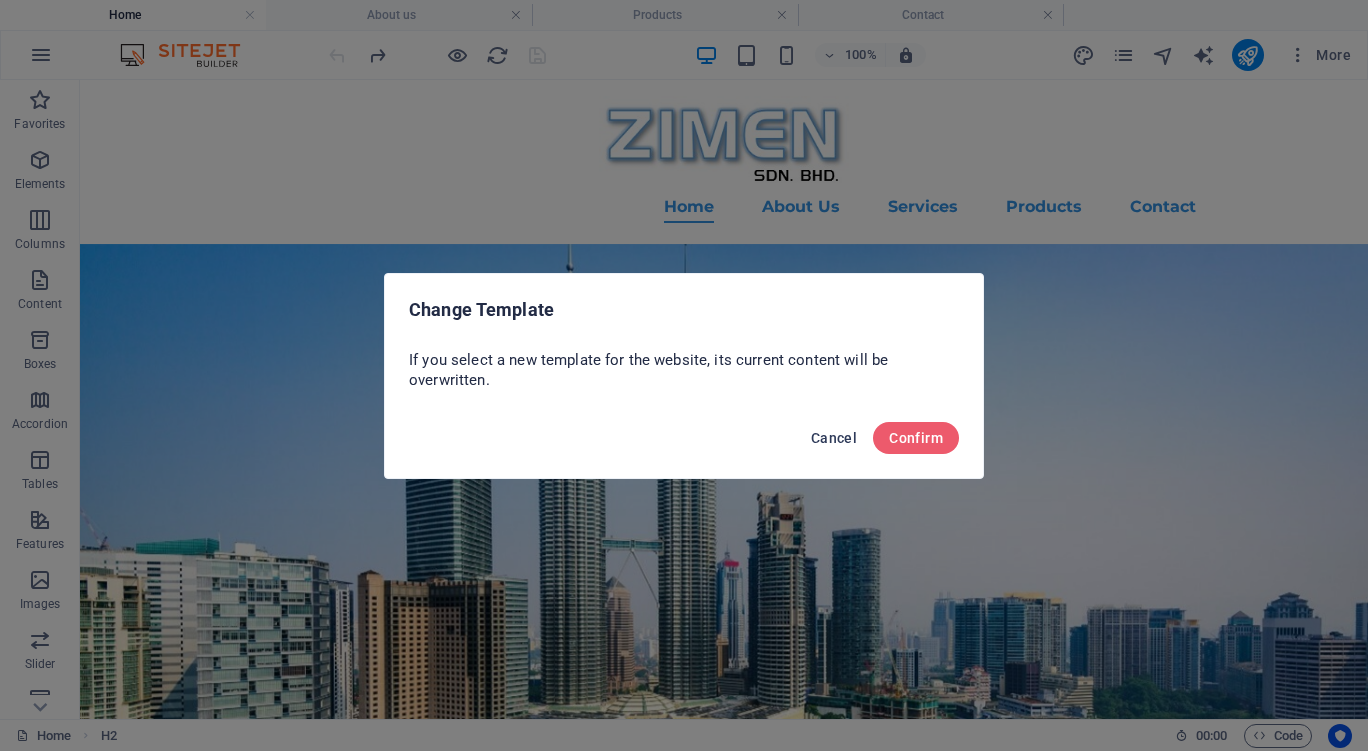 click on "Cancel" at bounding box center (834, 438) 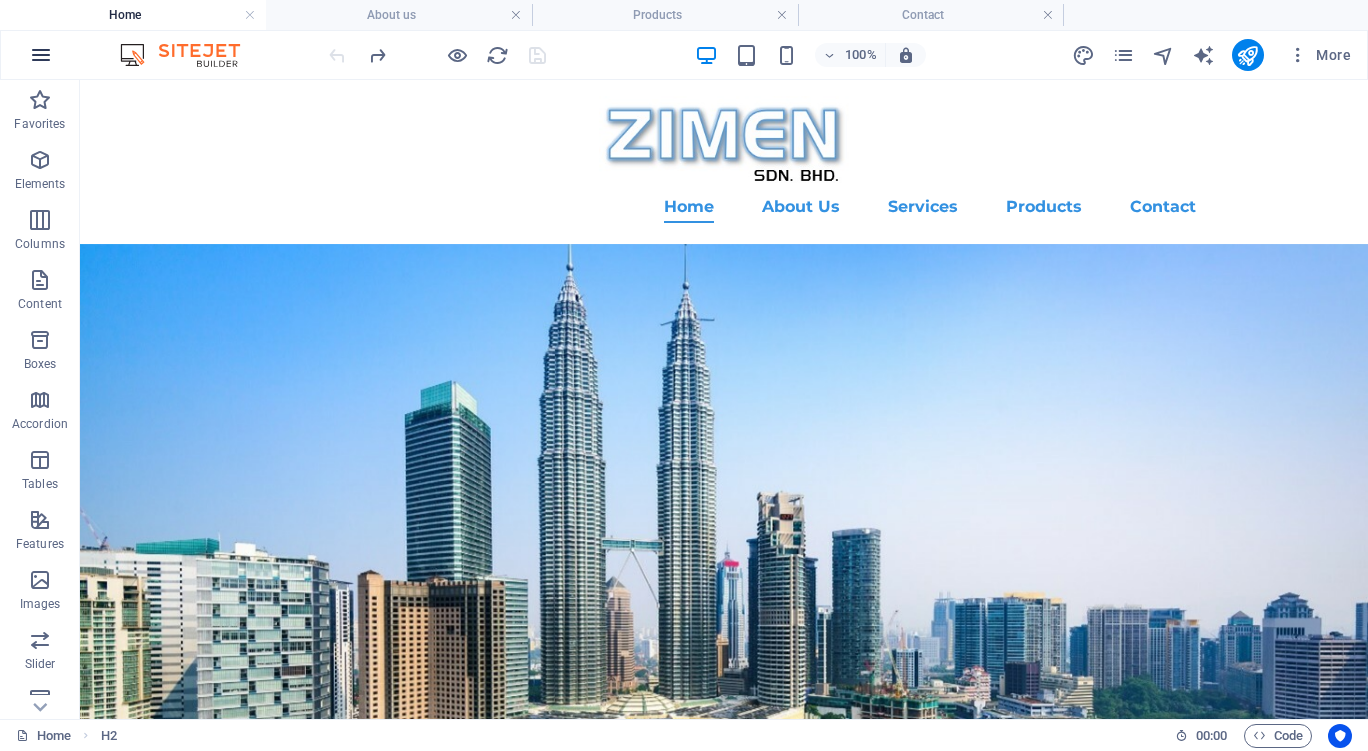 click at bounding box center [41, 55] 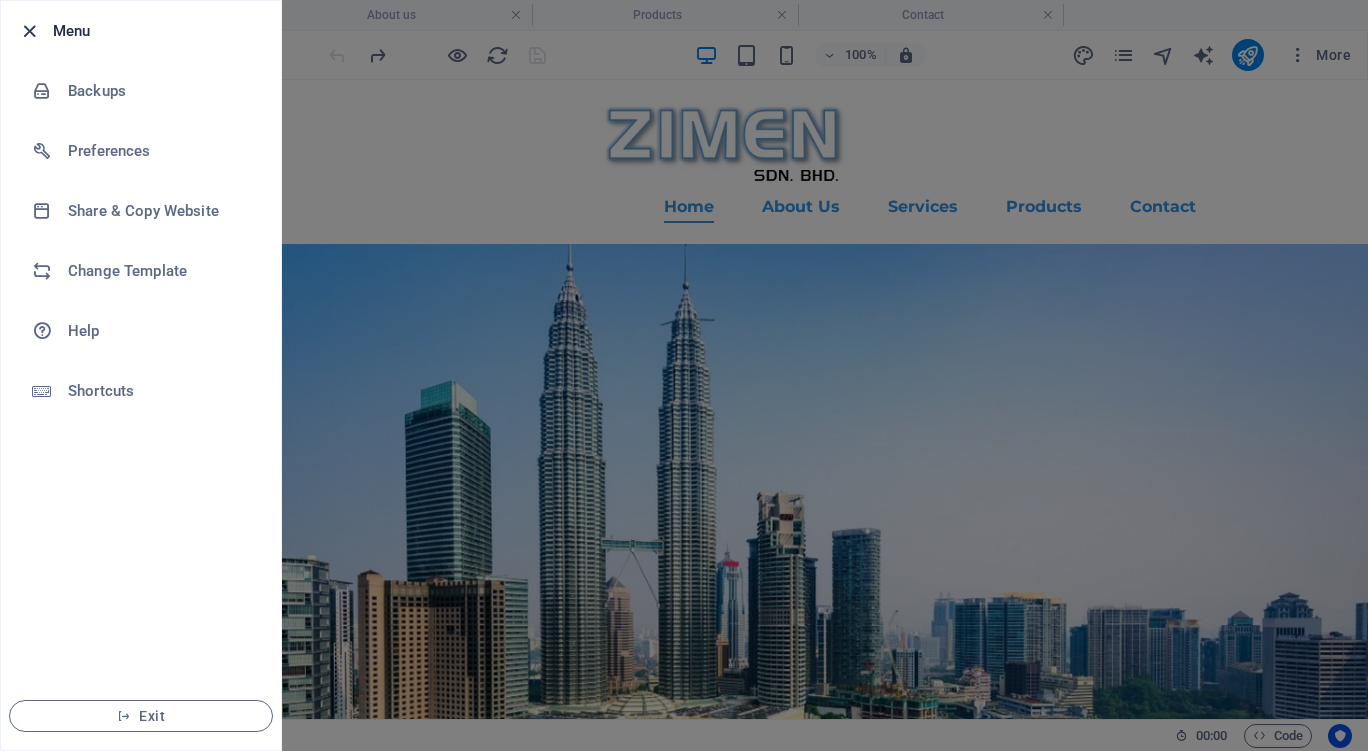 click at bounding box center [29, 31] 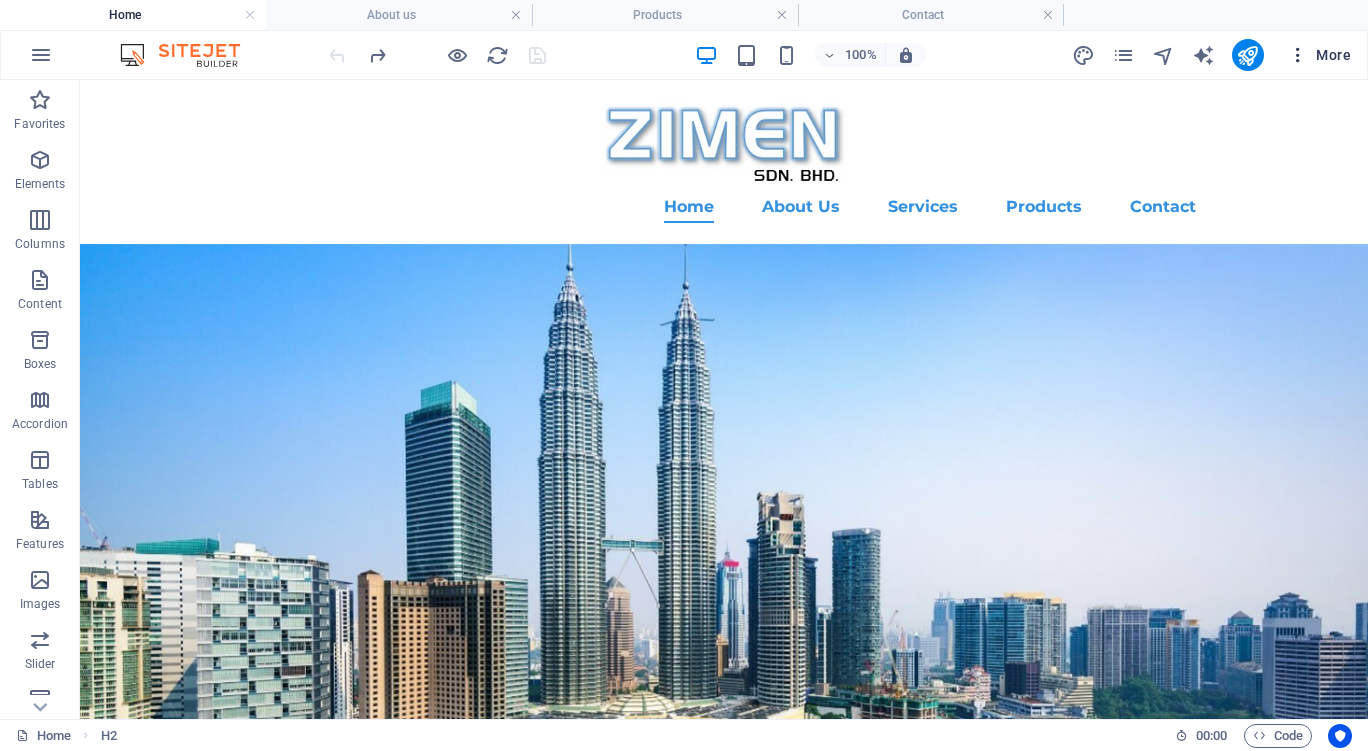 click on "More" at bounding box center (1319, 55) 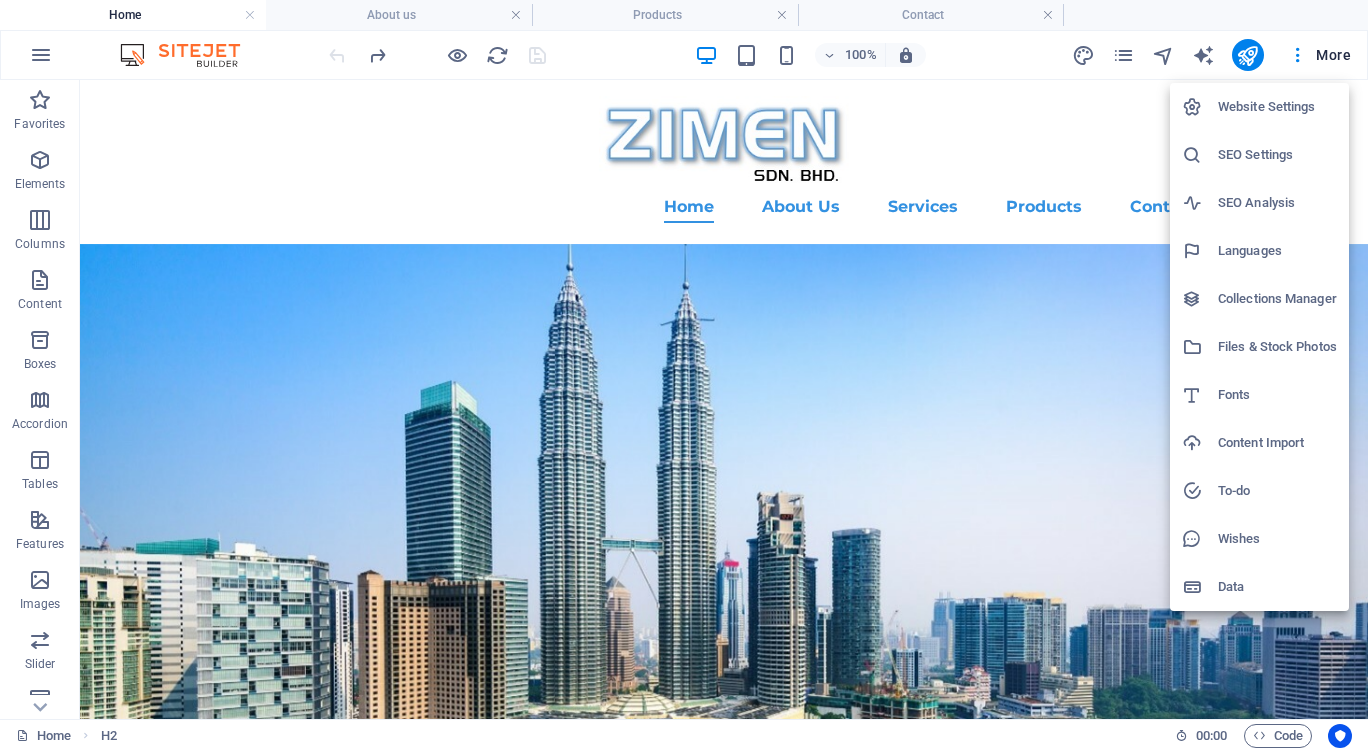 click at bounding box center (684, 375) 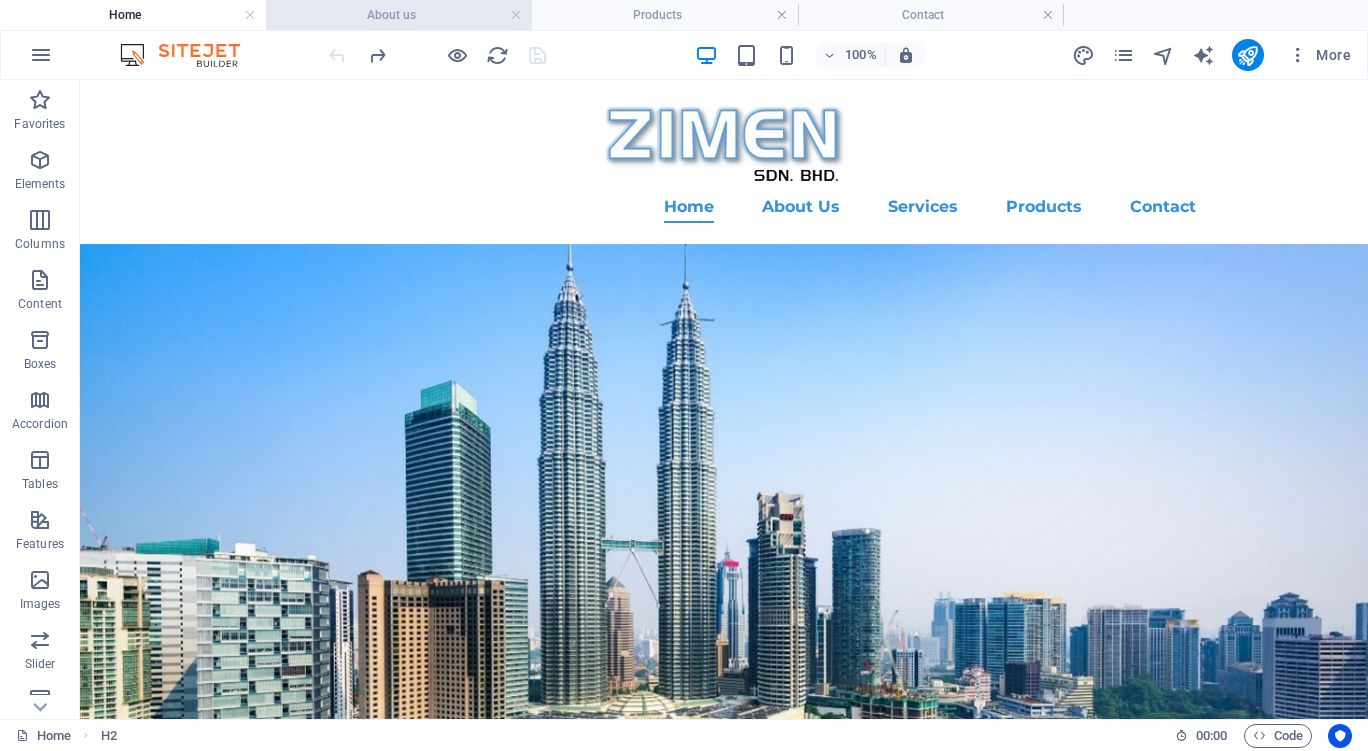 click on "About us" at bounding box center [399, 15] 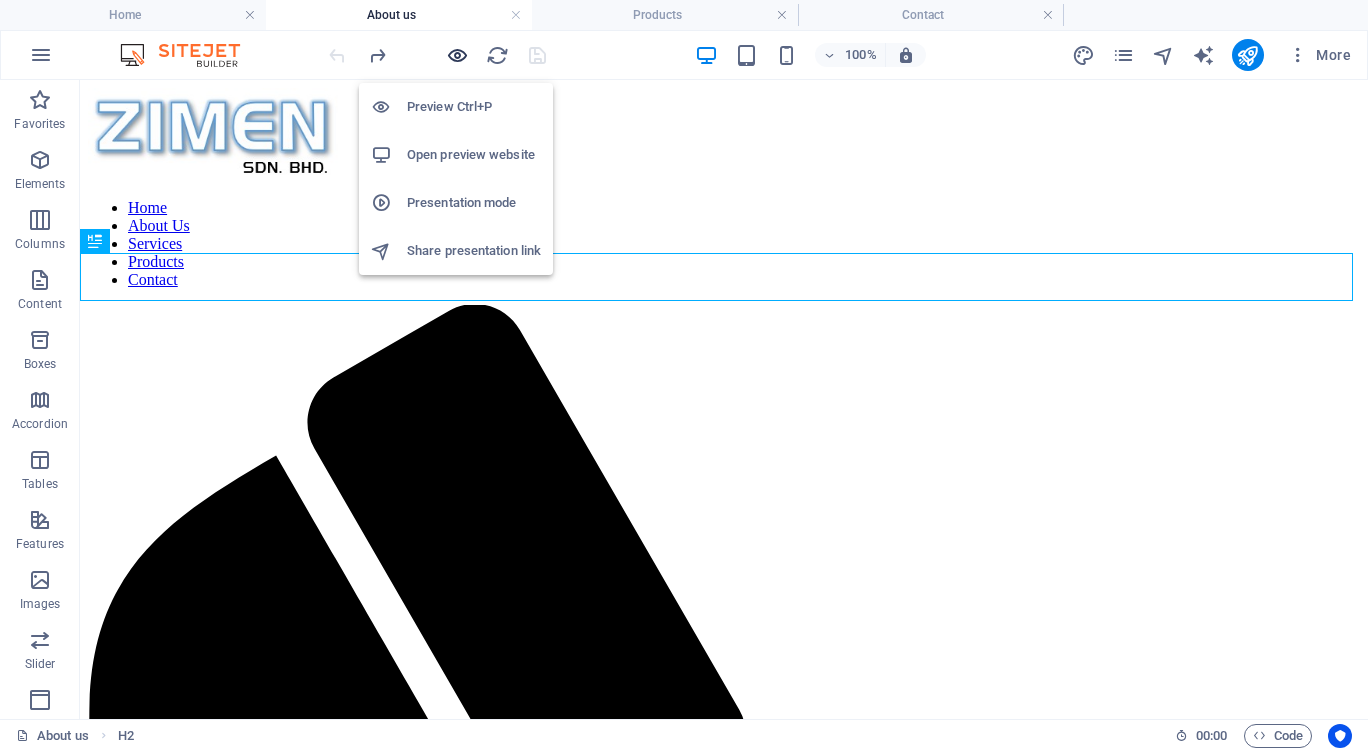 drag, startPoint x: 456, startPoint y: 54, endPoint x: 468, endPoint y: 61, distance: 13.892444 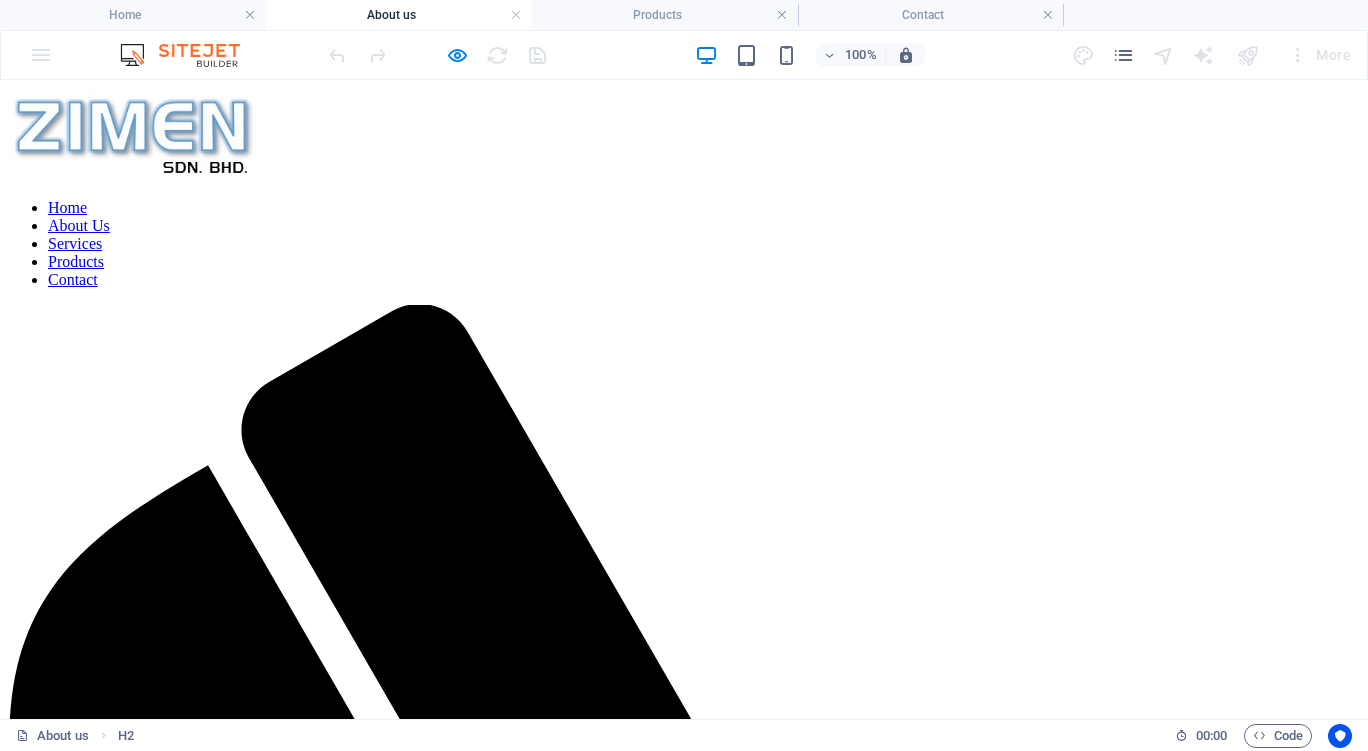 click on "Services" at bounding box center (75, 243) 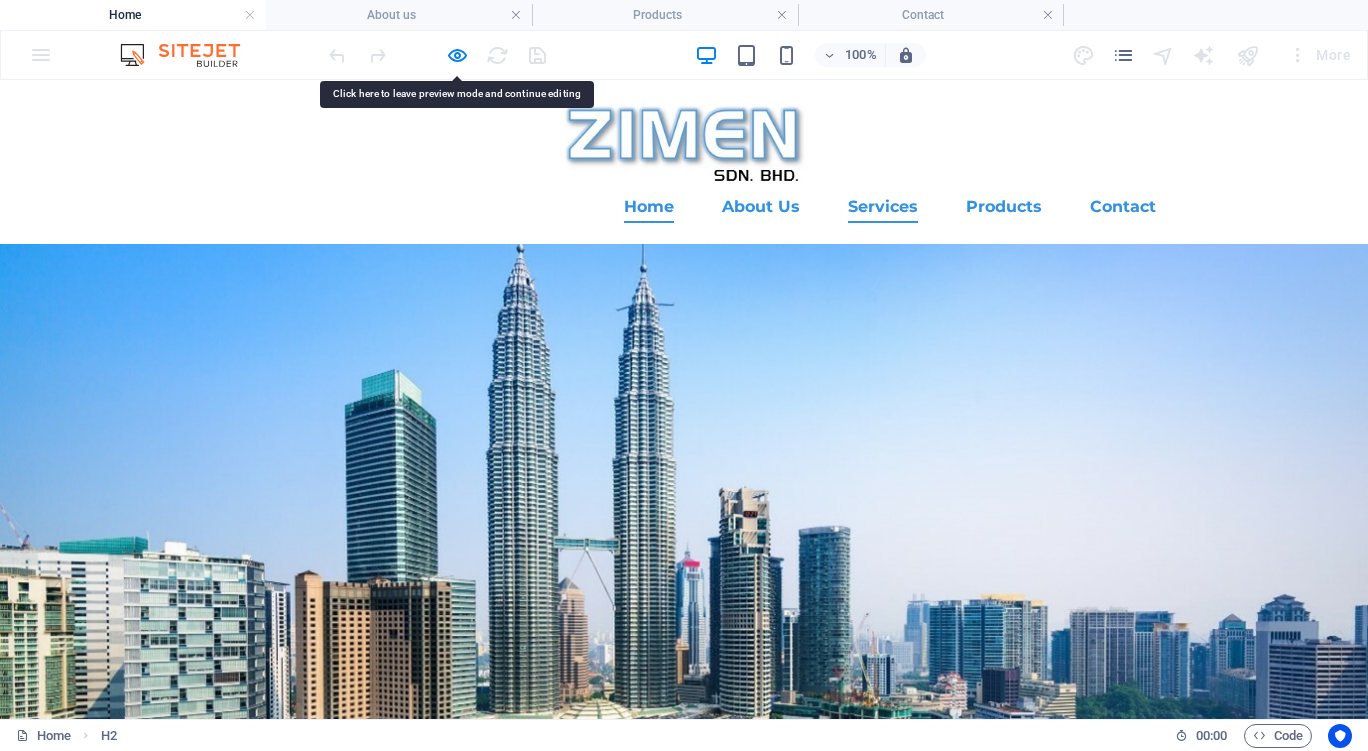 click on "Services" at bounding box center (883, 207) 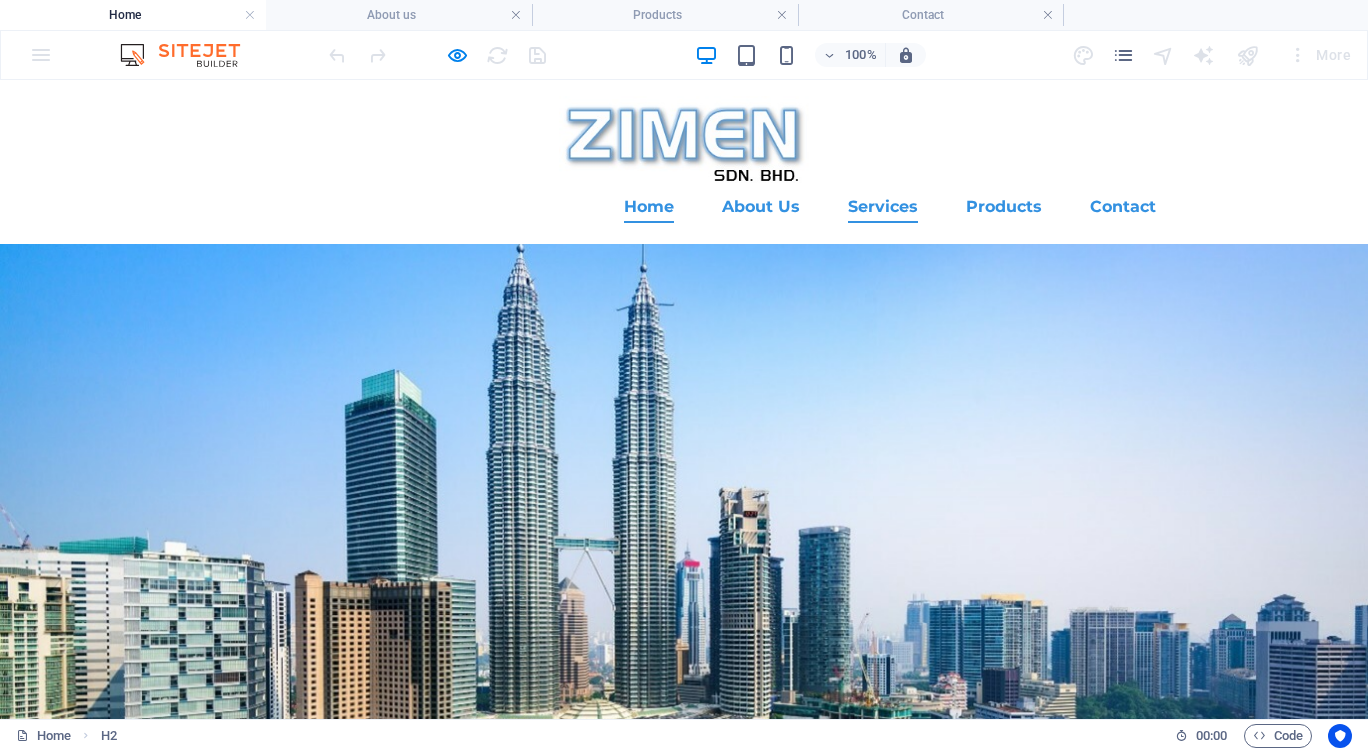 click on "Services" at bounding box center (883, 207) 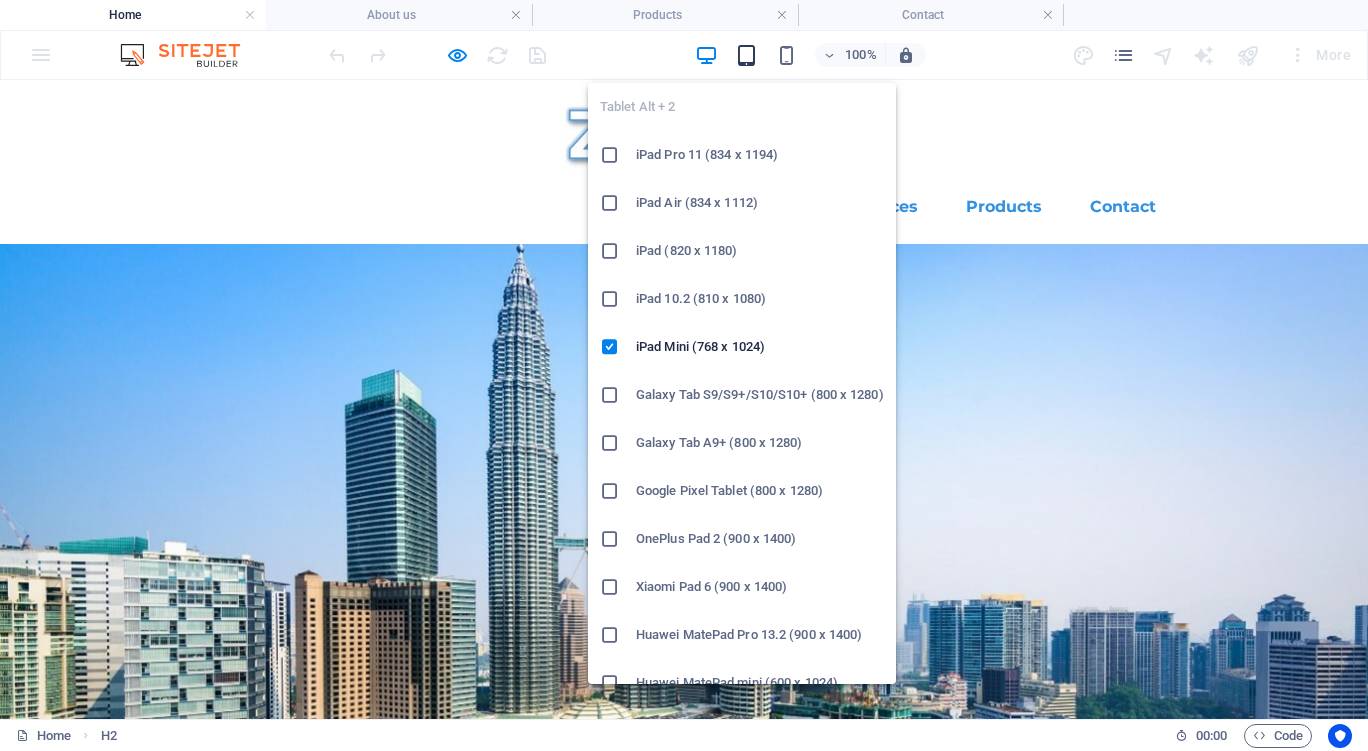 click at bounding box center (746, 55) 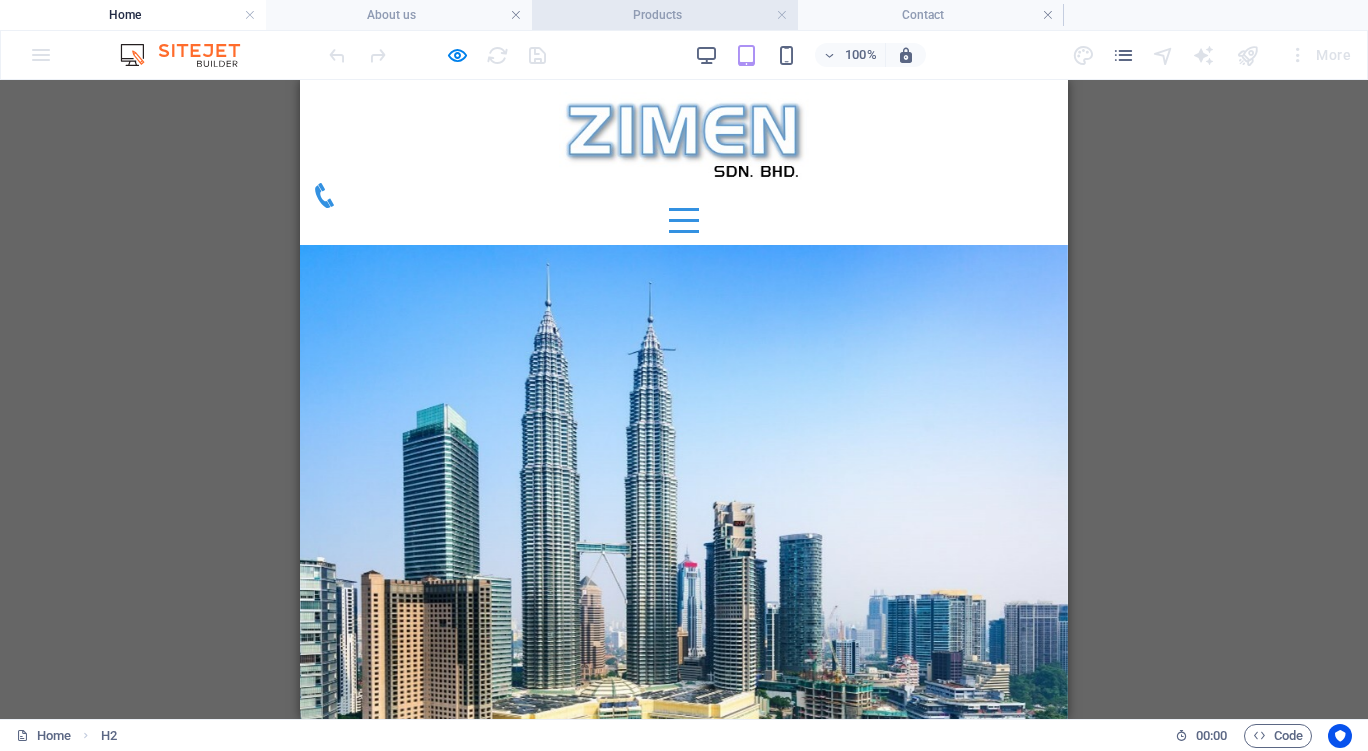 click on "Products" at bounding box center (665, 15) 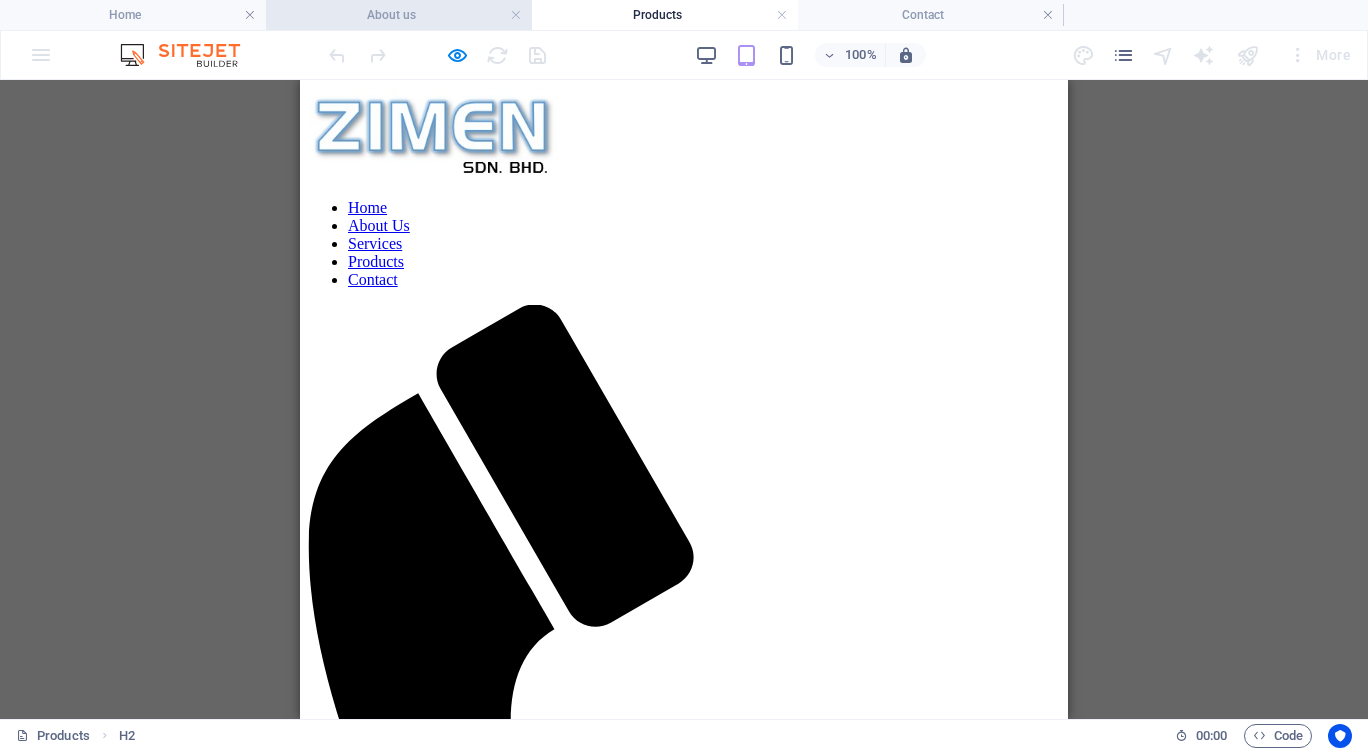 click on "About us" at bounding box center [399, 15] 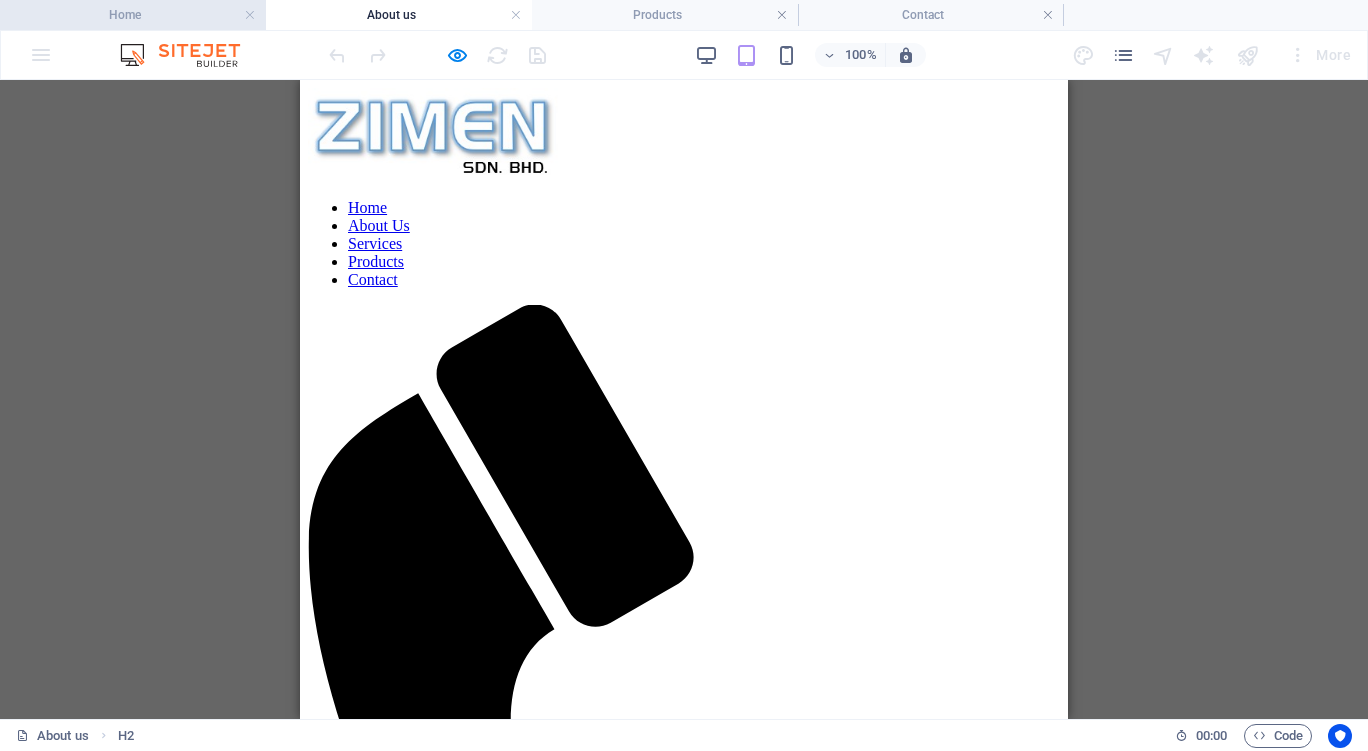 click on "Home" at bounding box center [133, 15] 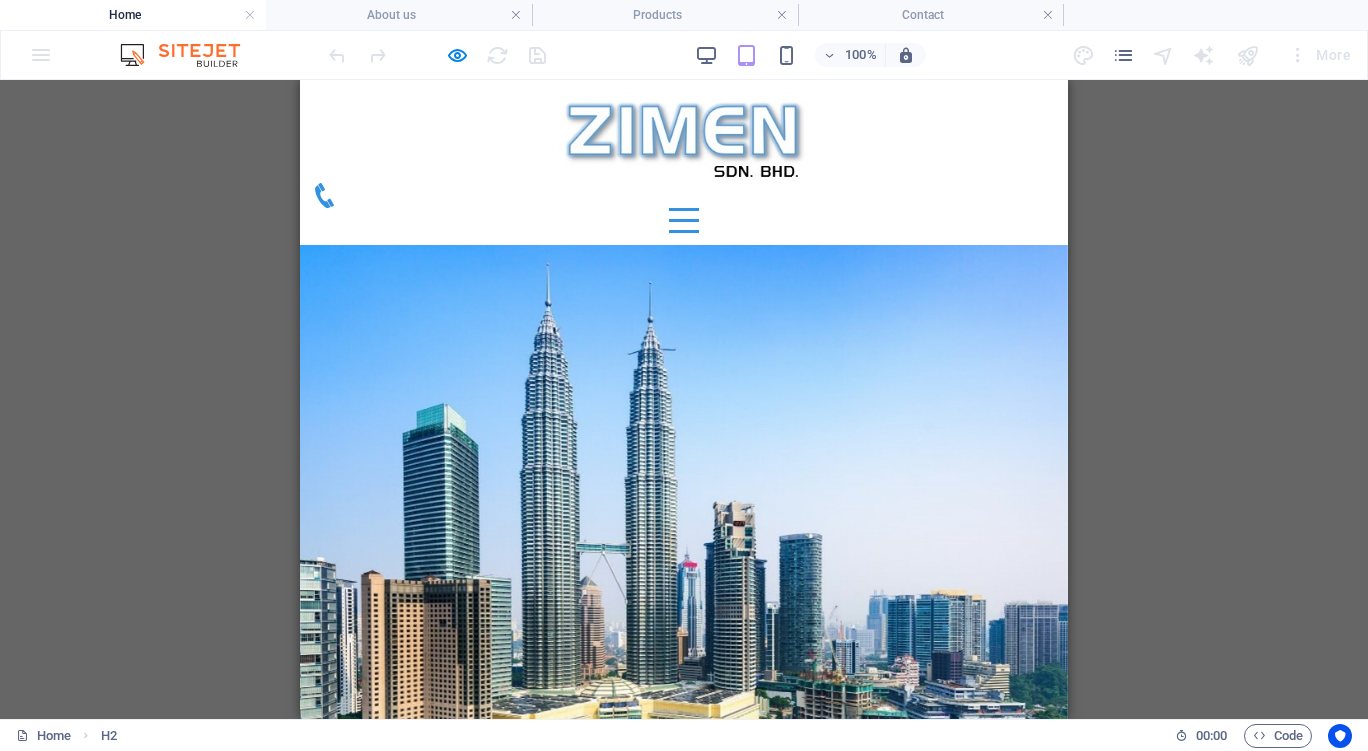 click 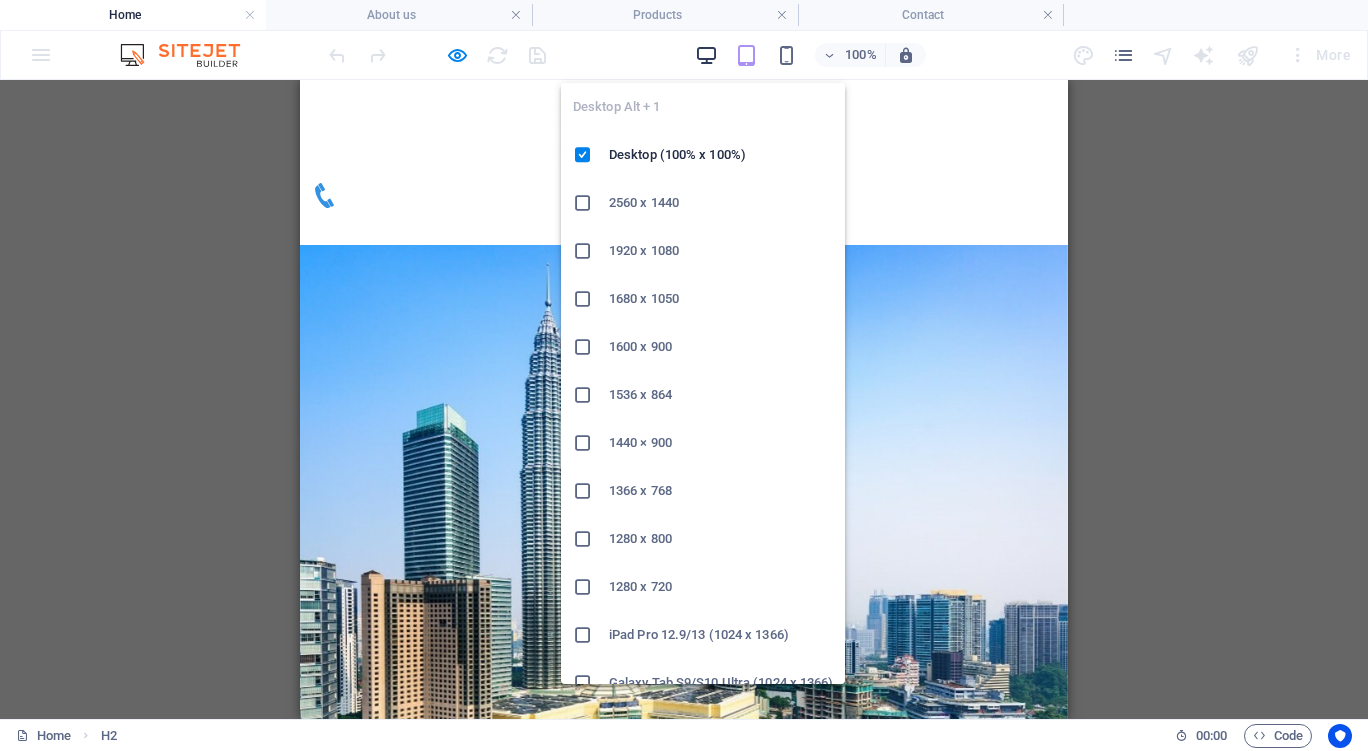click at bounding box center [706, 55] 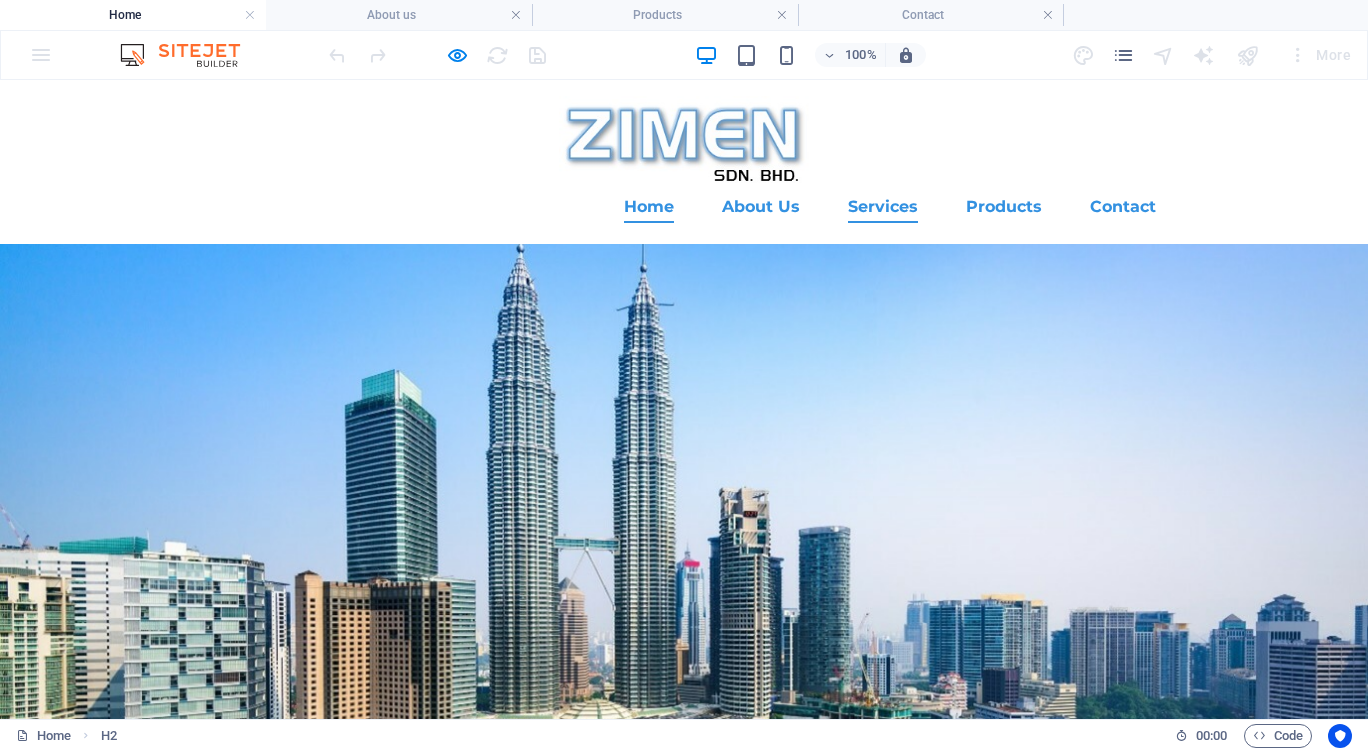 click on "Services" at bounding box center [883, 207] 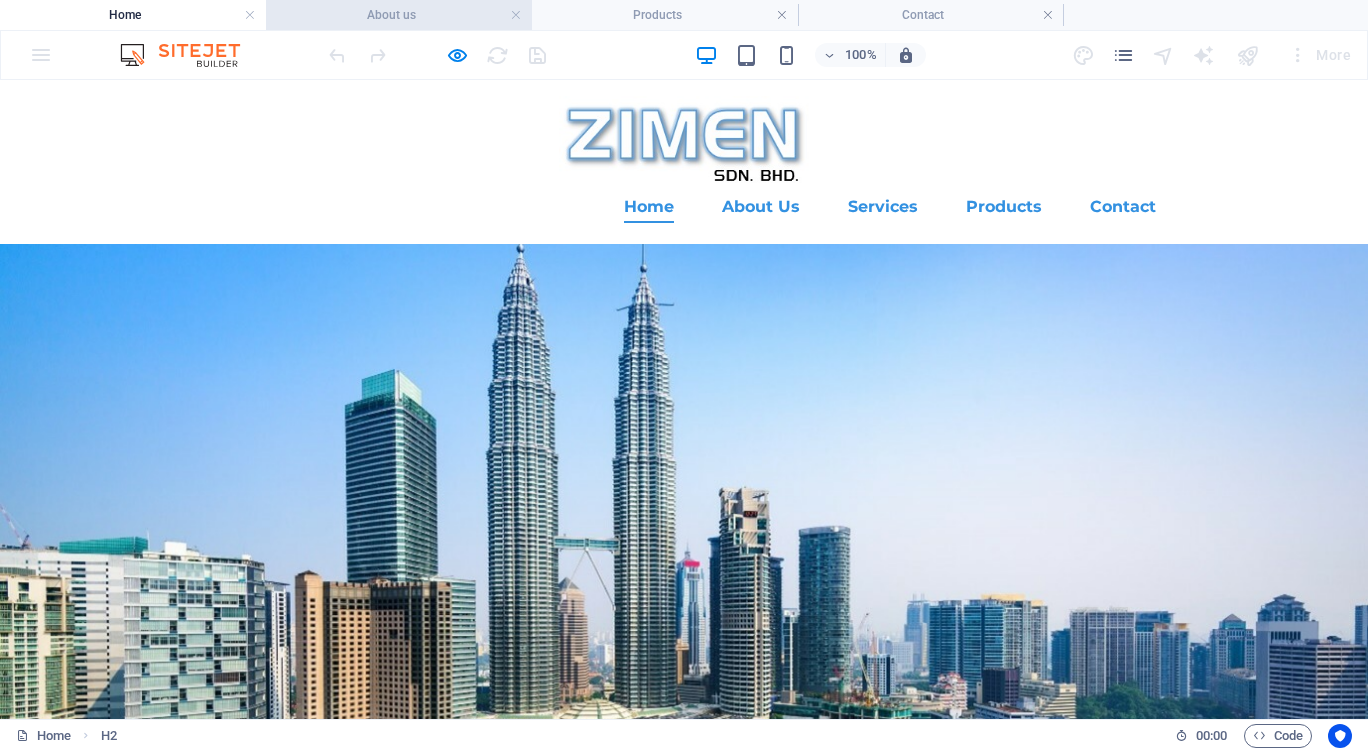 click on "About us" at bounding box center (399, 15) 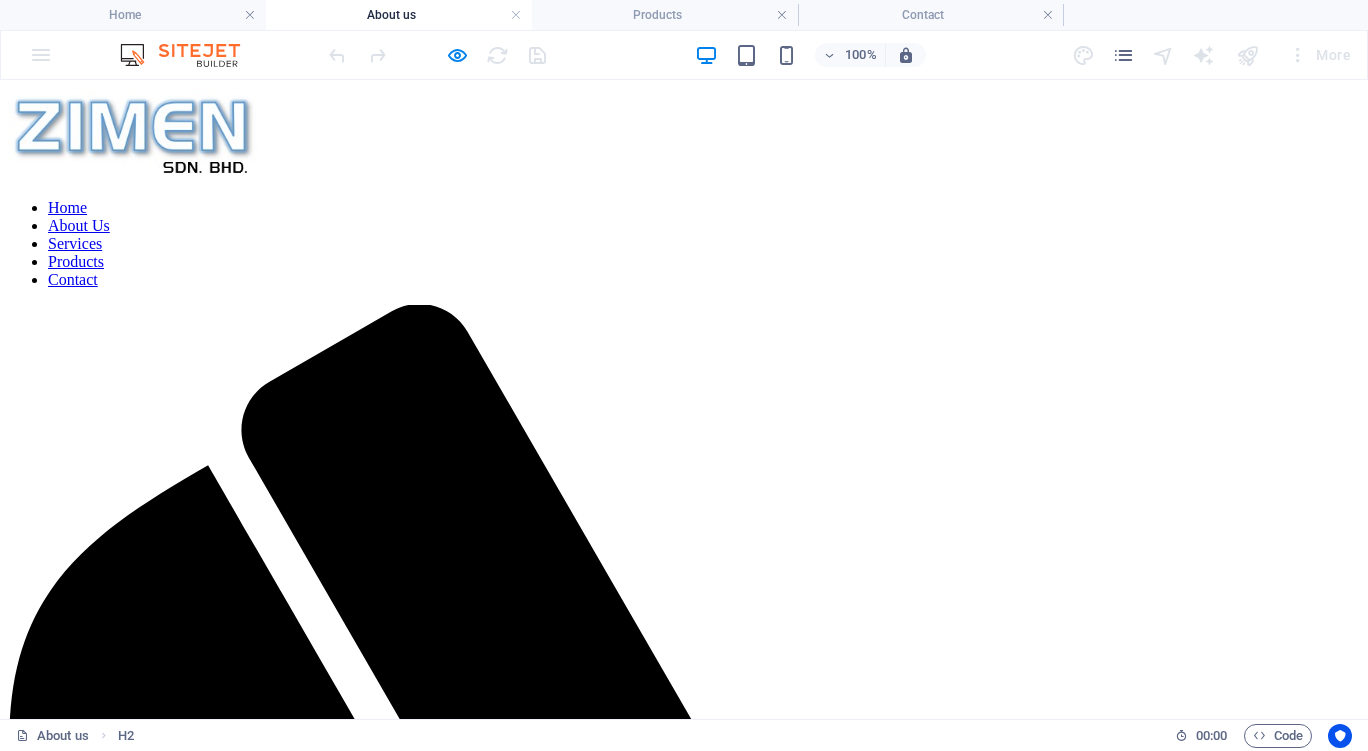 click on "Services" at bounding box center [75, 243] 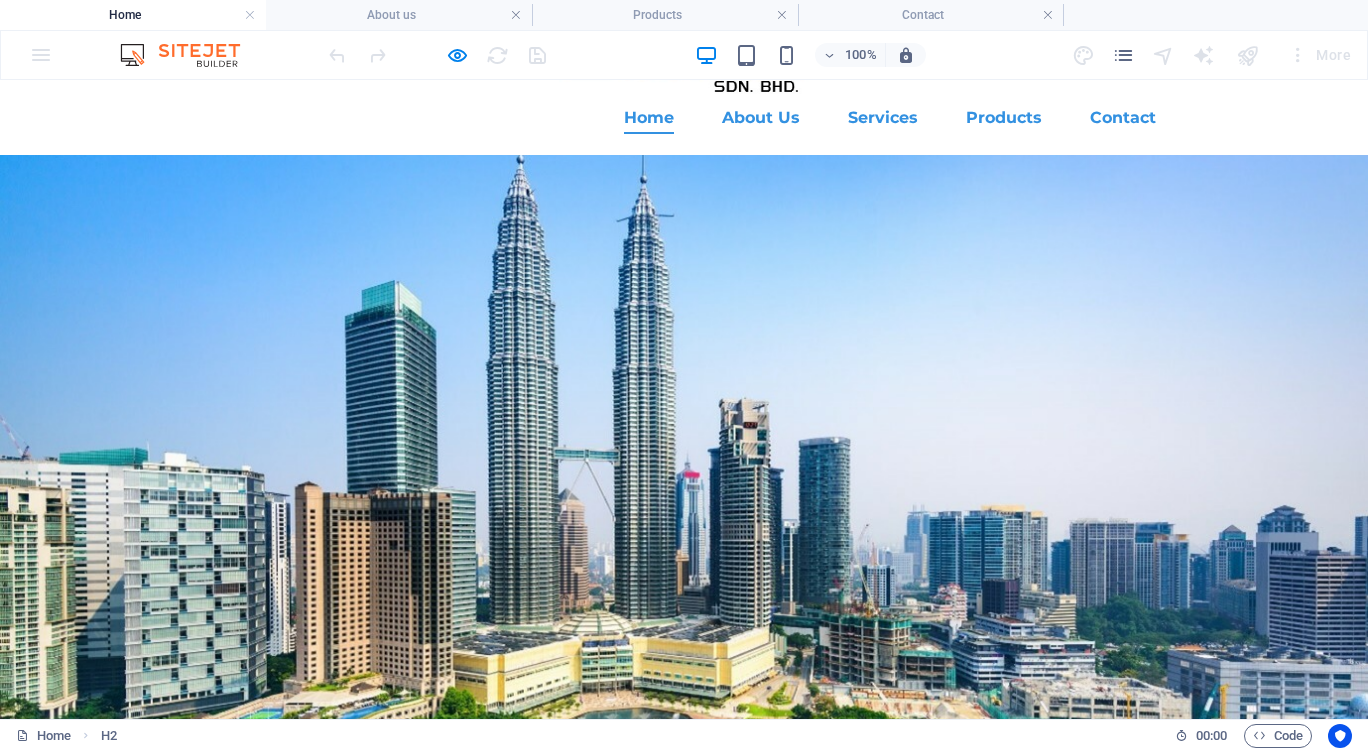 scroll, scrollTop: 0, scrollLeft: 0, axis: both 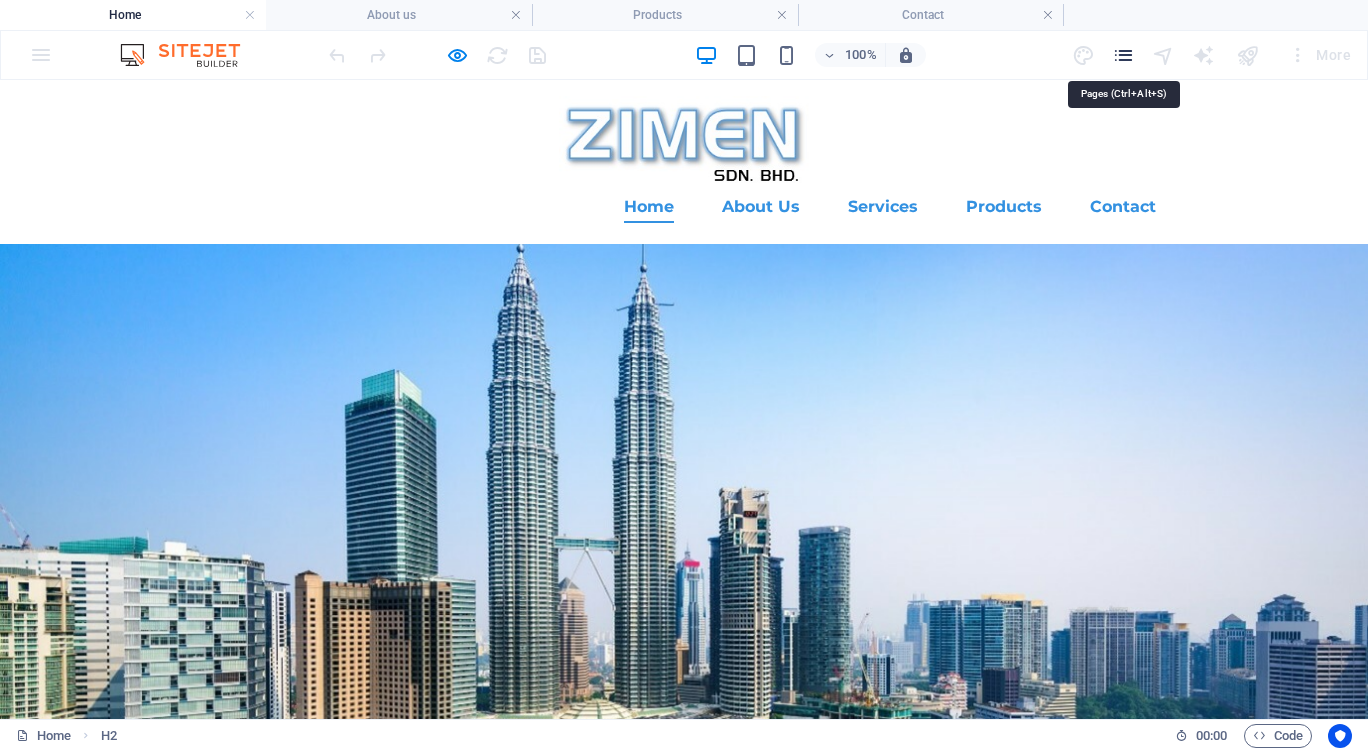 click at bounding box center (1123, 55) 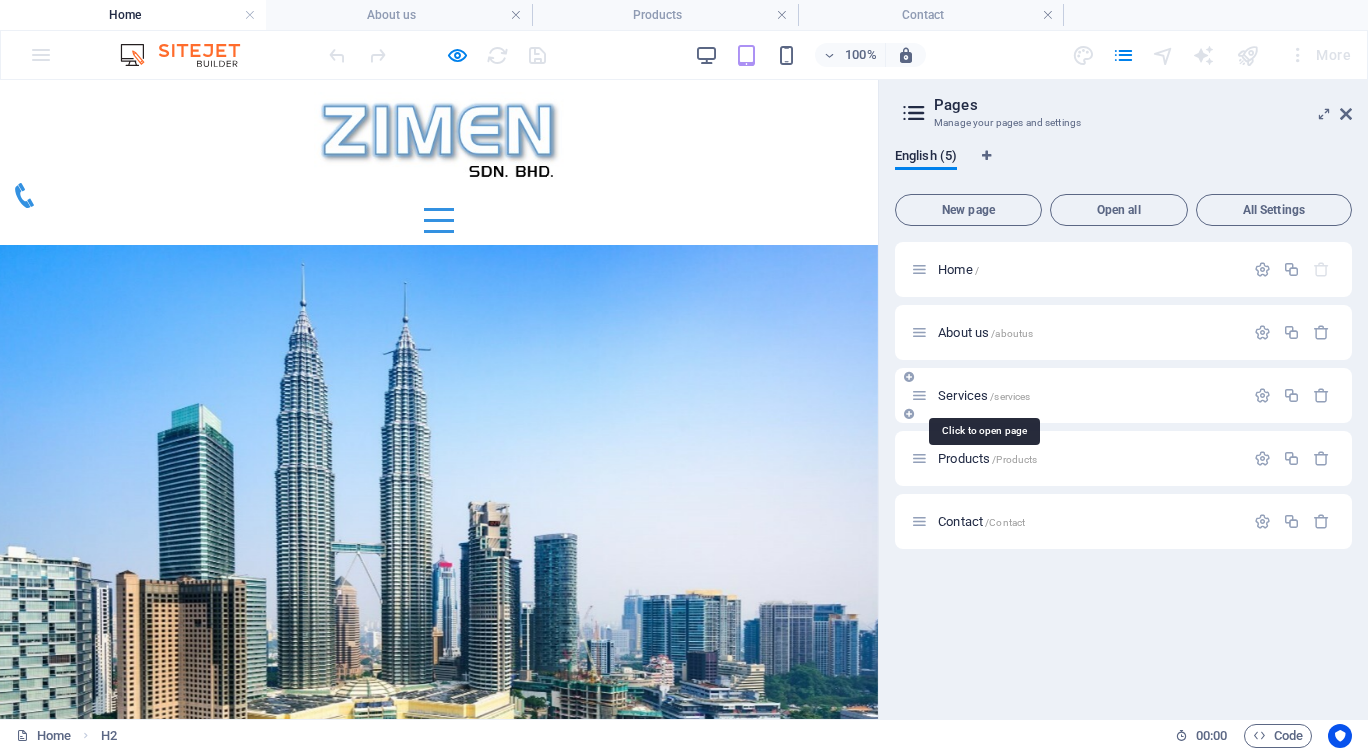 click on "Services /services" at bounding box center (984, 395) 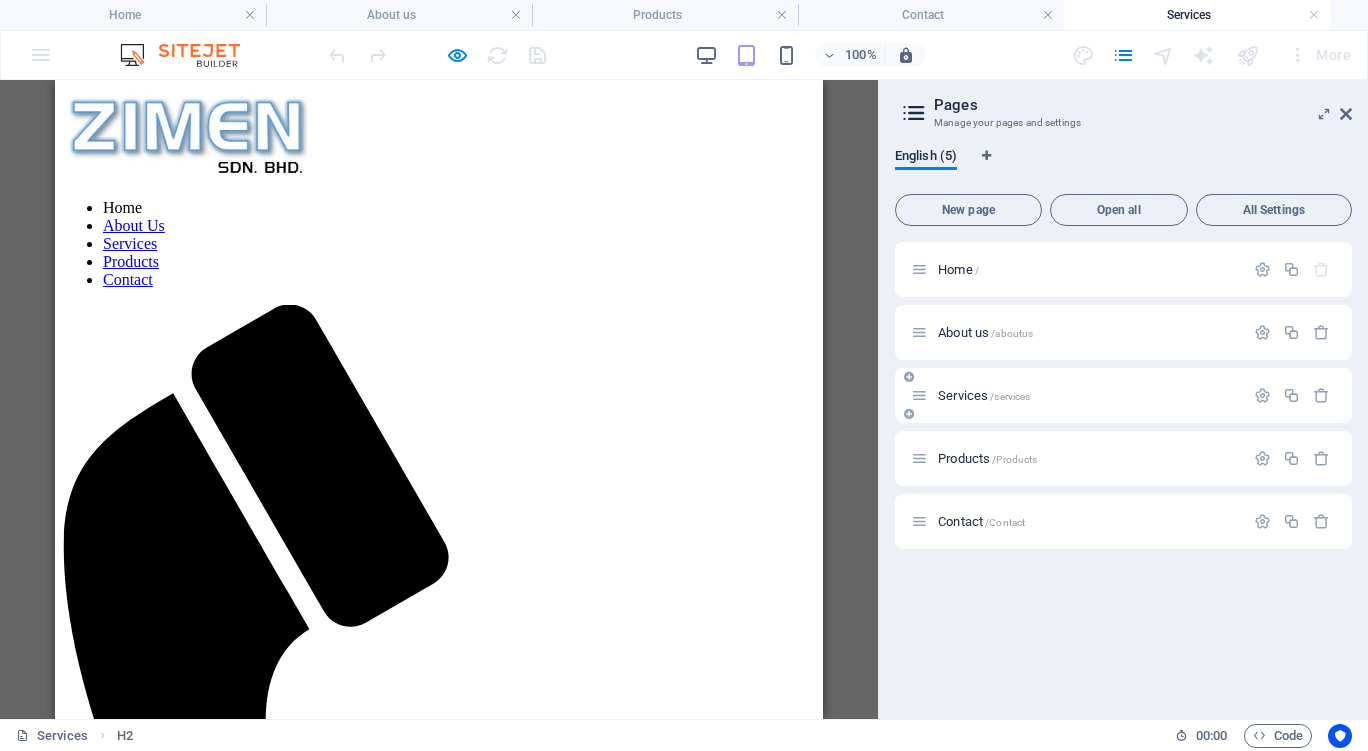 scroll, scrollTop: 0, scrollLeft: 0, axis: both 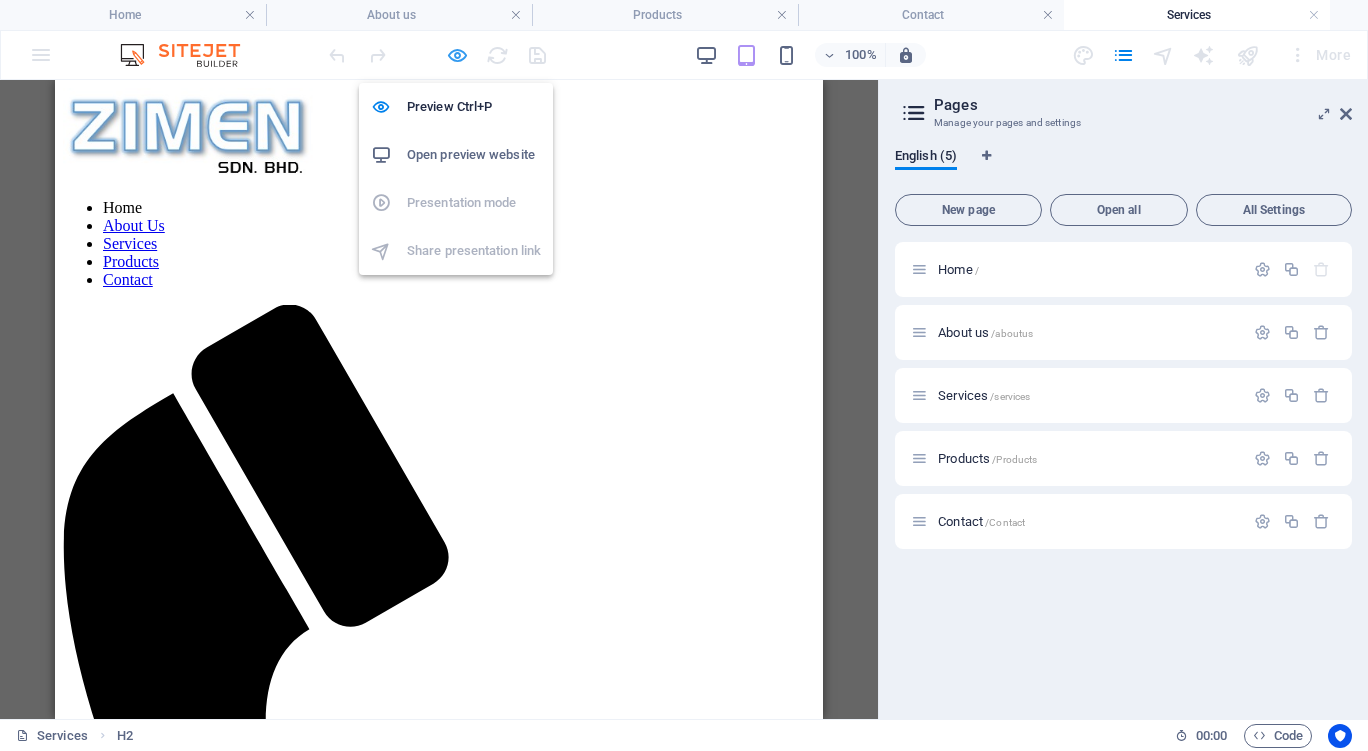 click at bounding box center [457, 55] 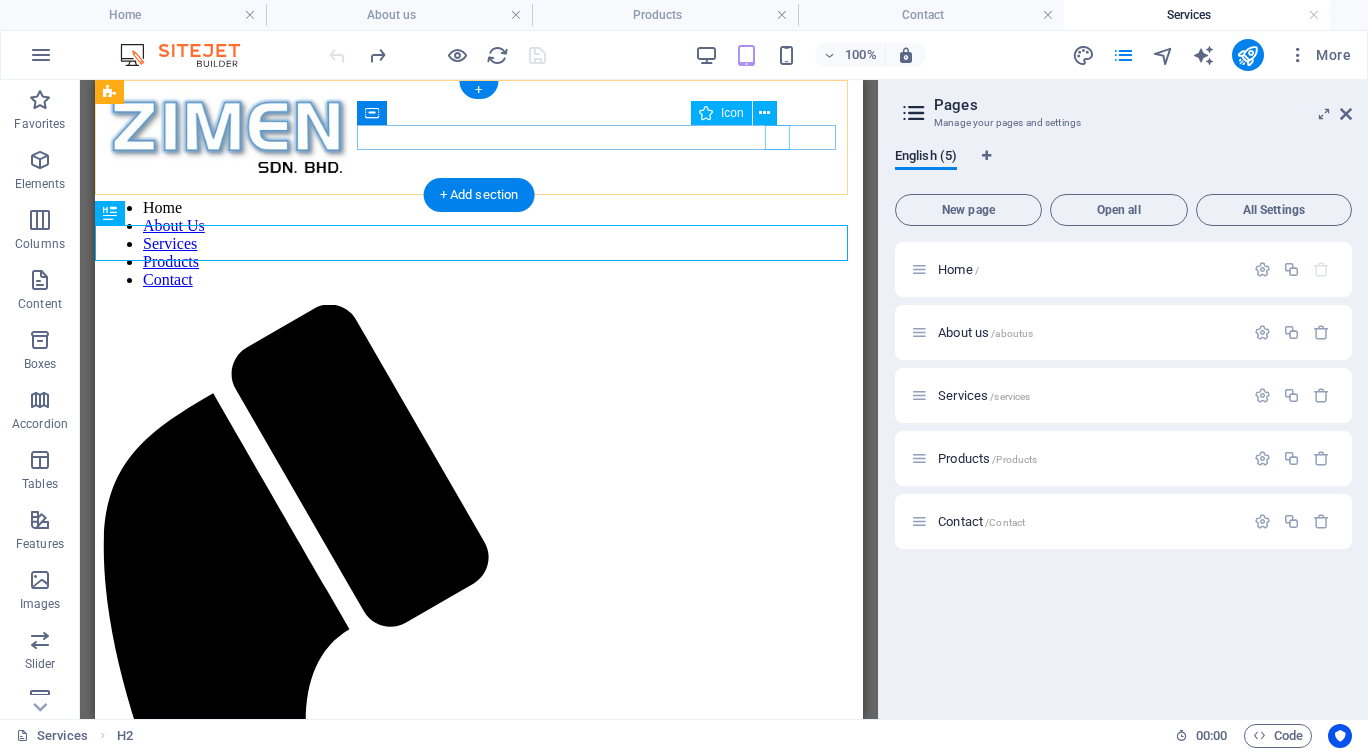 click at bounding box center [471, 795] 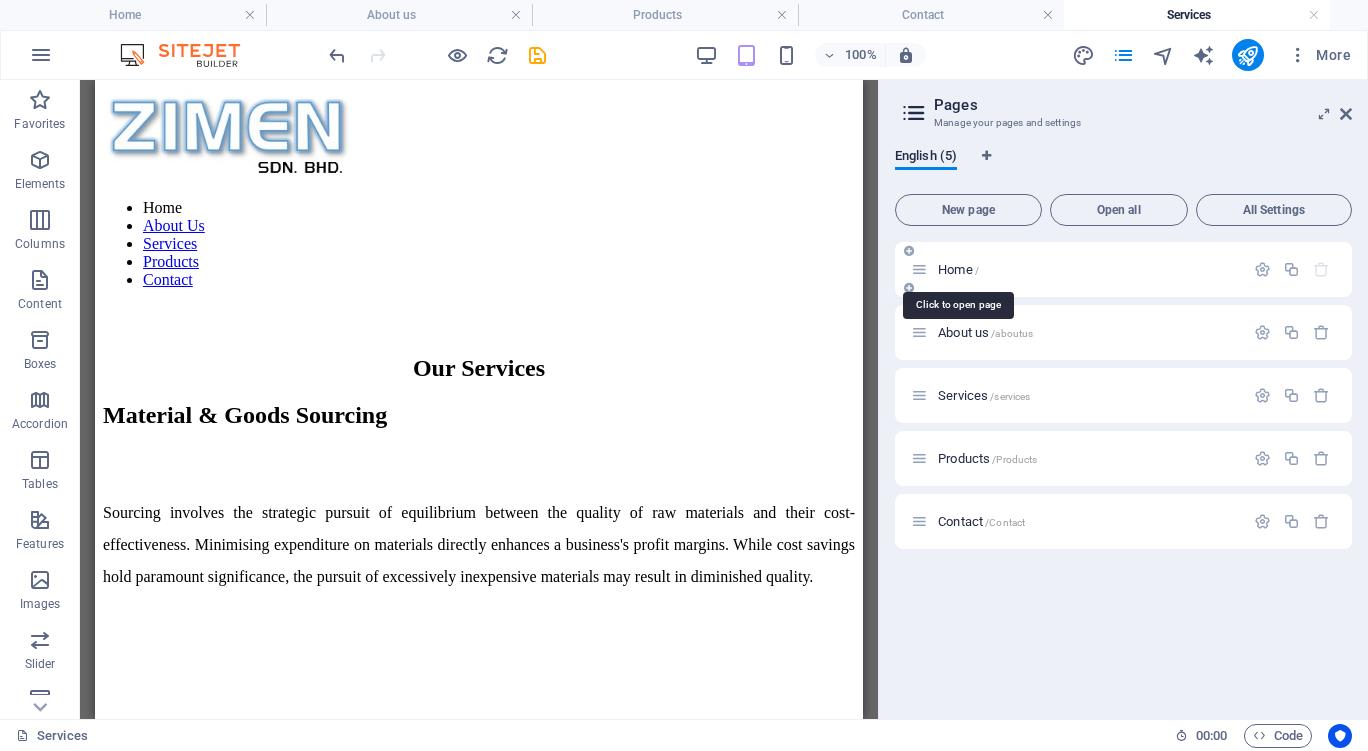 click on "Home /" at bounding box center (958, 269) 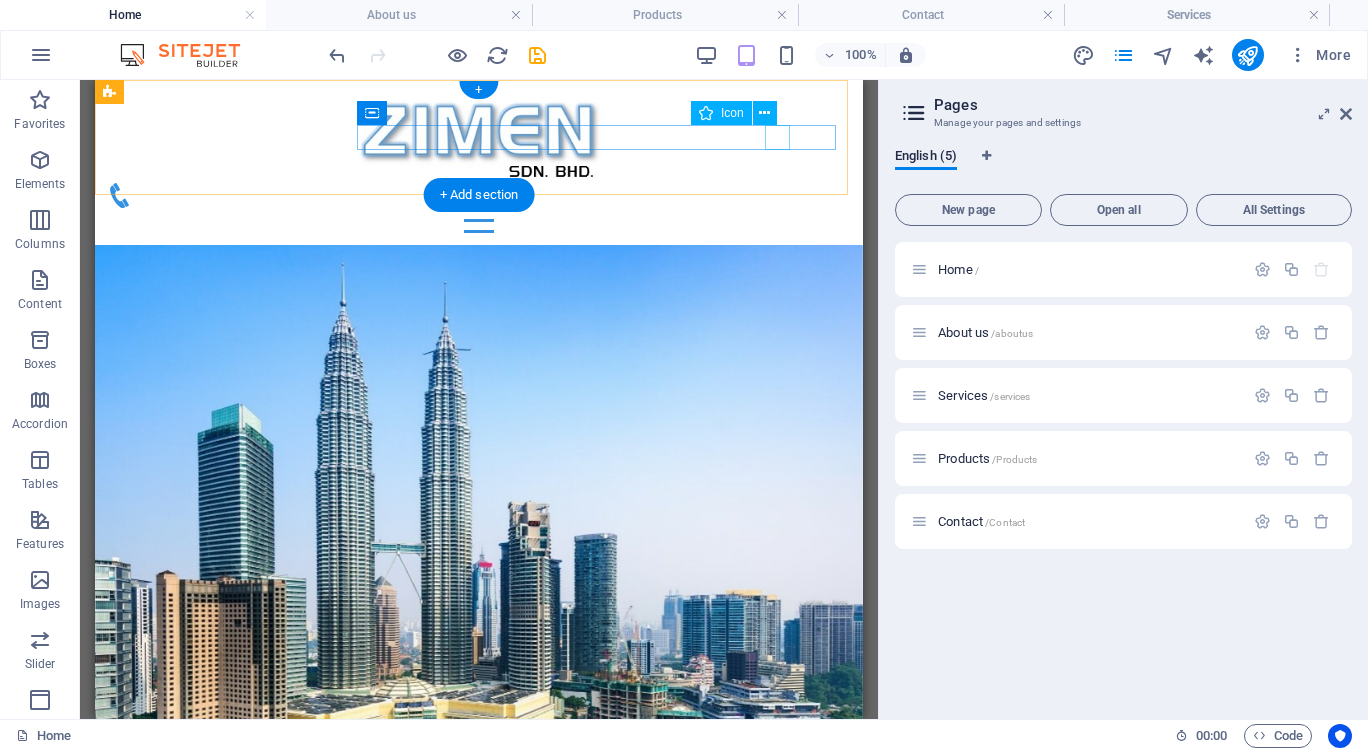 click at bounding box center [471, 195] 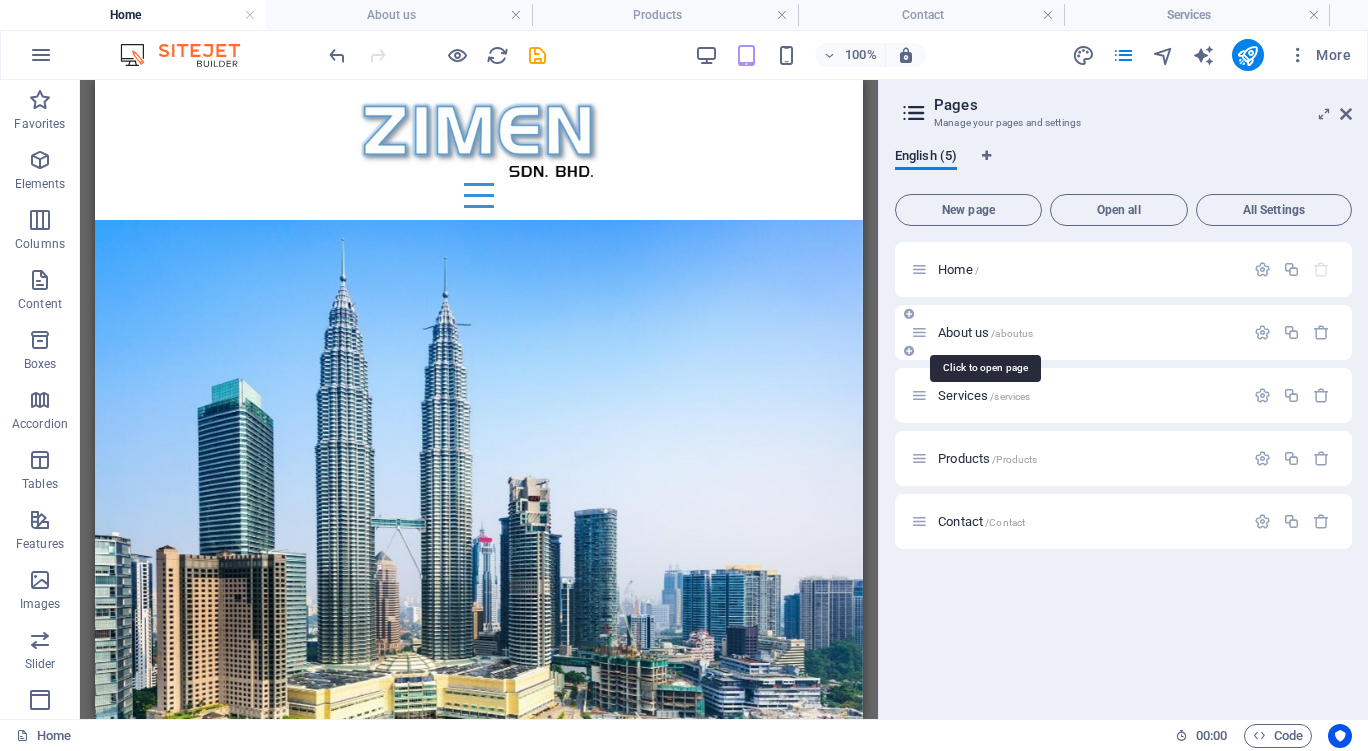 click on "About us /aboutus" at bounding box center (985, 332) 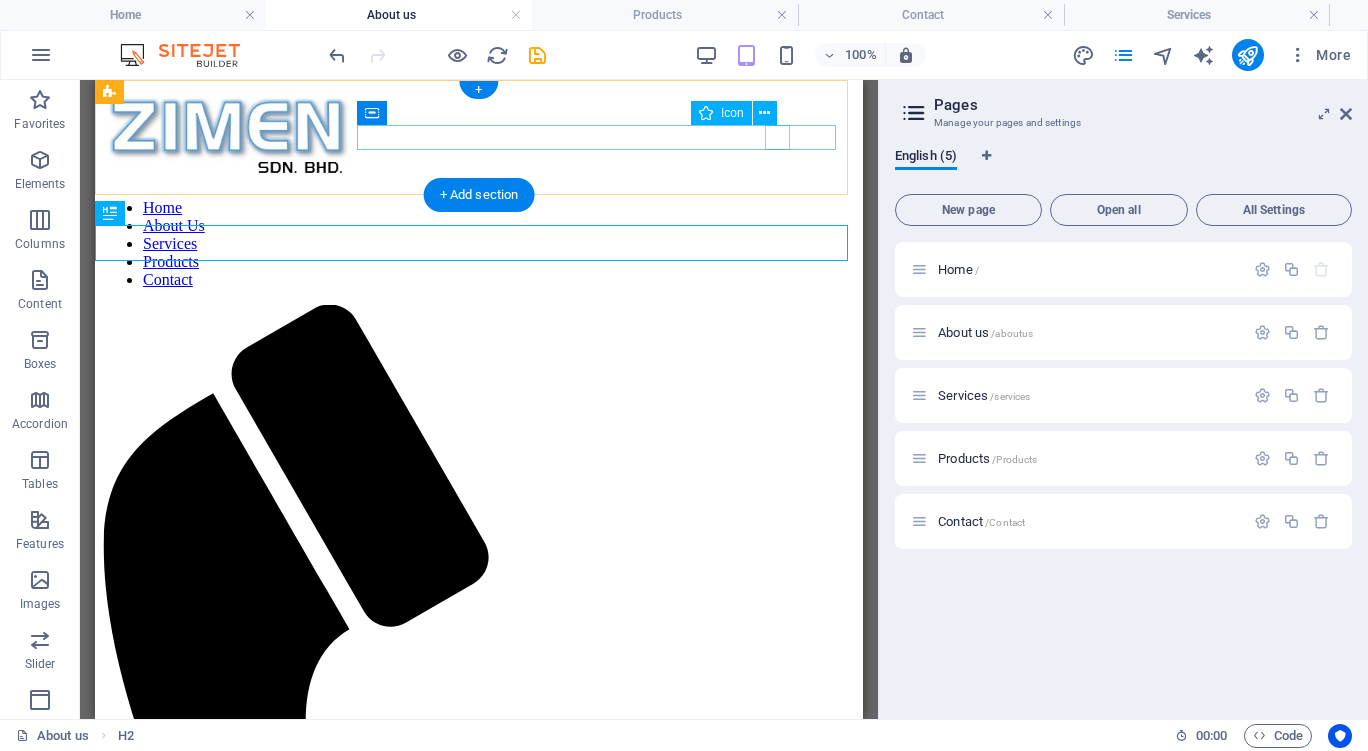 click at bounding box center [471, 795] 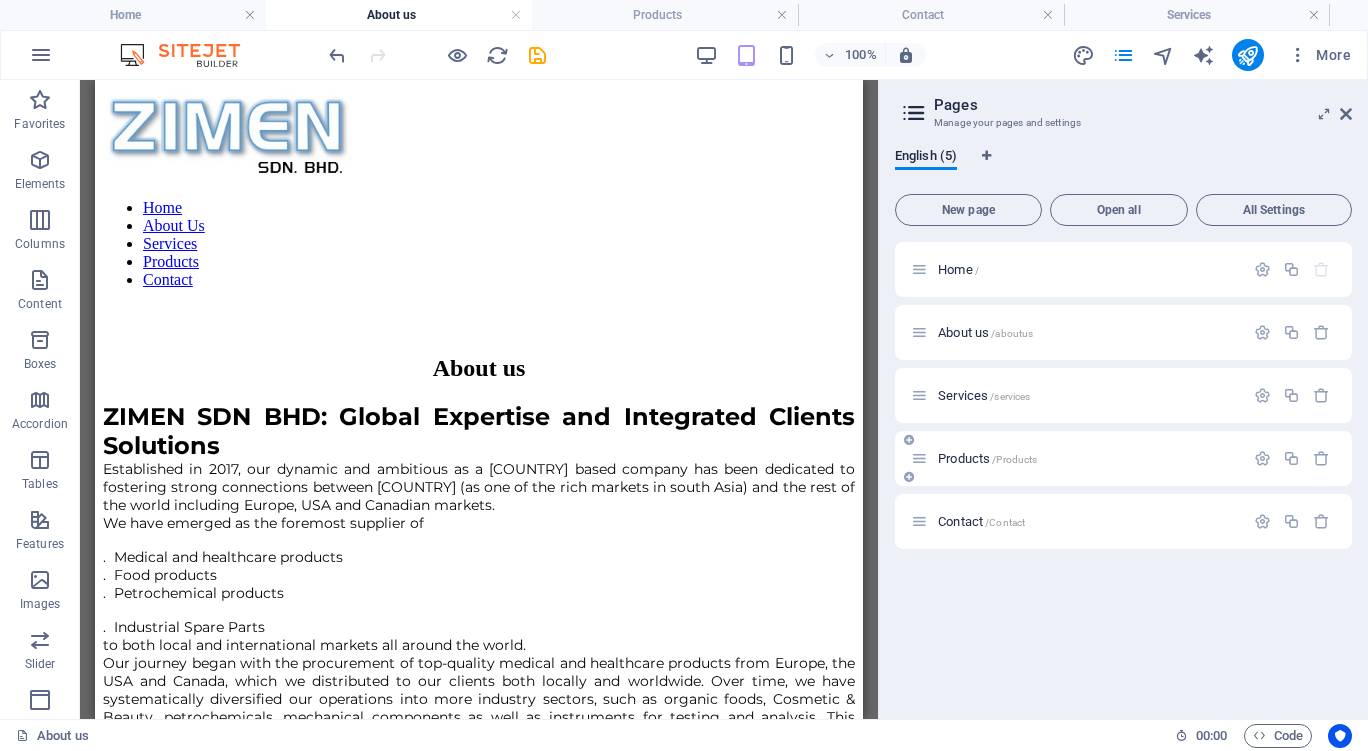 click on "Products /Products" at bounding box center (987, 458) 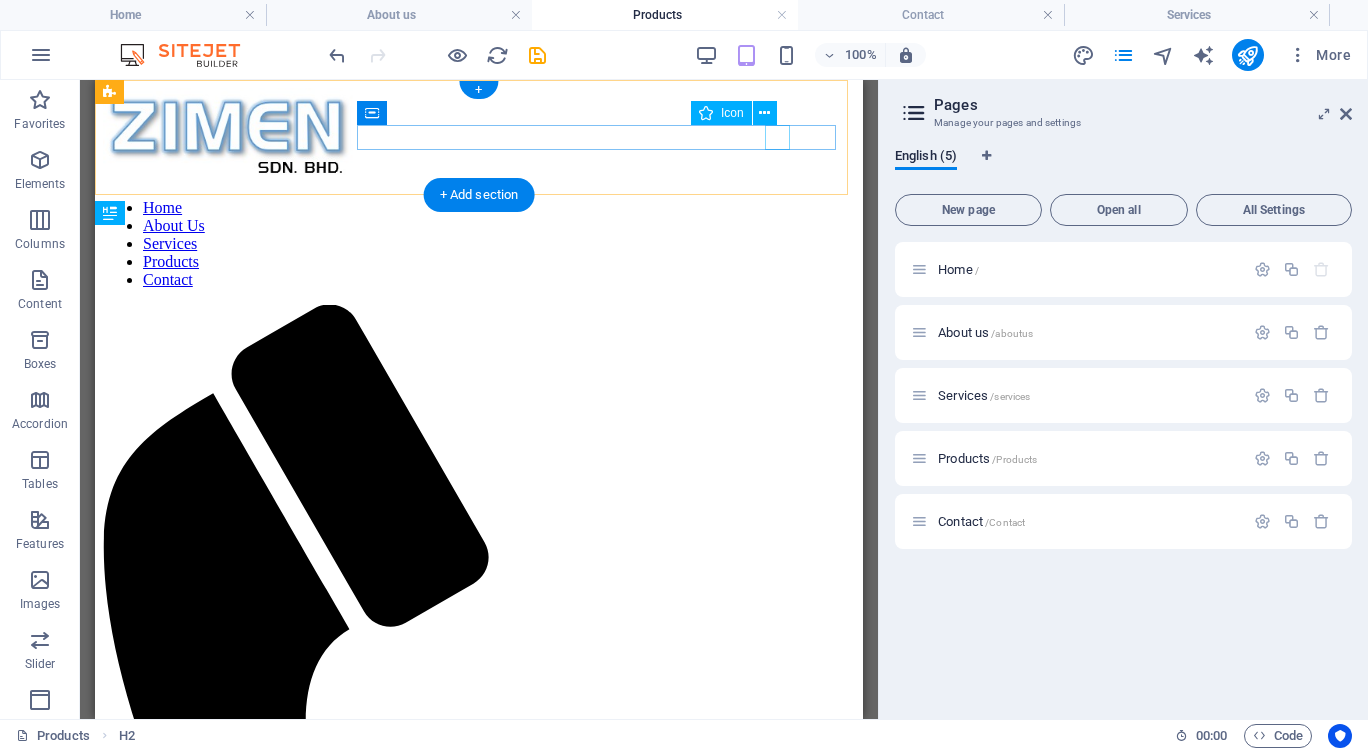 click at bounding box center [471, 795] 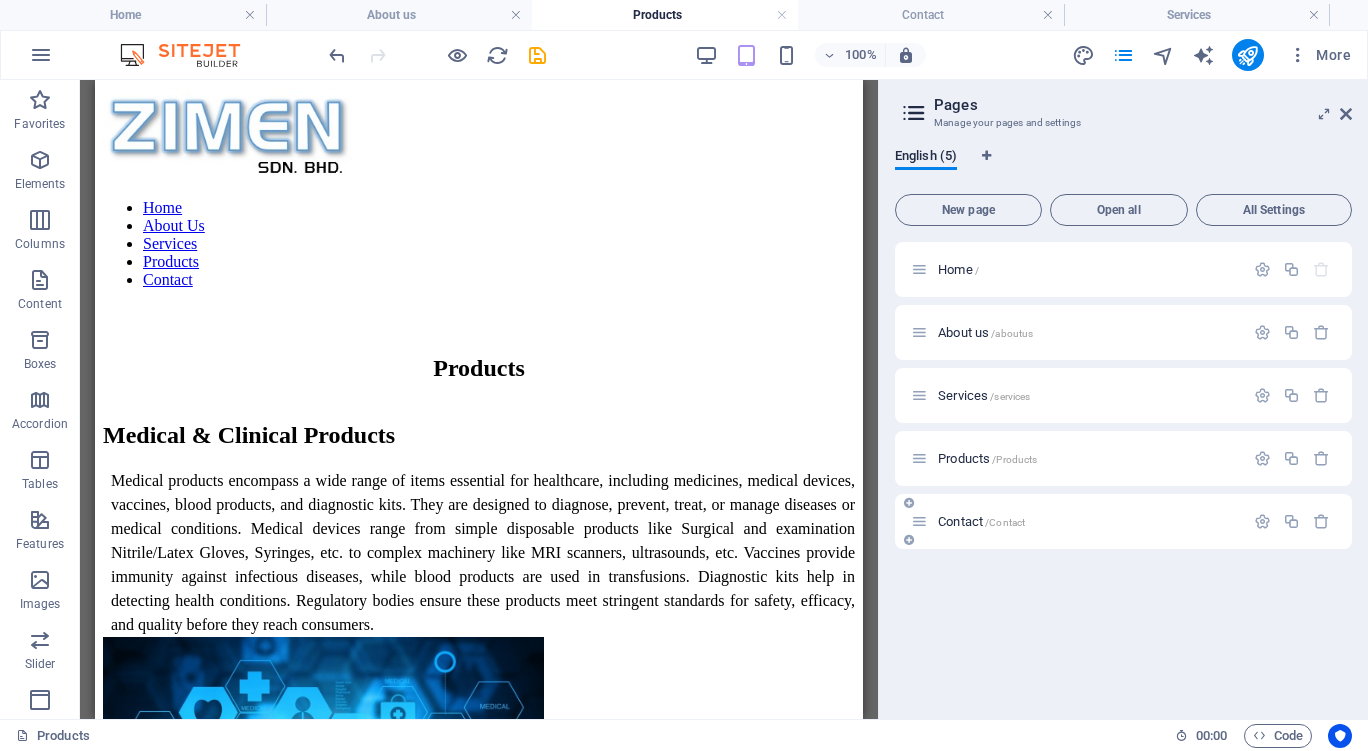 click on "Contact /Contact" at bounding box center [981, 521] 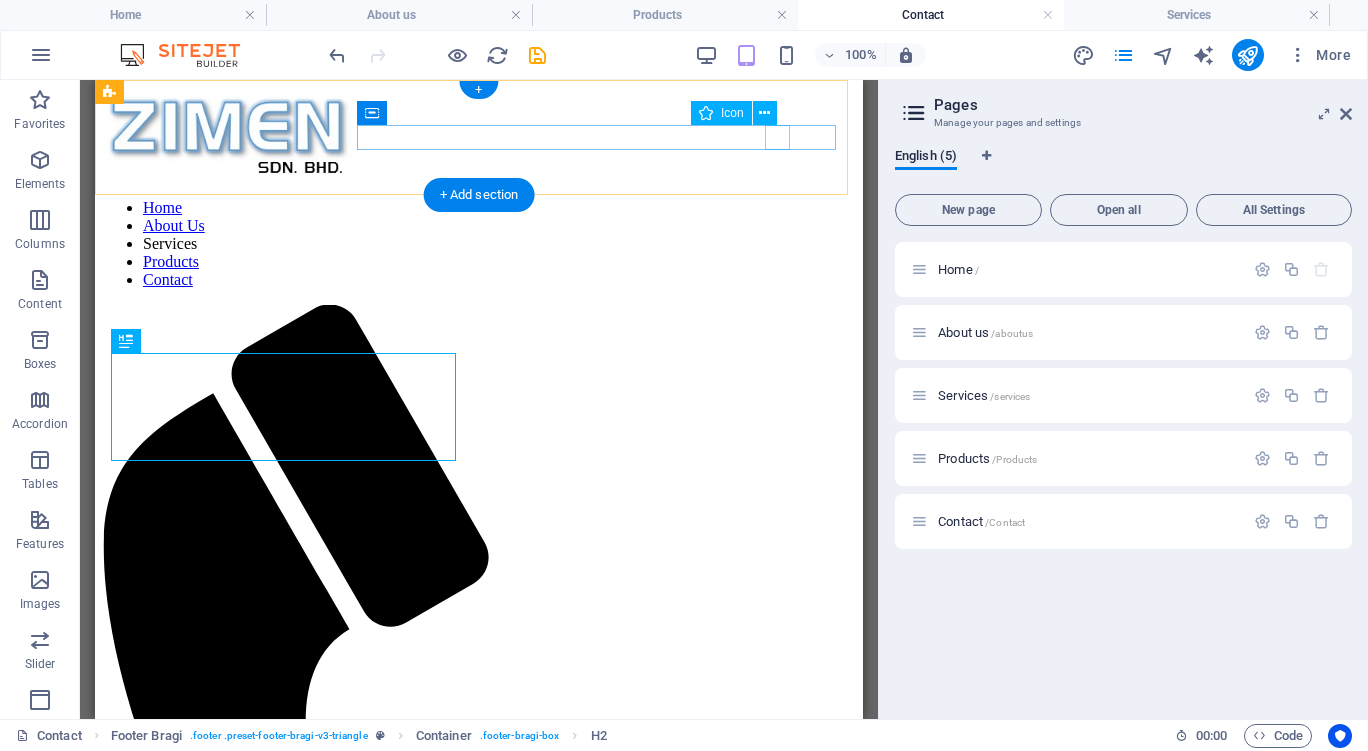 click at bounding box center (471, 795) 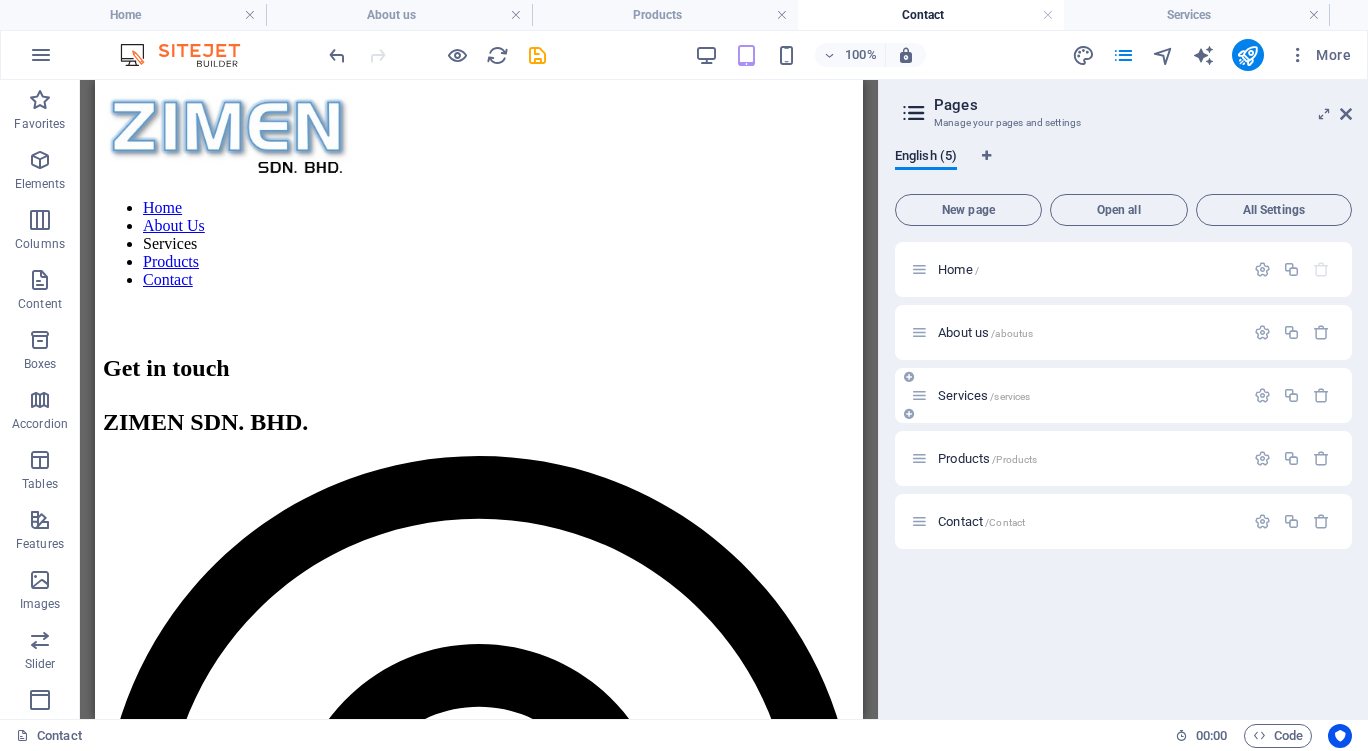 click on "Services /services" at bounding box center (984, 395) 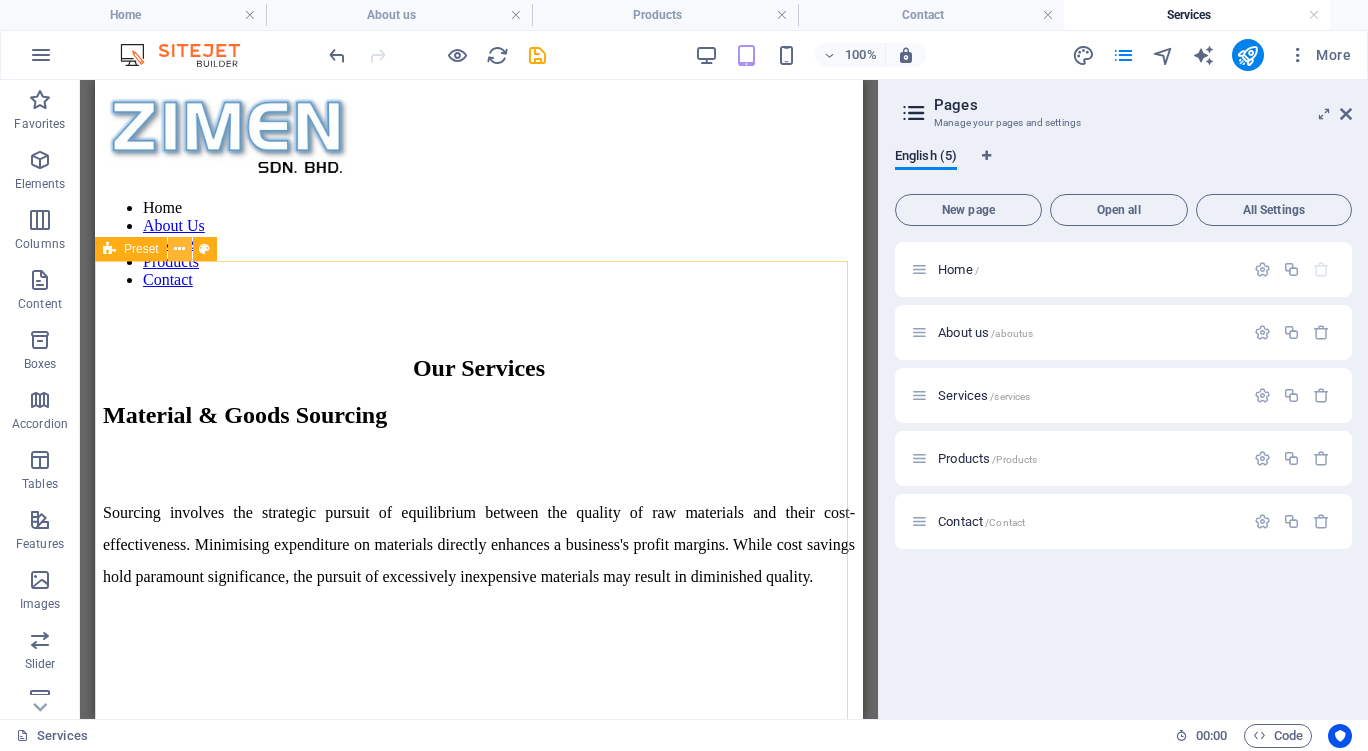 click at bounding box center (179, 249) 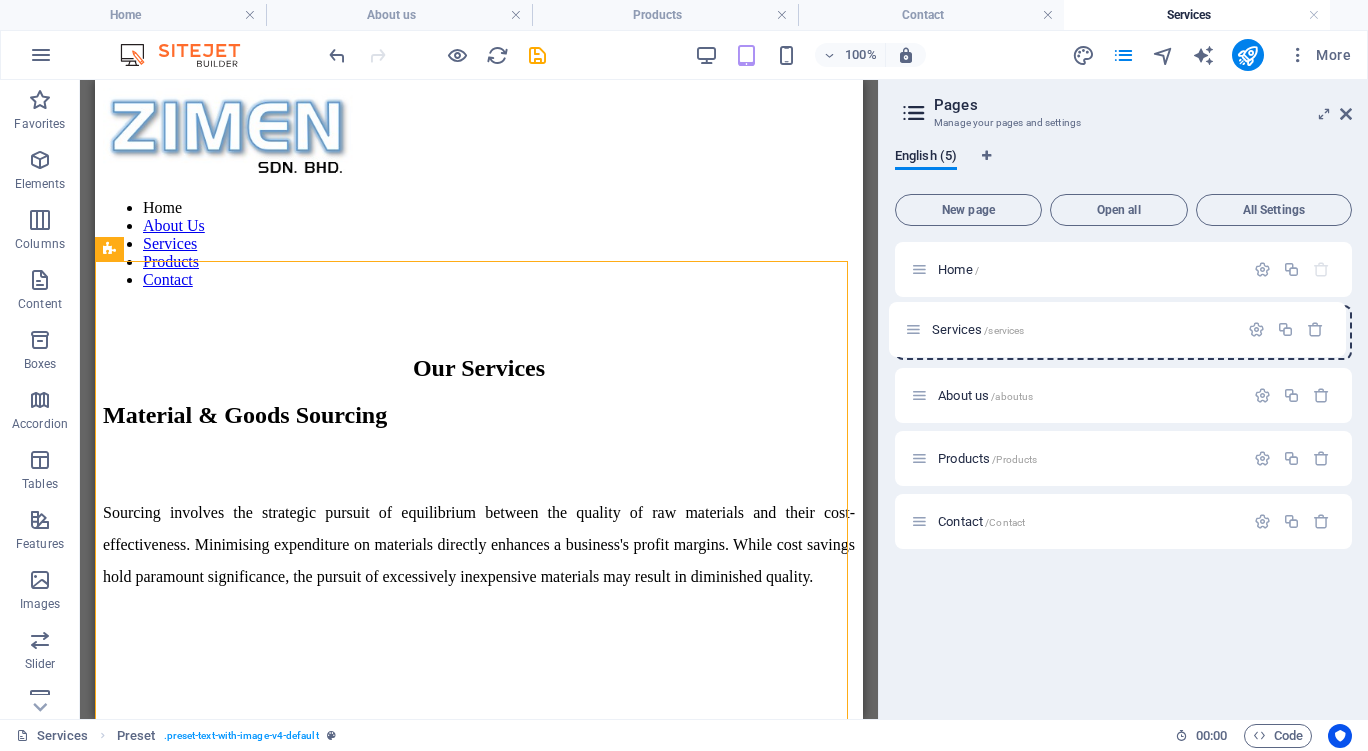 drag, startPoint x: 923, startPoint y: 398, endPoint x: 919, endPoint y: 325, distance: 73.109505 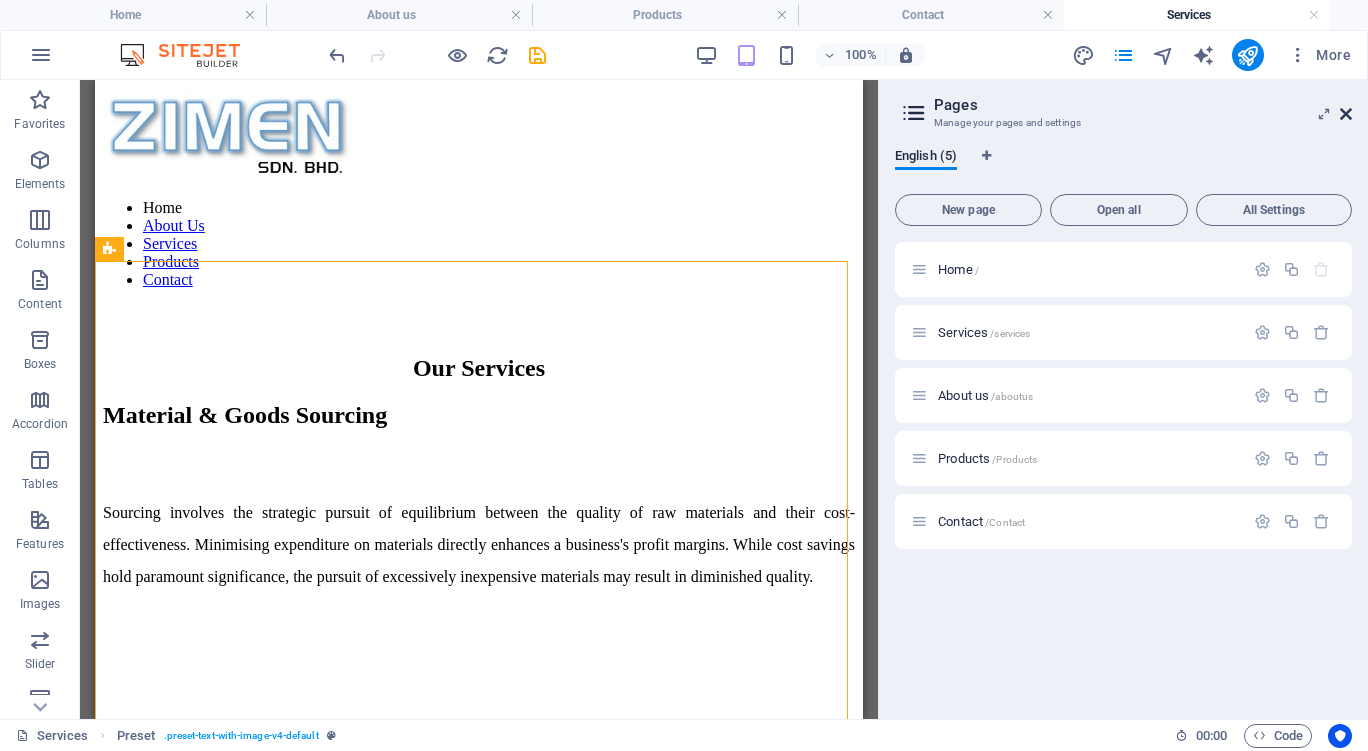 click at bounding box center (1346, 114) 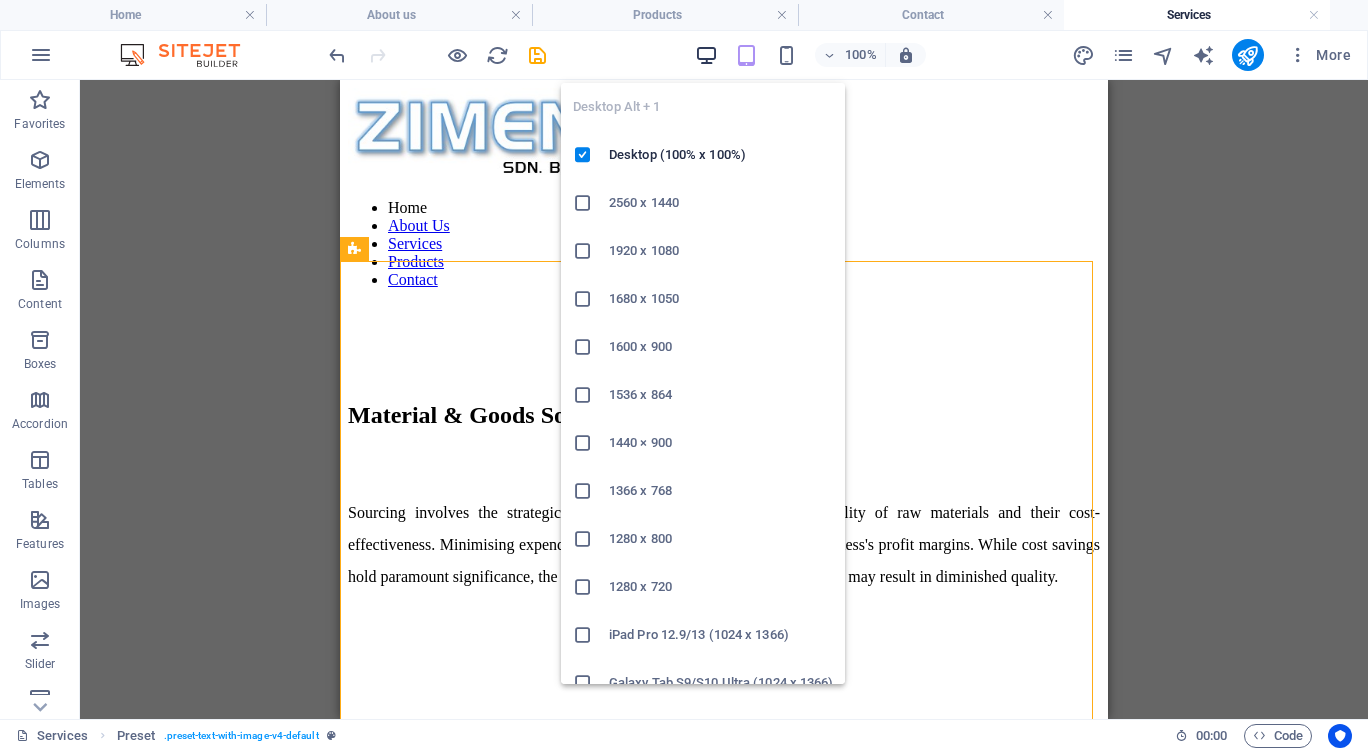 click at bounding box center (706, 55) 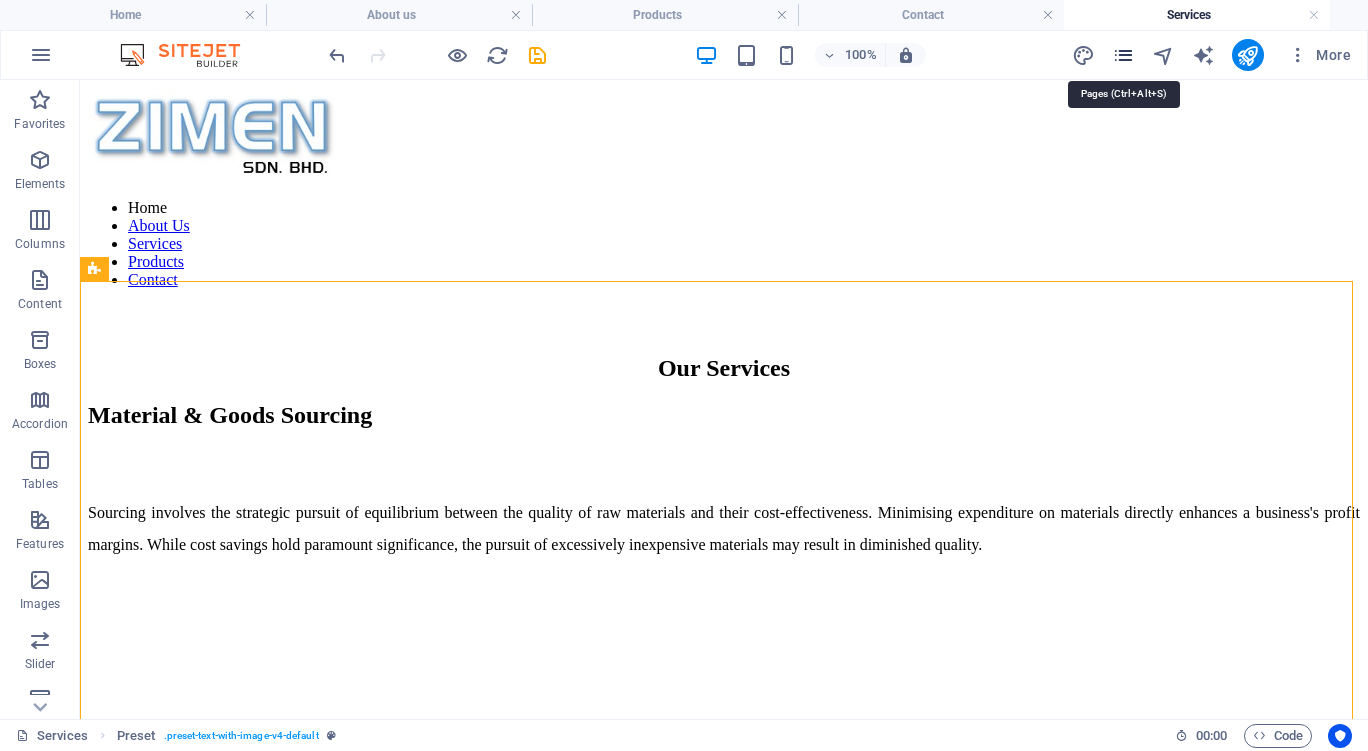 click at bounding box center (1123, 55) 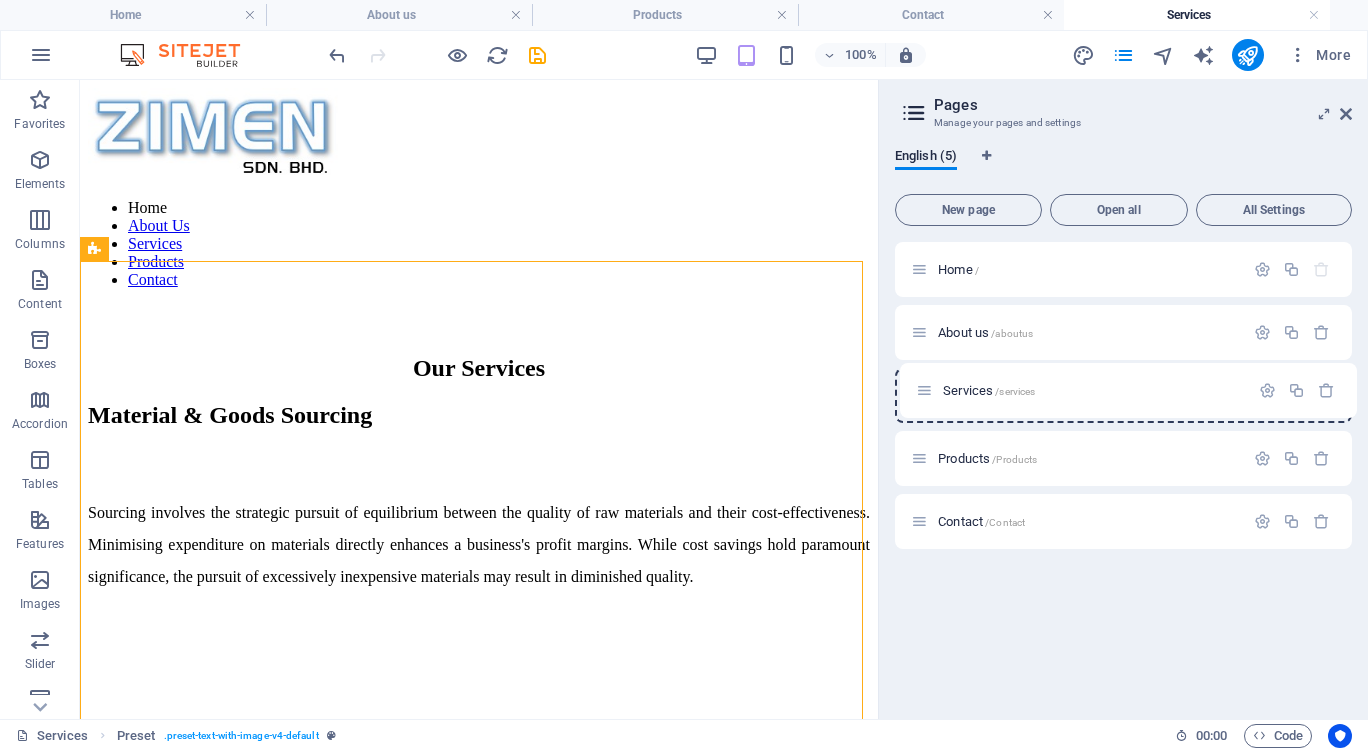 drag, startPoint x: 919, startPoint y: 330, endPoint x: 925, endPoint y: 393, distance: 63.28507 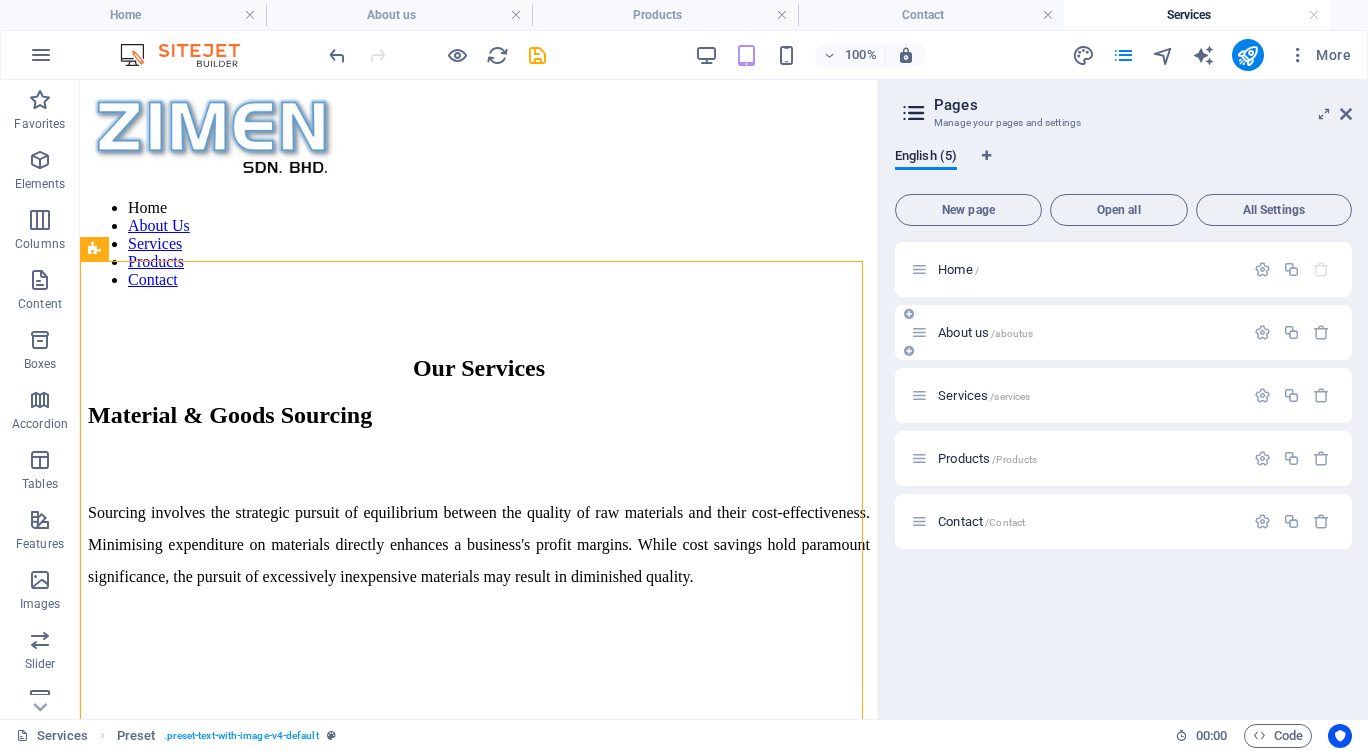 click at bounding box center (909, 314) 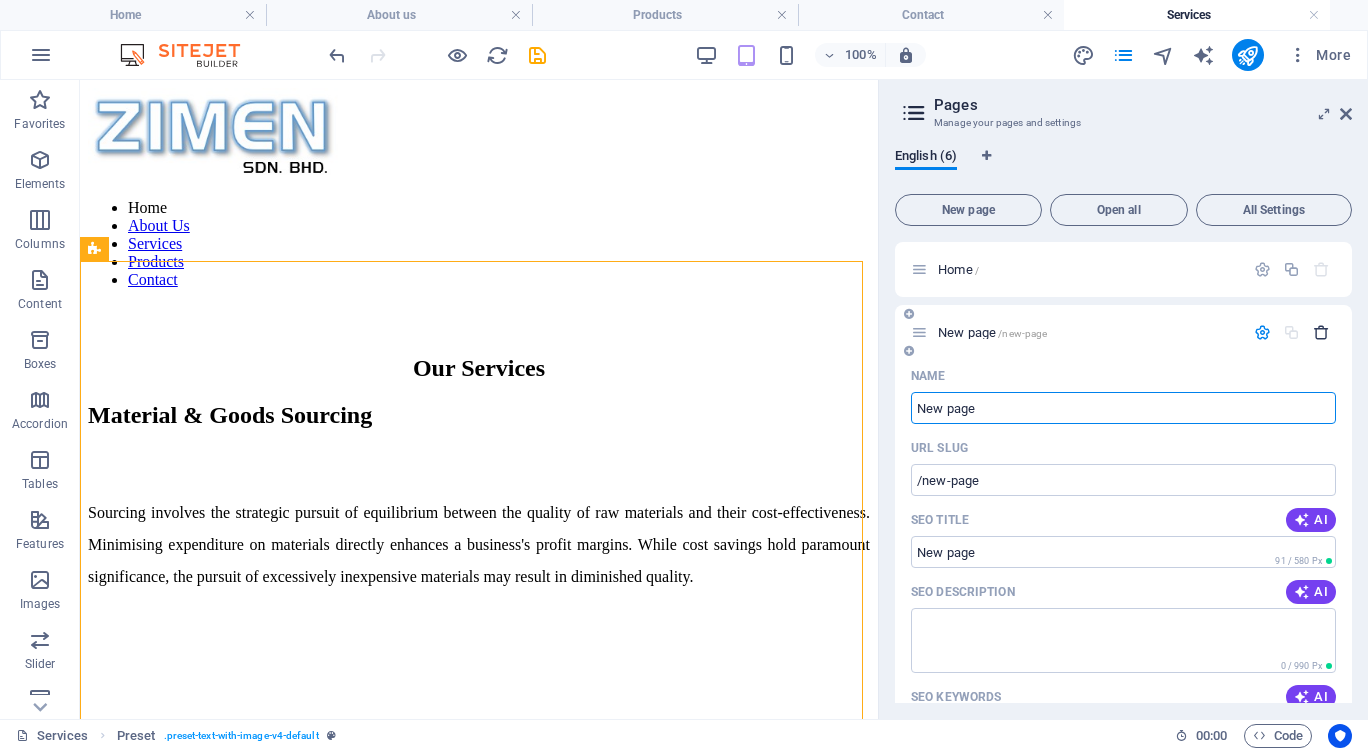 click at bounding box center (1321, 332) 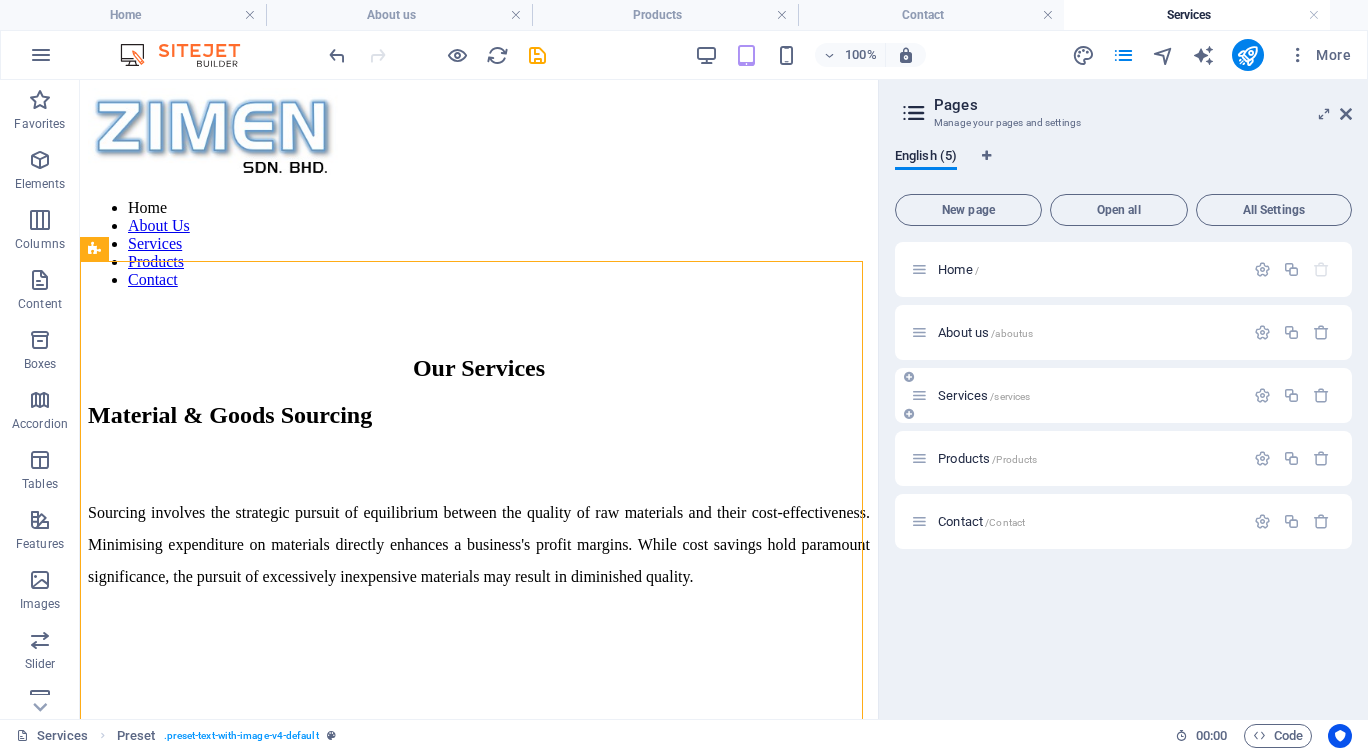 click on "Services /services" at bounding box center (984, 395) 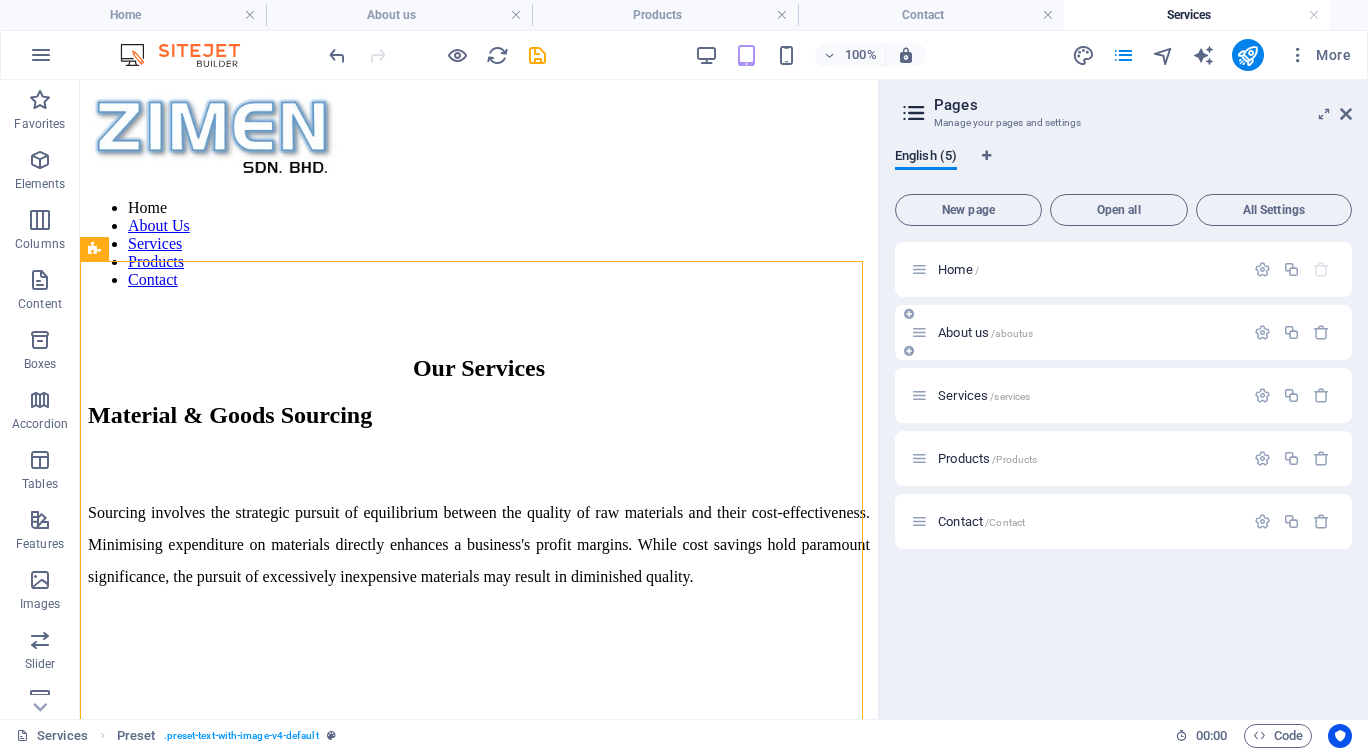 click on "About us /aboutus" at bounding box center (1077, 332) 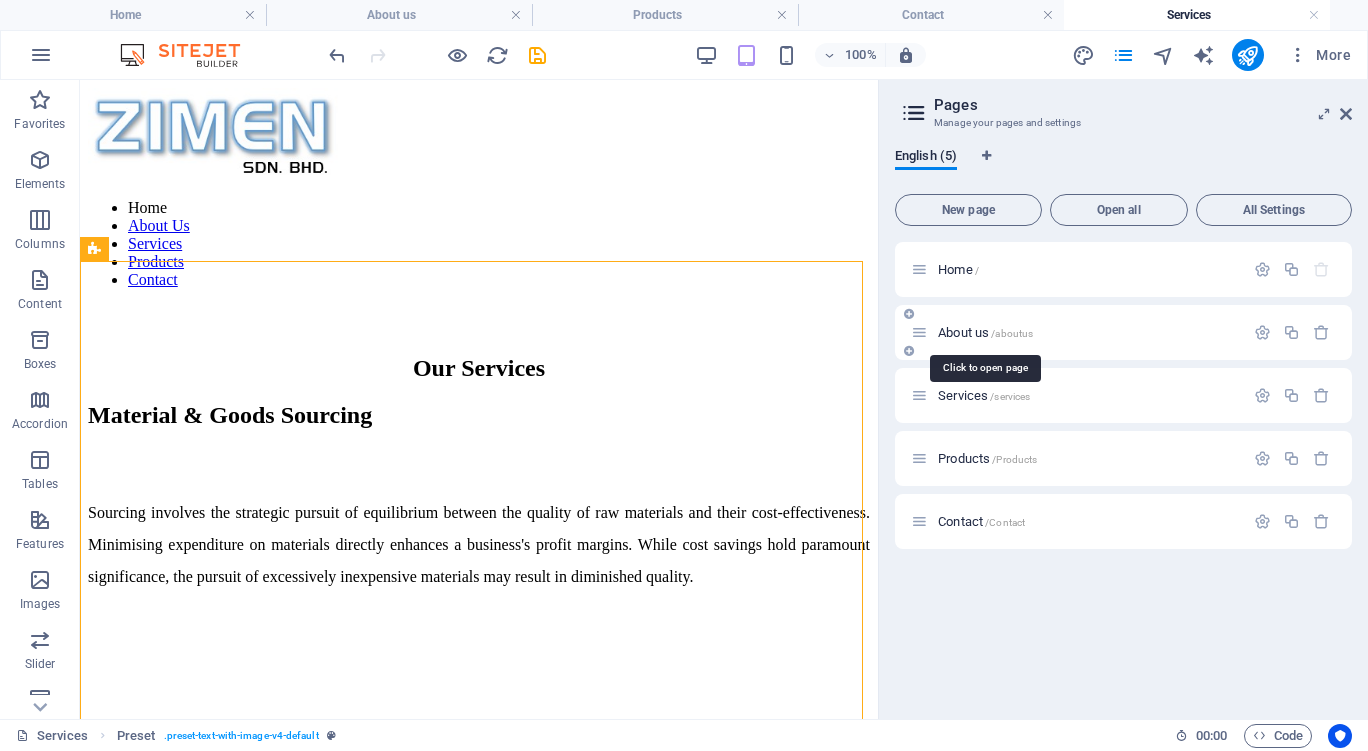 click on "About us /aboutus" at bounding box center [985, 332] 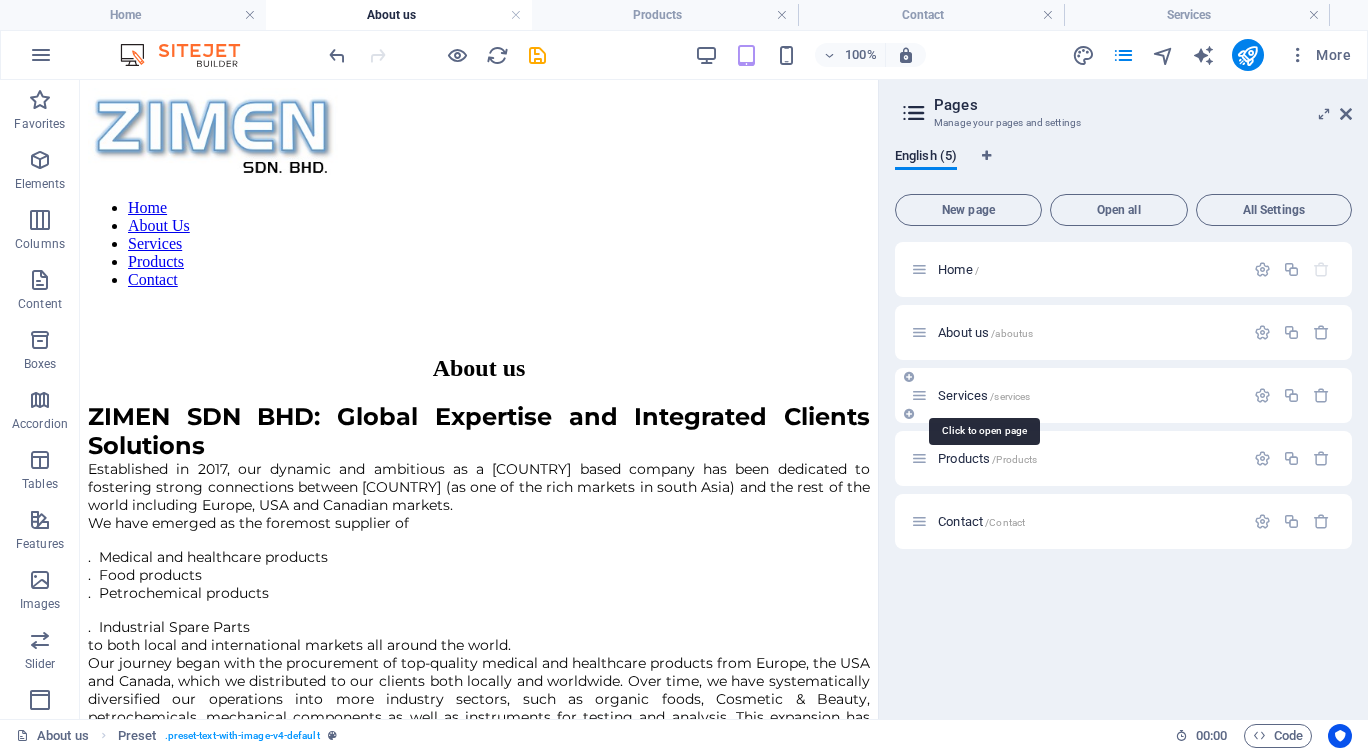 click on "Services /services" at bounding box center [984, 395] 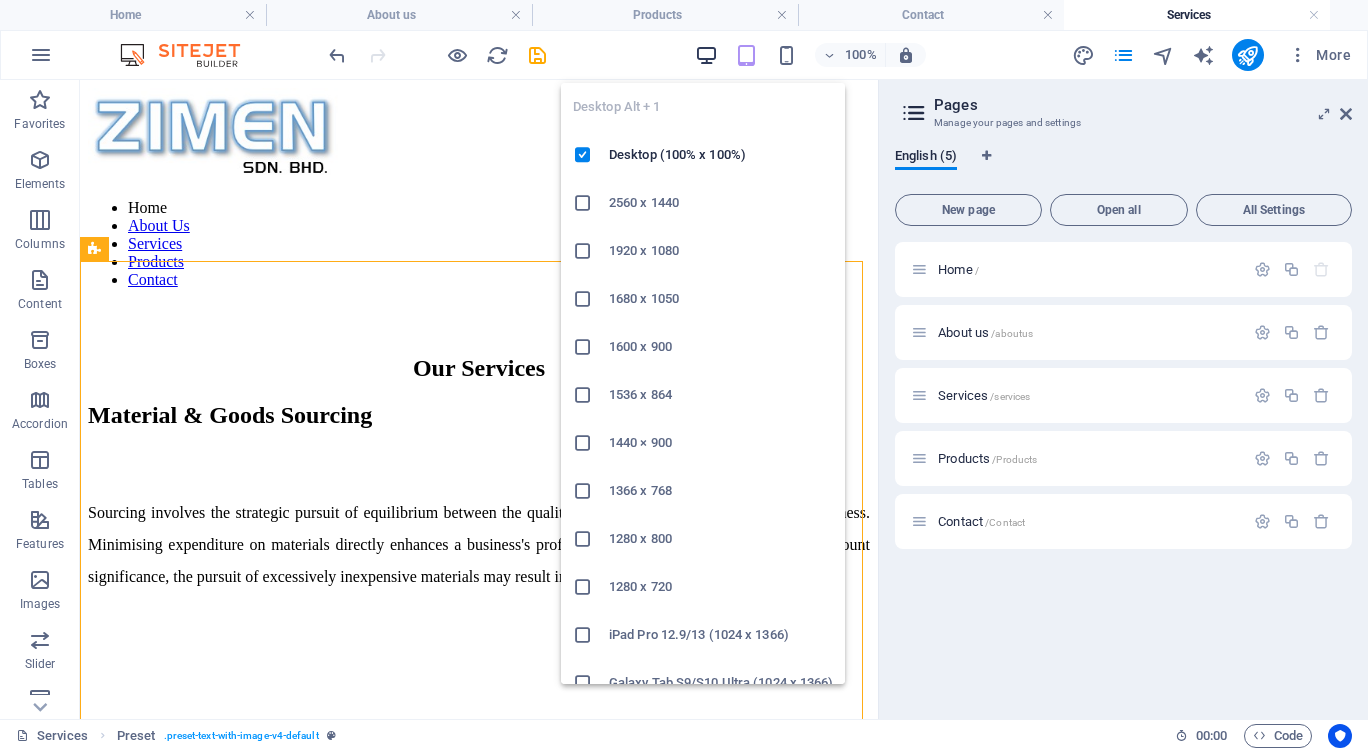 click at bounding box center [706, 55] 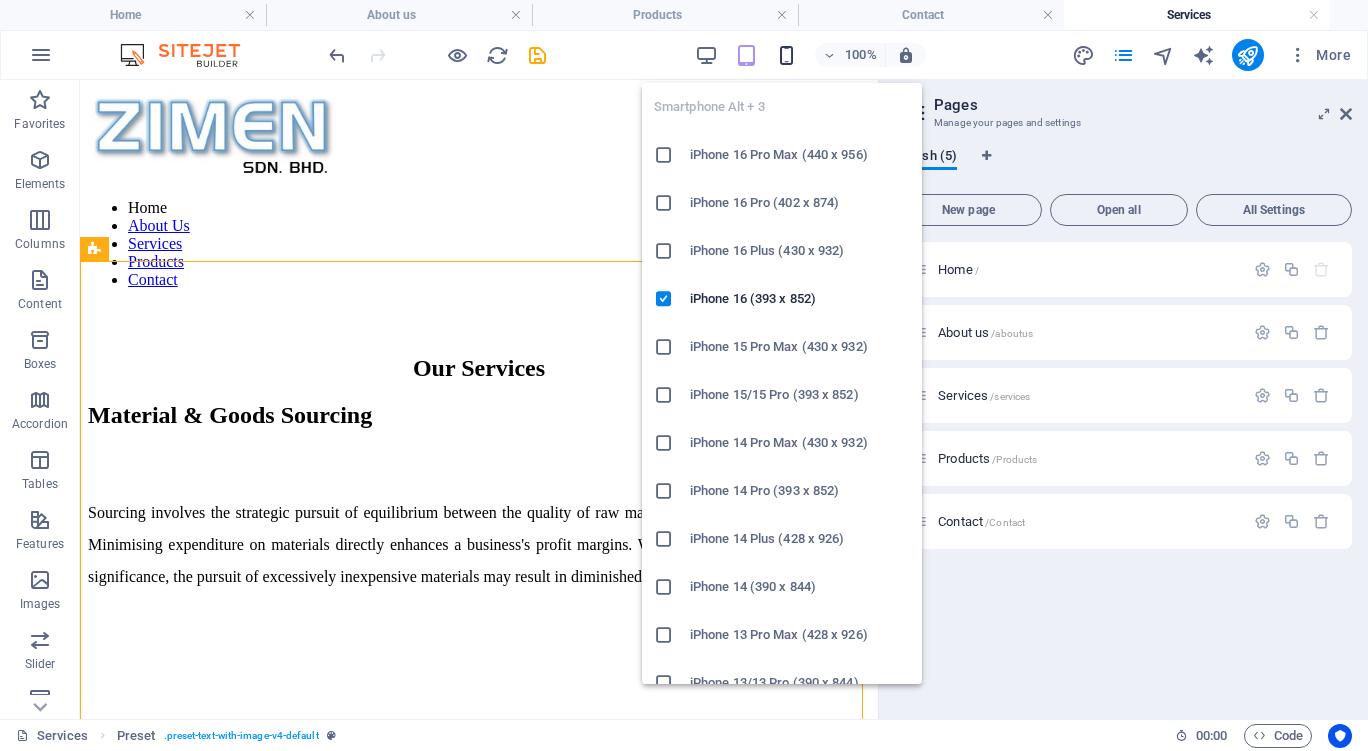 click at bounding box center [786, 55] 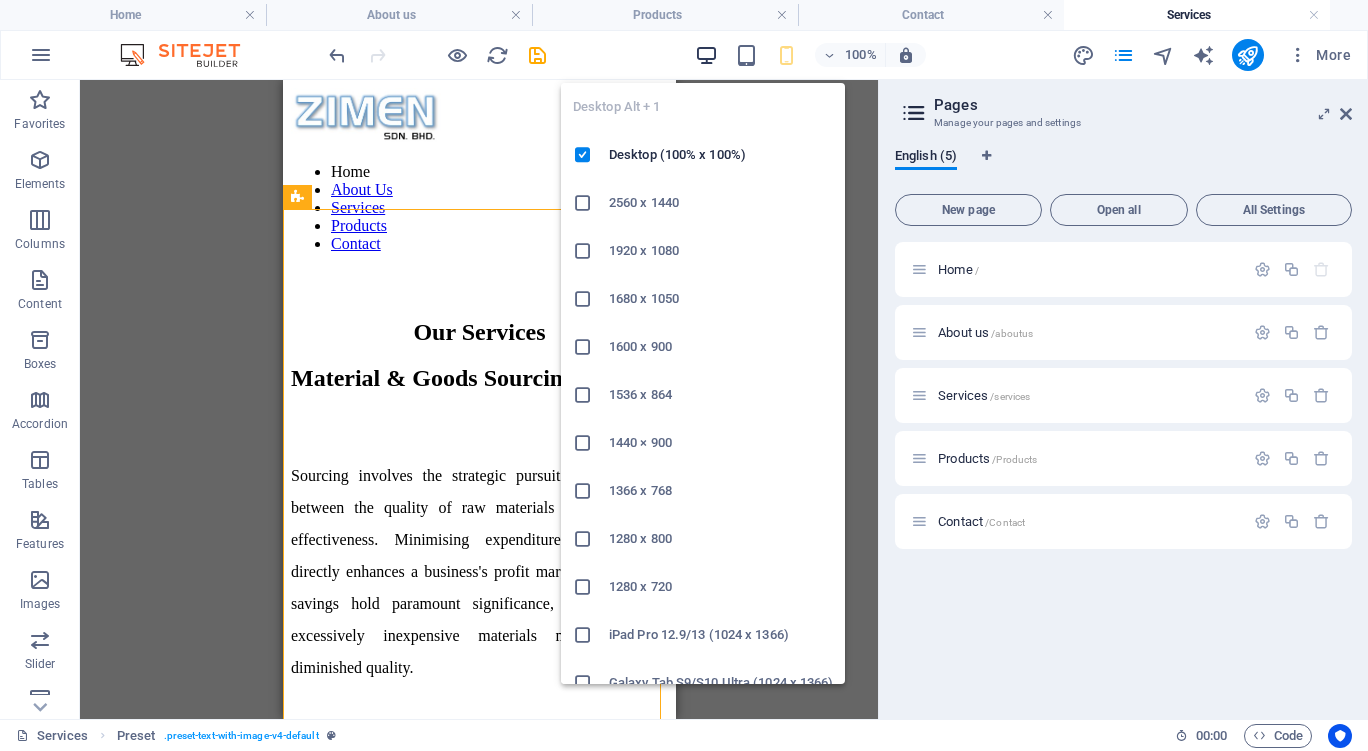 click at bounding box center (706, 55) 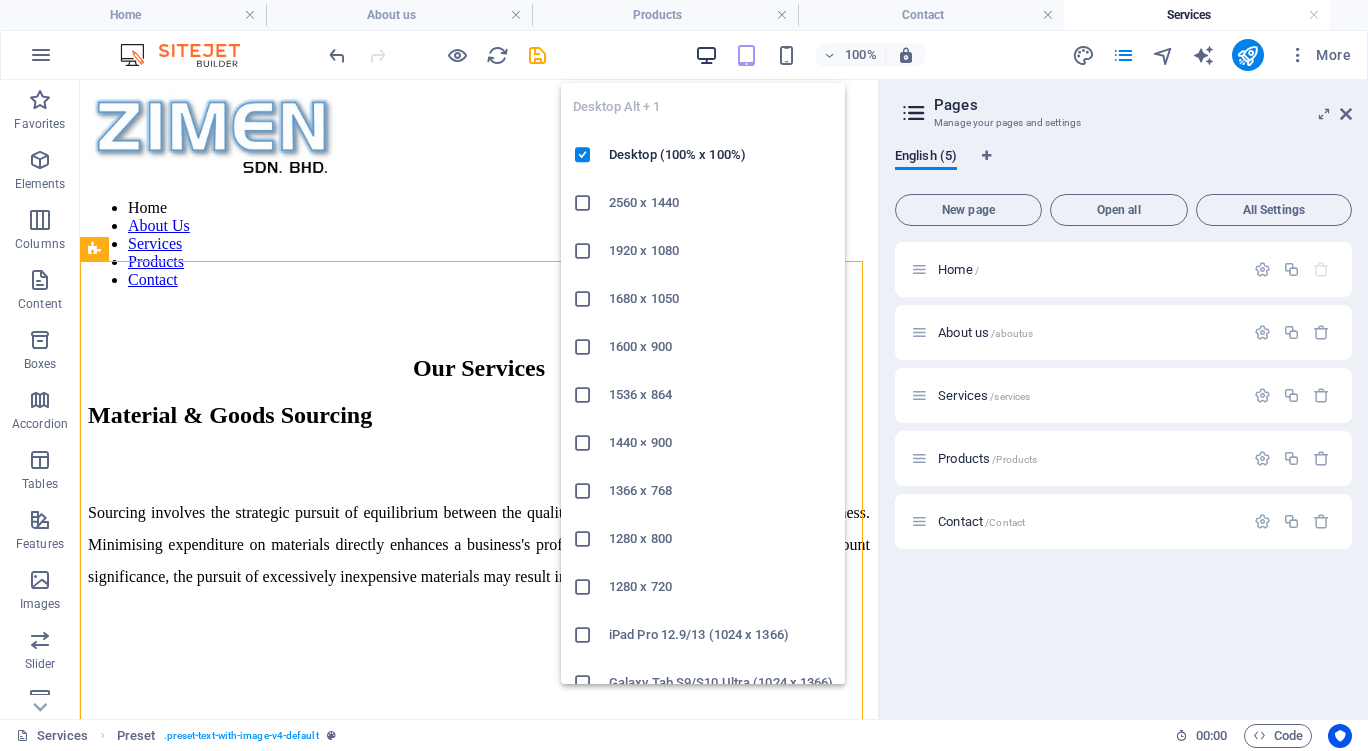 click at bounding box center [706, 55] 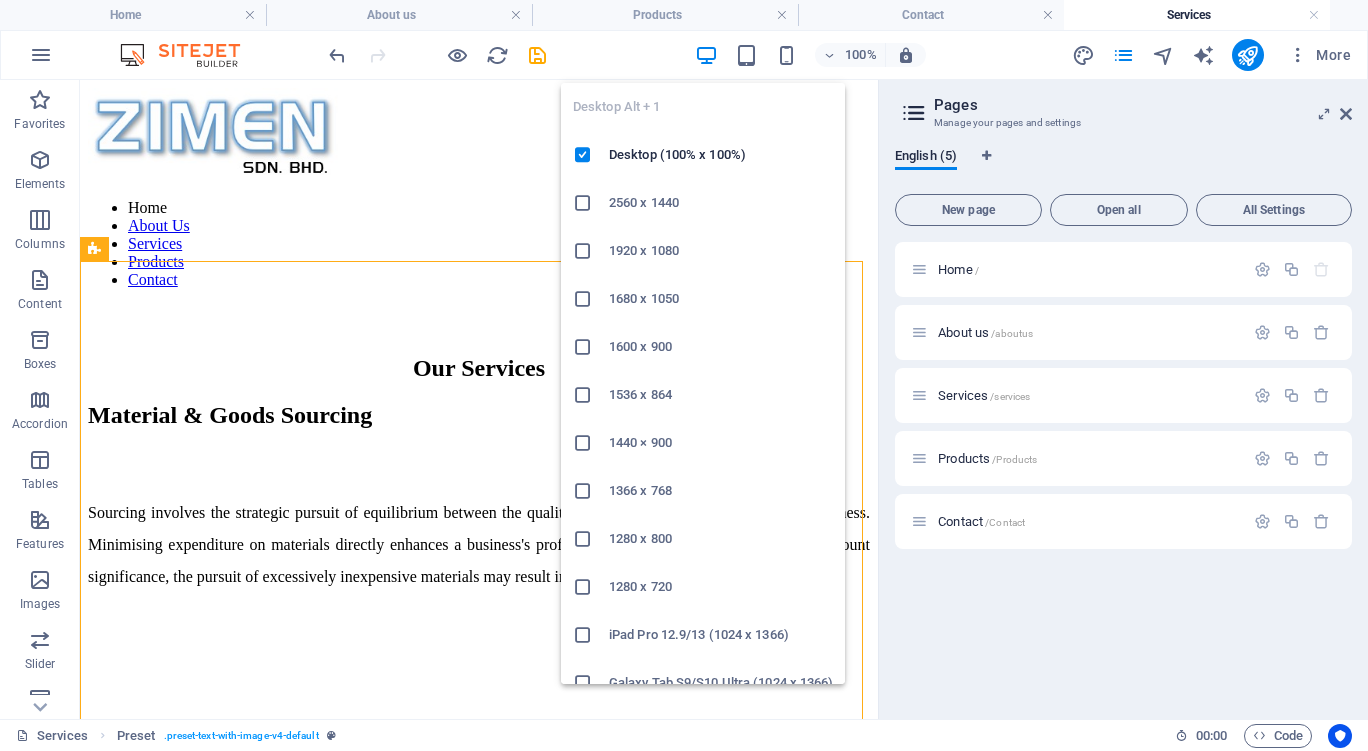 click at bounding box center [706, 55] 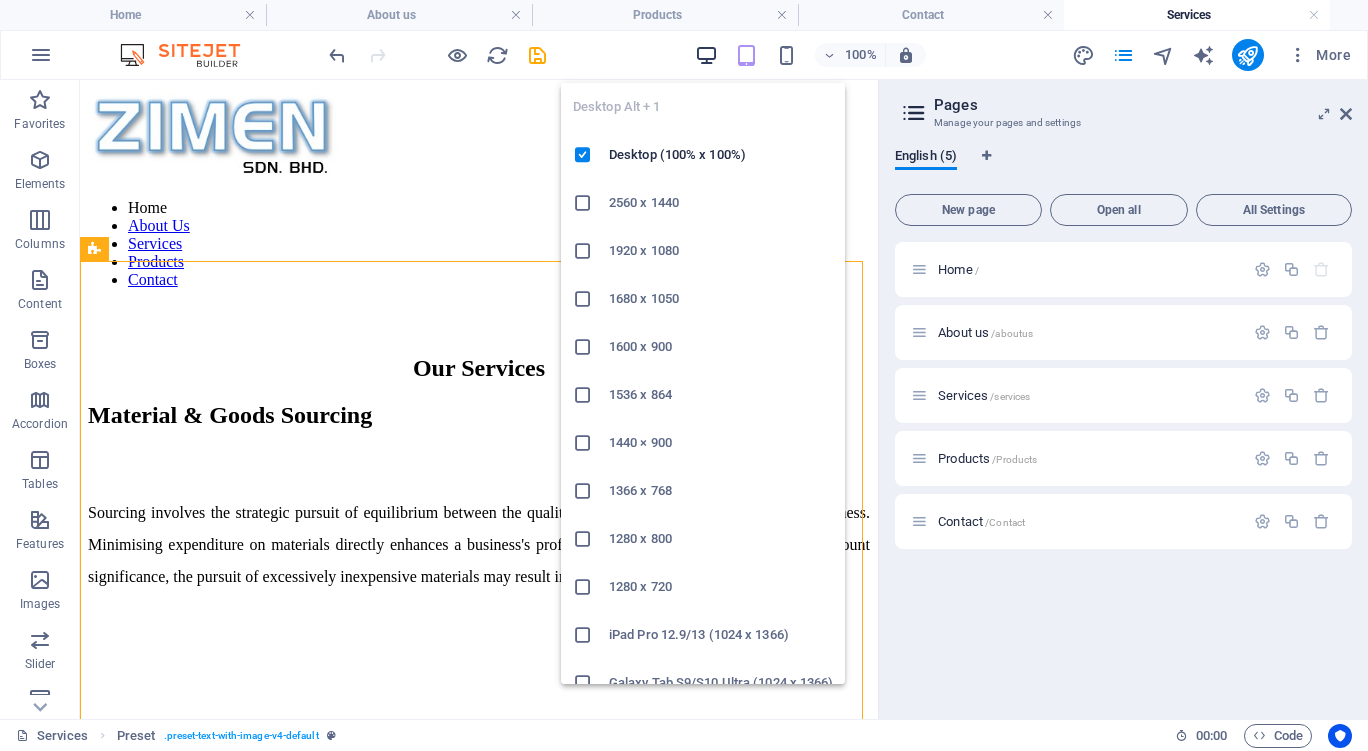 click at bounding box center [706, 55] 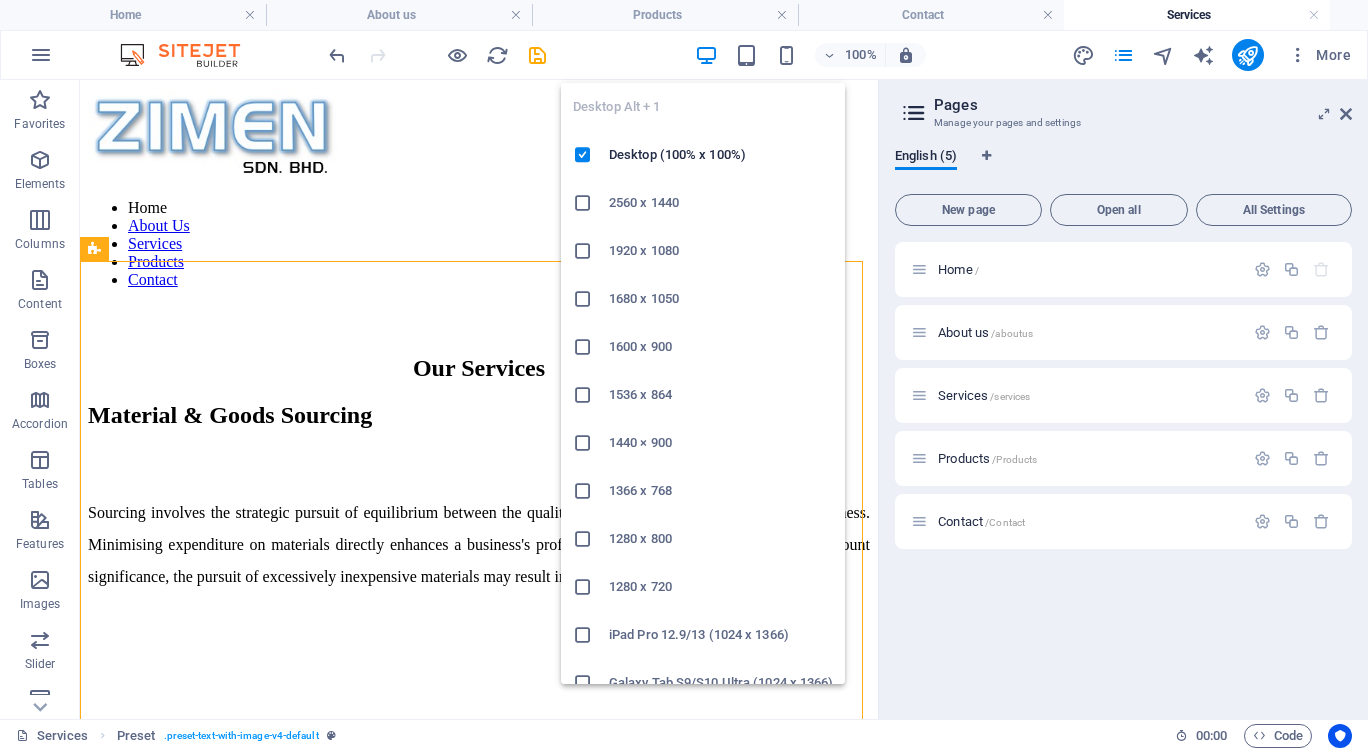click at bounding box center (706, 55) 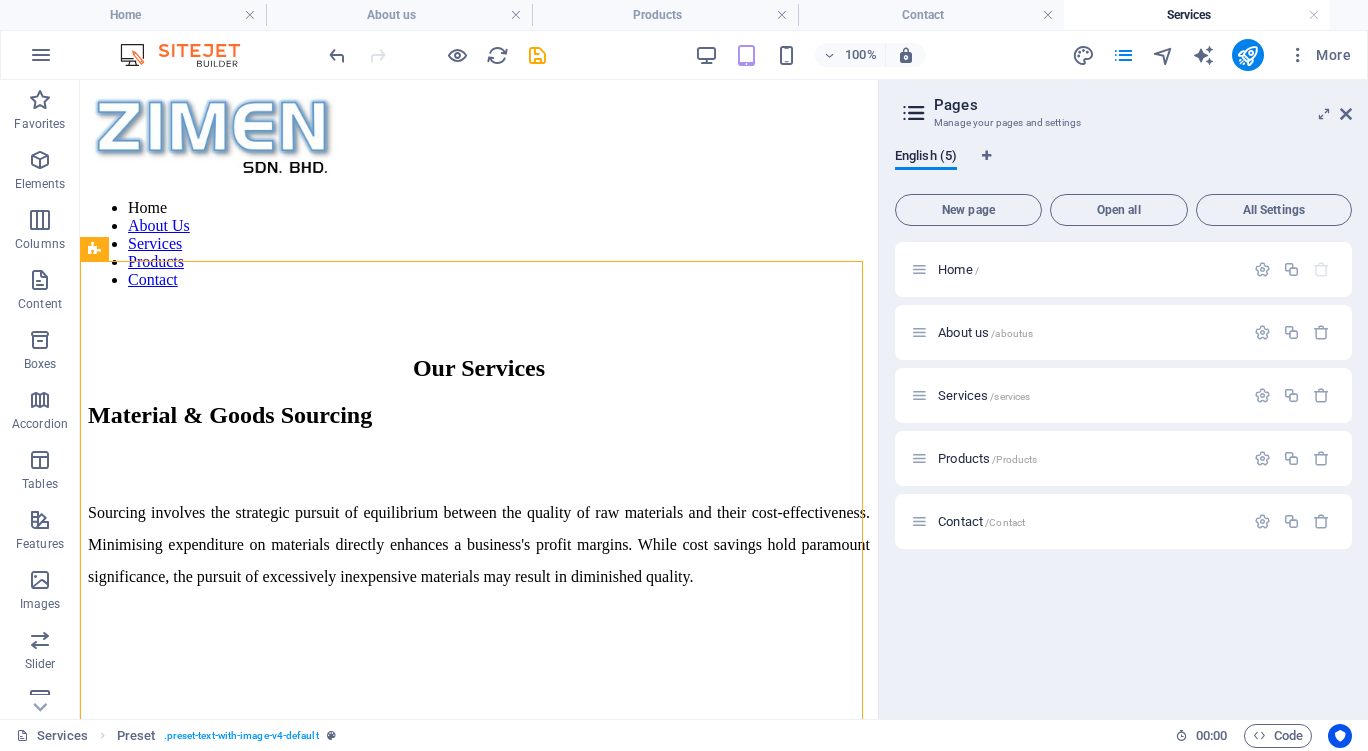 click on "Pages Manage your pages and settings English (5) New page Open all All Settings Home / About us /aboutus Services /services Products /Products Contact /Contact" at bounding box center (1123, 399) 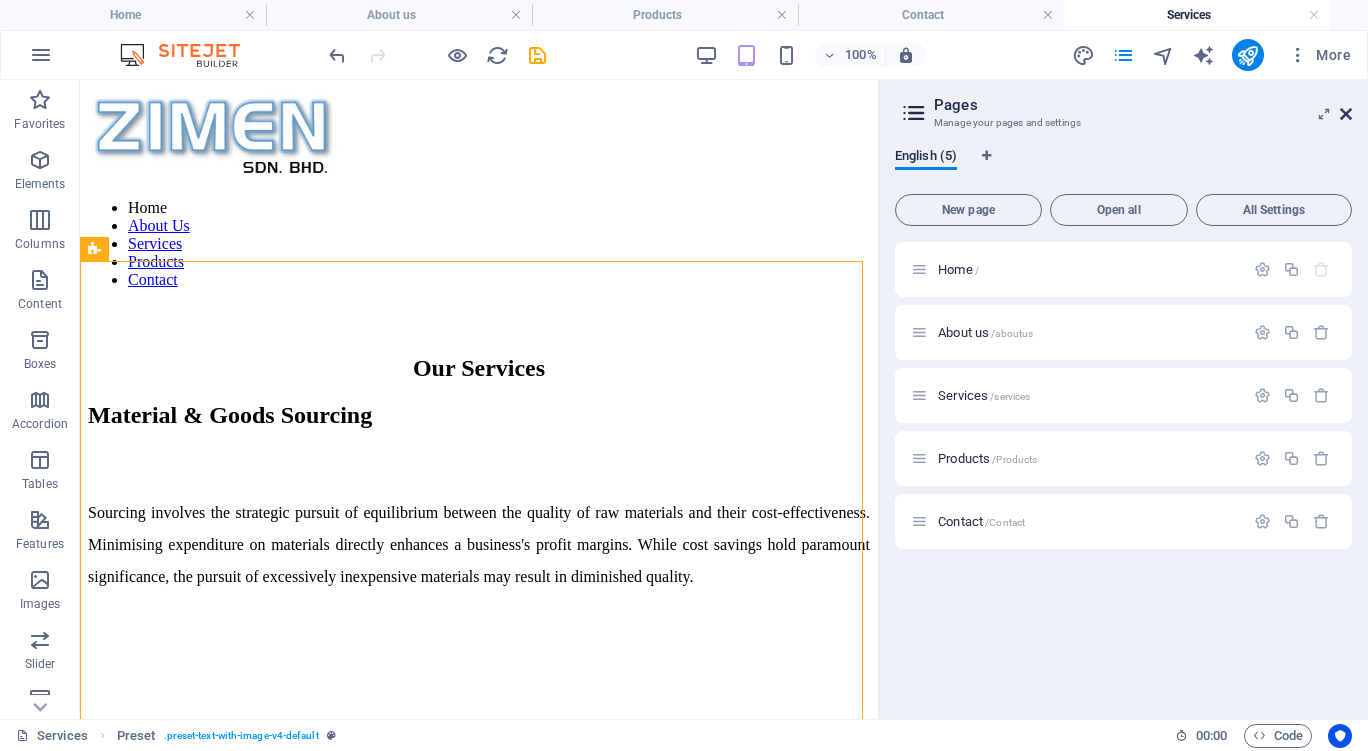 click at bounding box center [1346, 114] 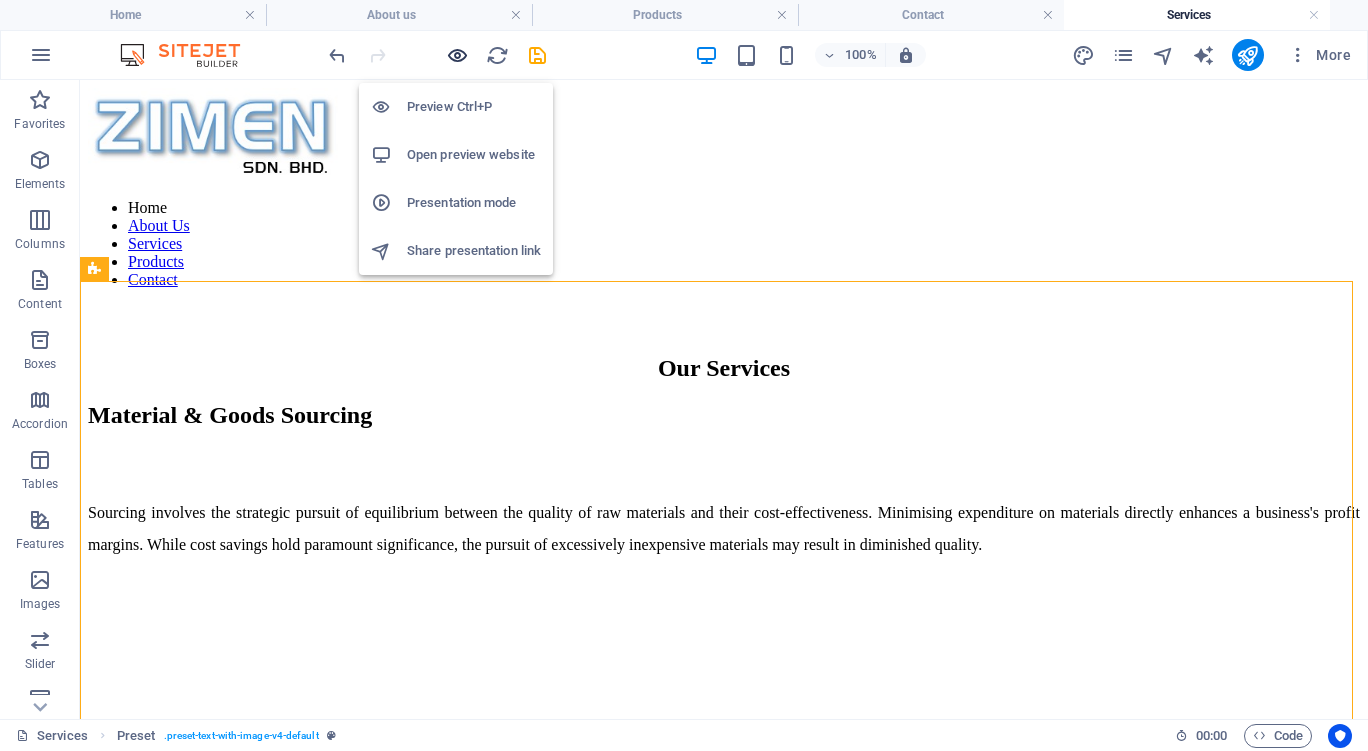 click at bounding box center [457, 55] 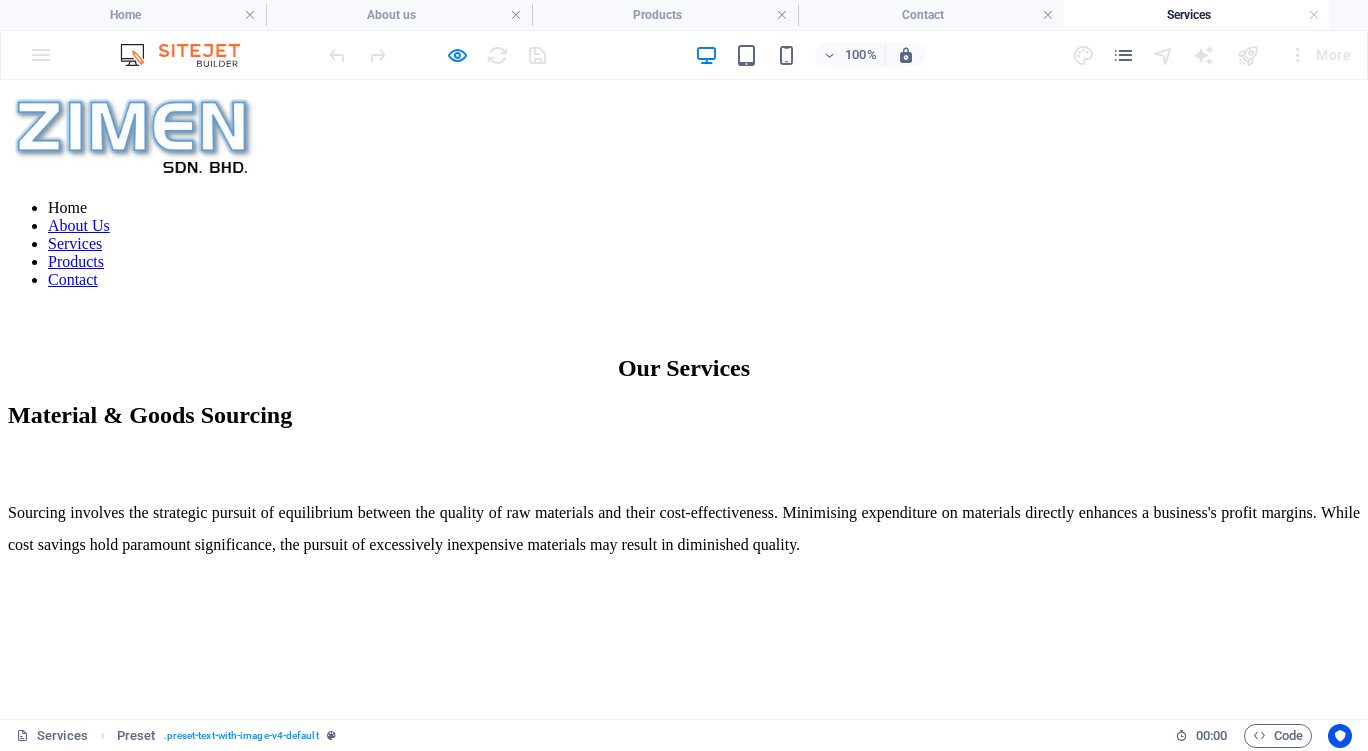 click on "Services" at bounding box center (75, 243) 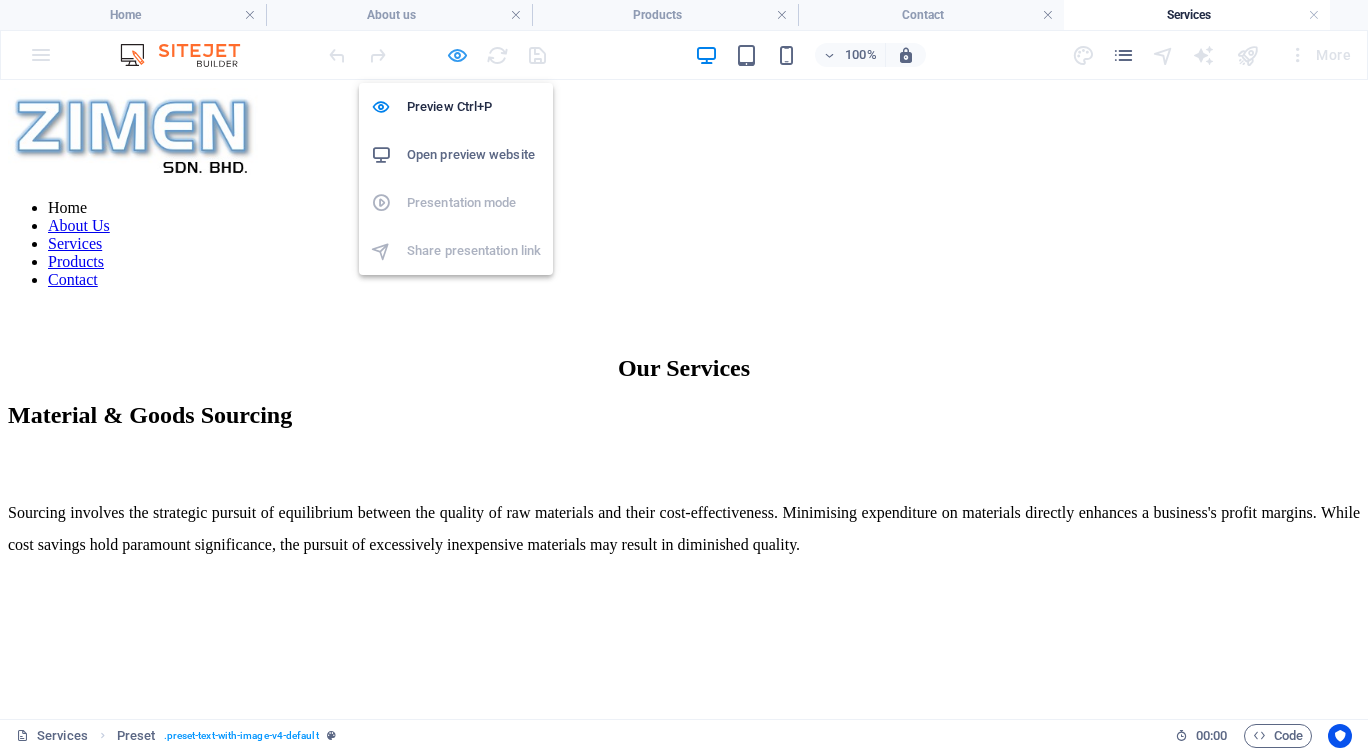 click at bounding box center [457, 55] 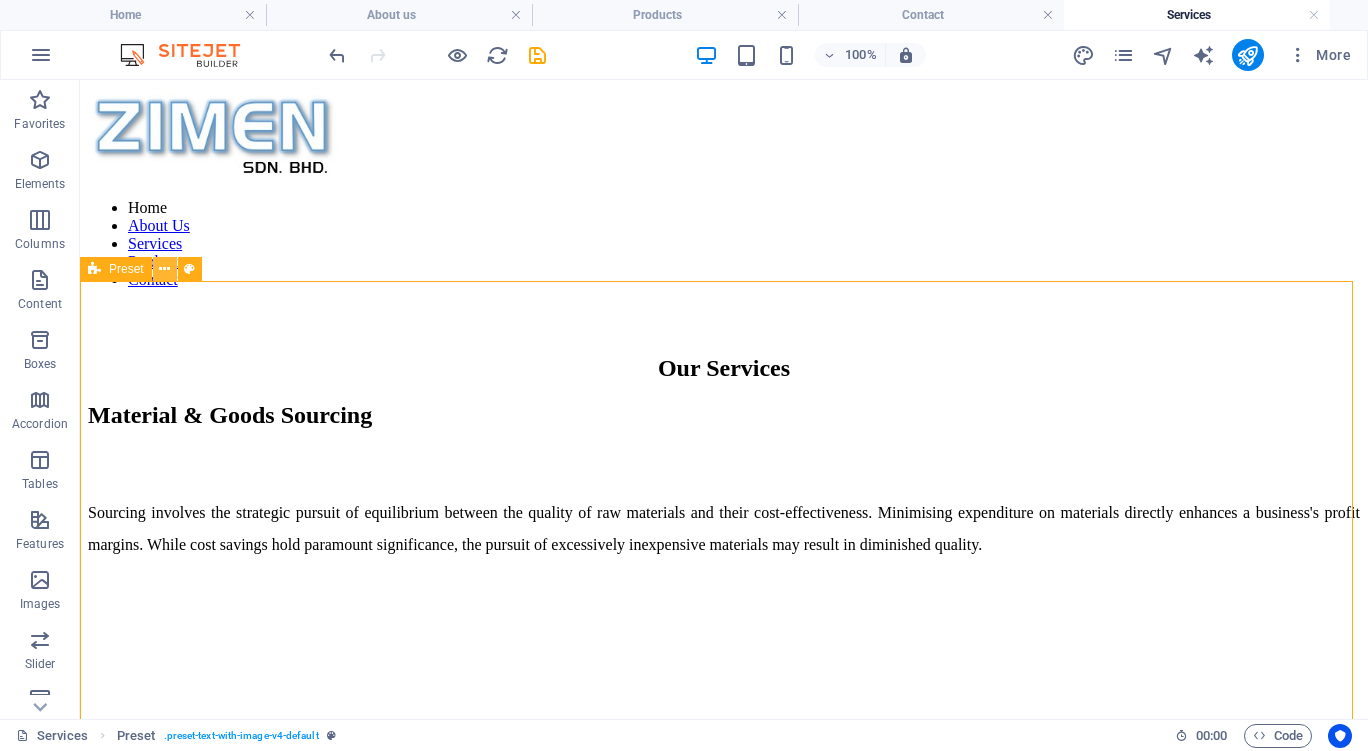 click at bounding box center (164, 269) 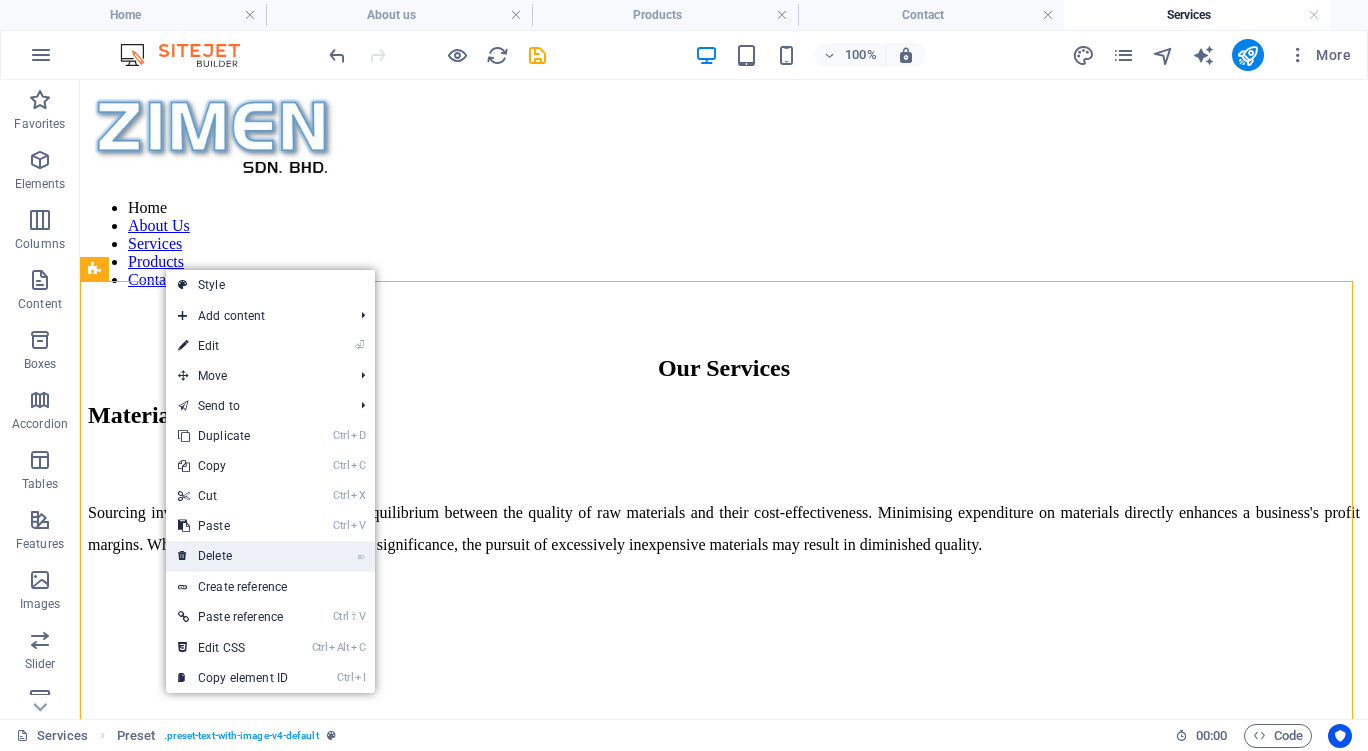 click on "⌦  Delete" at bounding box center (233, 556) 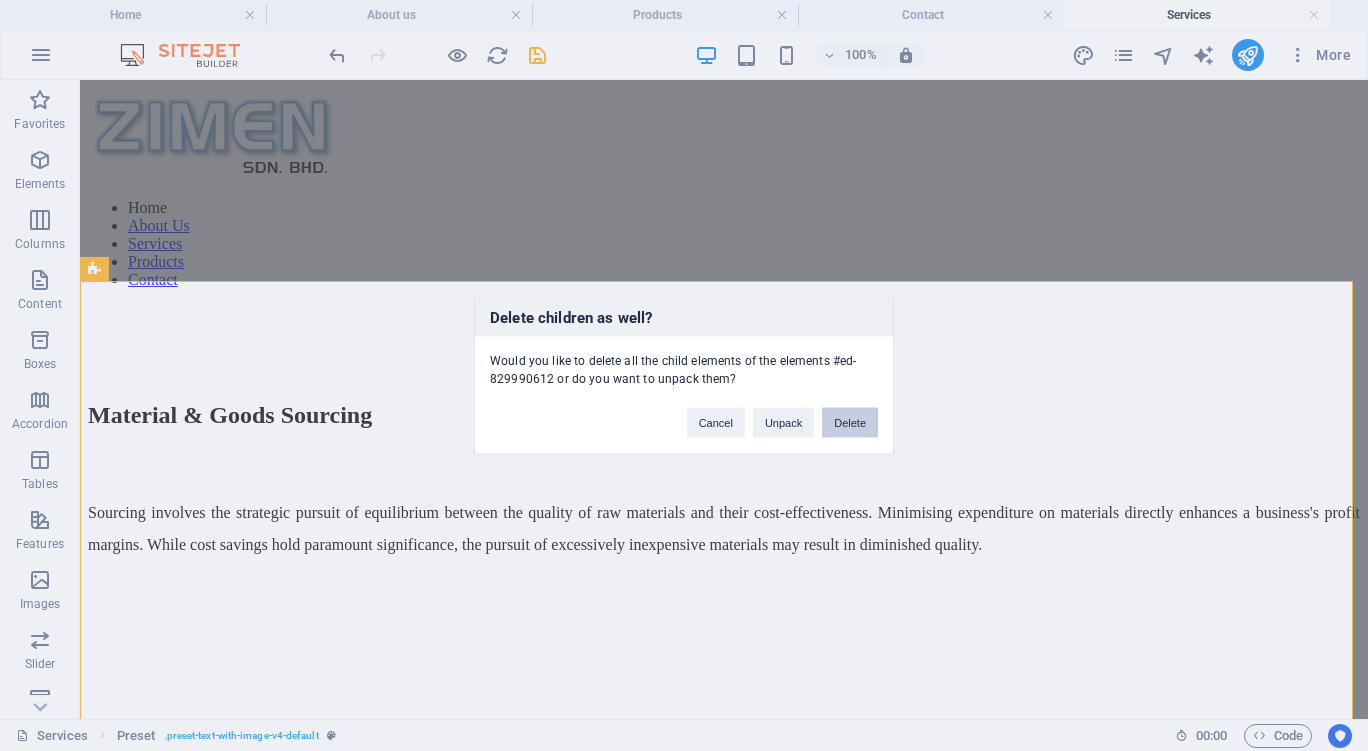 click on "Delete" at bounding box center (850, 422) 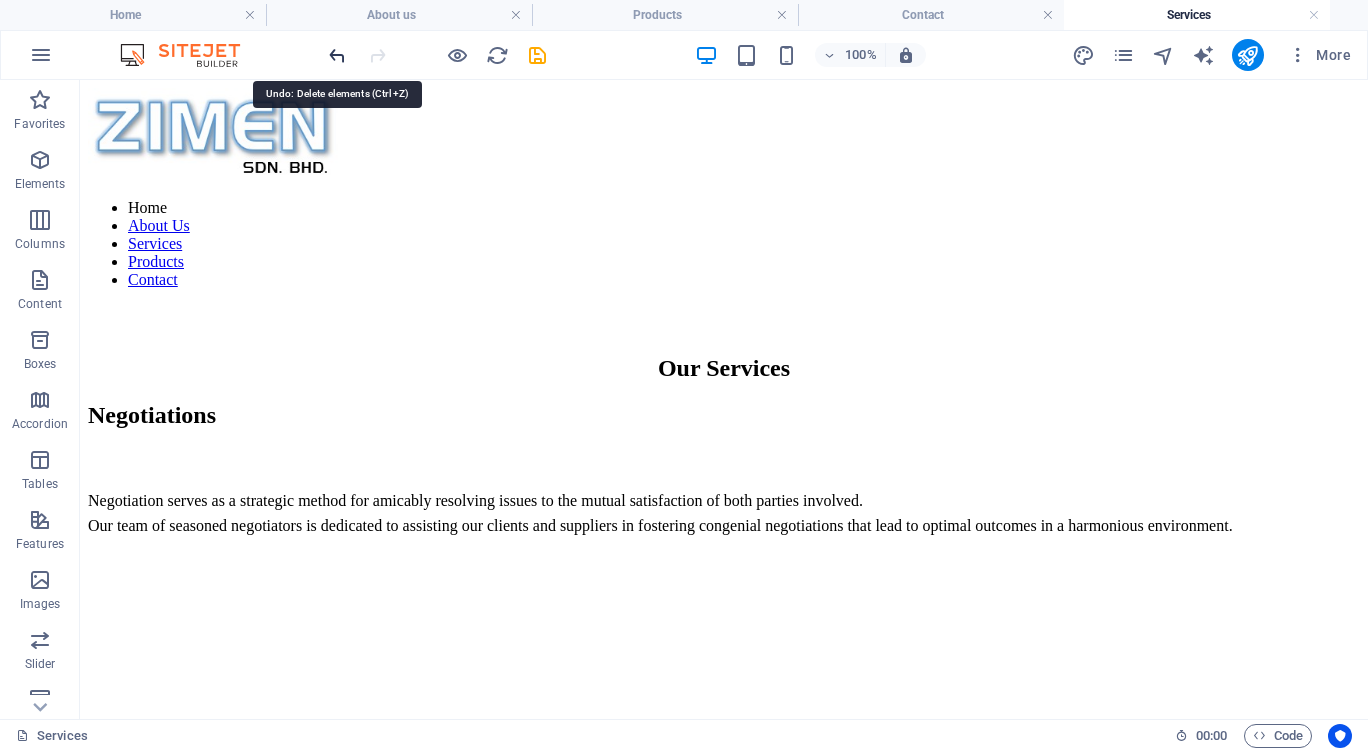 click at bounding box center (337, 55) 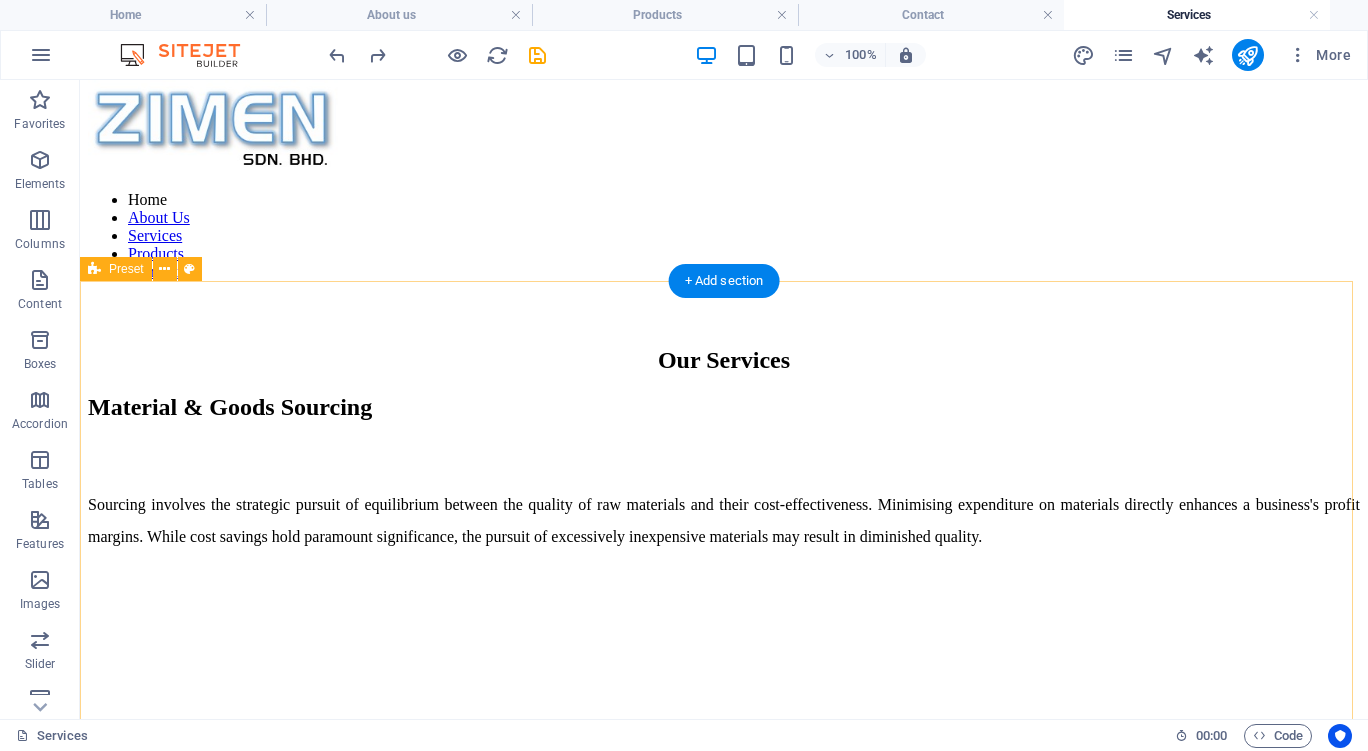 scroll, scrollTop: 0, scrollLeft: 0, axis: both 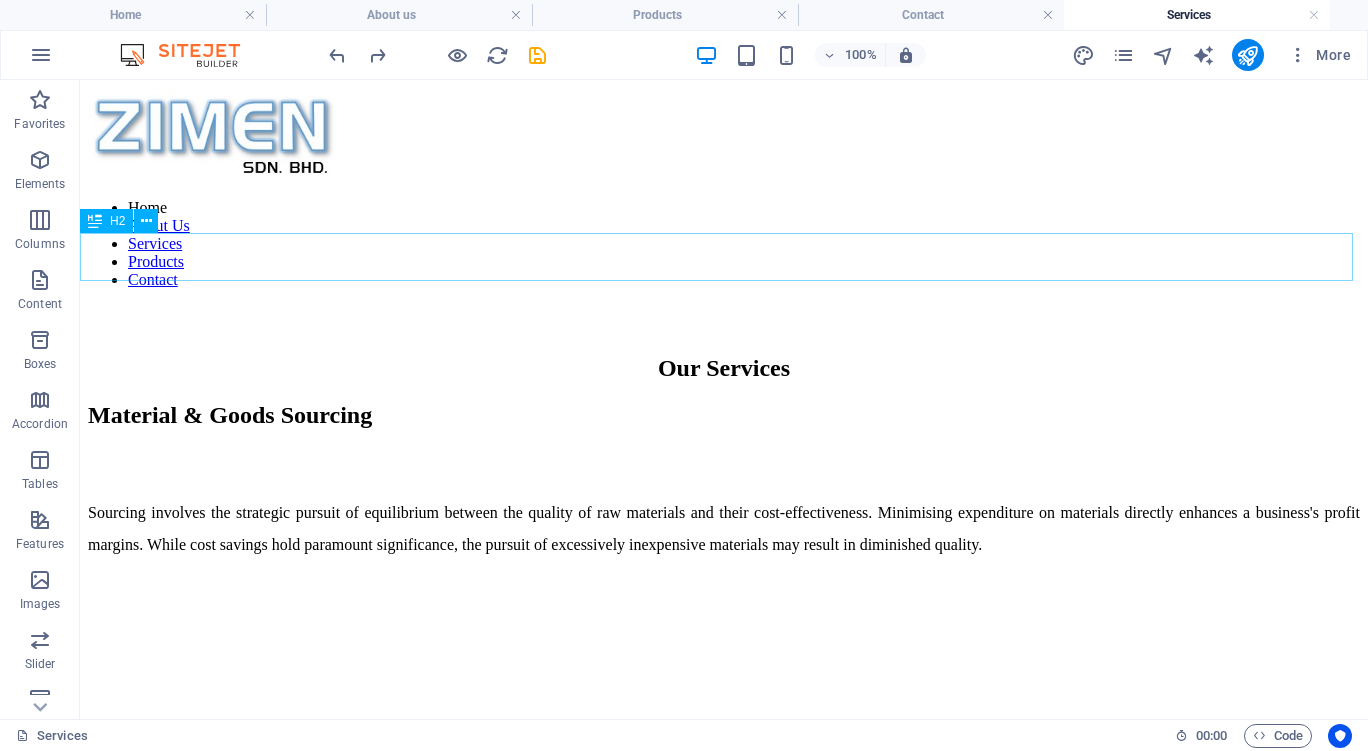 click on "H2" at bounding box center (117, 221) 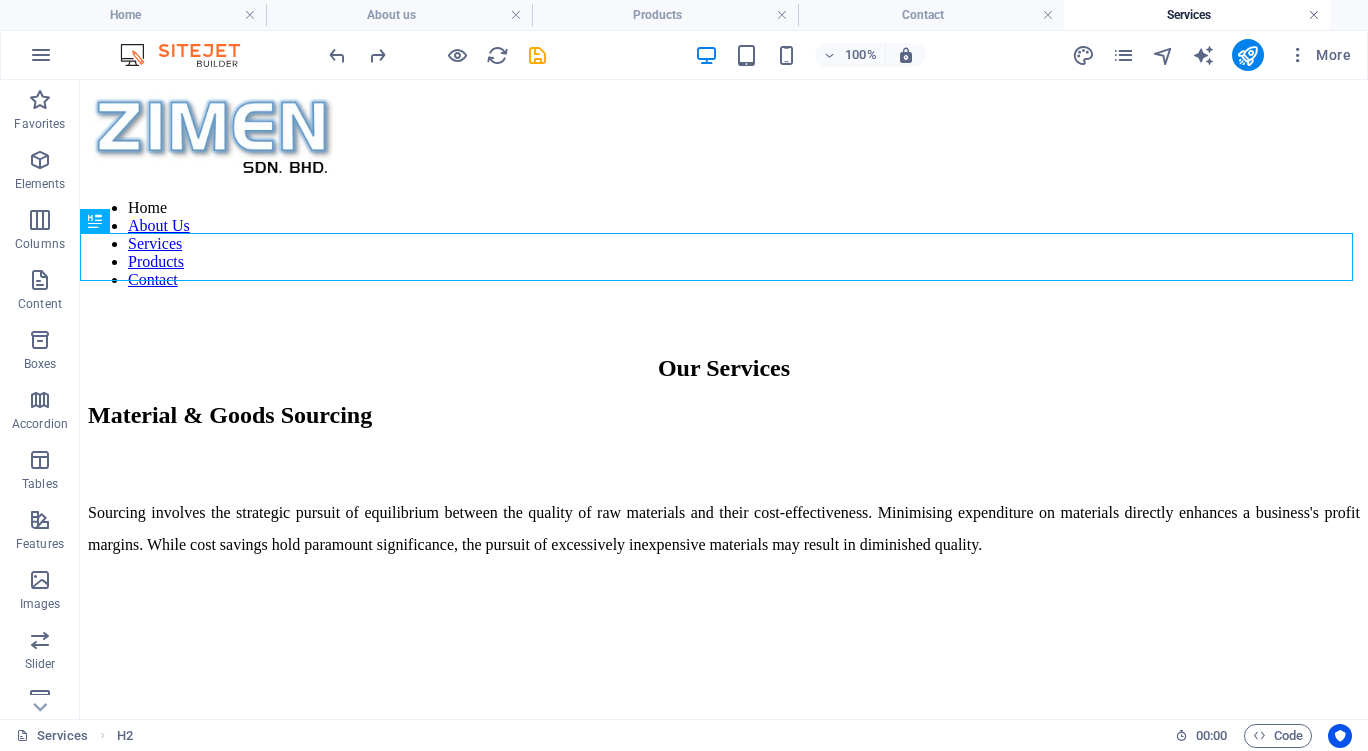 click at bounding box center (1314, 15) 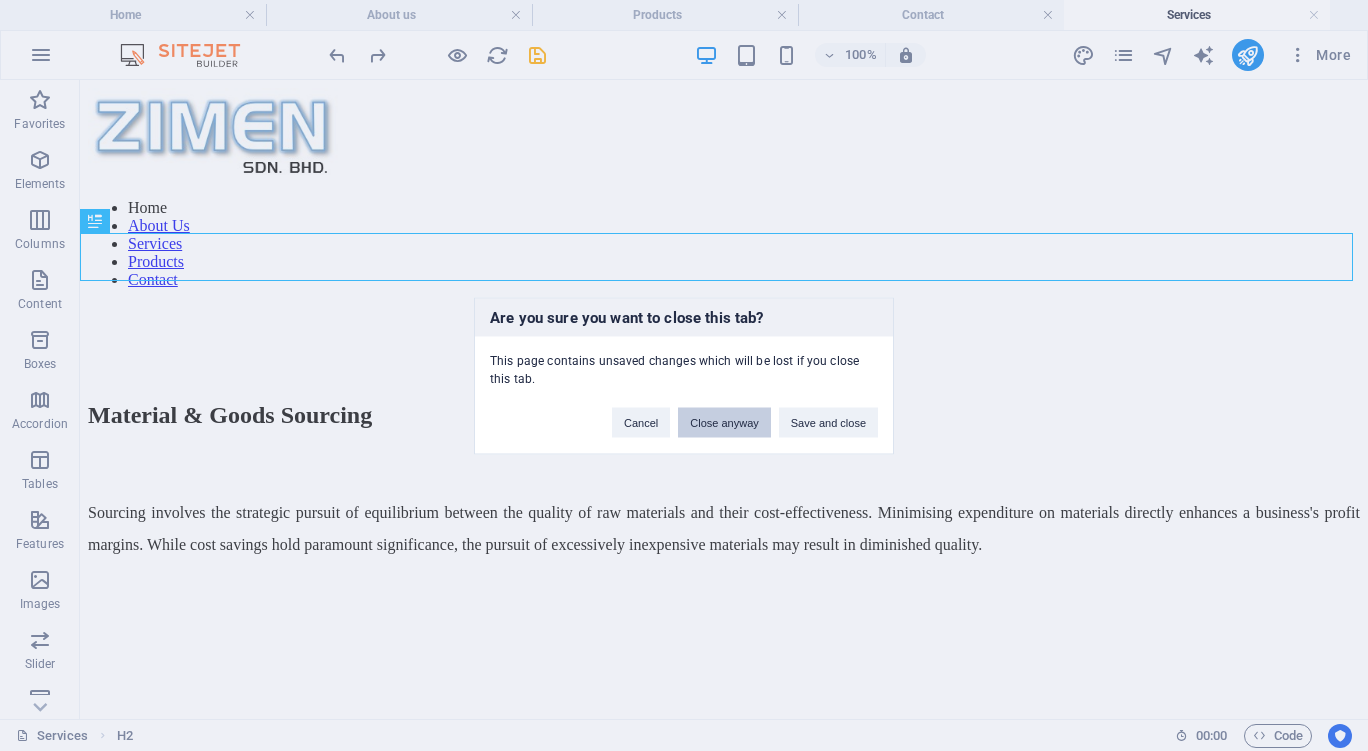 click on "Close anyway" at bounding box center (724, 422) 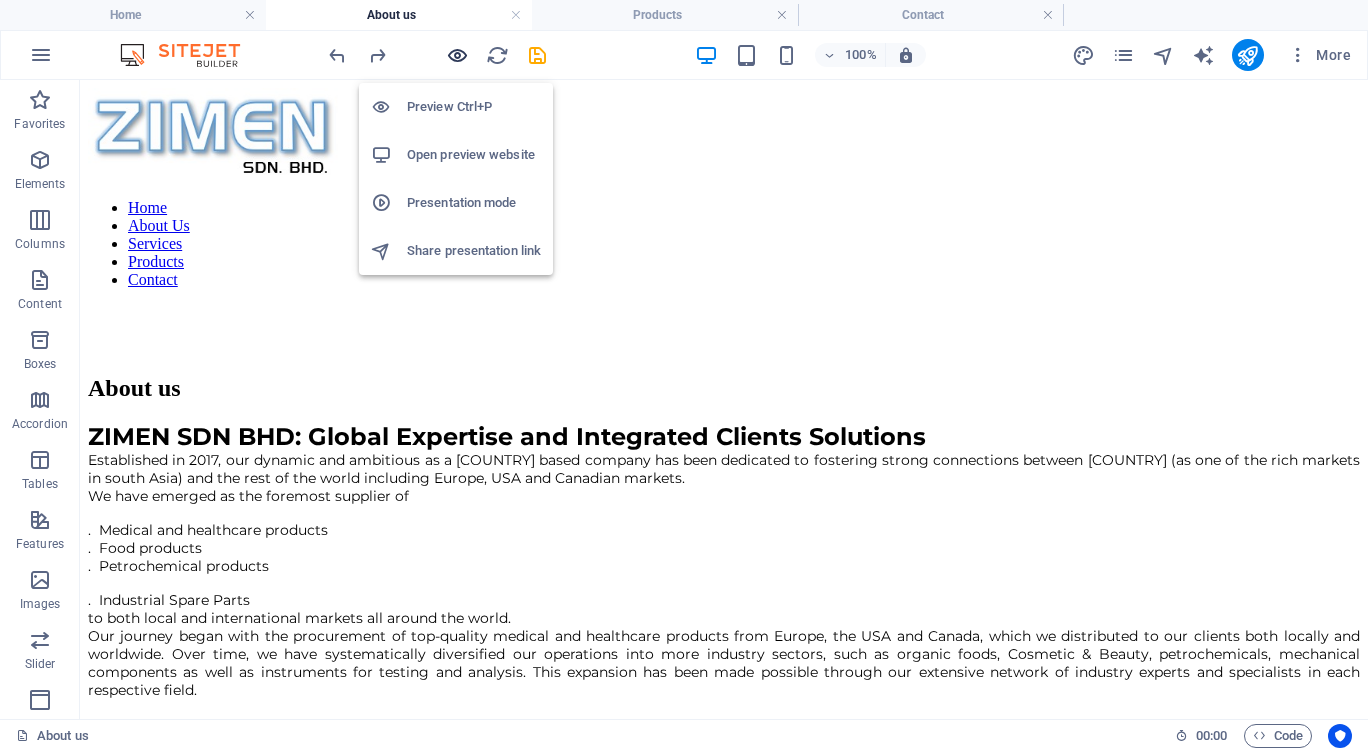 click at bounding box center [457, 55] 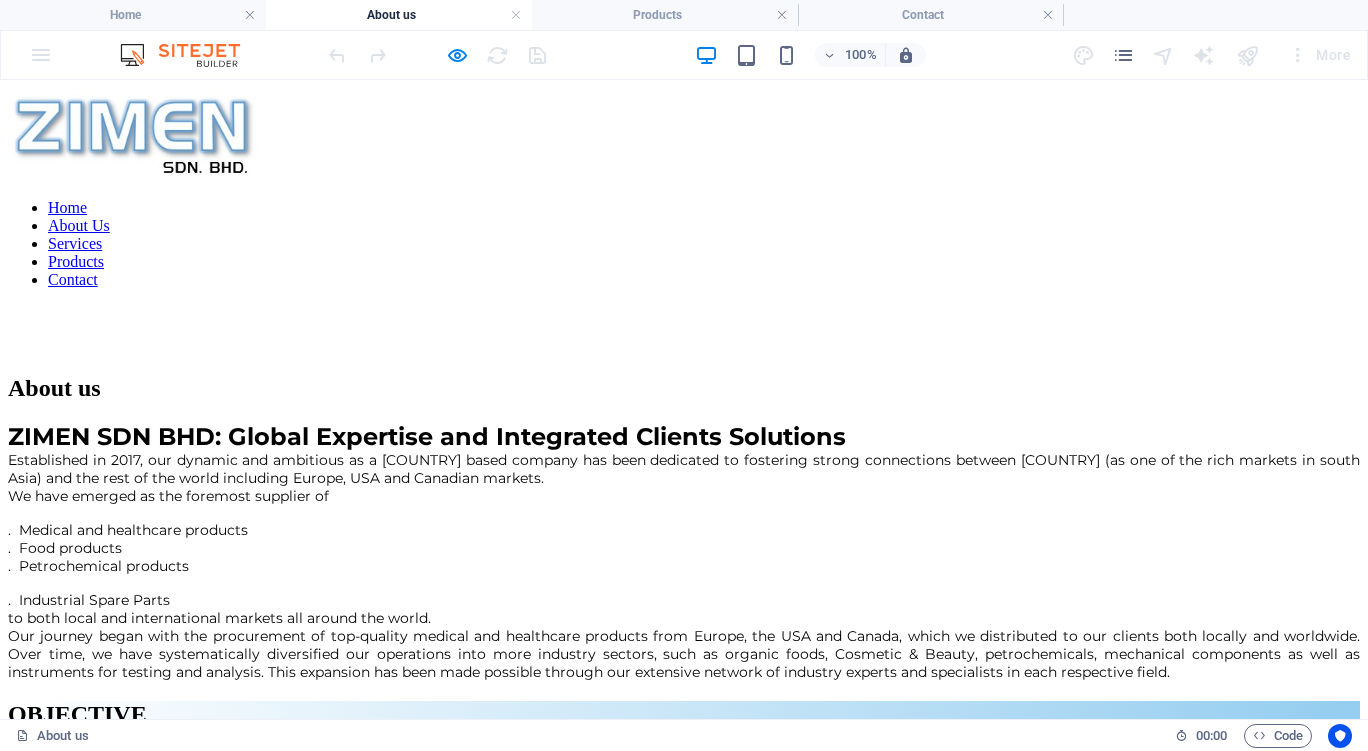 click on "Services" at bounding box center (75, 243) 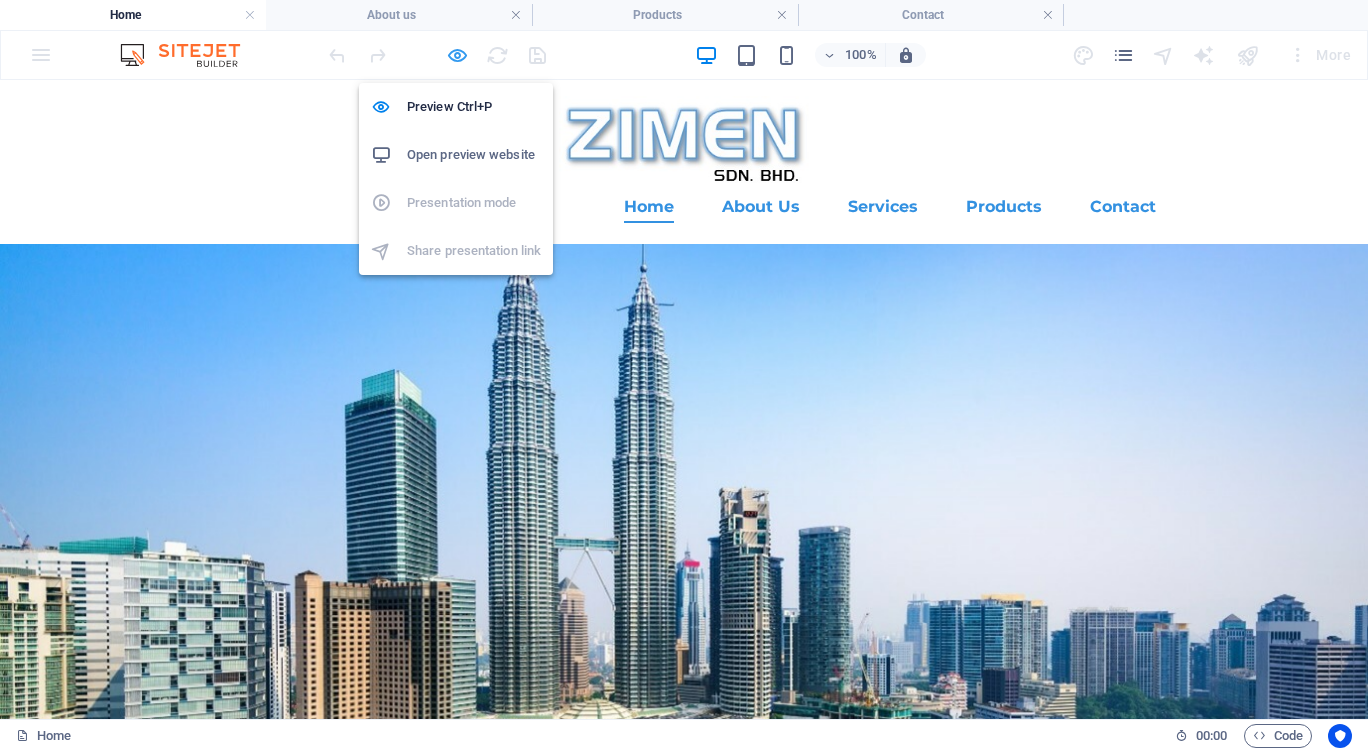 click at bounding box center (457, 55) 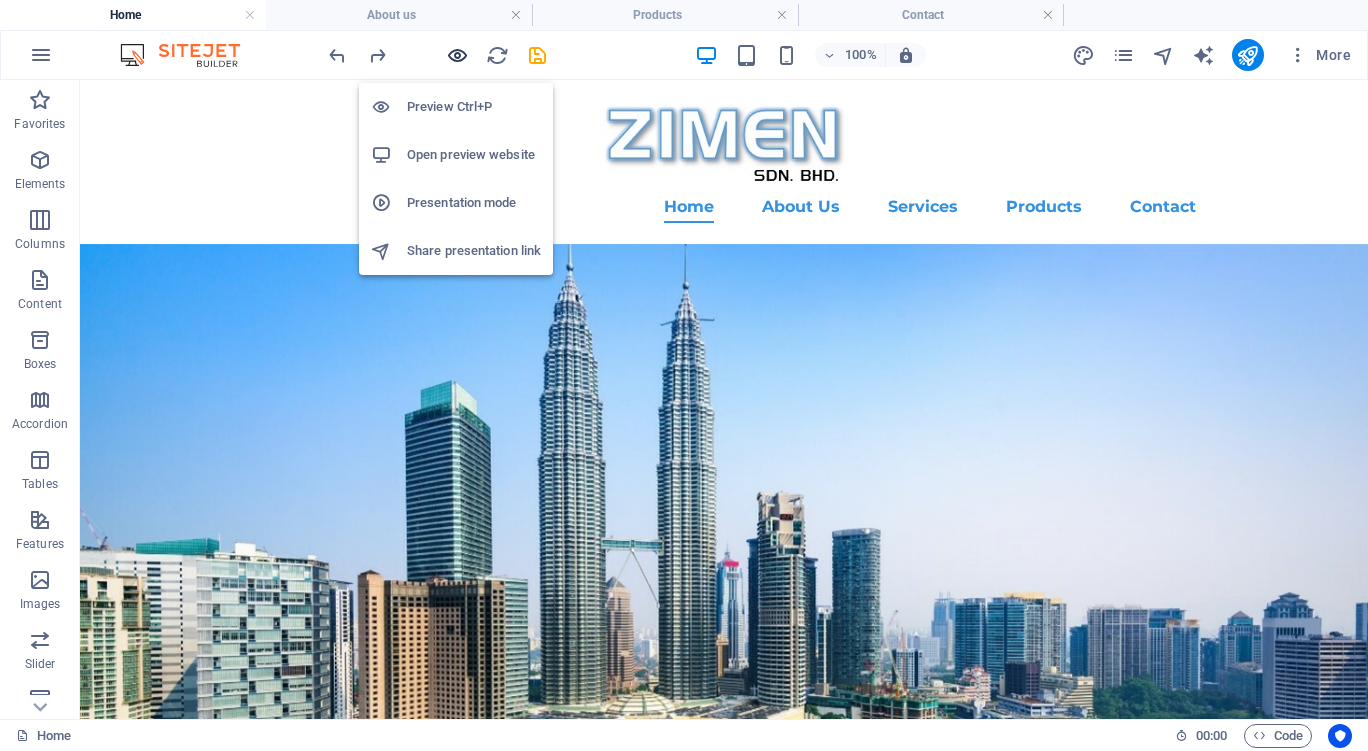 click at bounding box center [457, 55] 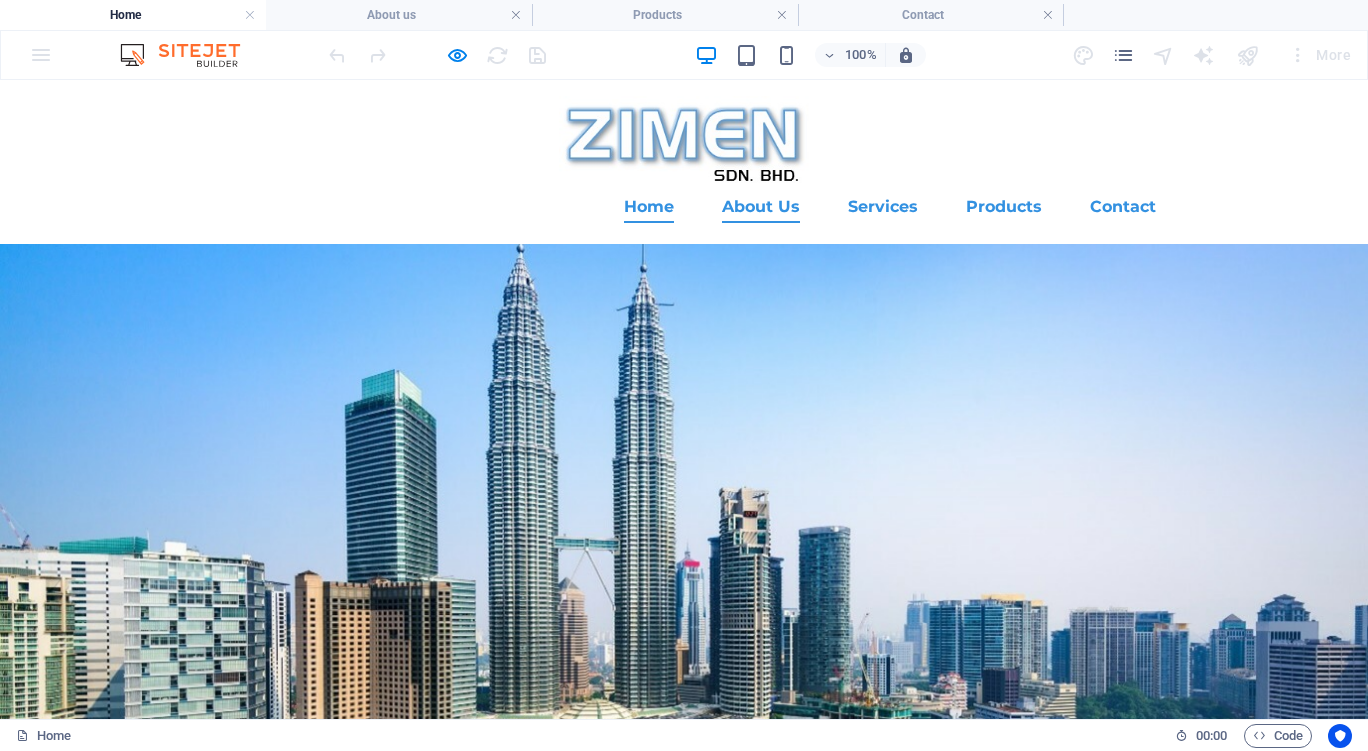 click on "About Us" at bounding box center (761, 207) 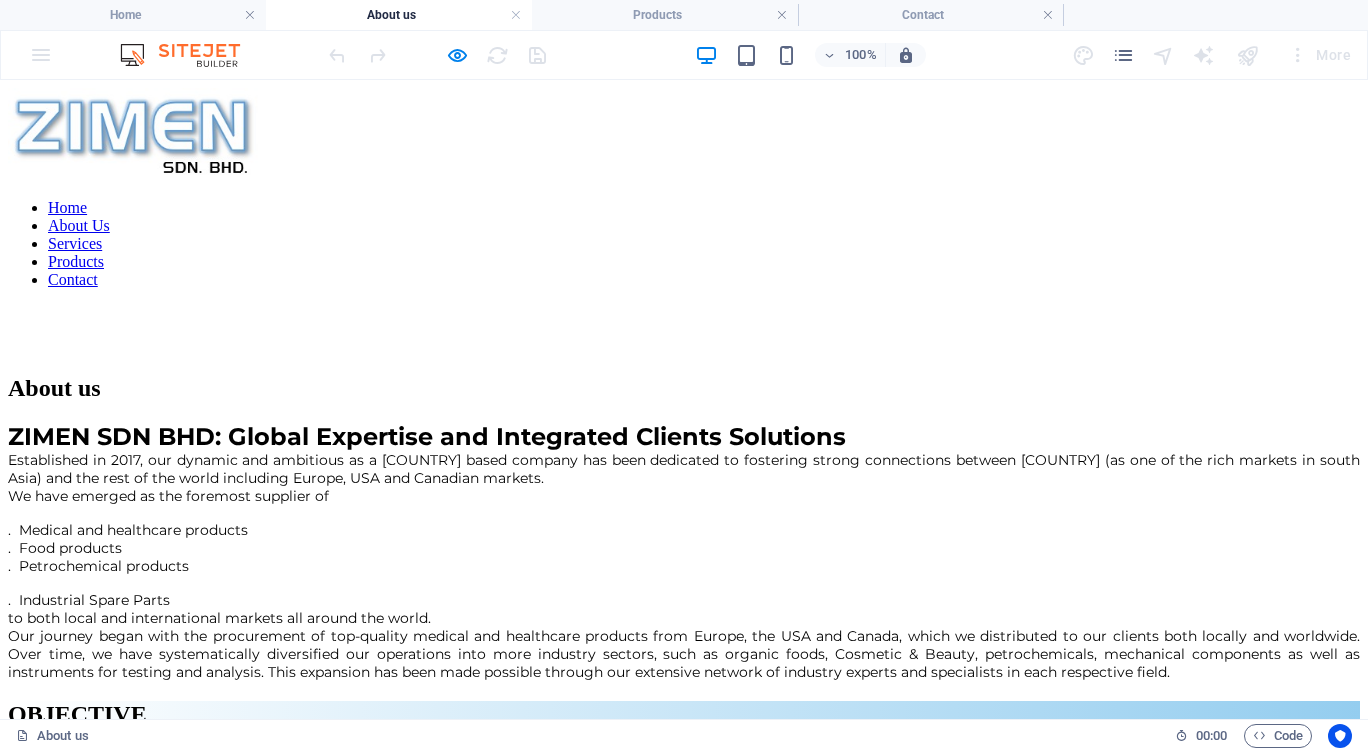 click on "Services" at bounding box center (75, 243) 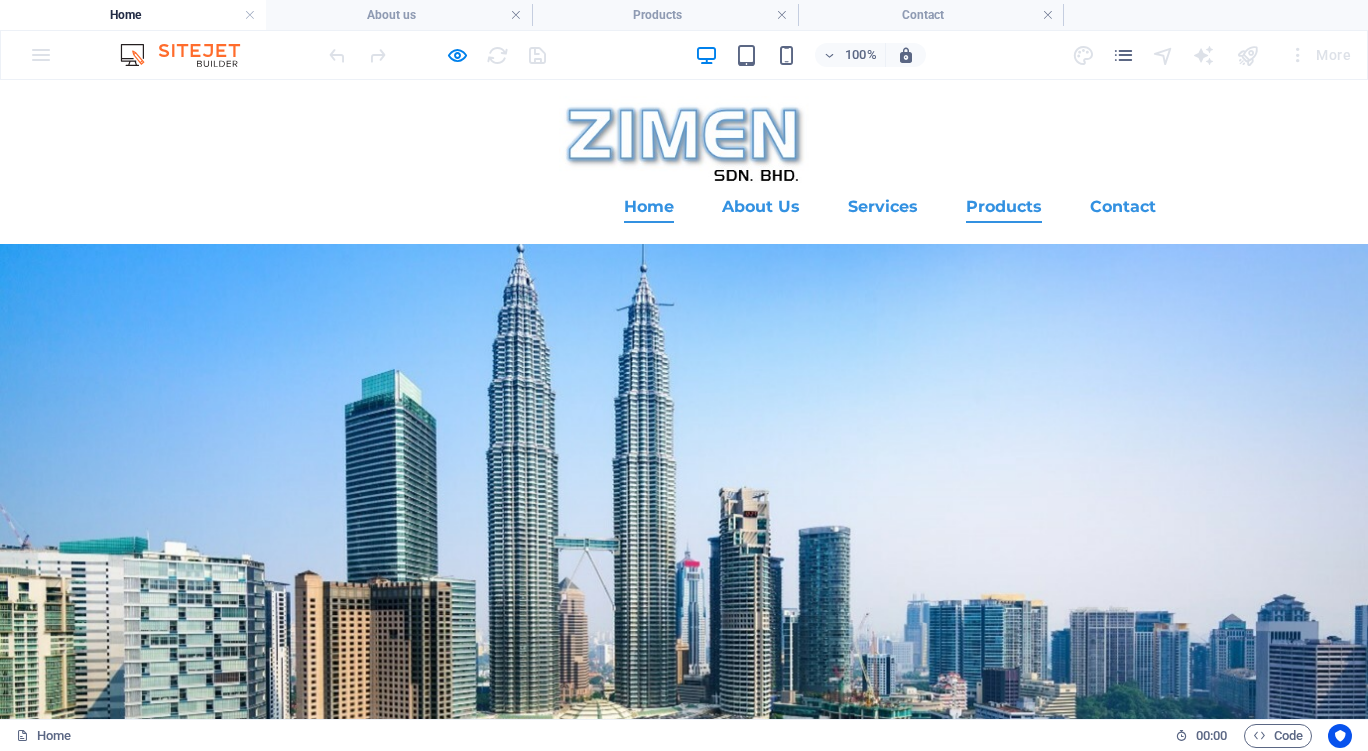 click on "Products" at bounding box center (1004, 207) 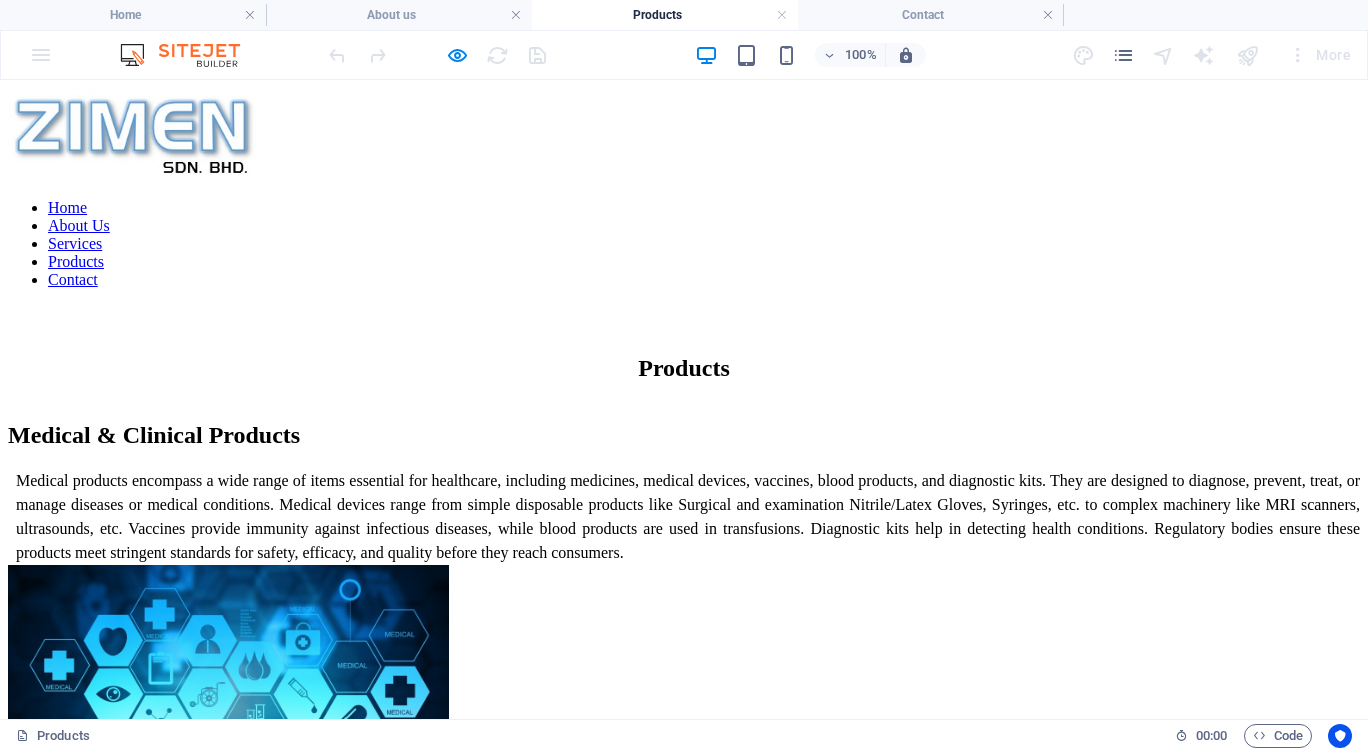click on "About Us" at bounding box center (79, 225) 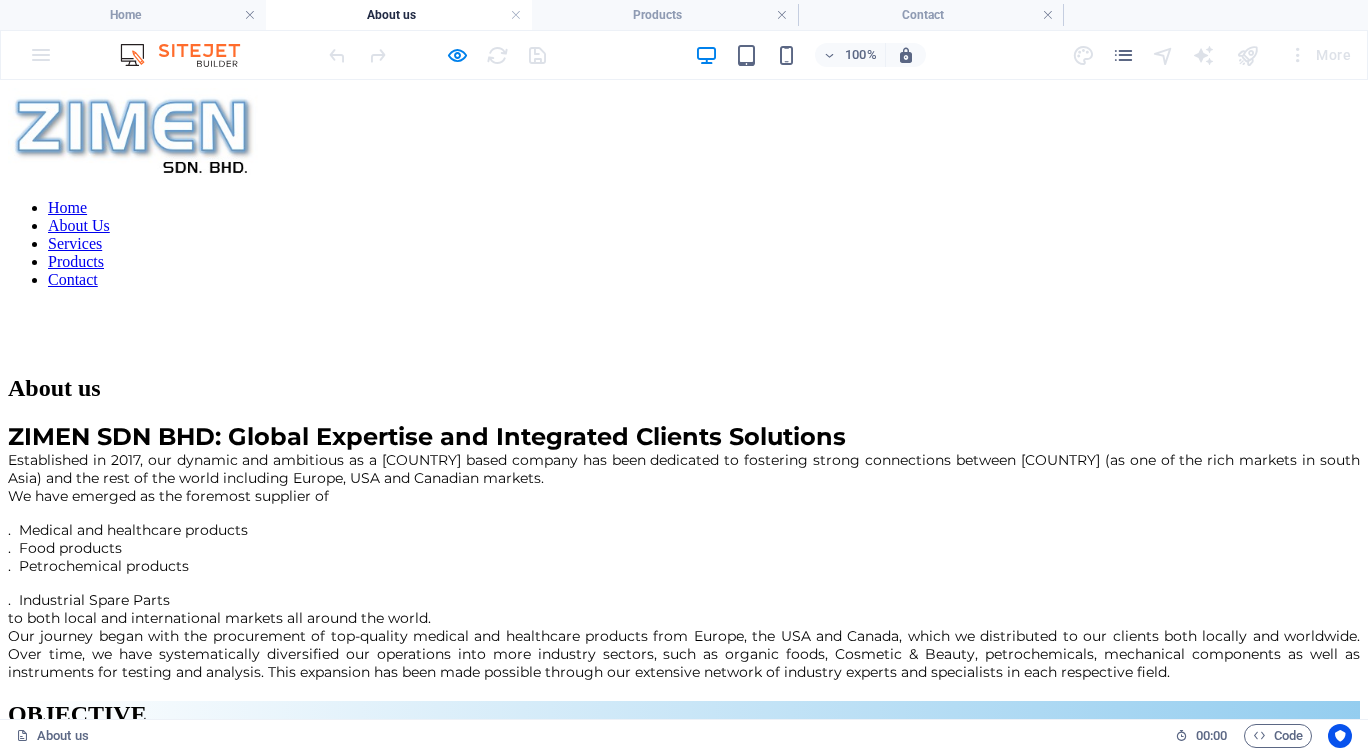 click on "Products" at bounding box center (76, 261) 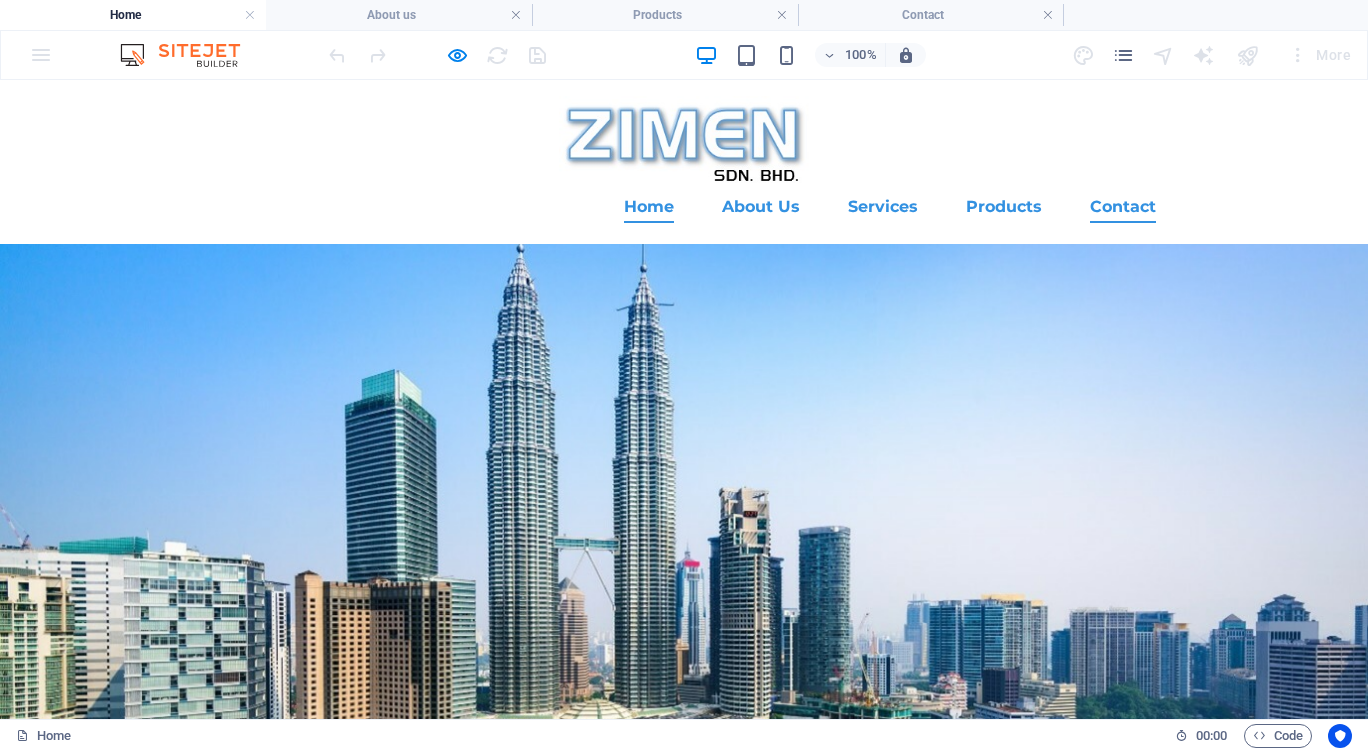 click on "Contact" at bounding box center [1123, 207] 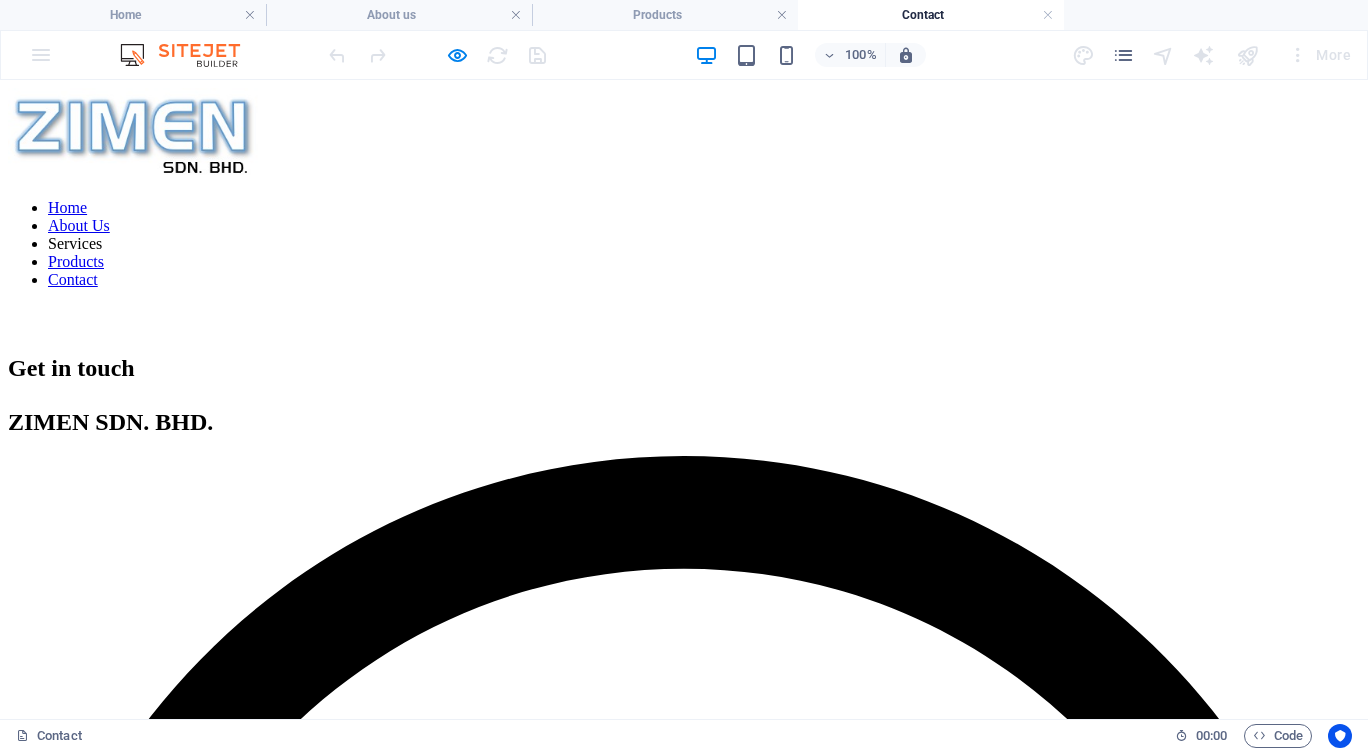 click on "Products" at bounding box center (76, 261) 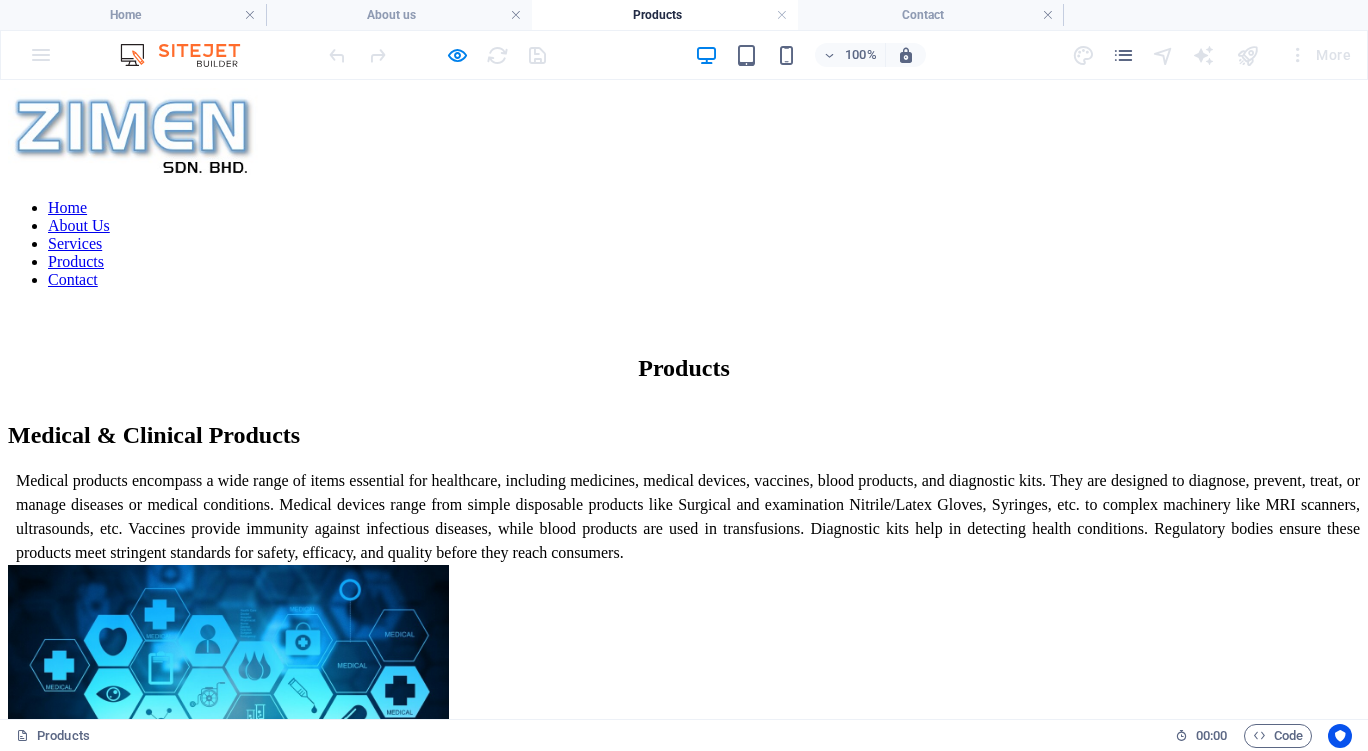 click on "Services" at bounding box center (75, 243) 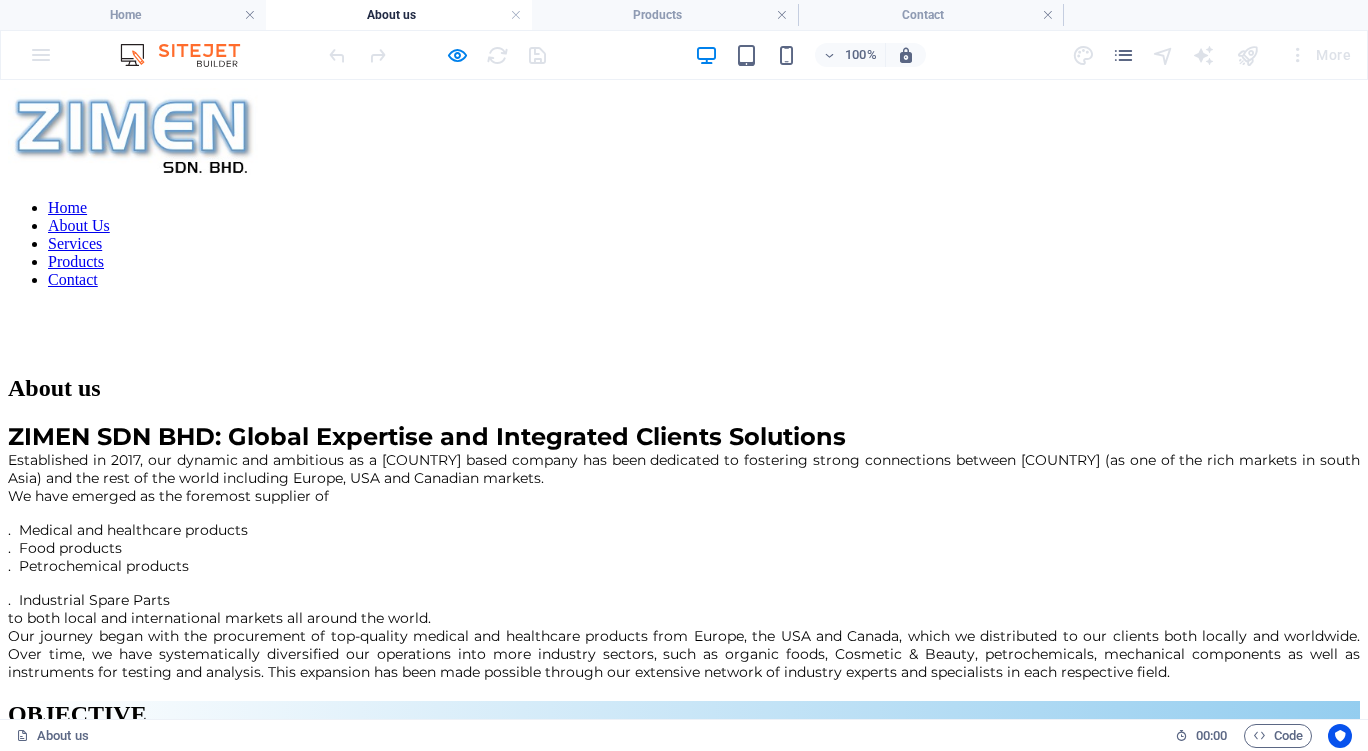 click on "Services" at bounding box center (75, 243) 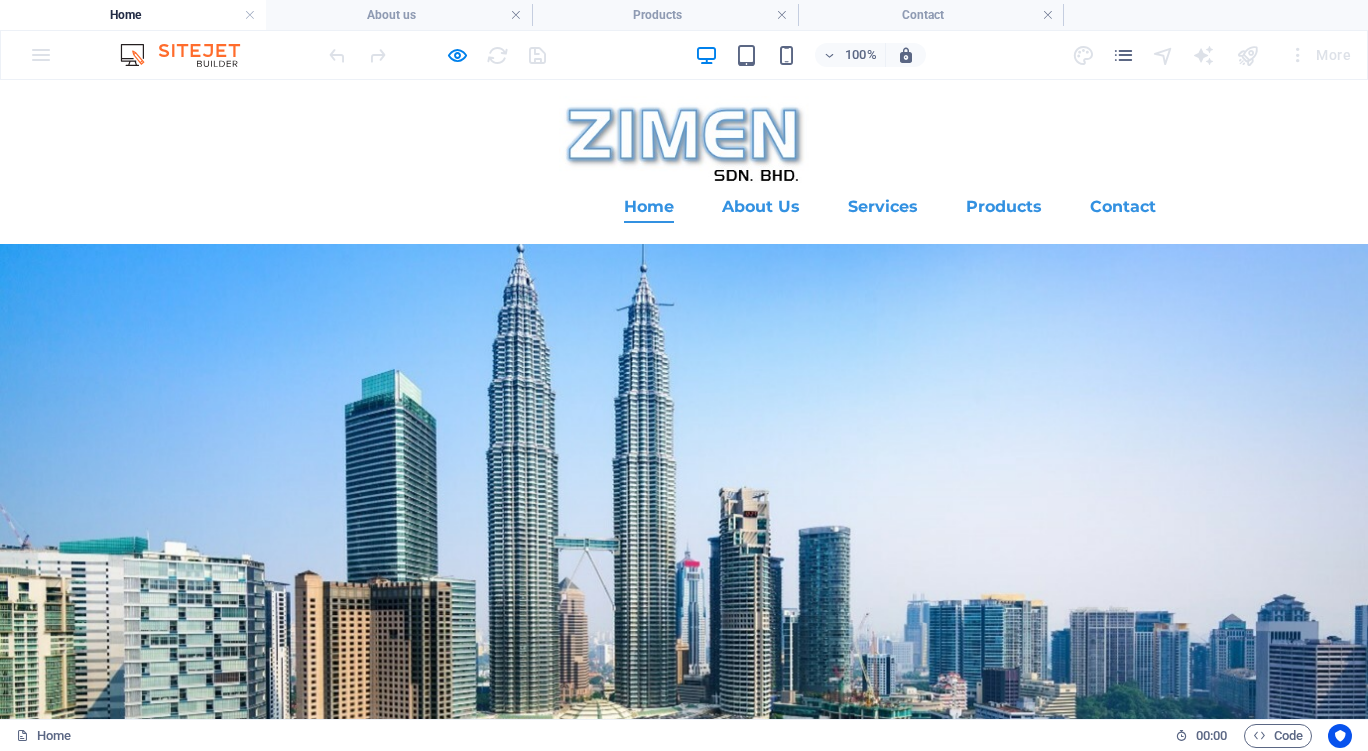 click on "Home" at bounding box center (649, 207) 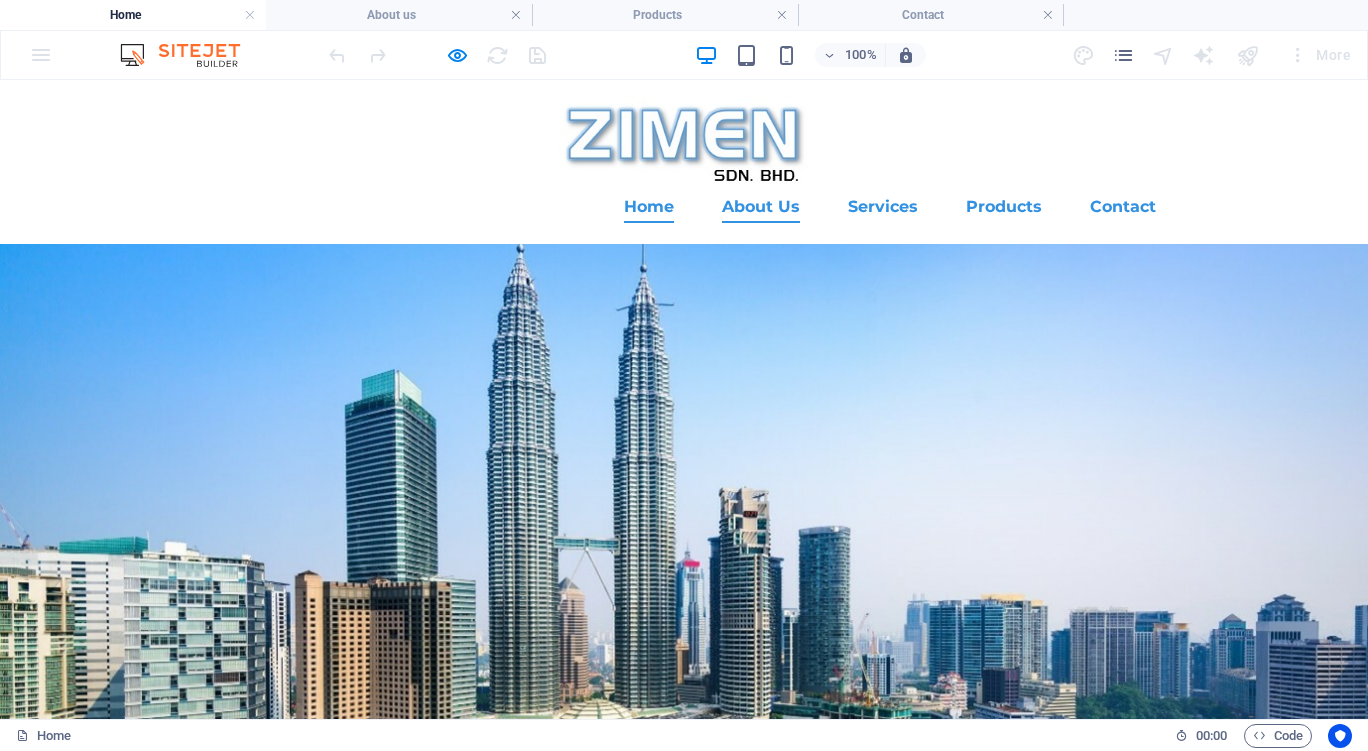 click on "About Us" at bounding box center (761, 207) 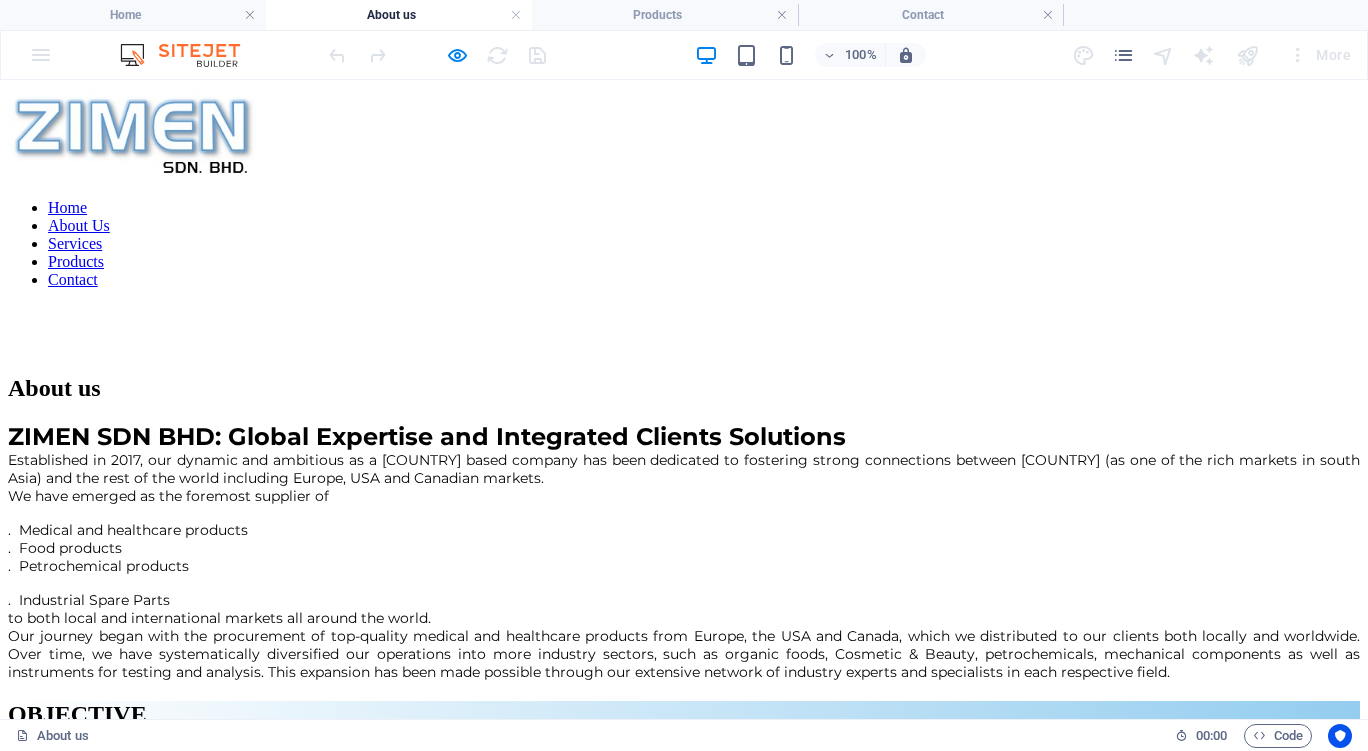 click on "Services" at bounding box center (75, 243) 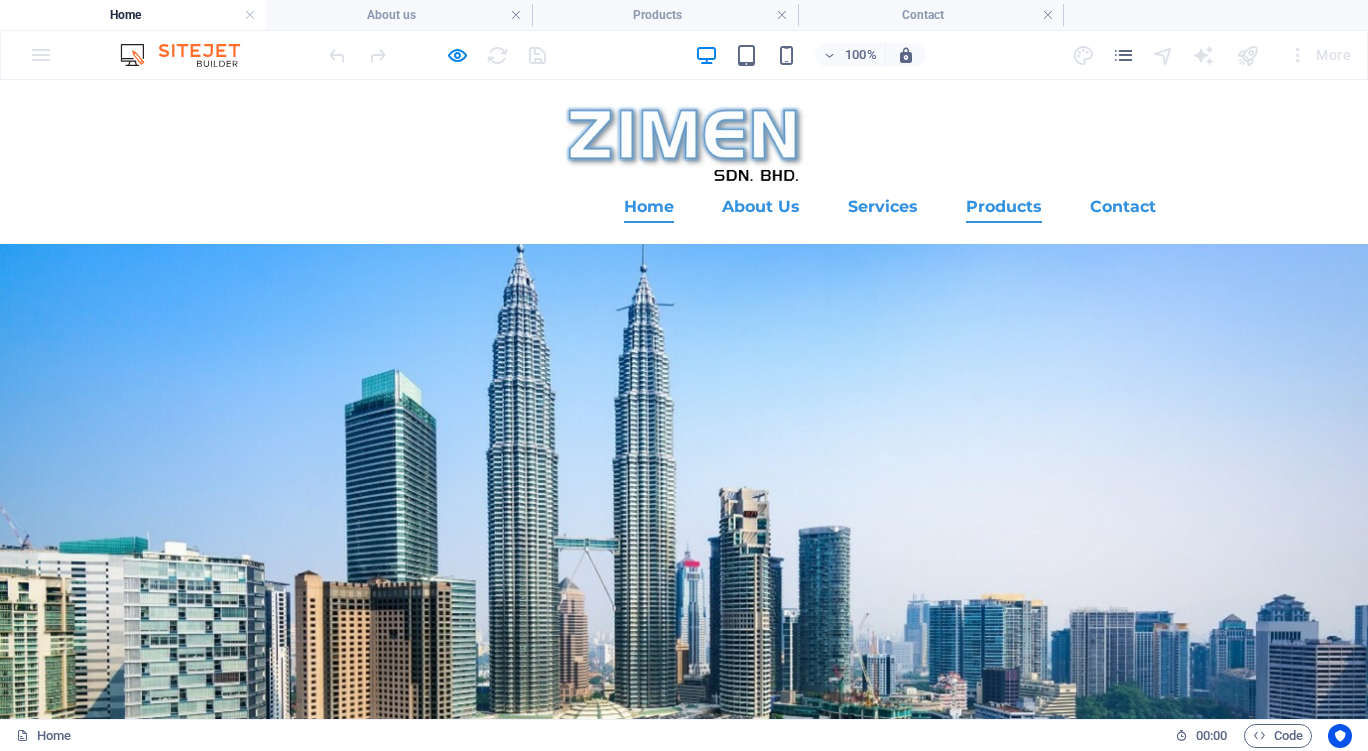 click on "Products" at bounding box center (1004, 207) 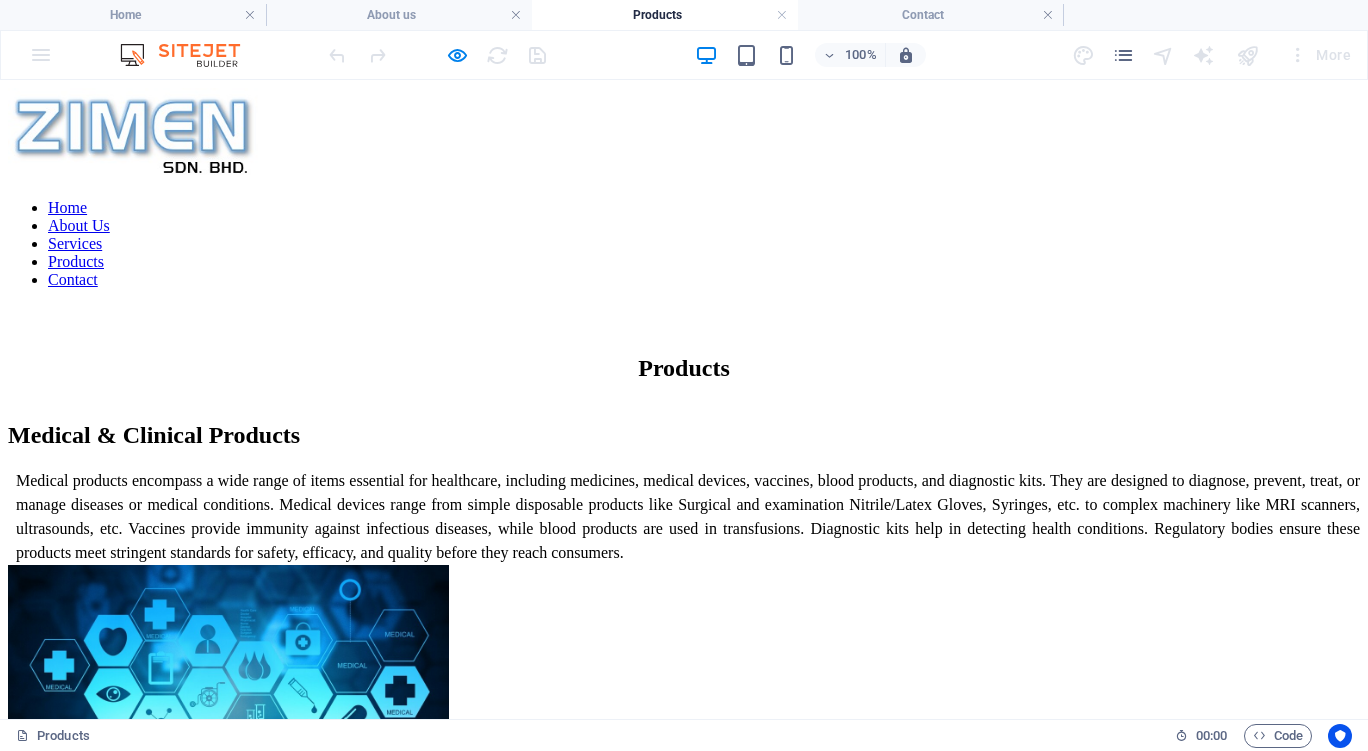 click on "Services" at bounding box center (75, 243) 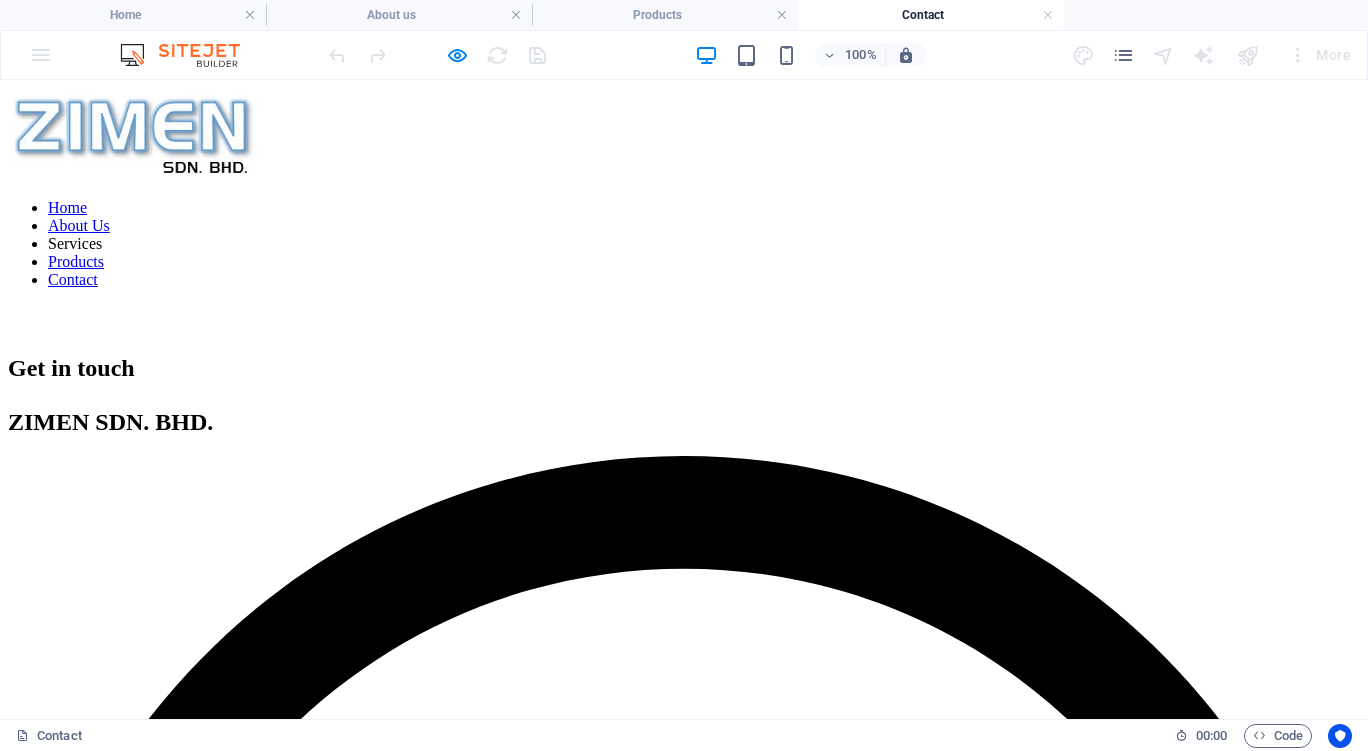 click on "Services" at bounding box center (75, 243) 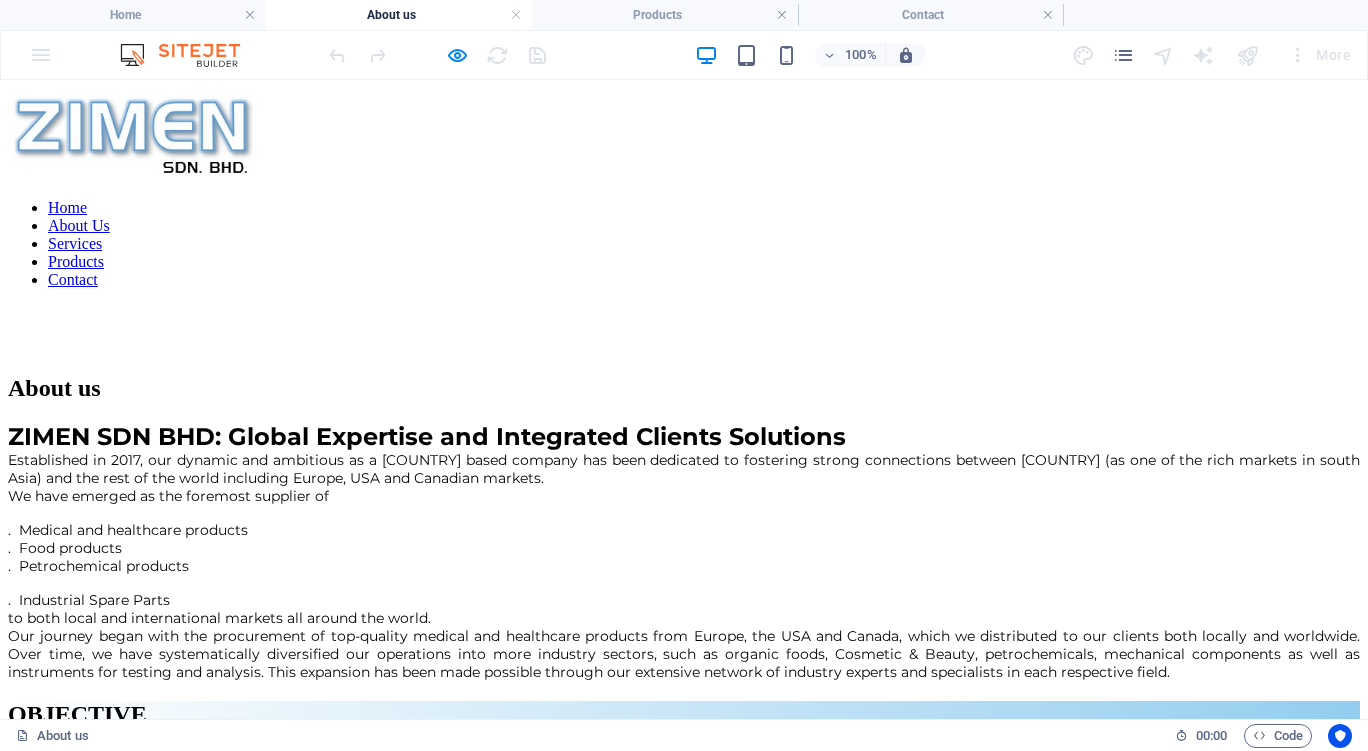 click on "Services" at bounding box center (75, 243) 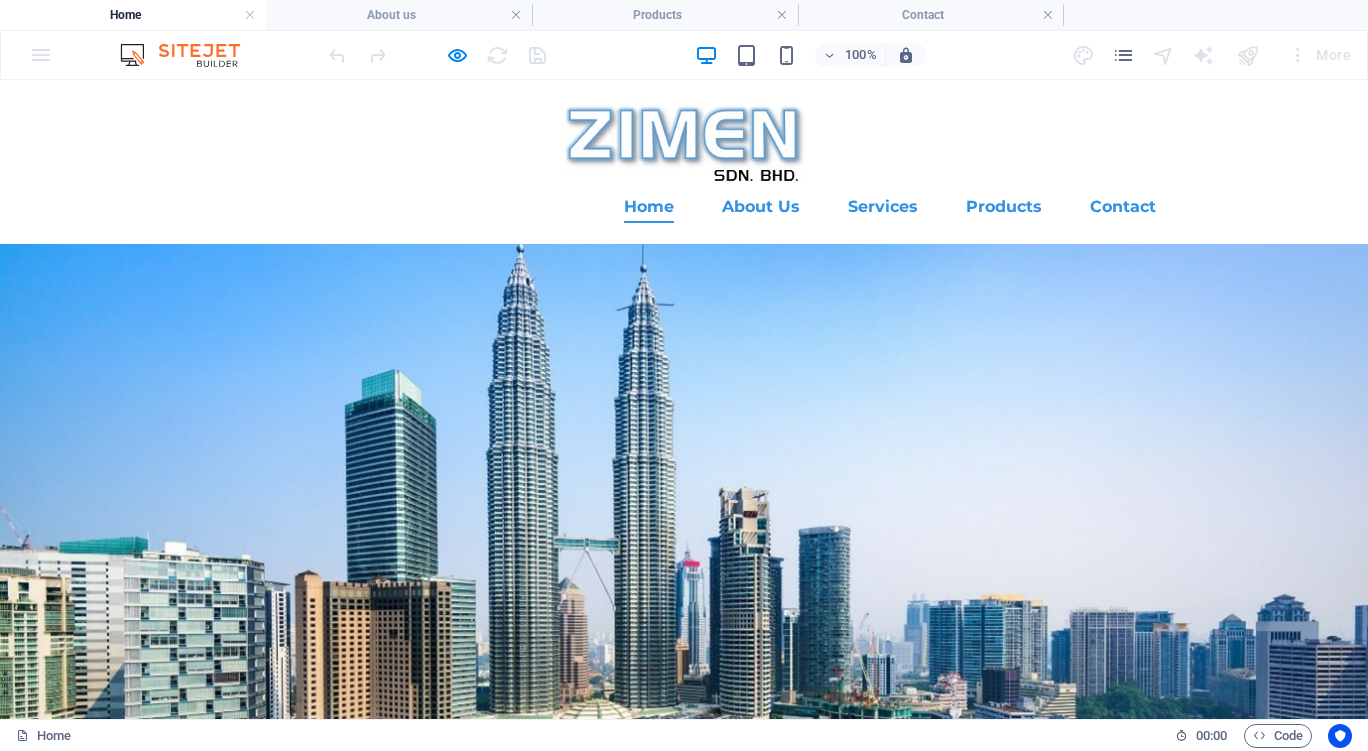 click on "Global Expertise and Integrated Clients Solutions" at bounding box center [684, 473] 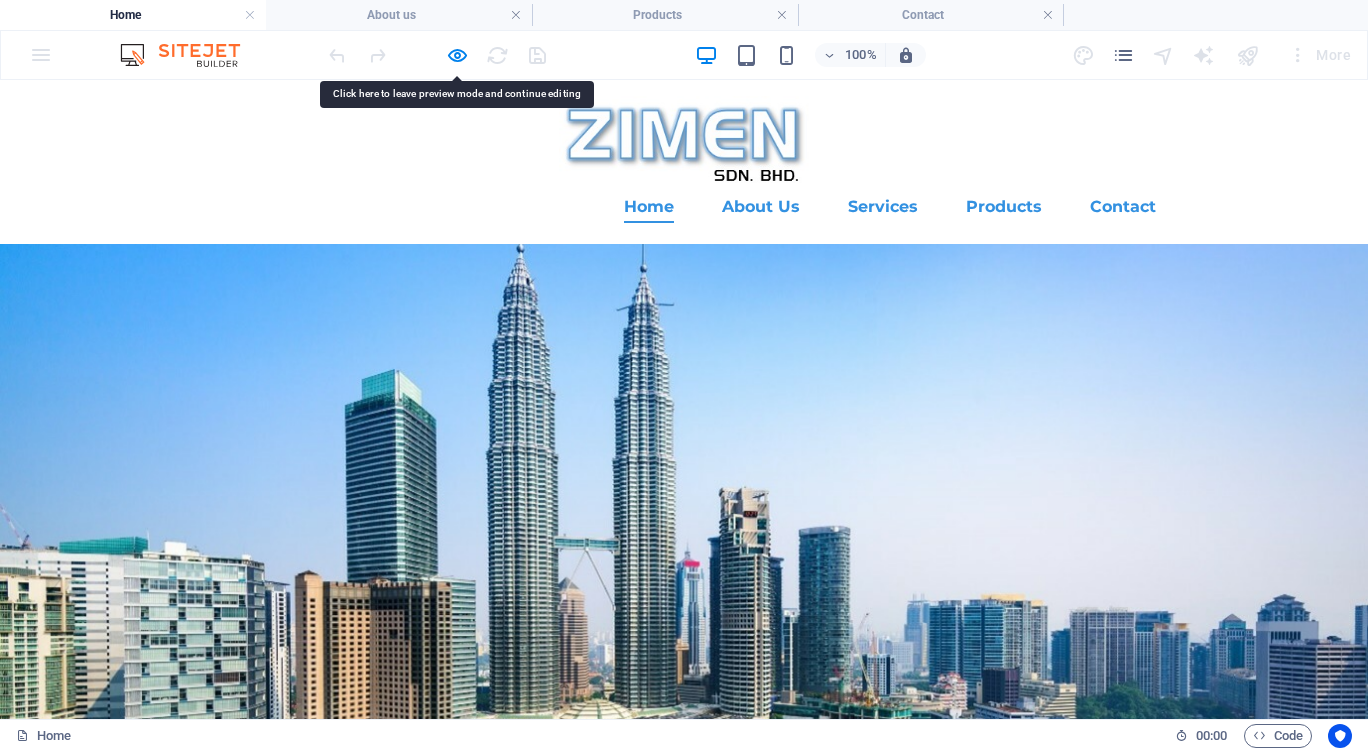 click on "Global Expertise and Integrated Clients Solutions" at bounding box center (684, 473) 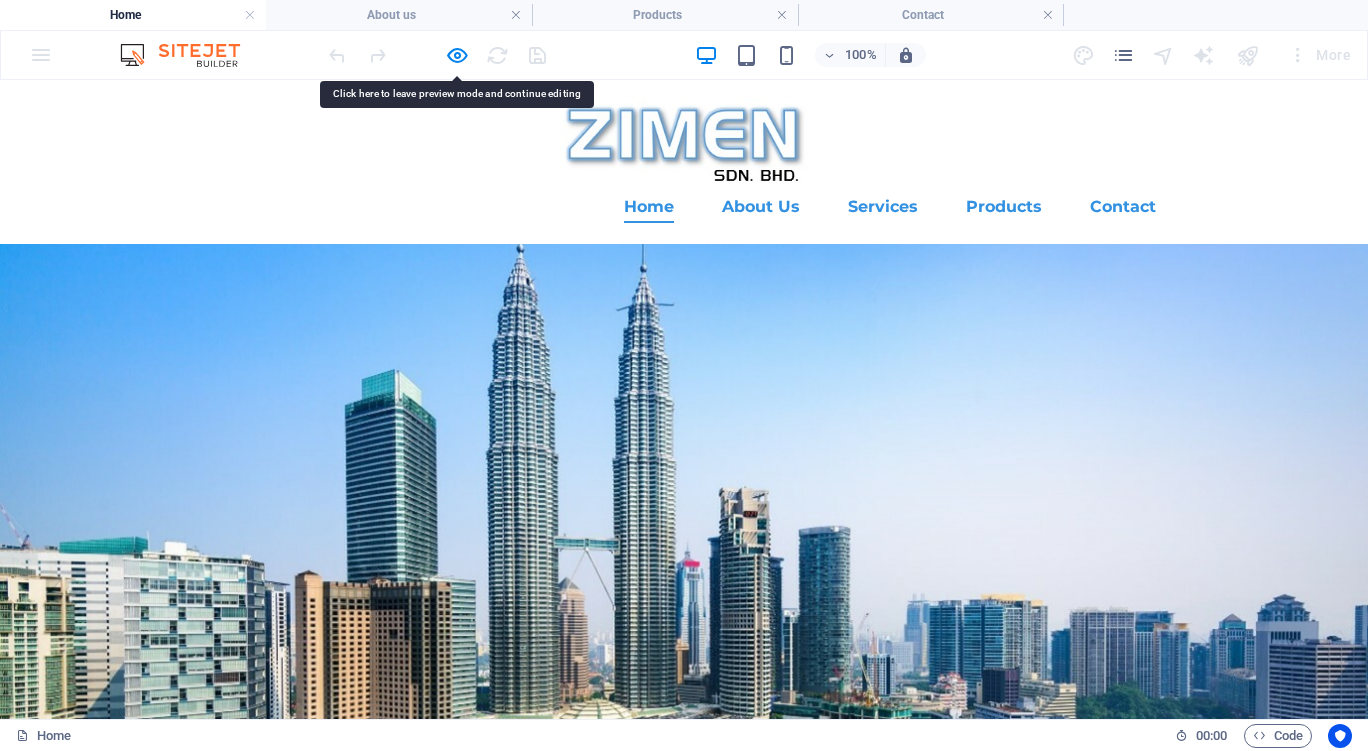 click on "Global Expertise and Integrated Clients Solutions" at bounding box center [684, 473] 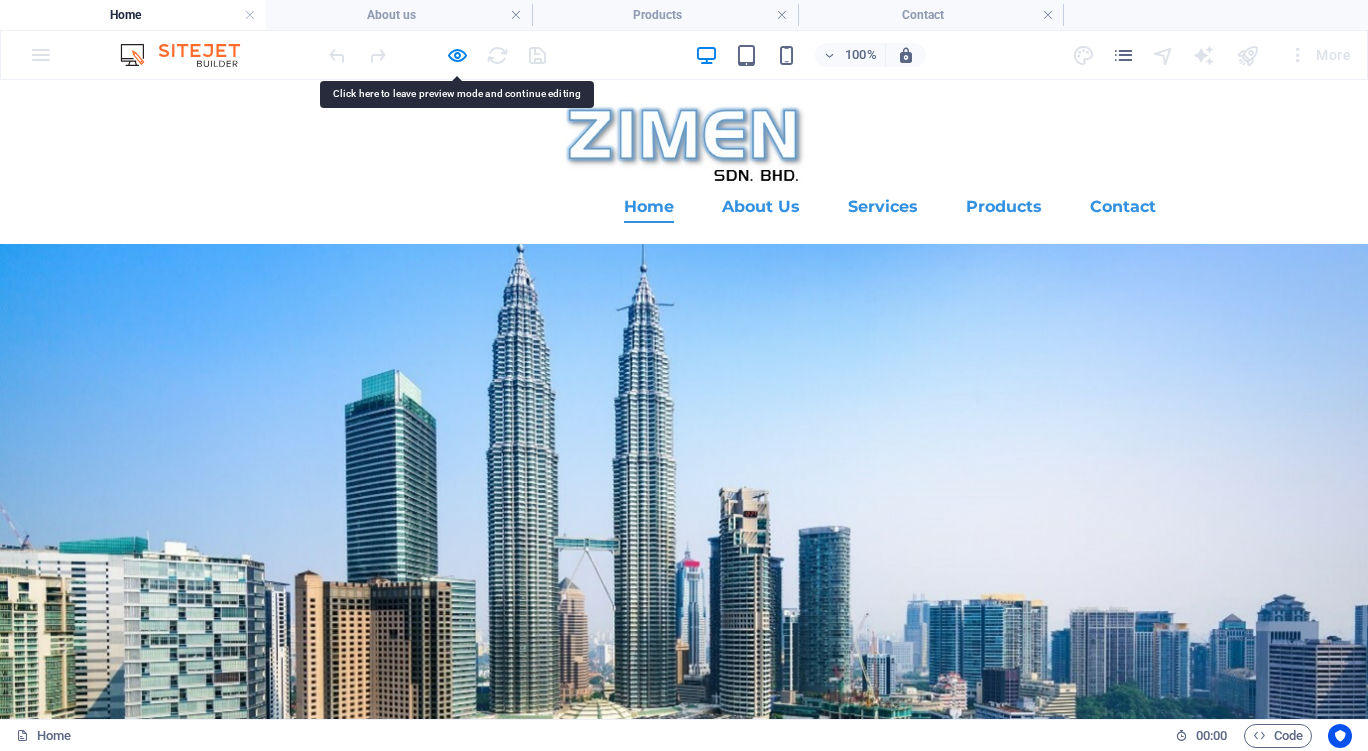 click on "Global Expertise and Integrated Clients Solutions" at bounding box center (684, 473) 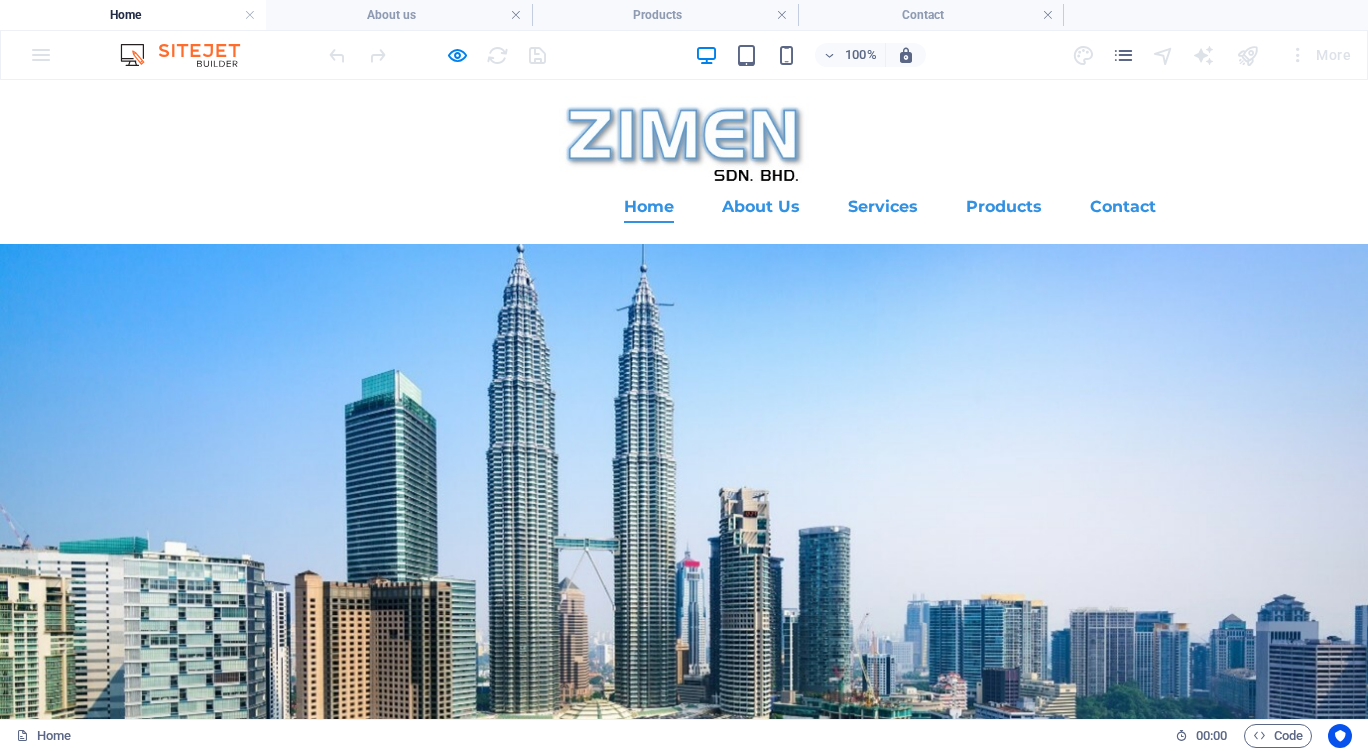 drag, startPoint x: 727, startPoint y: 280, endPoint x: 720, endPoint y: 229, distance: 51.47815 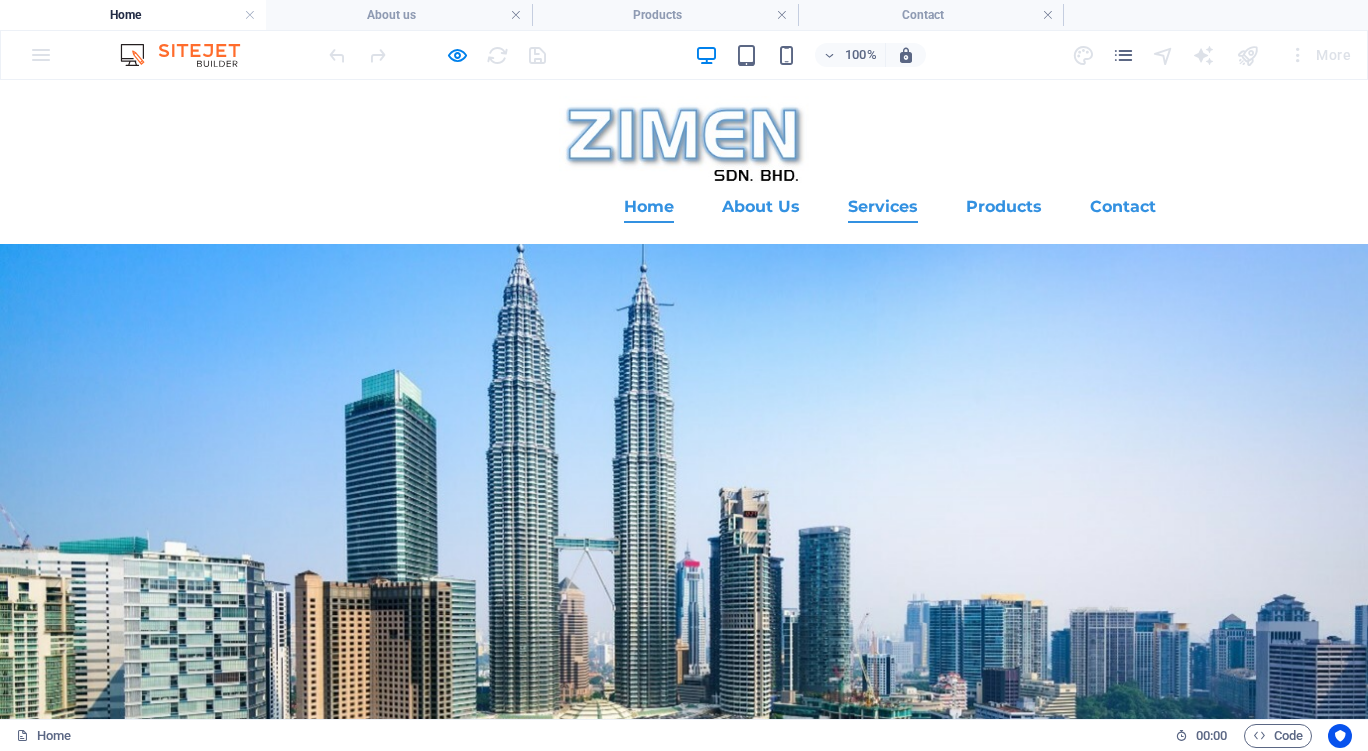 click on "Services" at bounding box center (883, 207) 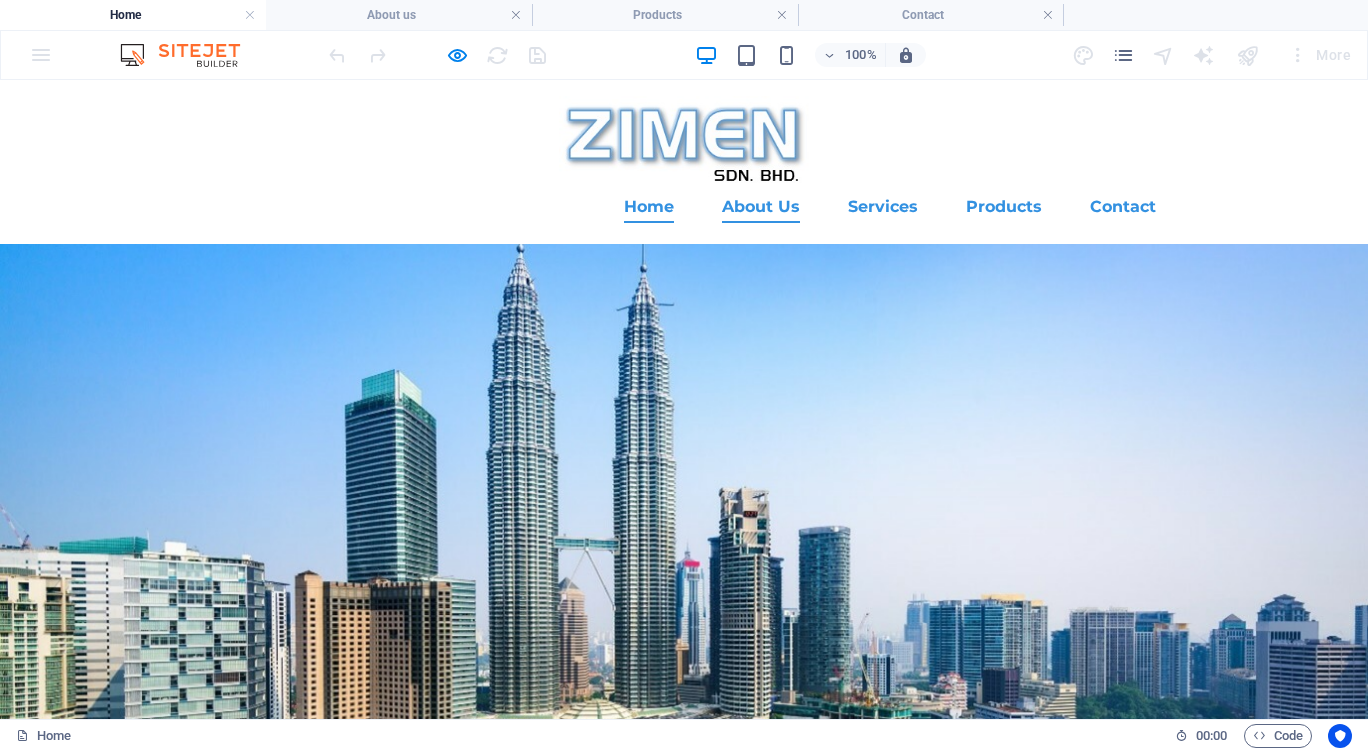 click on "About Us" at bounding box center [761, 207] 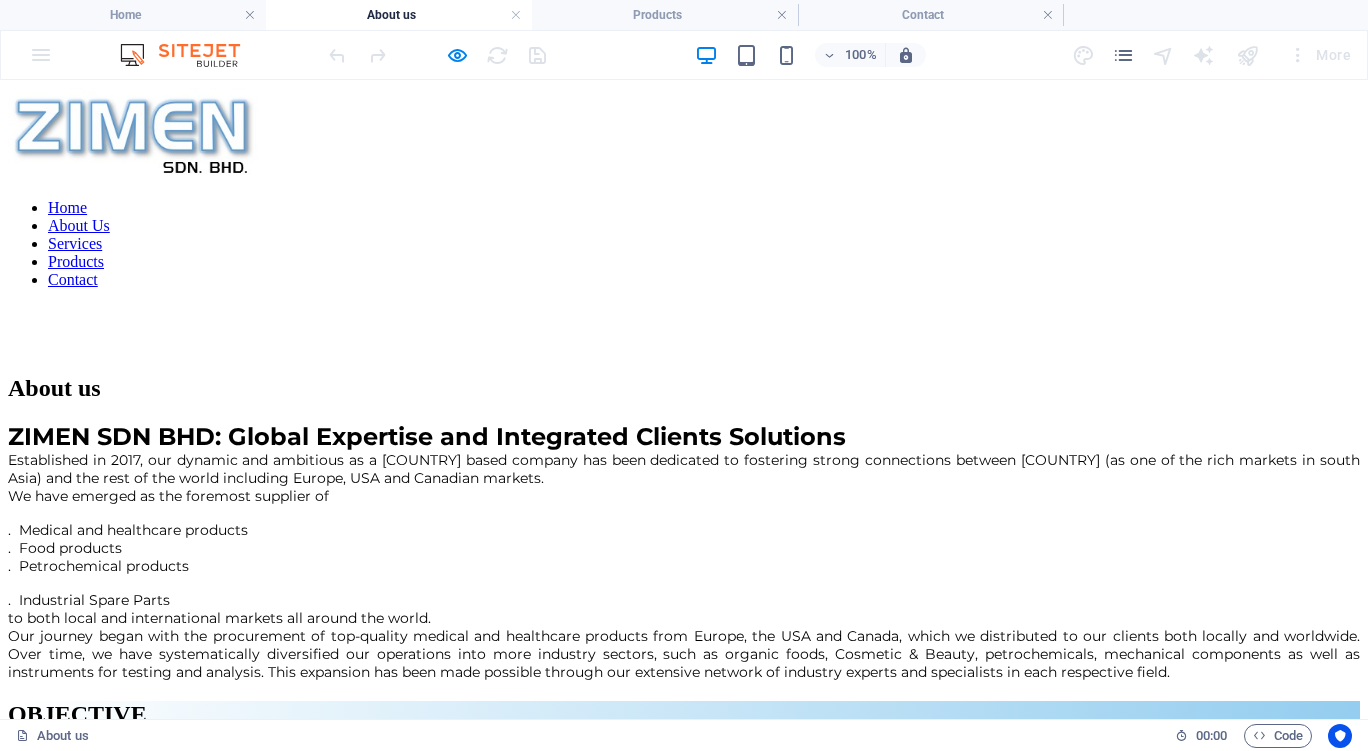 click on "Services" at bounding box center [75, 243] 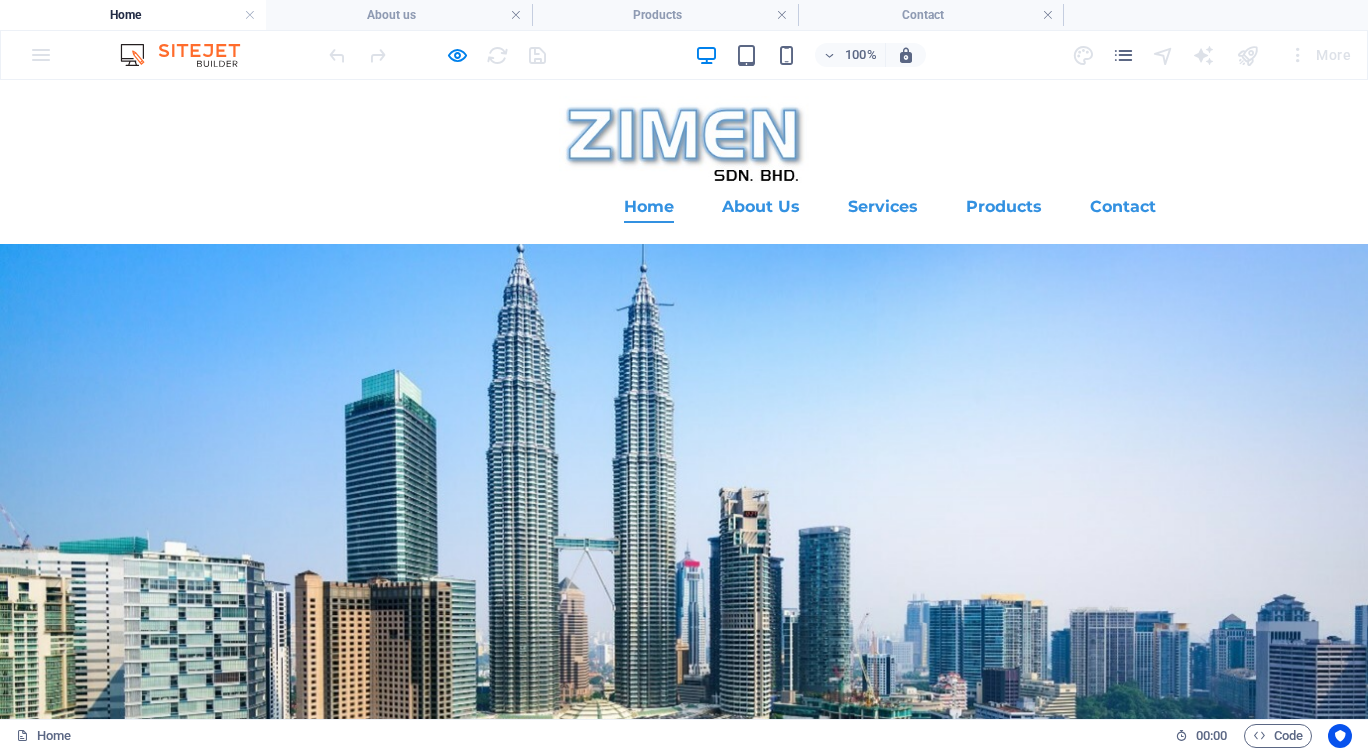 click on "Global Expertise and Integrated Clients Solutions" at bounding box center (684, 468) 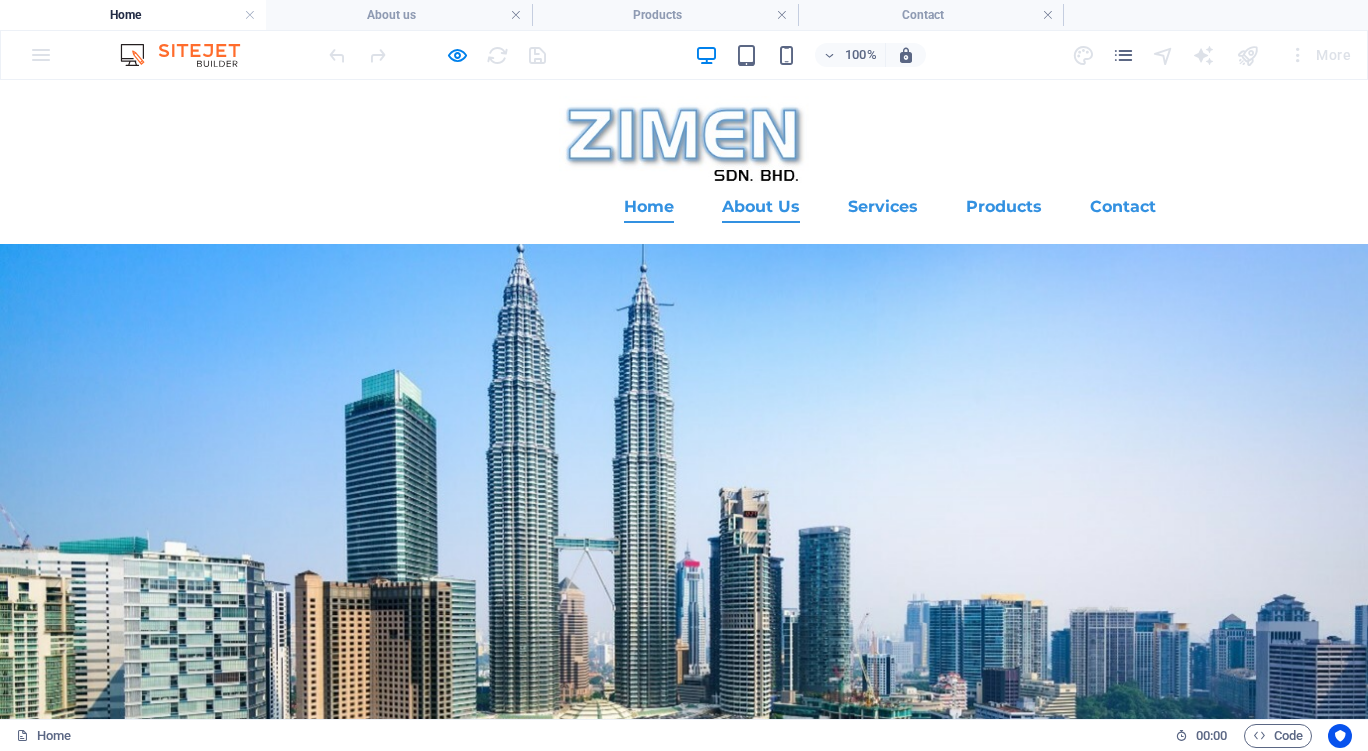 click on "About Us" at bounding box center (761, 207) 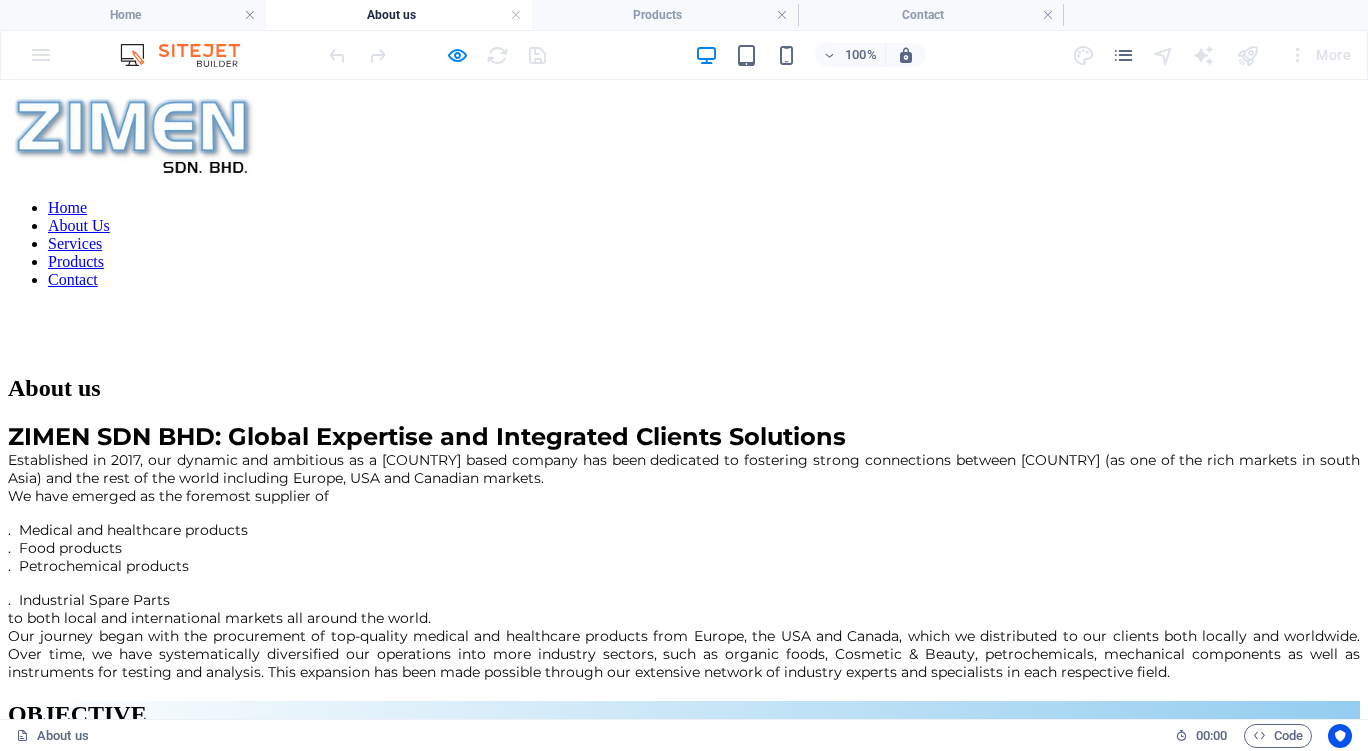 click on "Services" at bounding box center [75, 243] 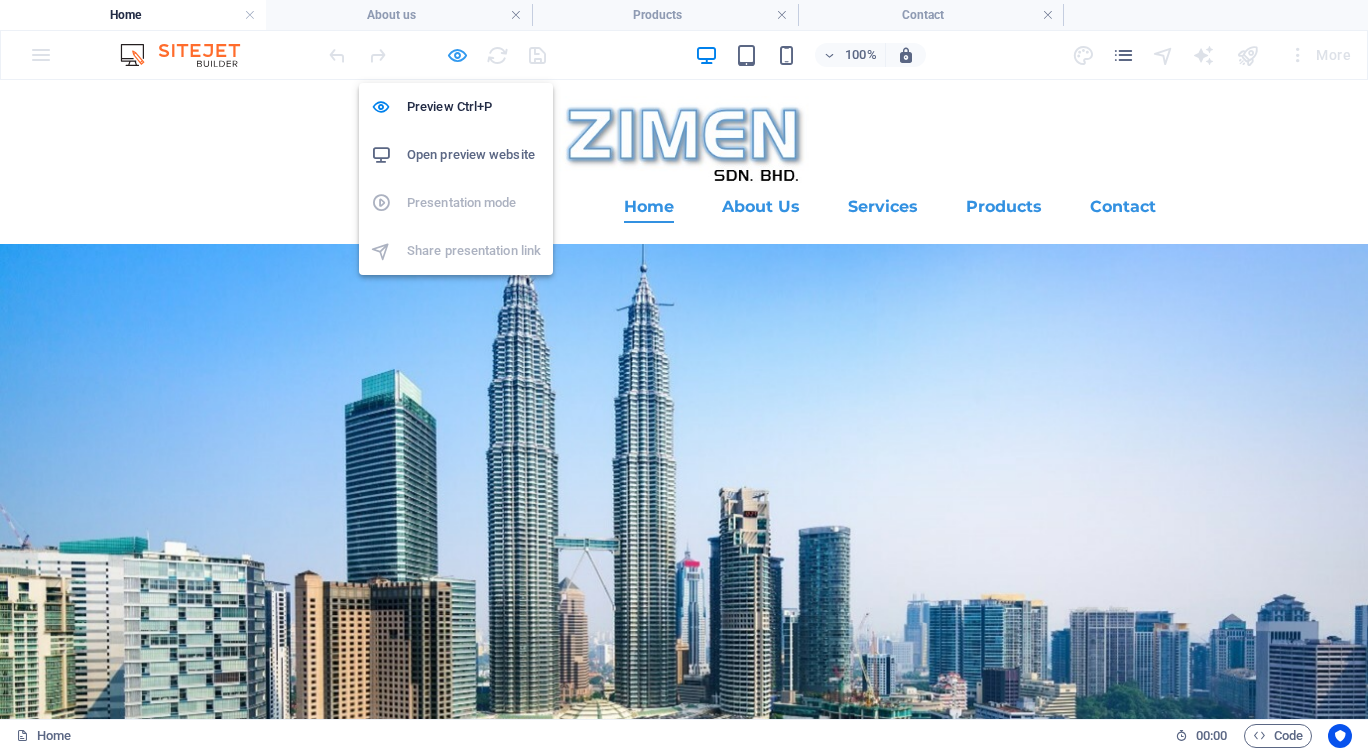 click at bounding box center [457, 55] 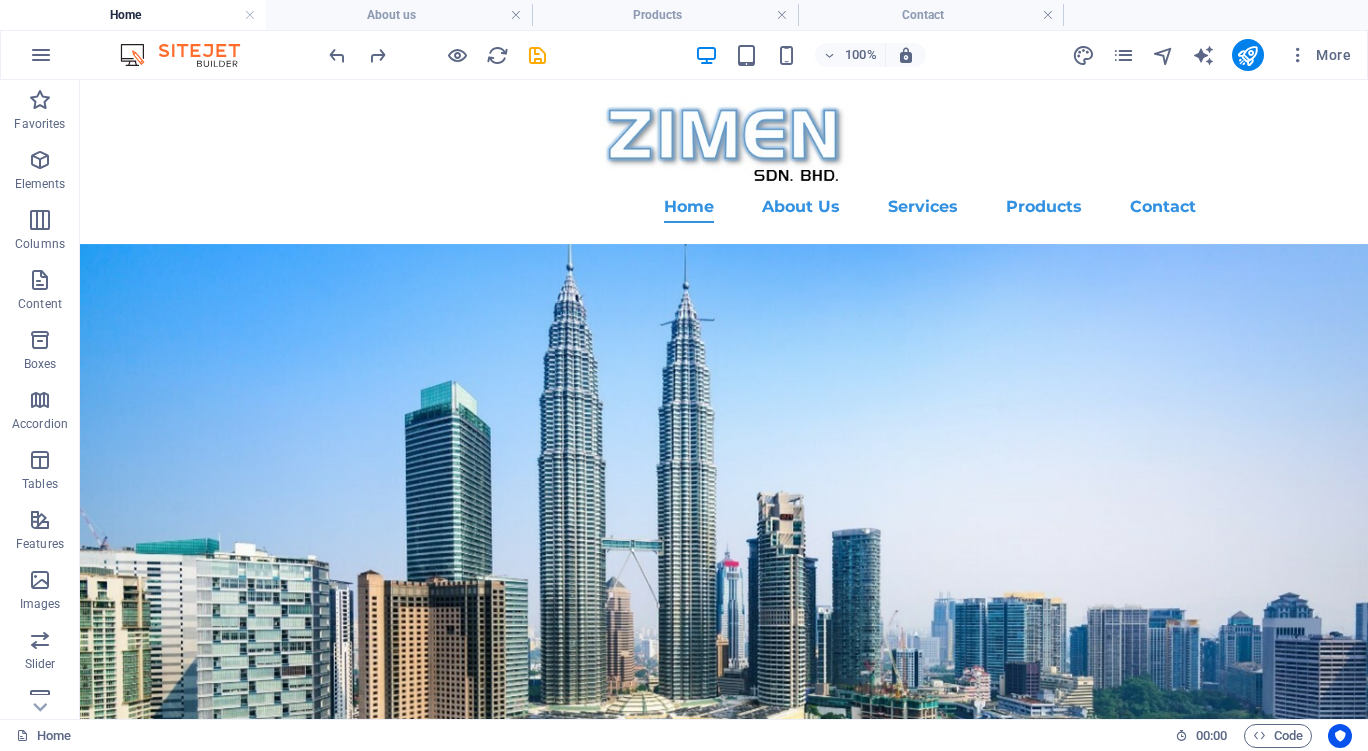 click on "Home" at bounding box center [133, 15] 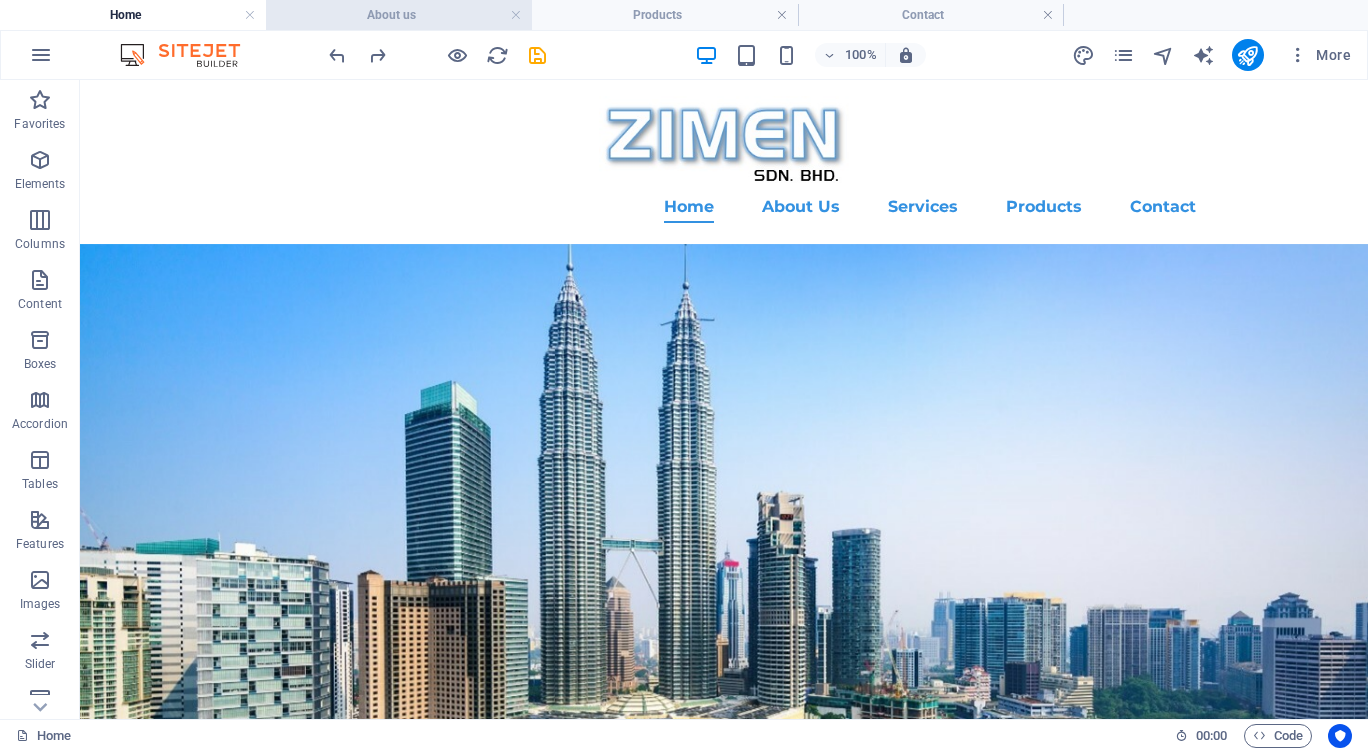 click on "About us" at bounding box center (399, 15) 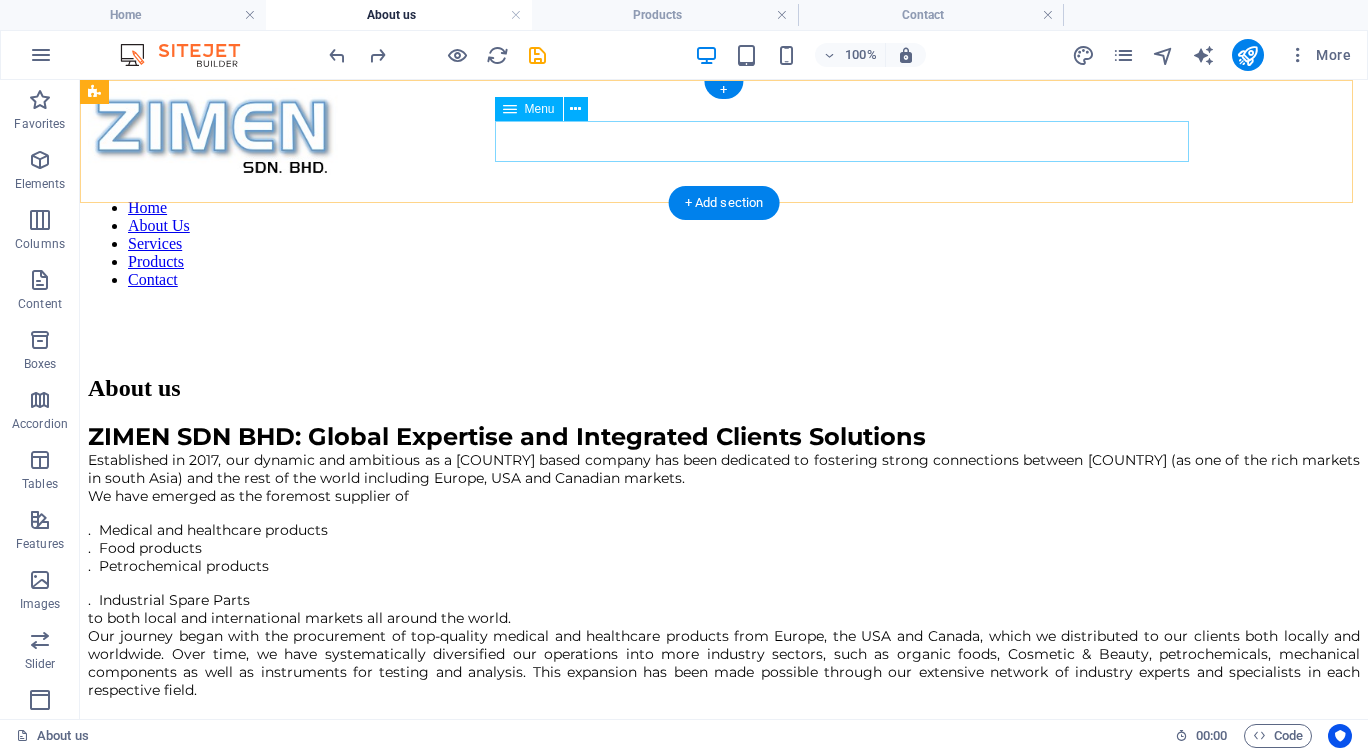 click on "Home About Us Services Products Contact" at bounding box center [724, 244] 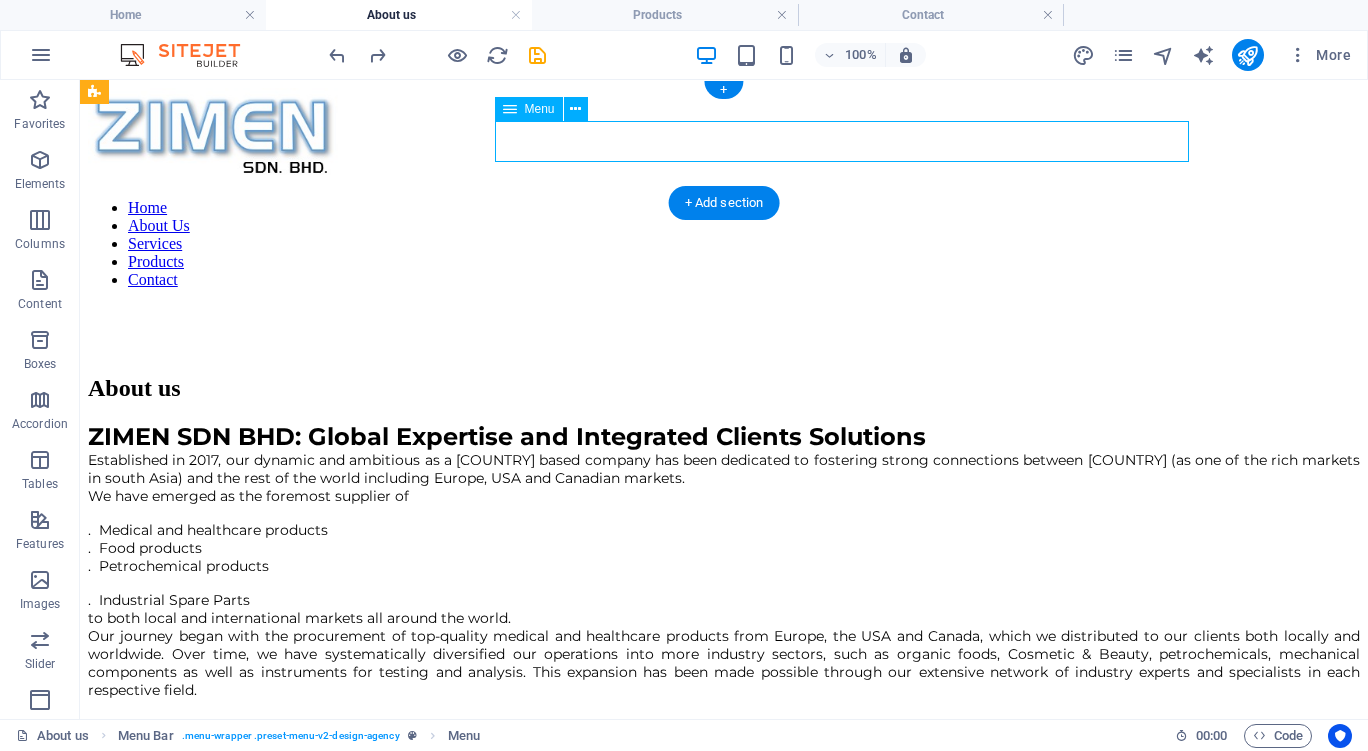 click on "Home About Us Services Products Contact" at bounding box center [724, 244] 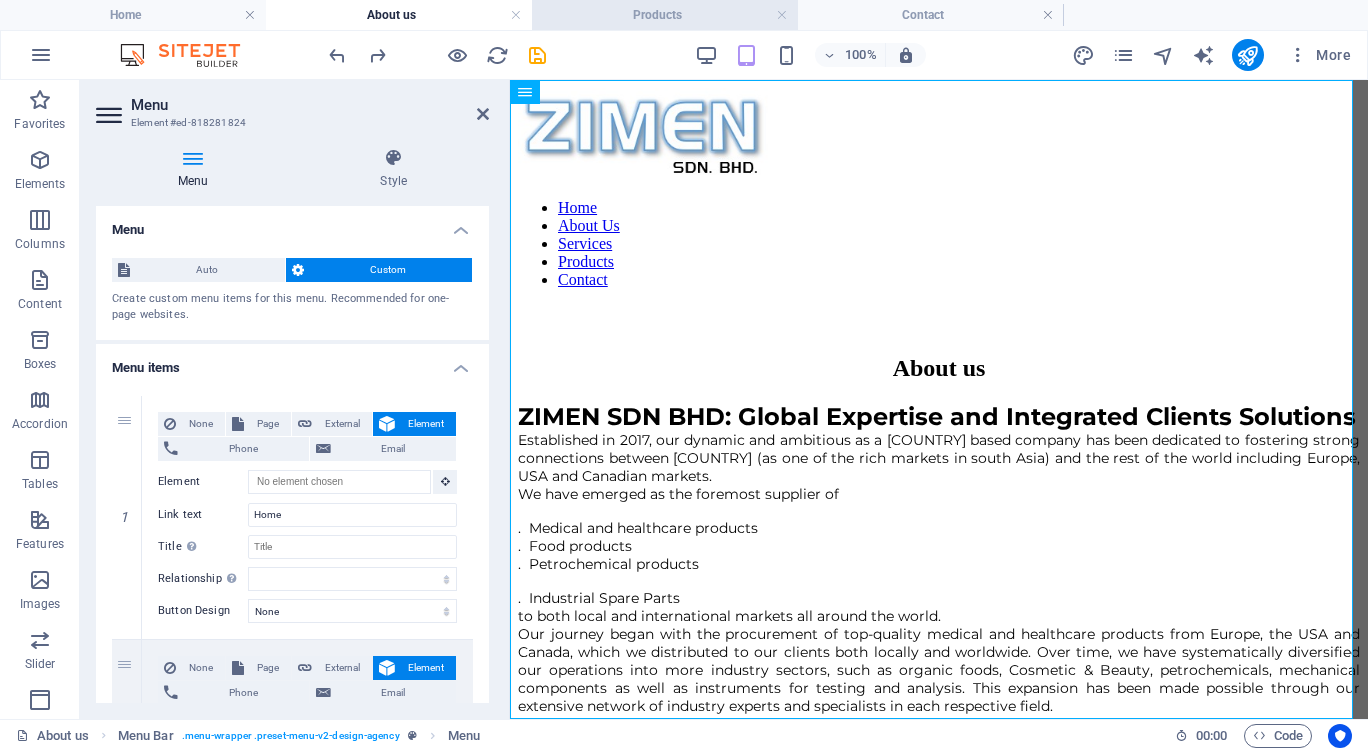click on "Products" at bounding box center [665, 15] 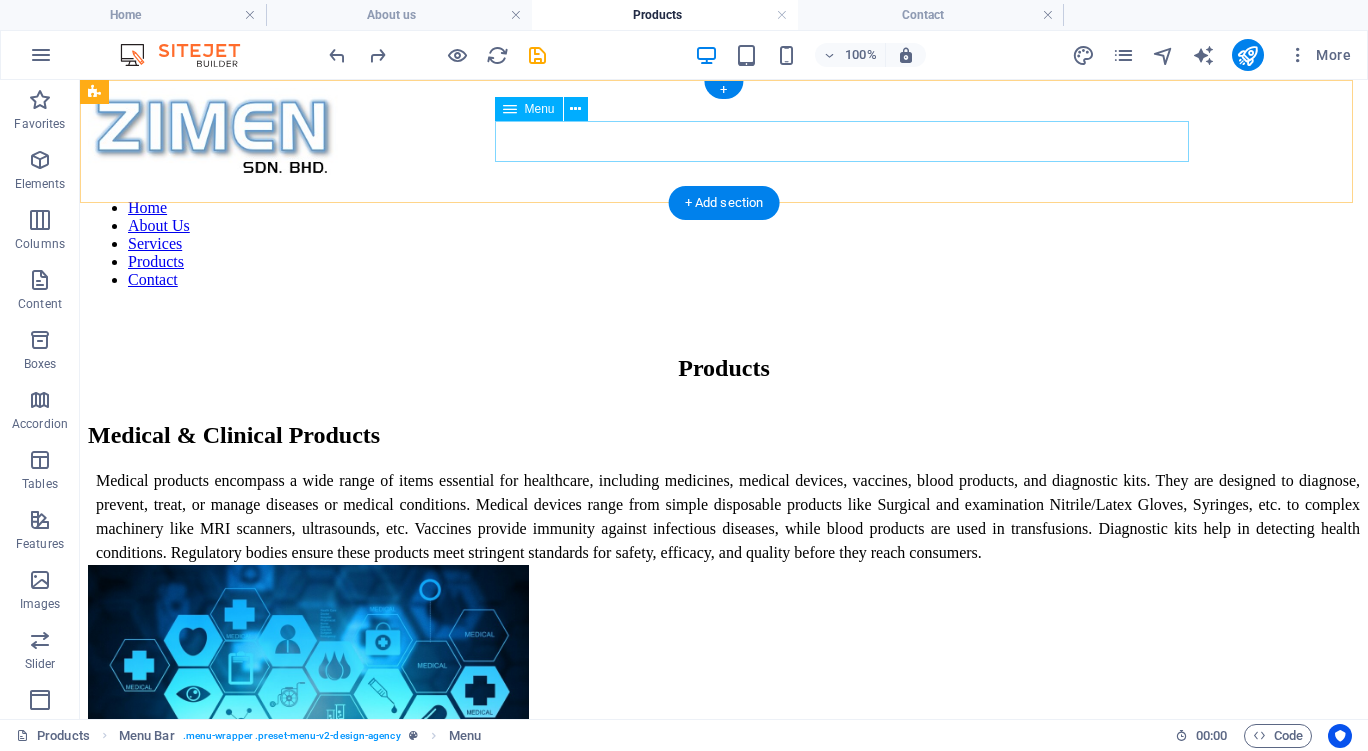 click on "Home About Us Services Products Contact" at bounding box center (724, 244) 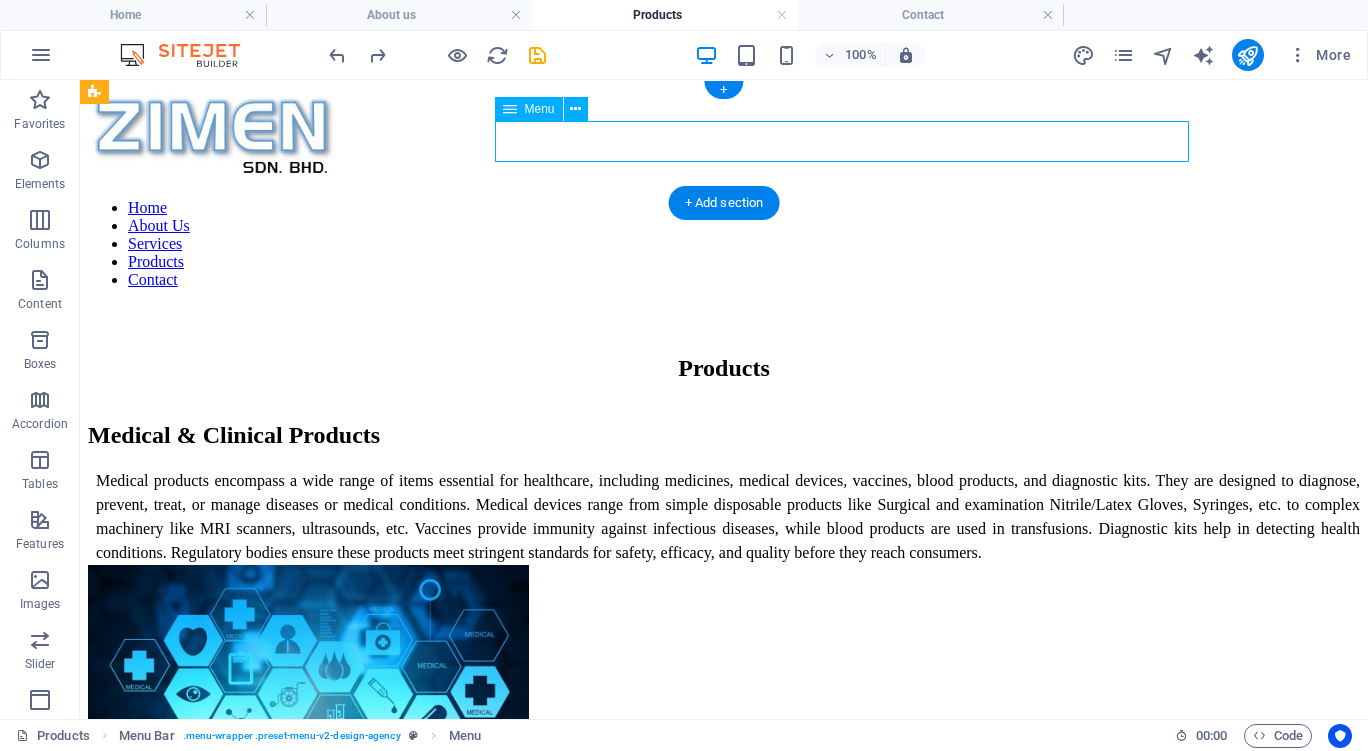 click on "Home About Us Services Products Contact" at bounding box center [724, 244] 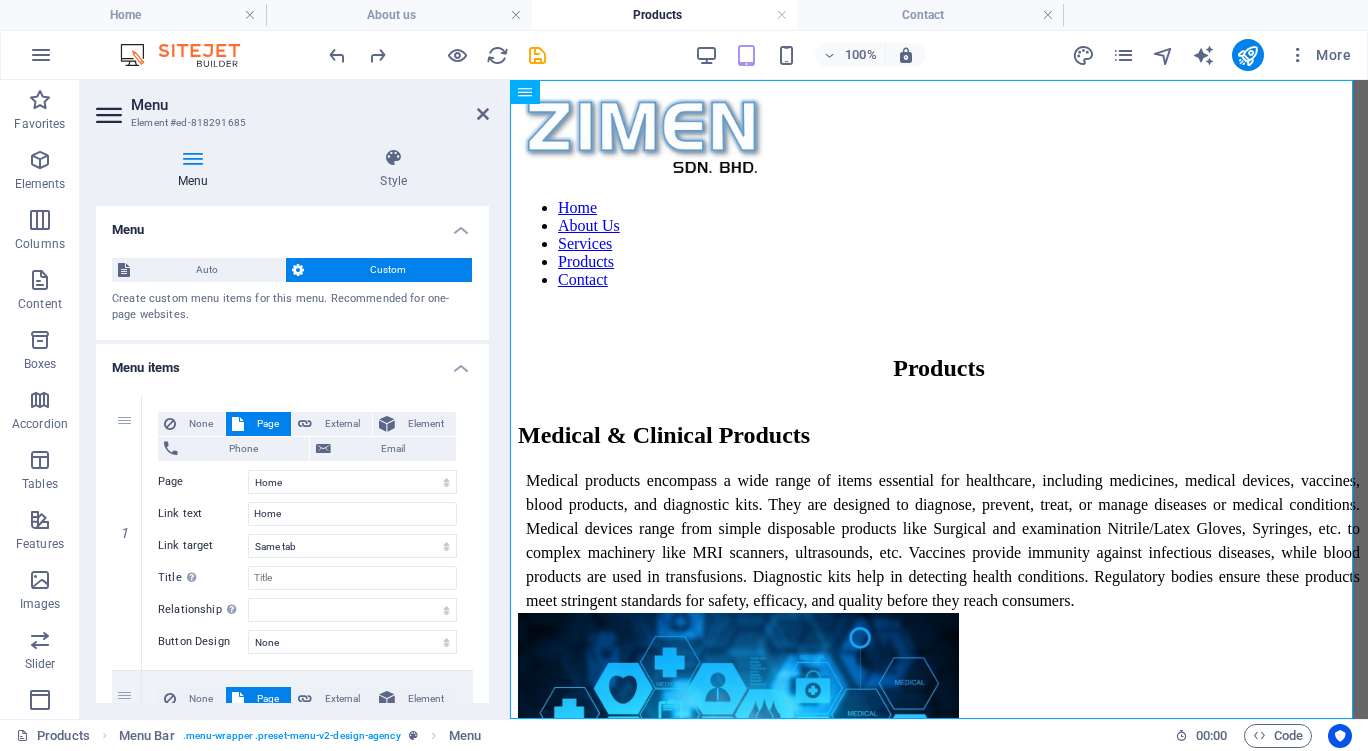 click on "Home About us Products Contact" at bounding box center [684, 15] 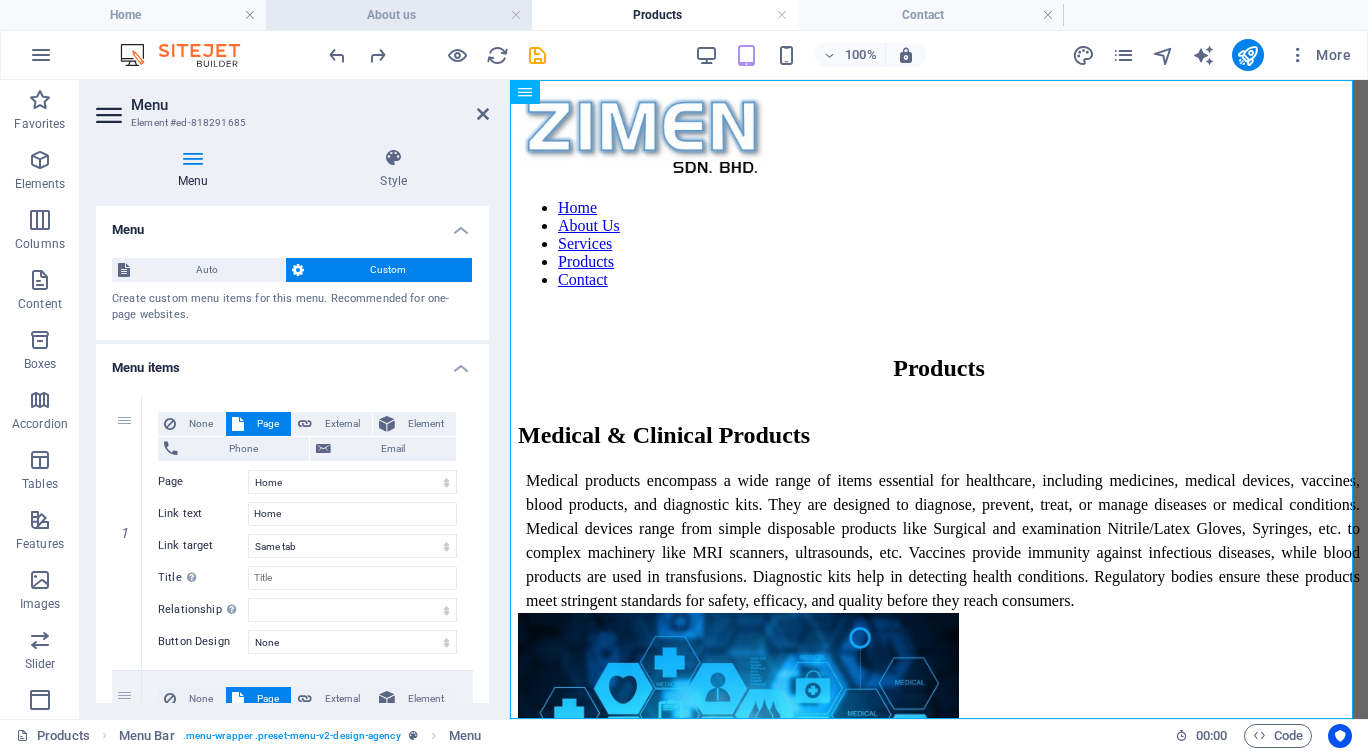 click on "About us" at bounding box center (399, 15) 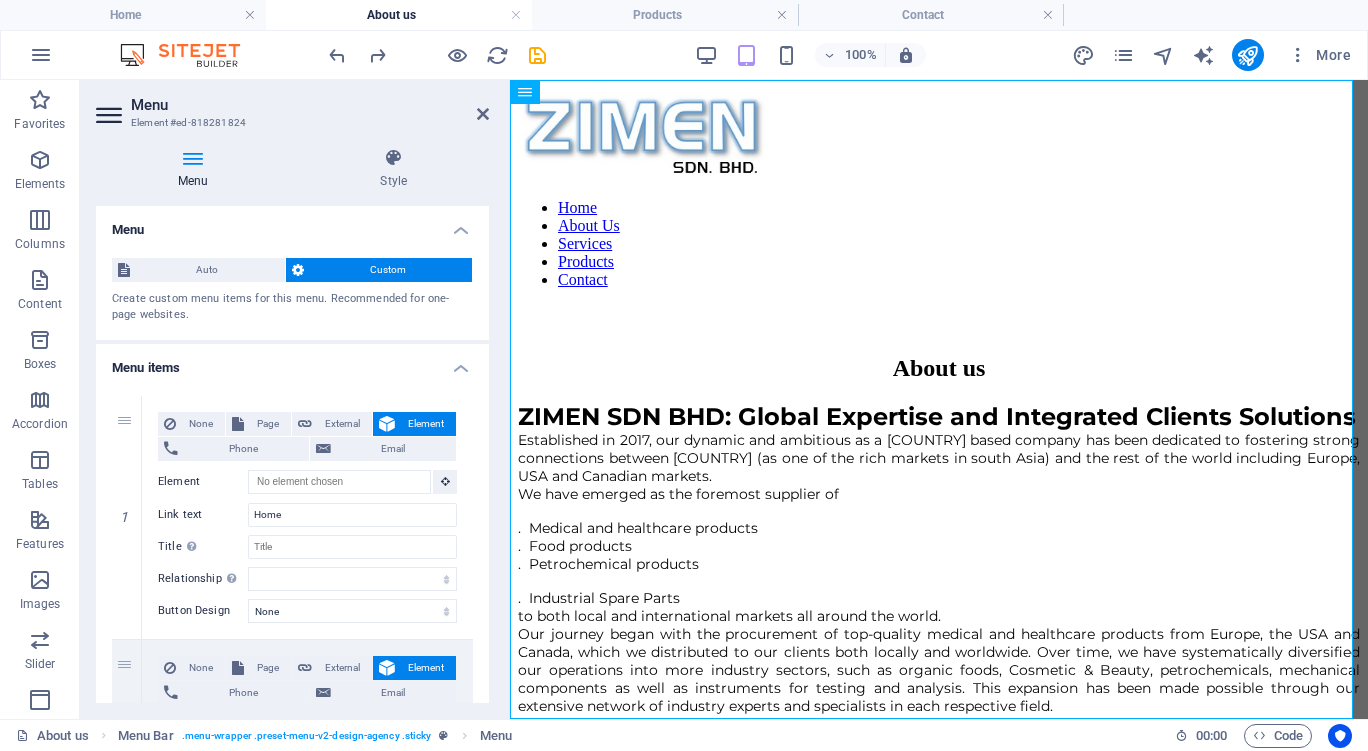 click on "About us" at bounding box center [399, 15] 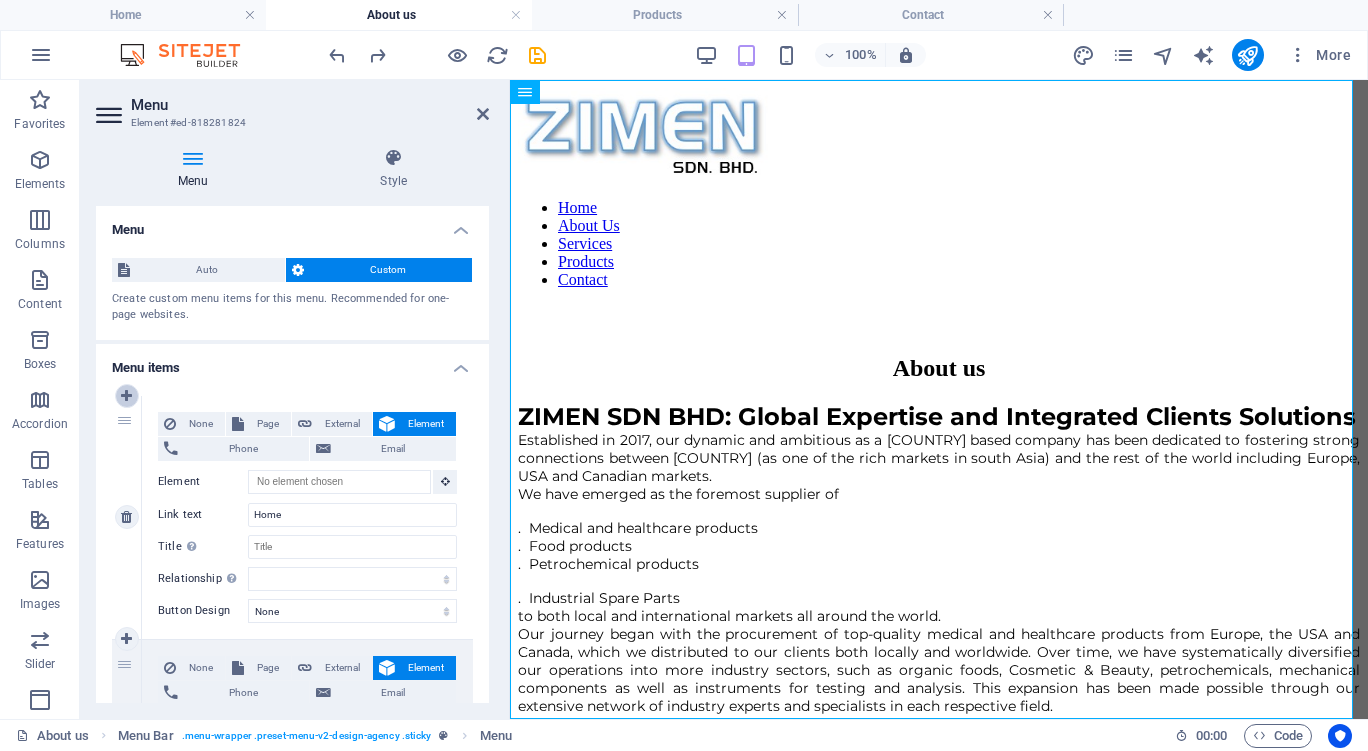 click at bounding box center (126, 396) 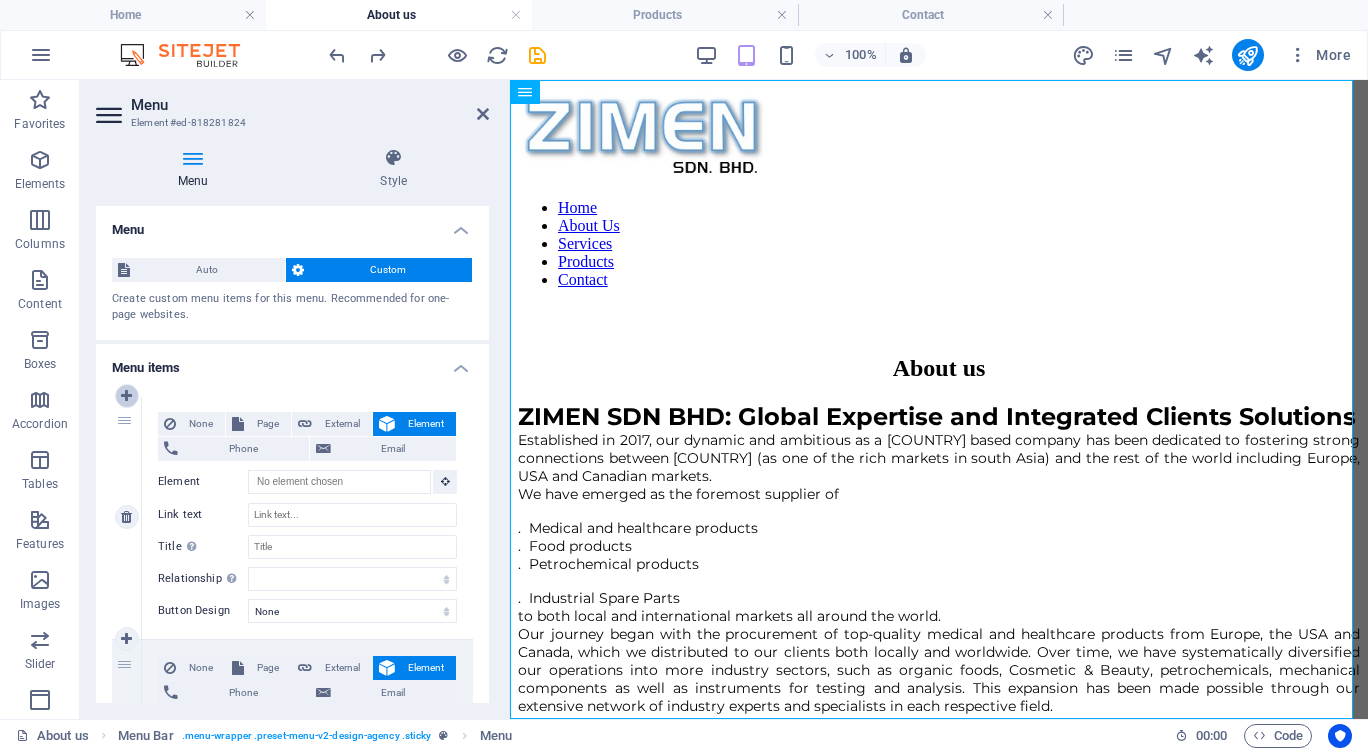 select 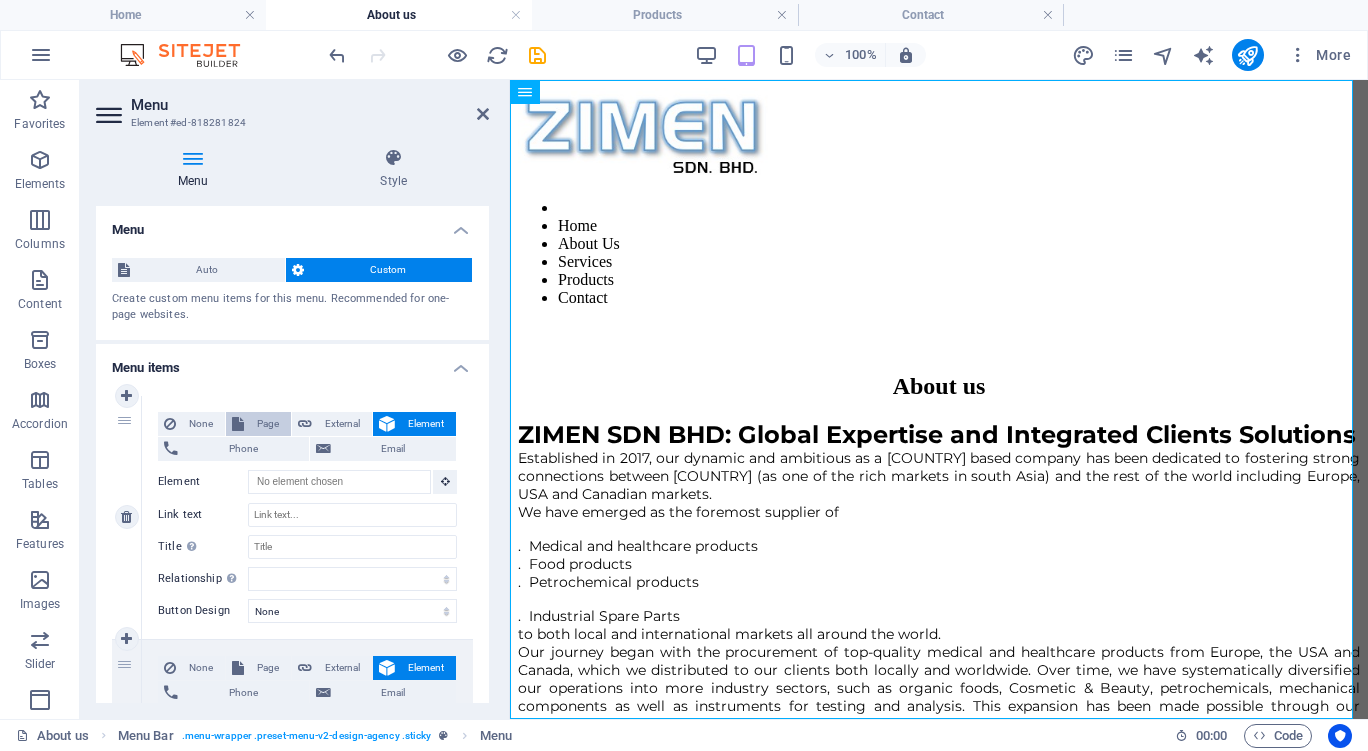 click on "Page" at bounding box center [267, 424] 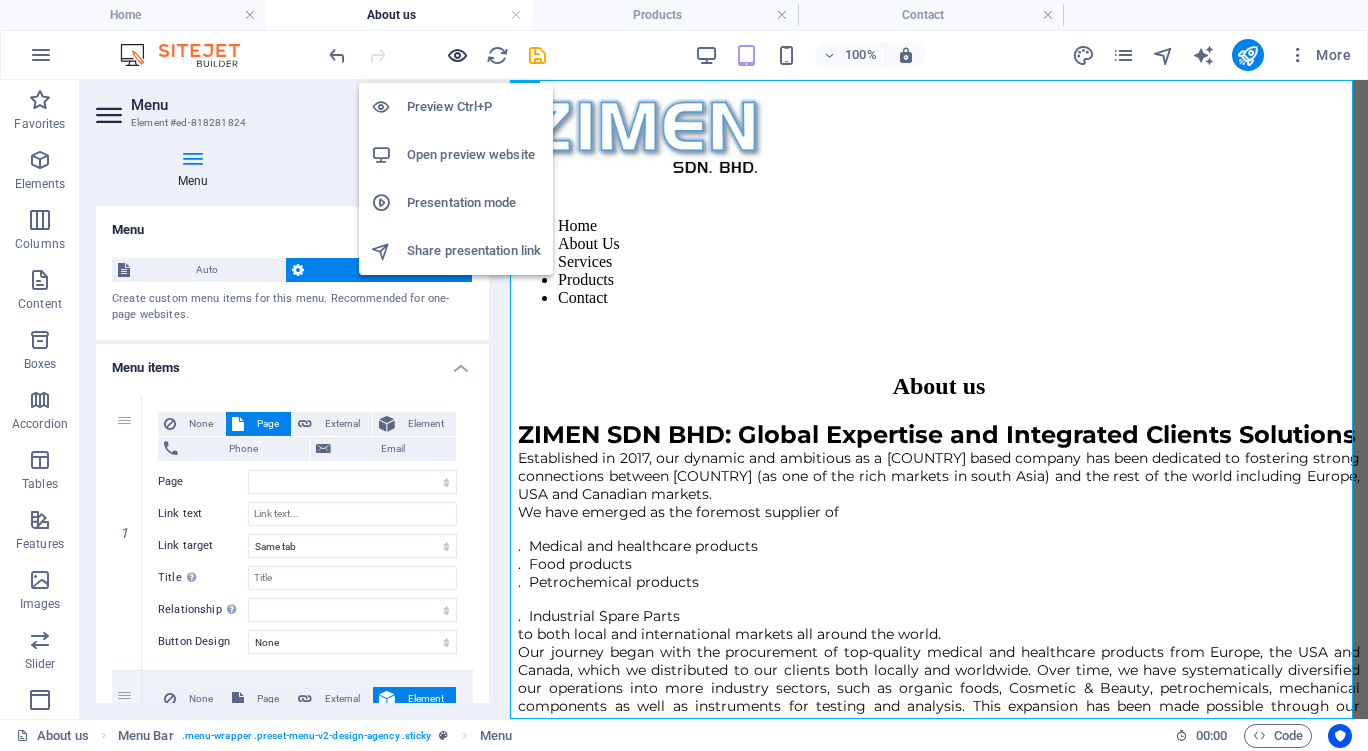 click at bounding box center (457, 55) 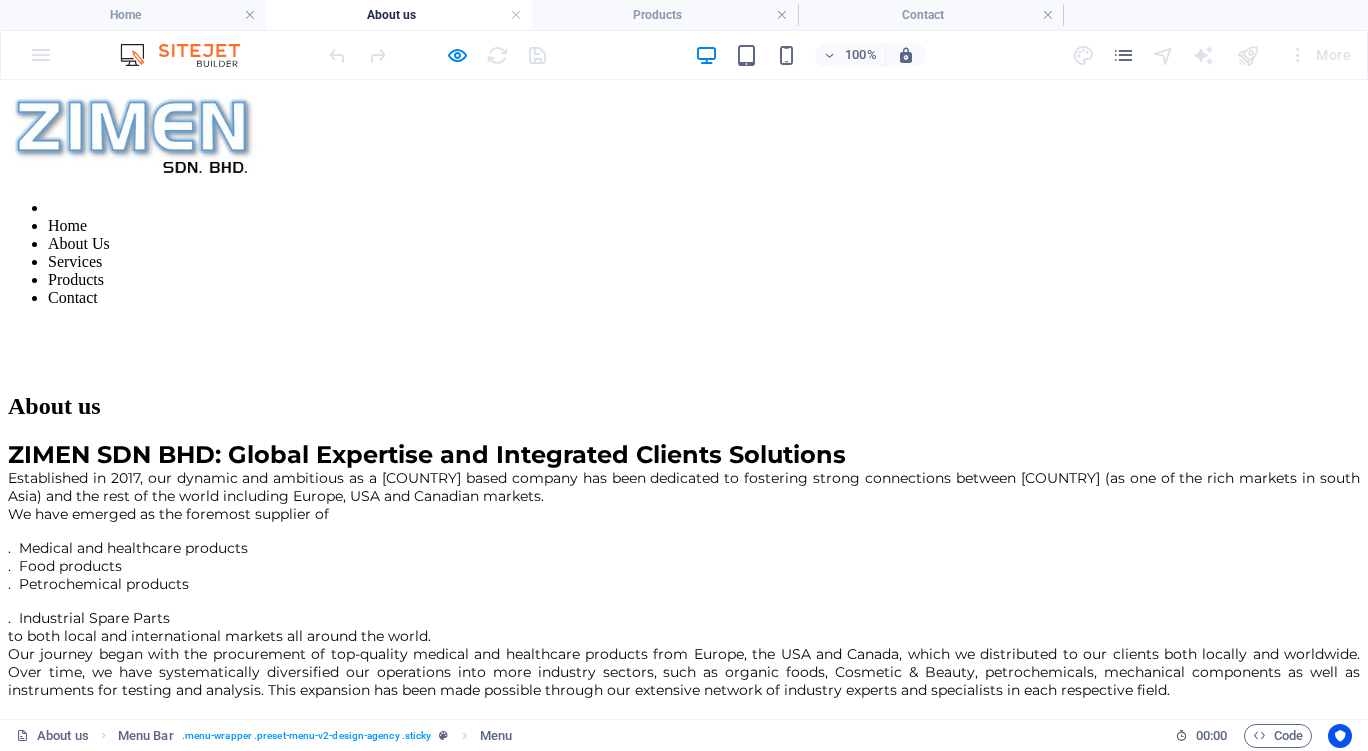 click on "Services" at bounding box center (75, 261) 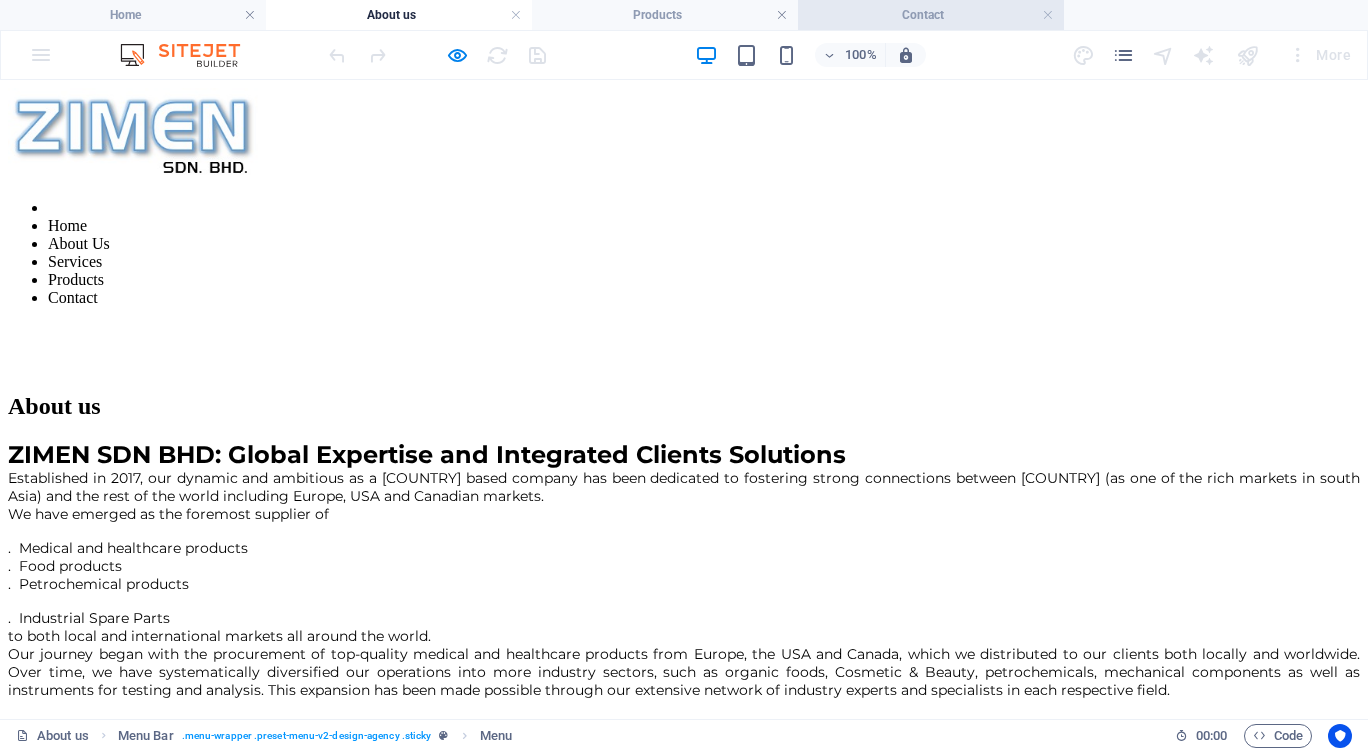 click on "Contact" at bounding box center (931, 15) 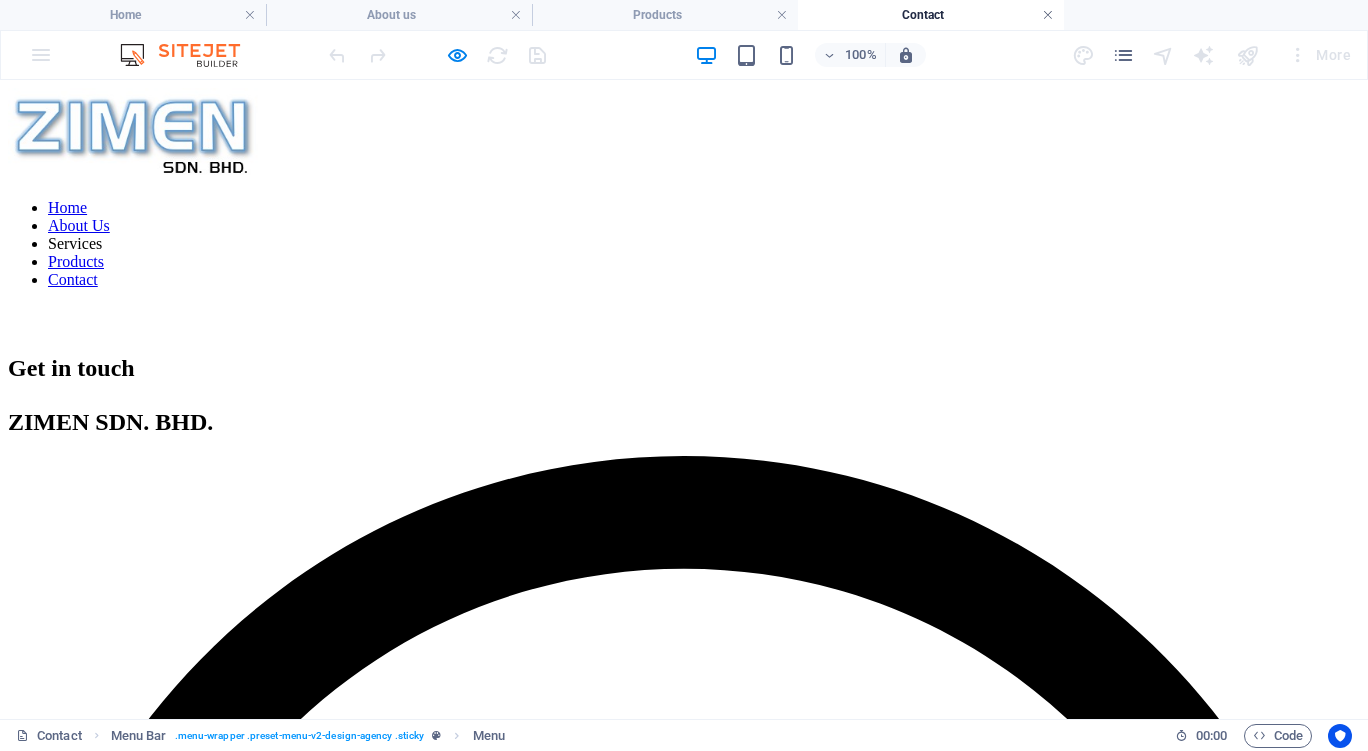 click at bounding box center (1048, 15) 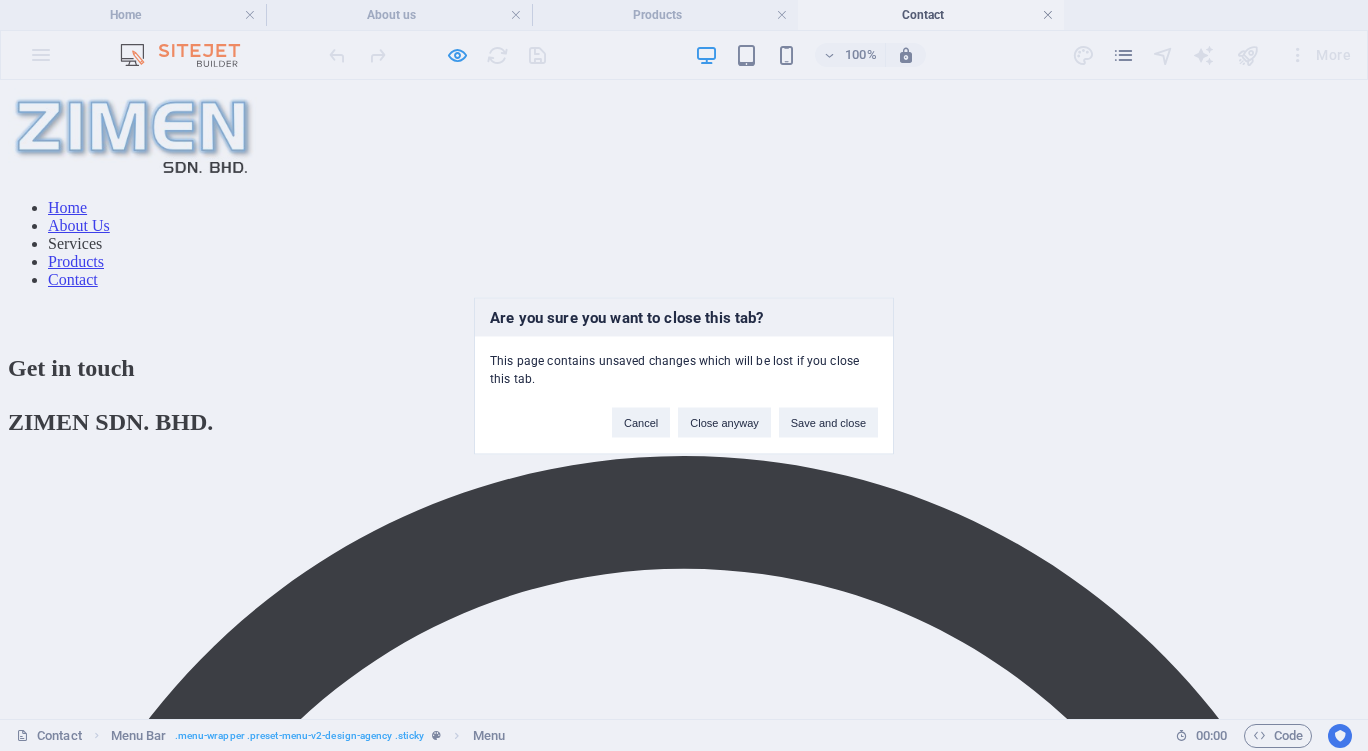 click on "Are you sure you want to close this tab? This page contains unsaved changes which will be lost if you close this tab. Cancel Close anyway Save and close" at bounding box center [684, 375] 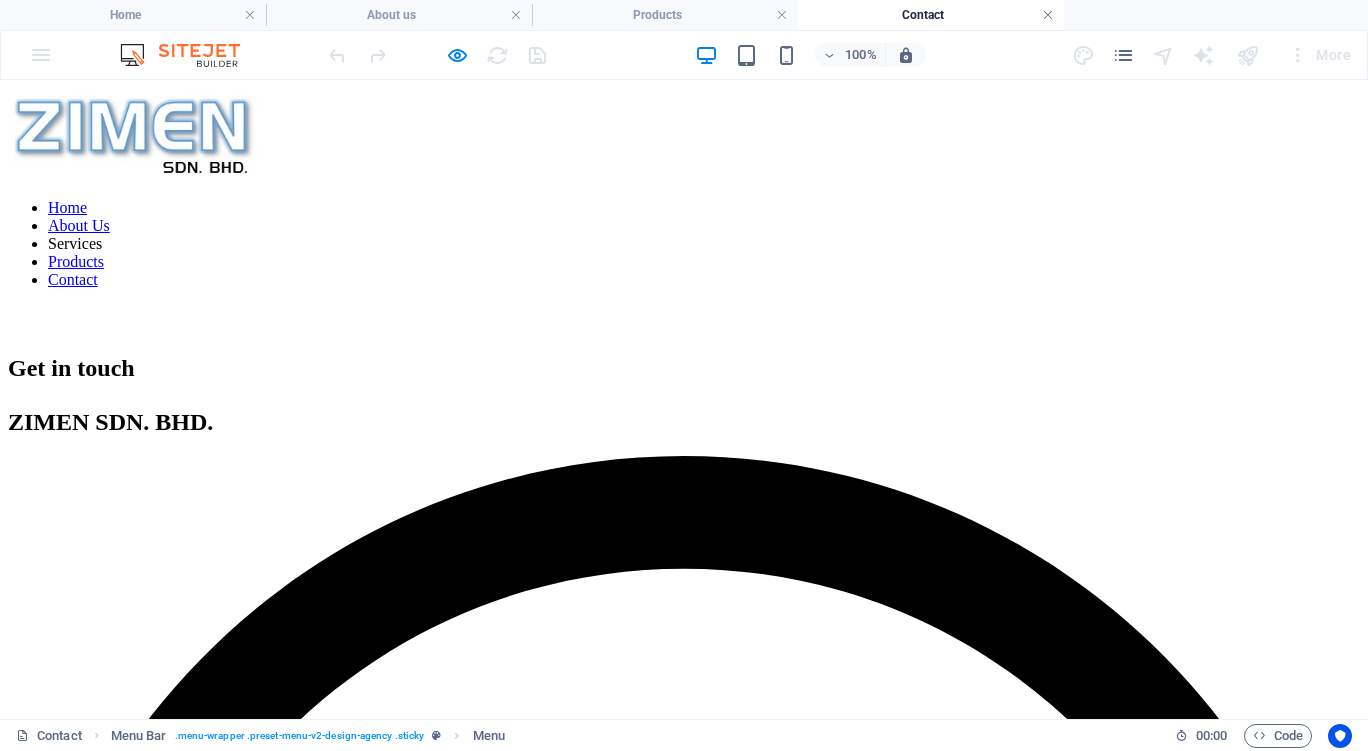 click at bounding box center (1048, 15) 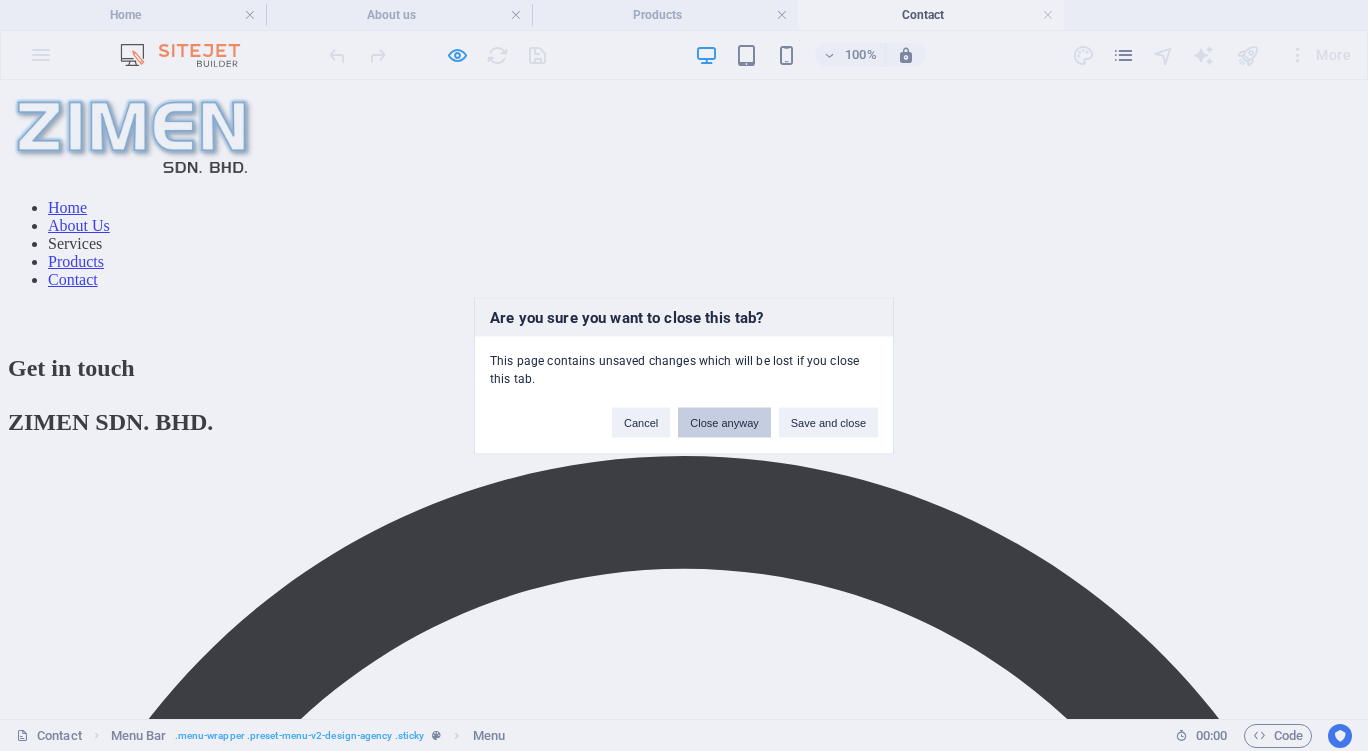 click on "Close anyway" at bounding box center [724, 422] 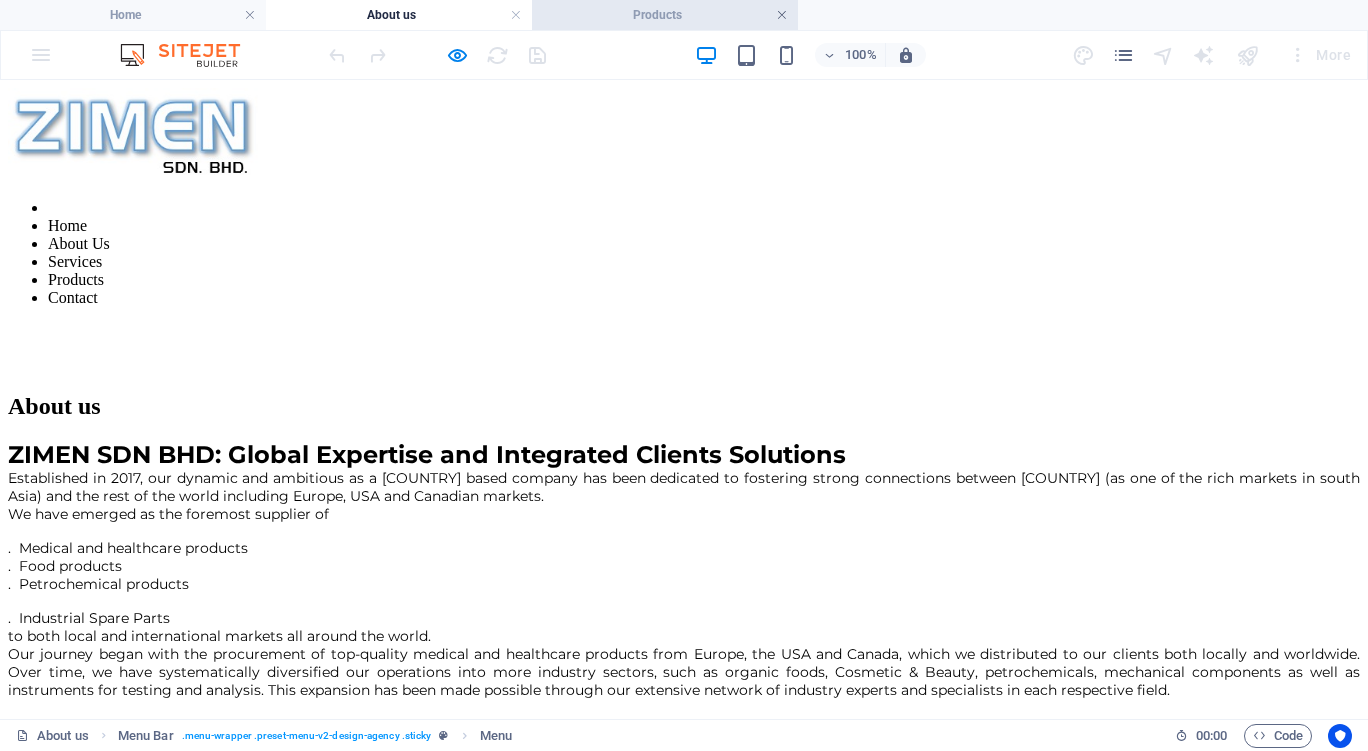 click at bounding box center [782, 15] 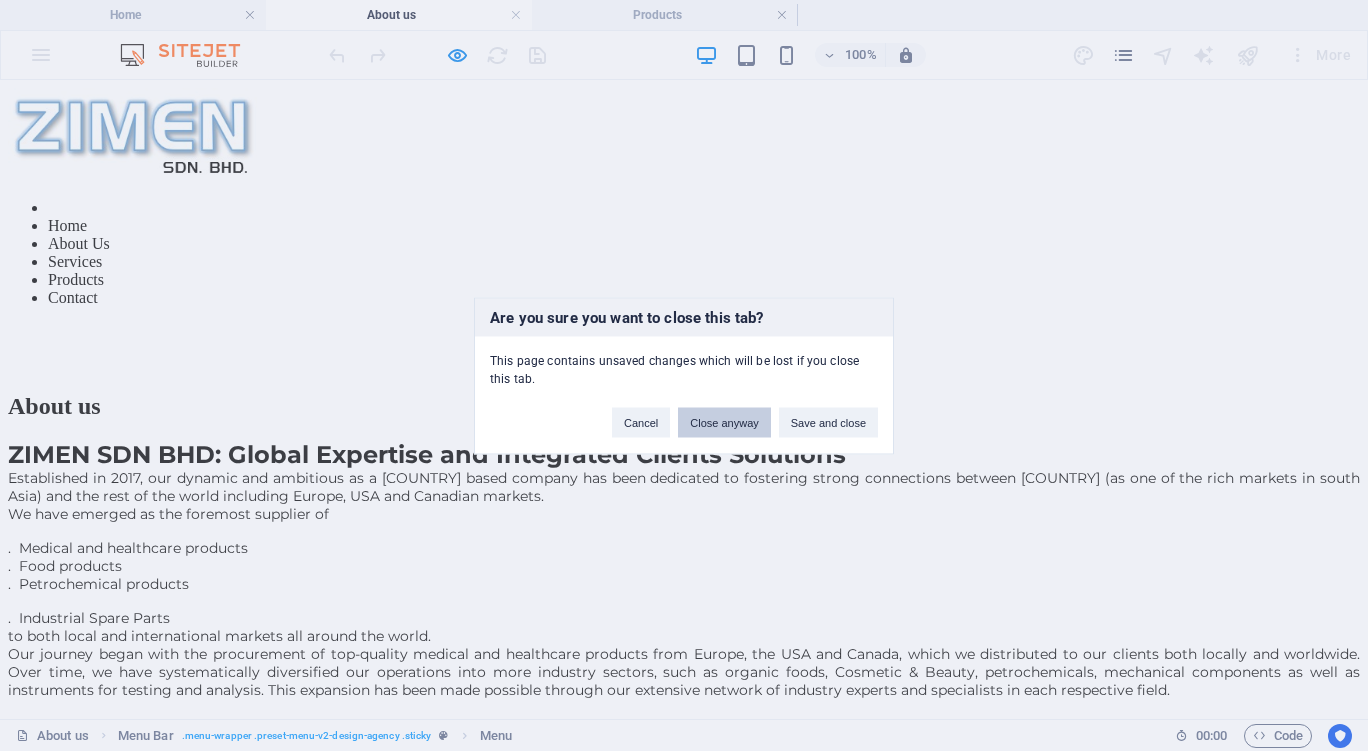 click on "Close anyway" at bounding box center [724, 422] 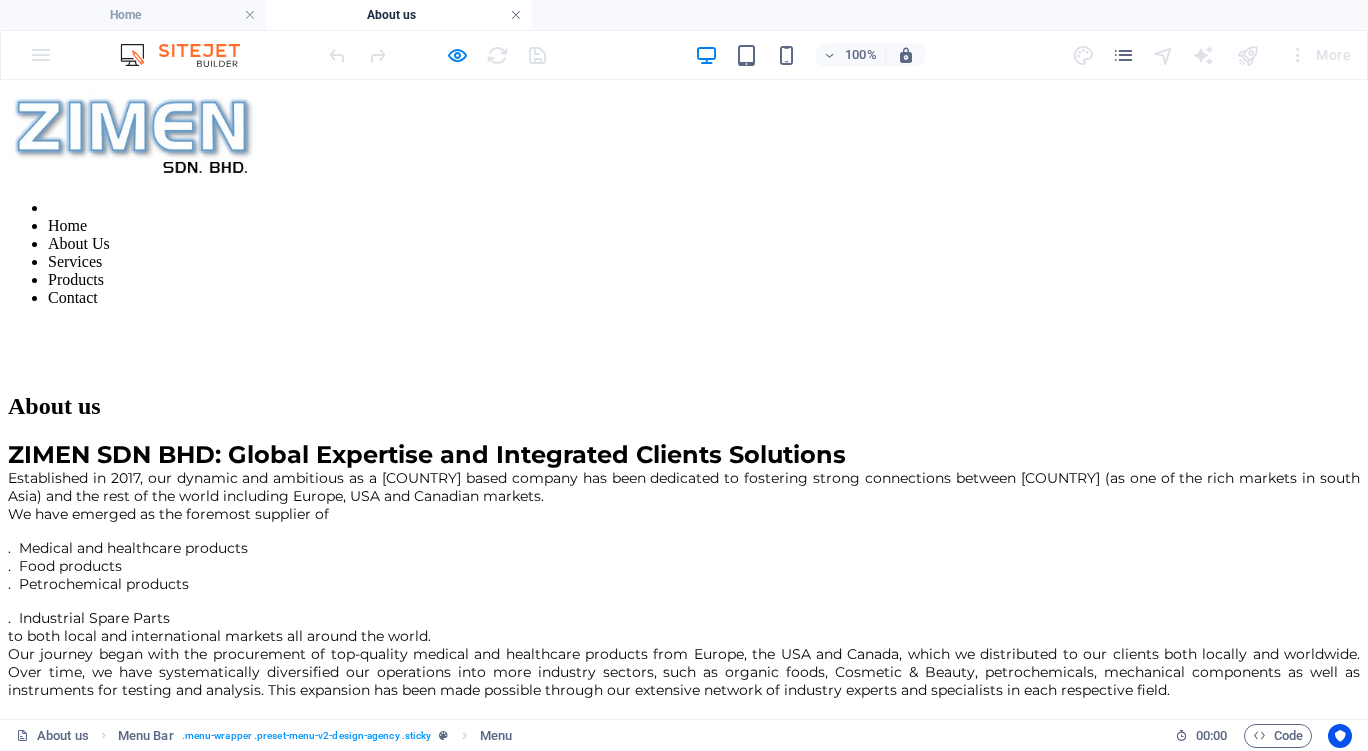 click at bounding box center (516, 15) 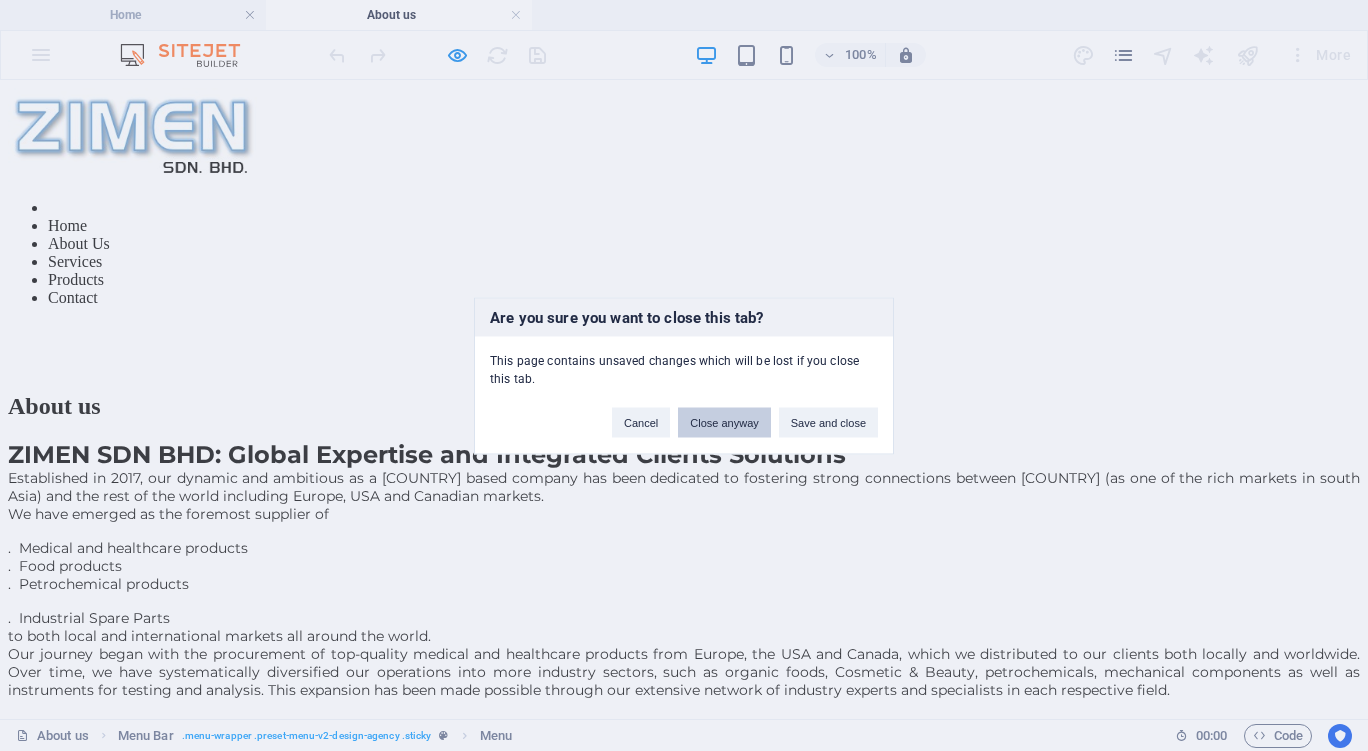 click on "Close anyway" at bounding box center (724, 422) 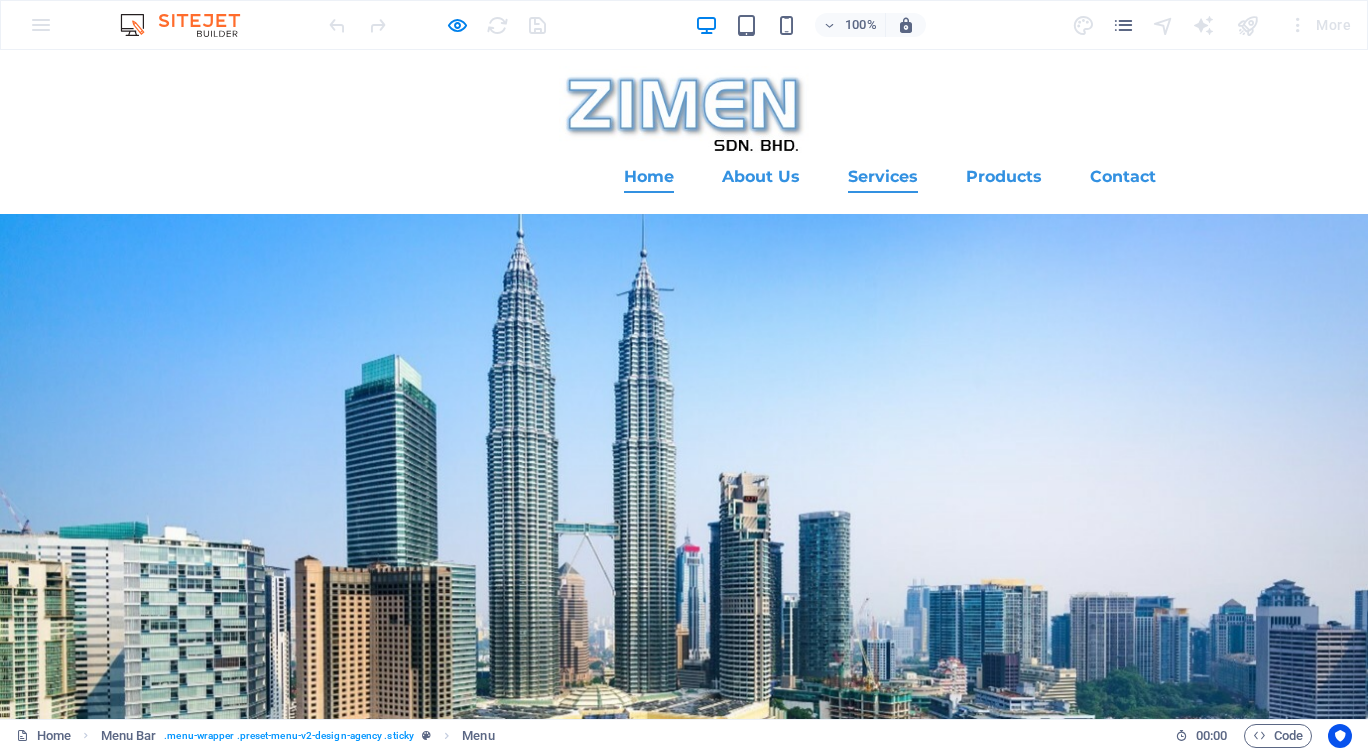 click on "Services" at bounding box center [883, 177] 